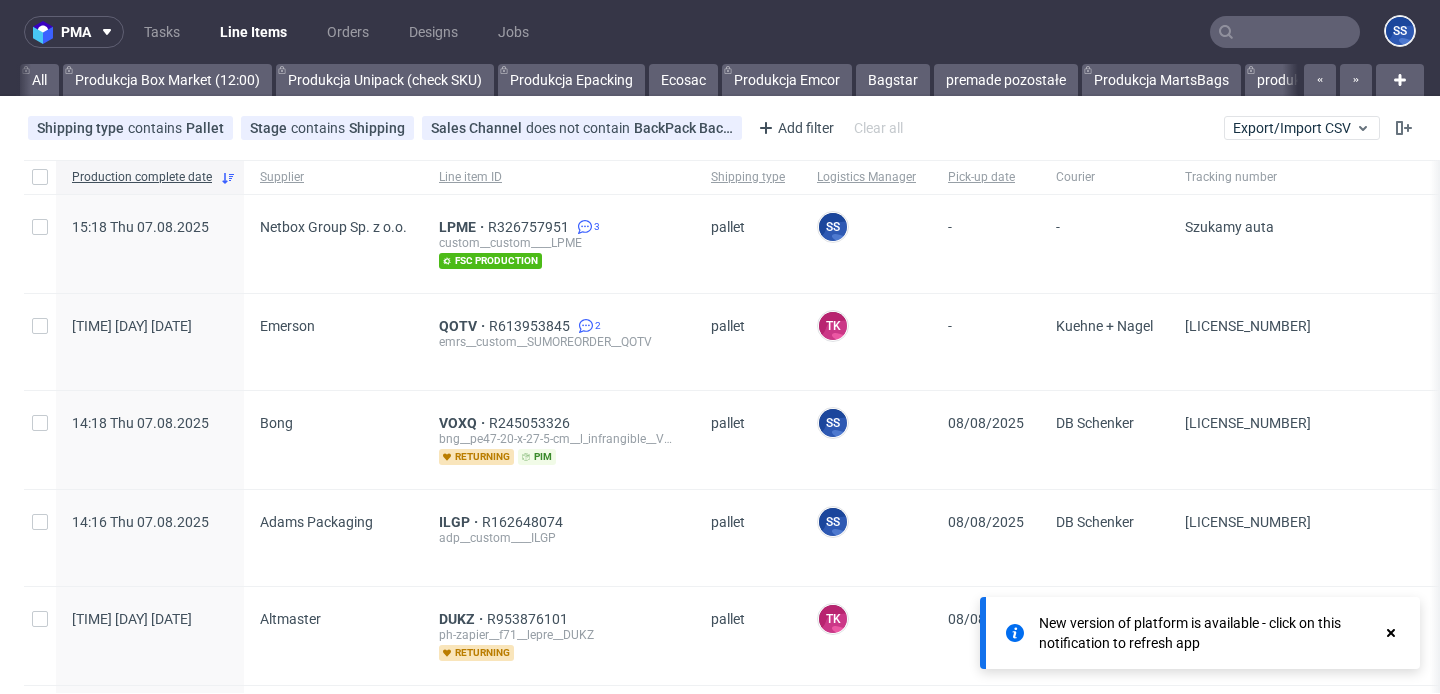 scroll, scrollTop: 0, scrollLeft: 0, axis: both 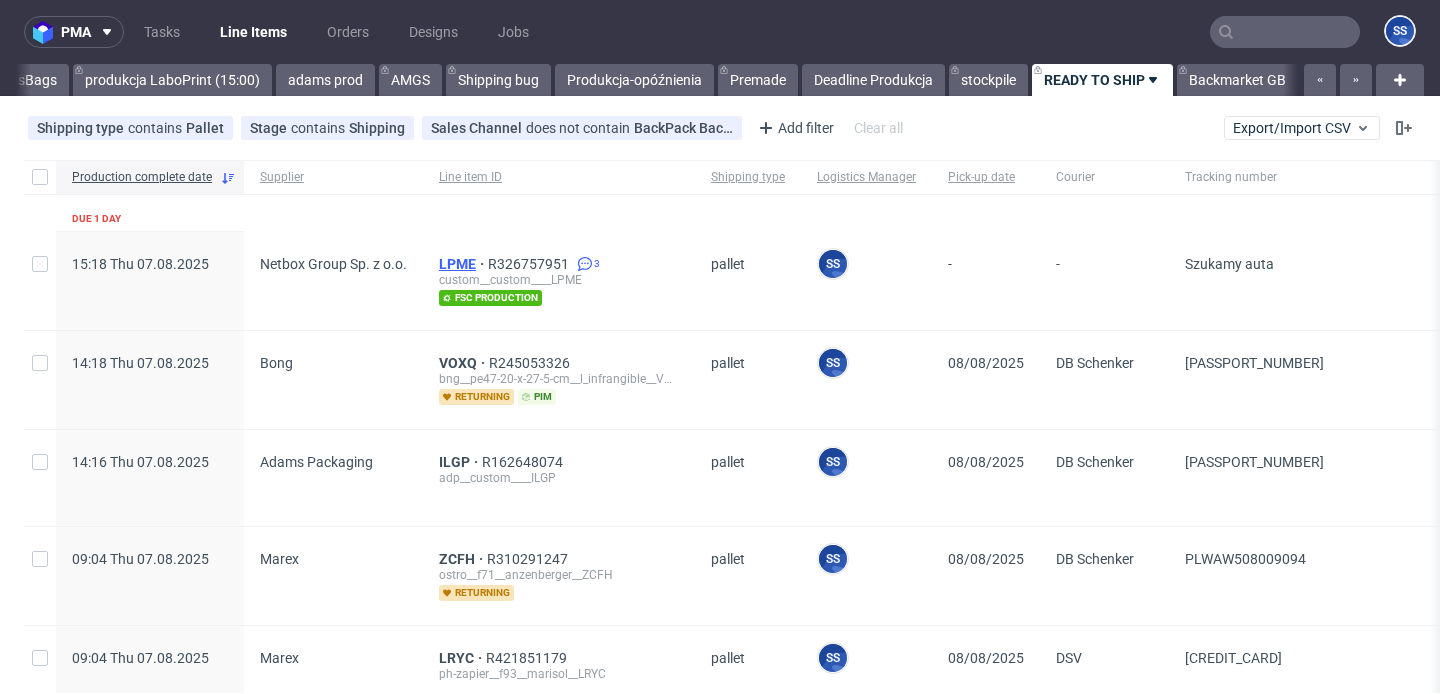 click on "LPME" at bounding box center (463, 264) 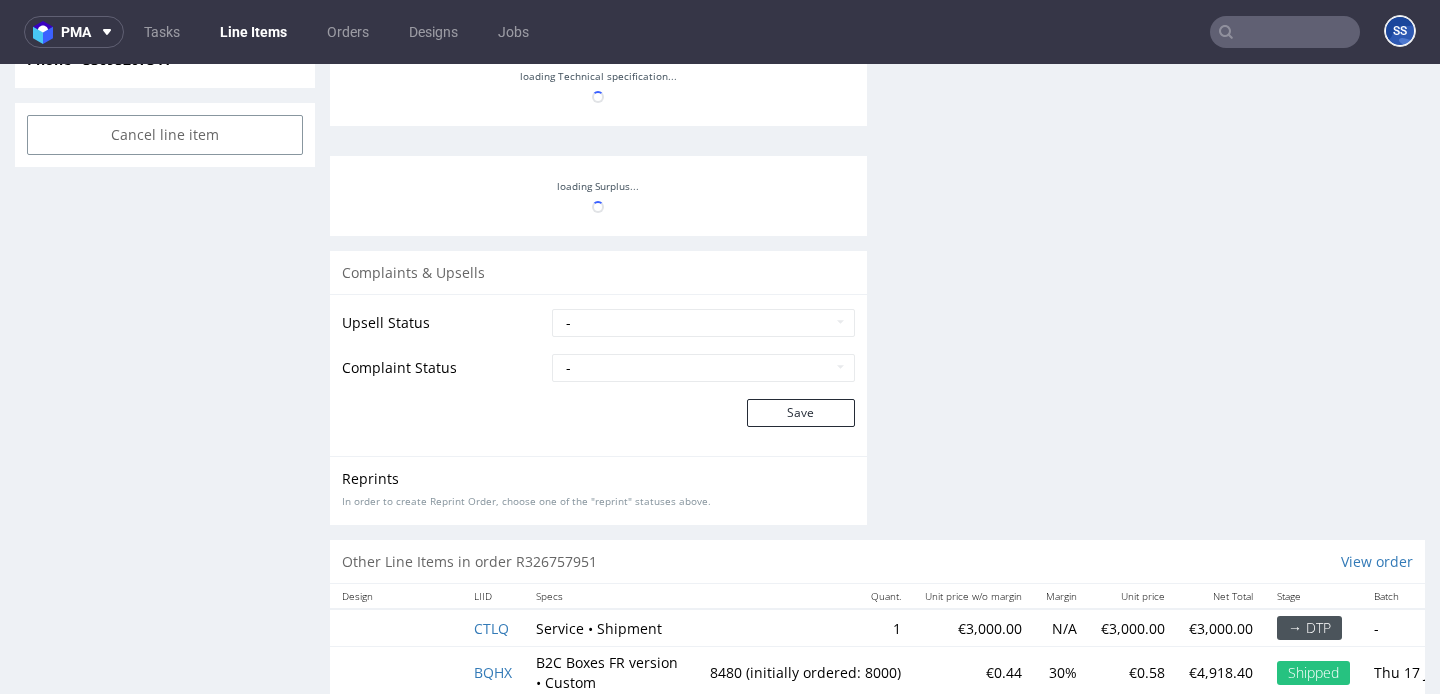 scroll, scrollTop: 1535, scrollLeft: 0, axis: vertical 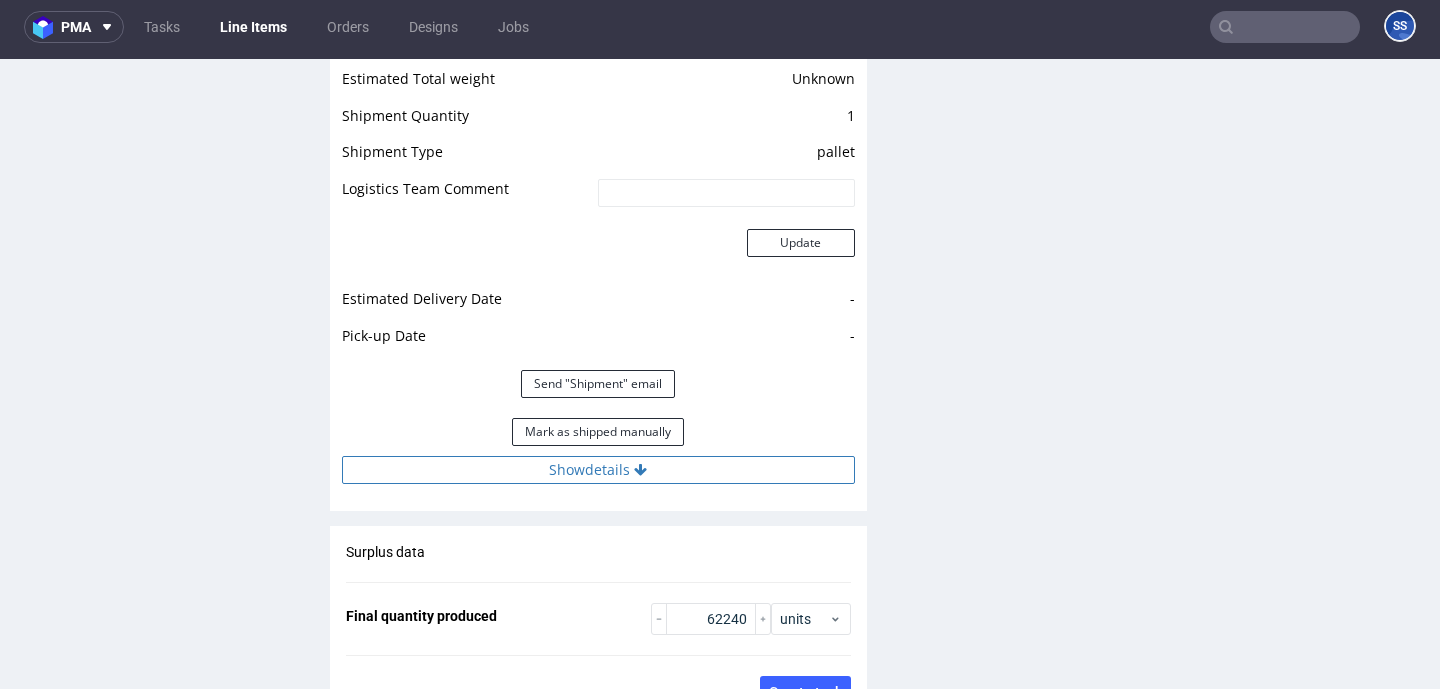 click on "Show  details" at bounding box center (598, 470) 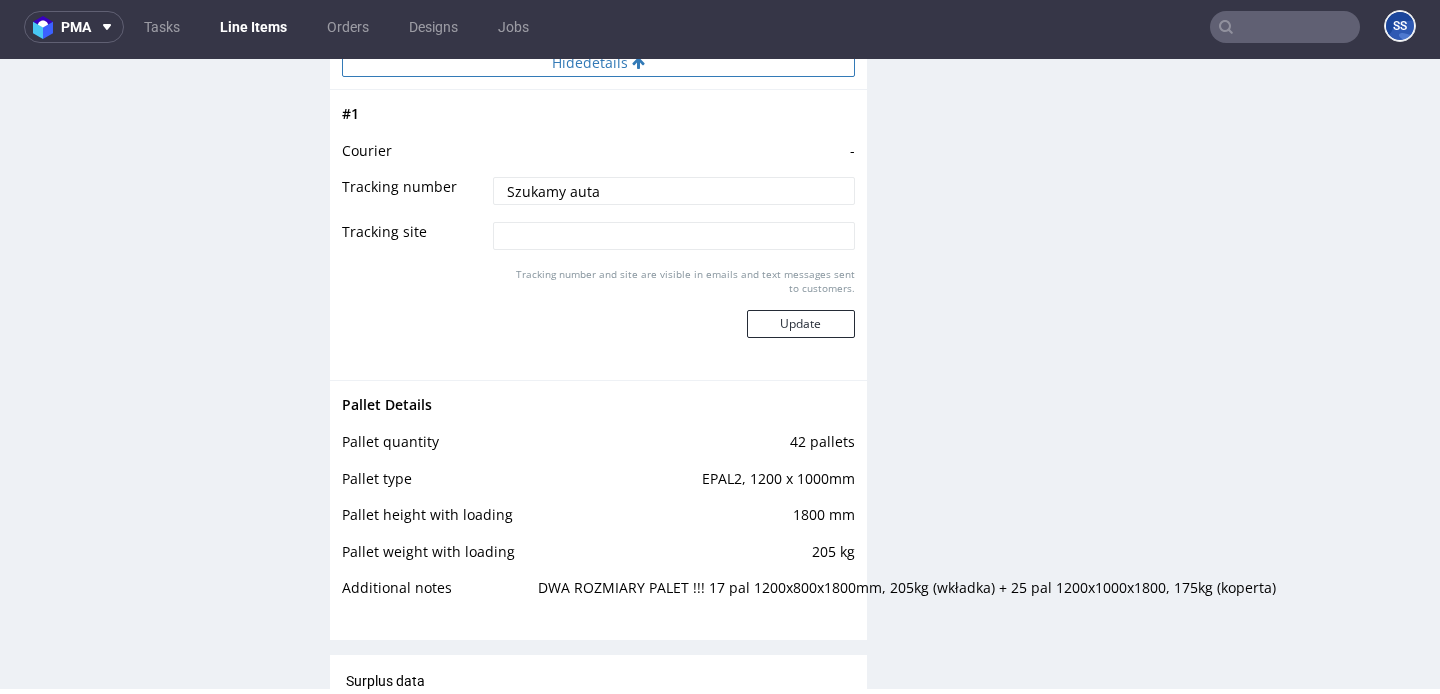 scroll, scrollTop: 3400, scrollLeft: 0, axis: vertical 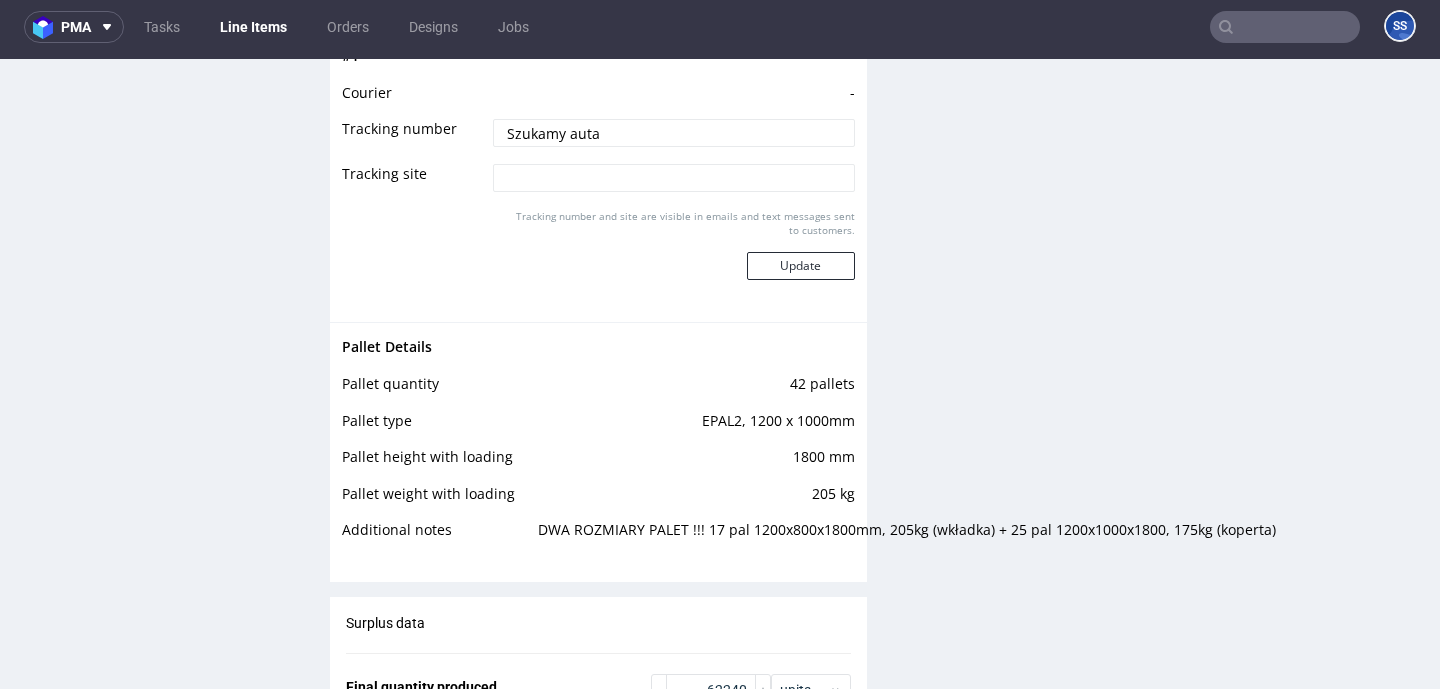 click on "Line Items" at bounding box center (253, 27) 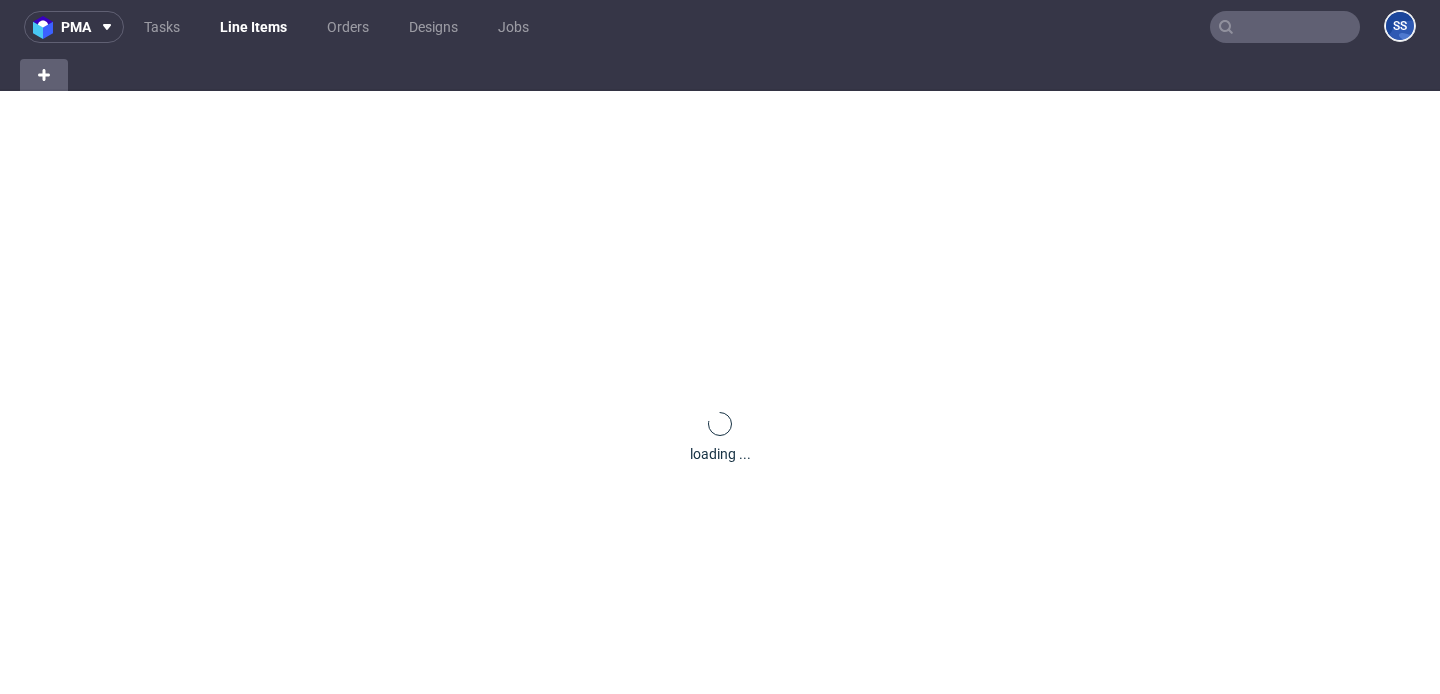 scroll, scrollTop: 0, scrollLeft: 0, axis: both 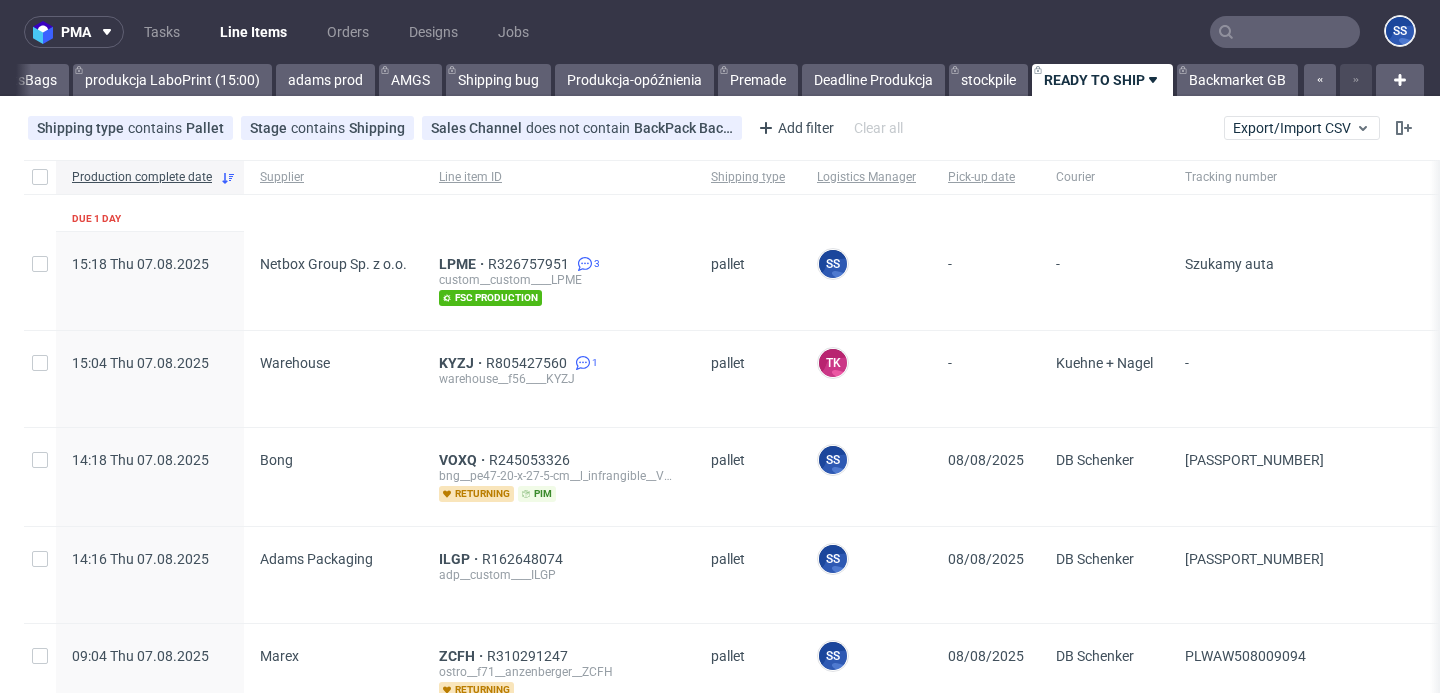 click on "Line Items" at bounding box center [253, 32] 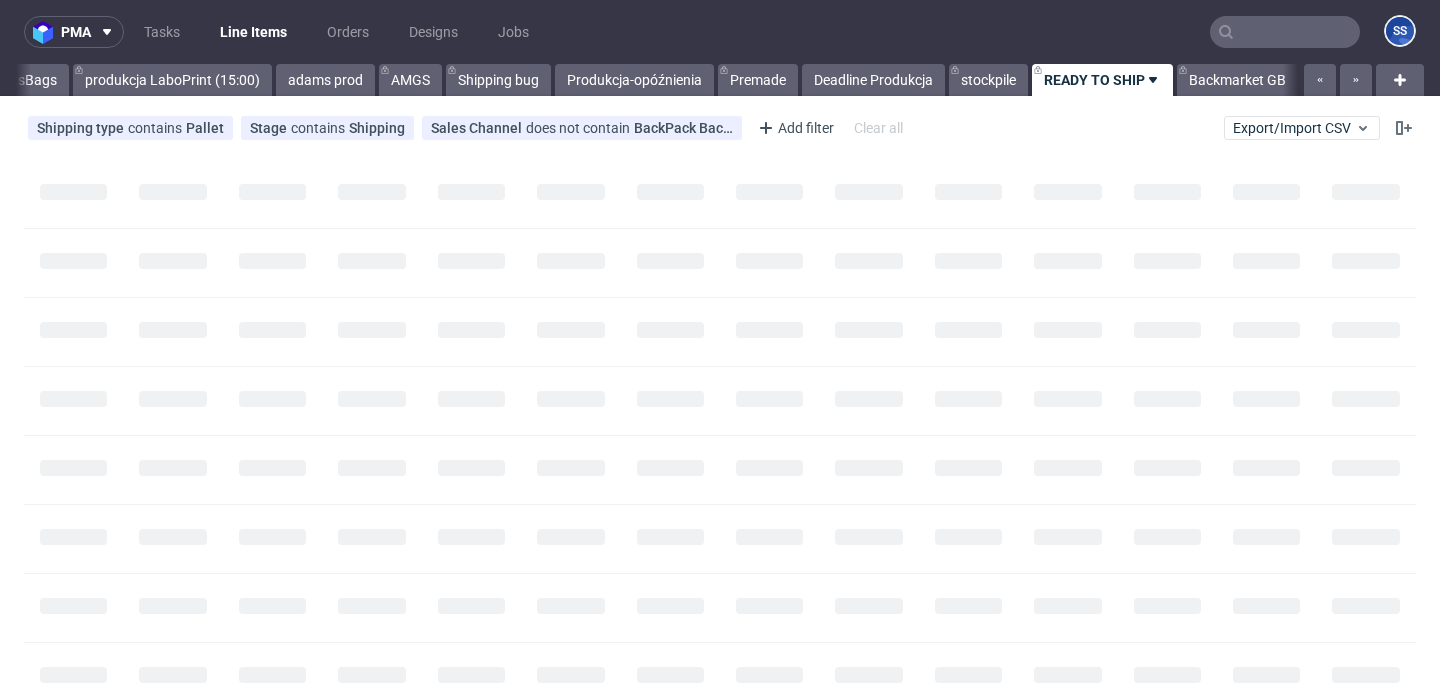 scroll, scrollTop: 0, scrollLeft: 1184, axis: horizontal 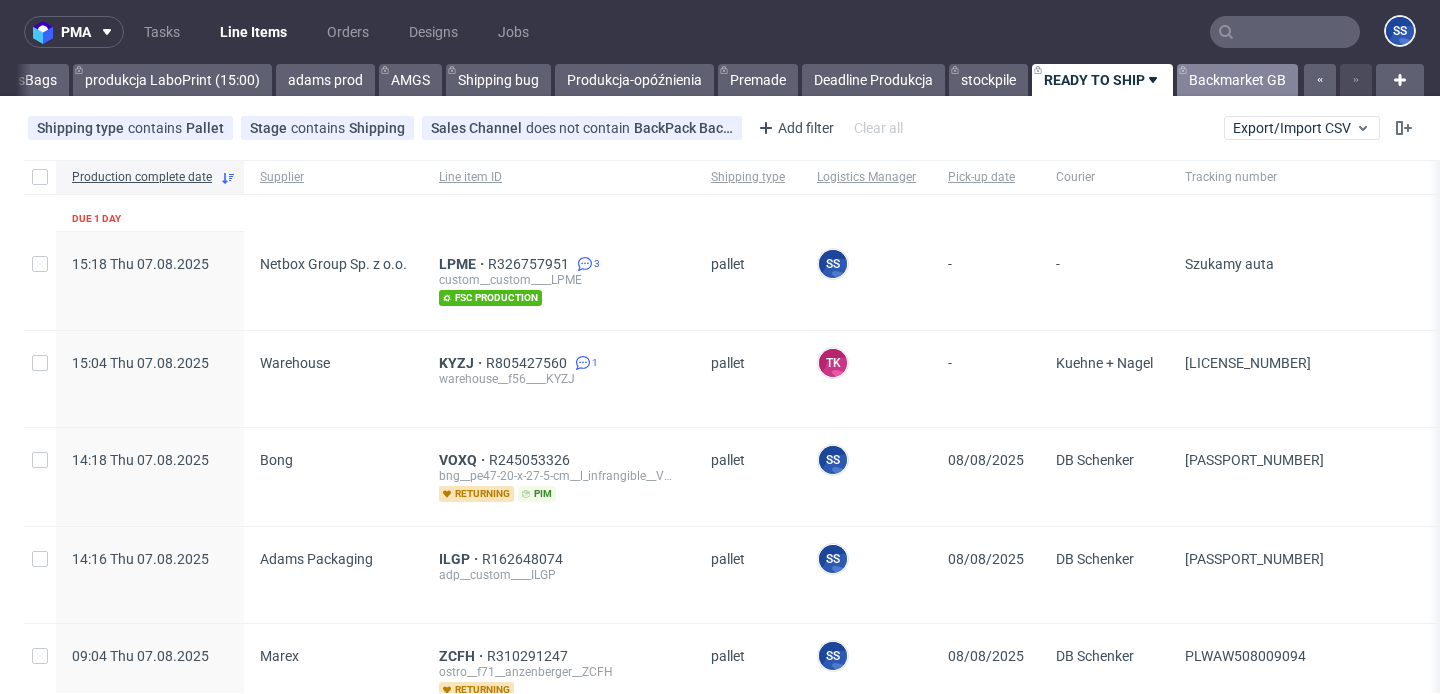 click on "Backmarket GB" at bounding box center [1237, 80] 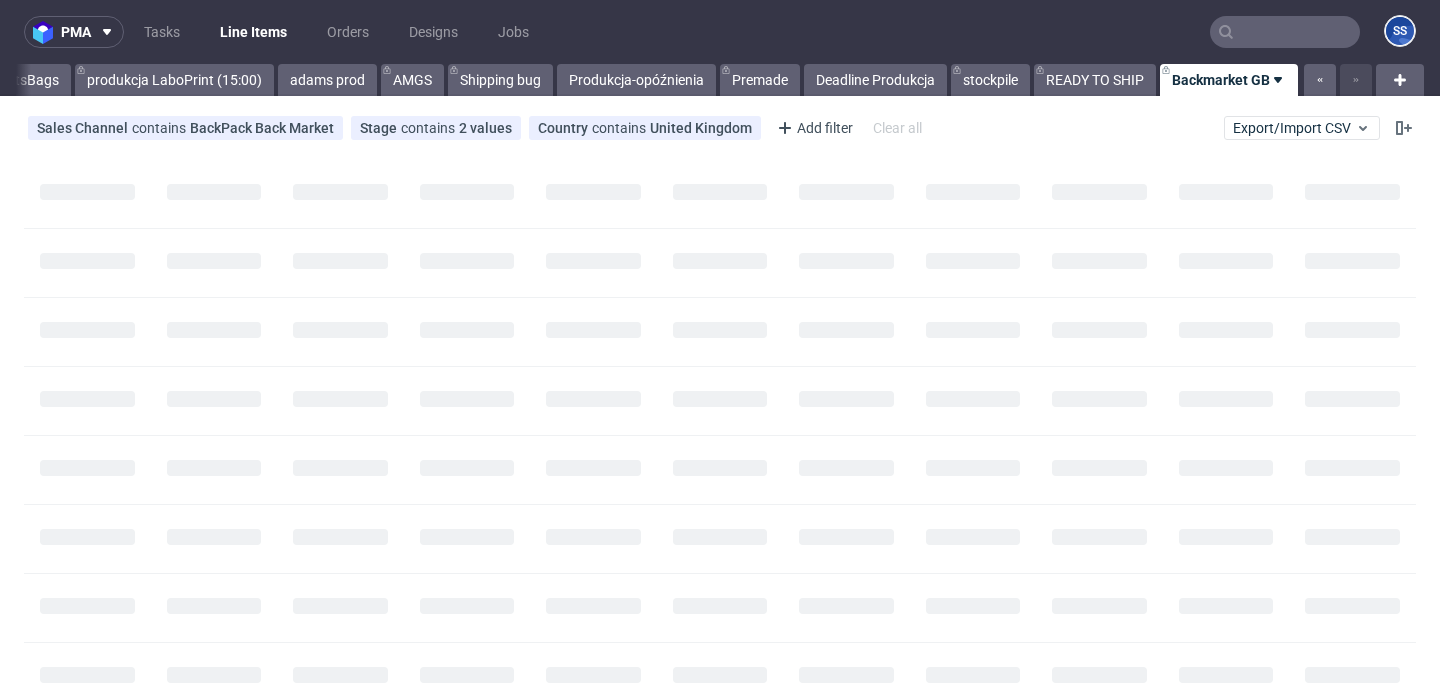 scroll, scrollTop: 0, scrollLeft: 1168, axis: horizontal 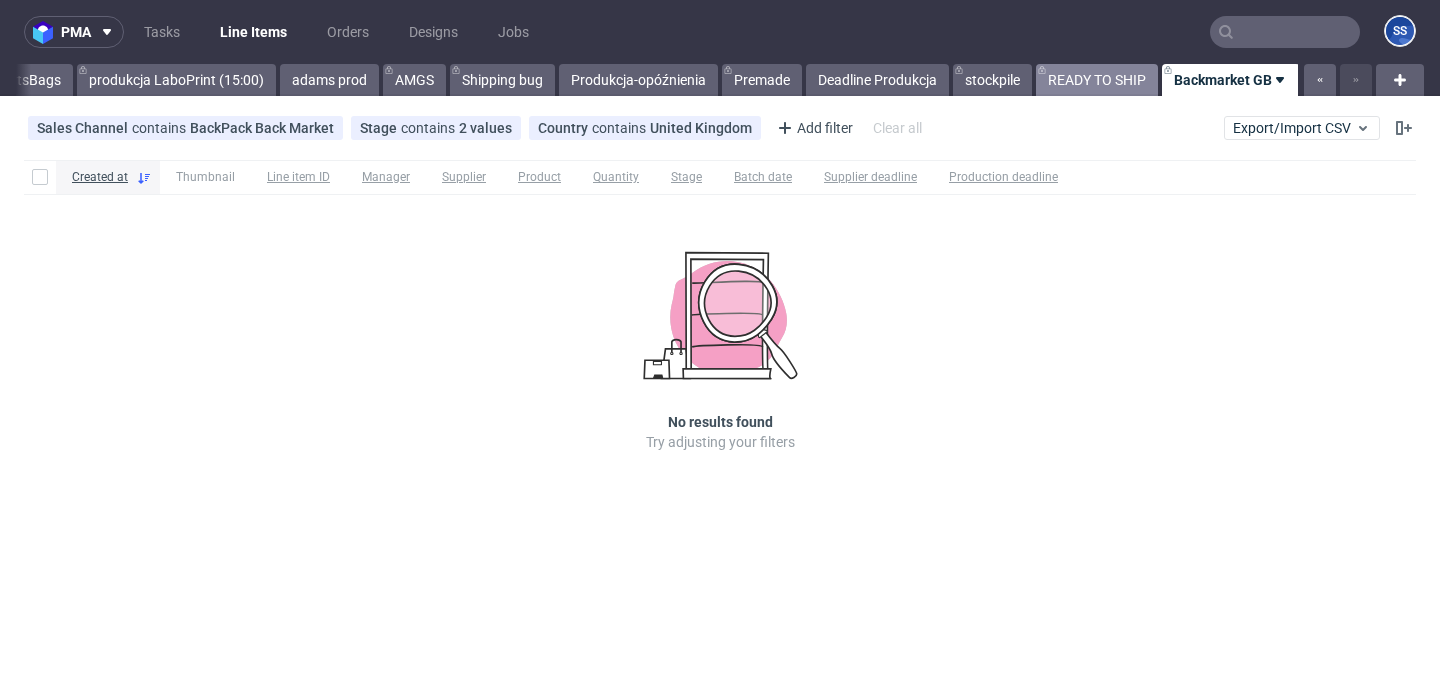 click on "READY TO SHIP" at bounding box center [1097, 80] 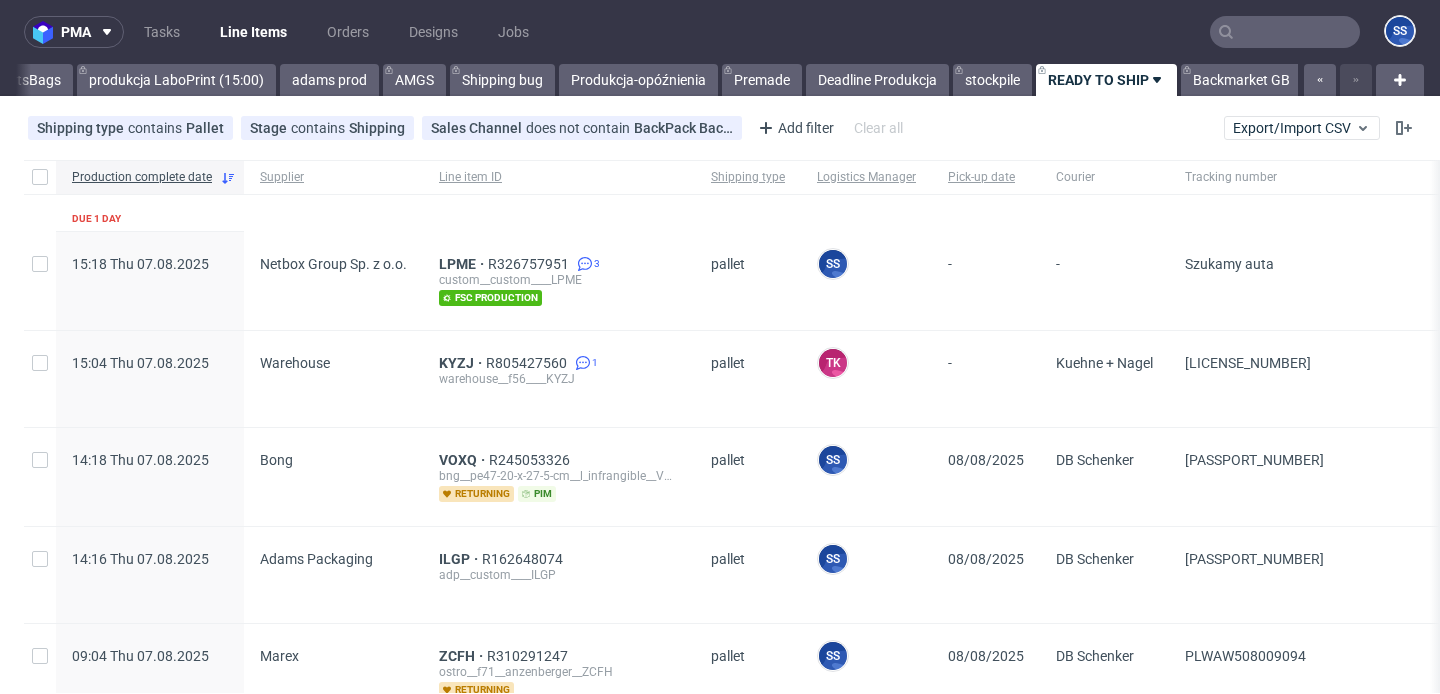 click on "Line Items" at bounding box center [253, 32] 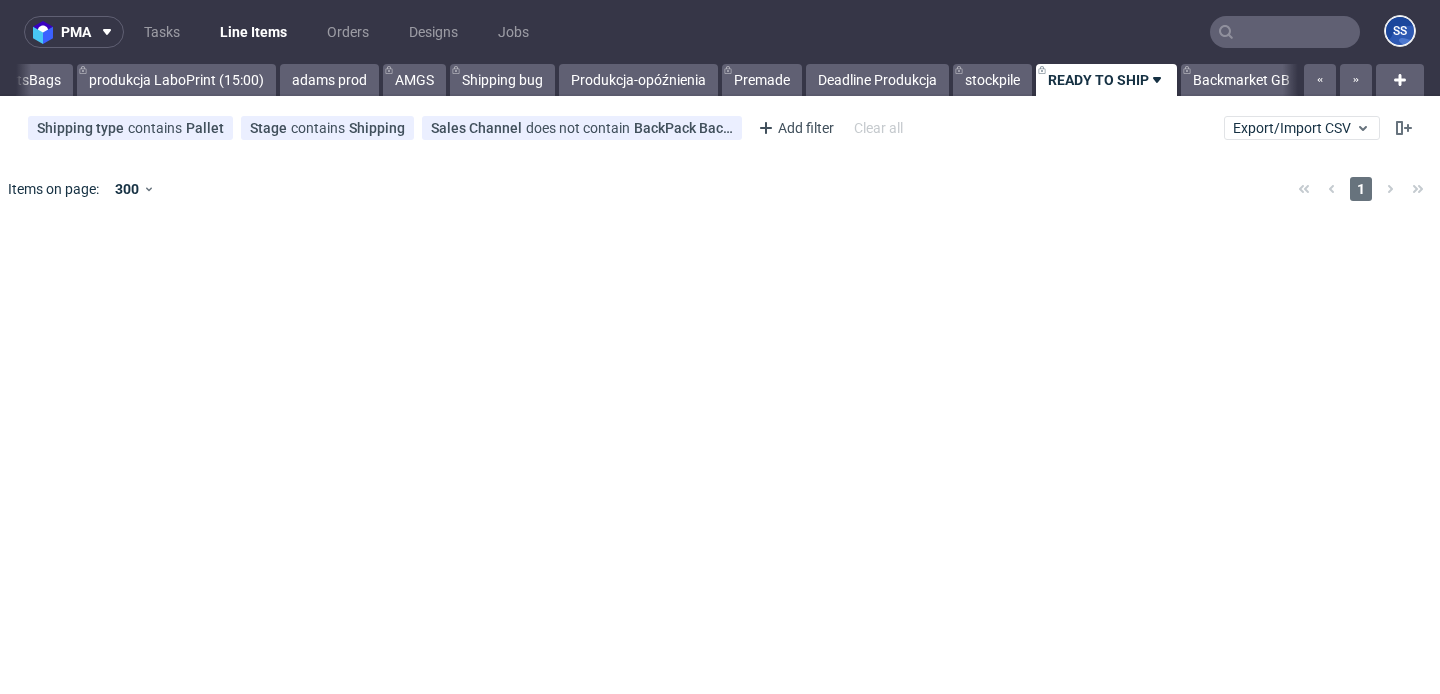 scroll, scrollTop: 0, scrollLeft: 1184, axis: horizontal 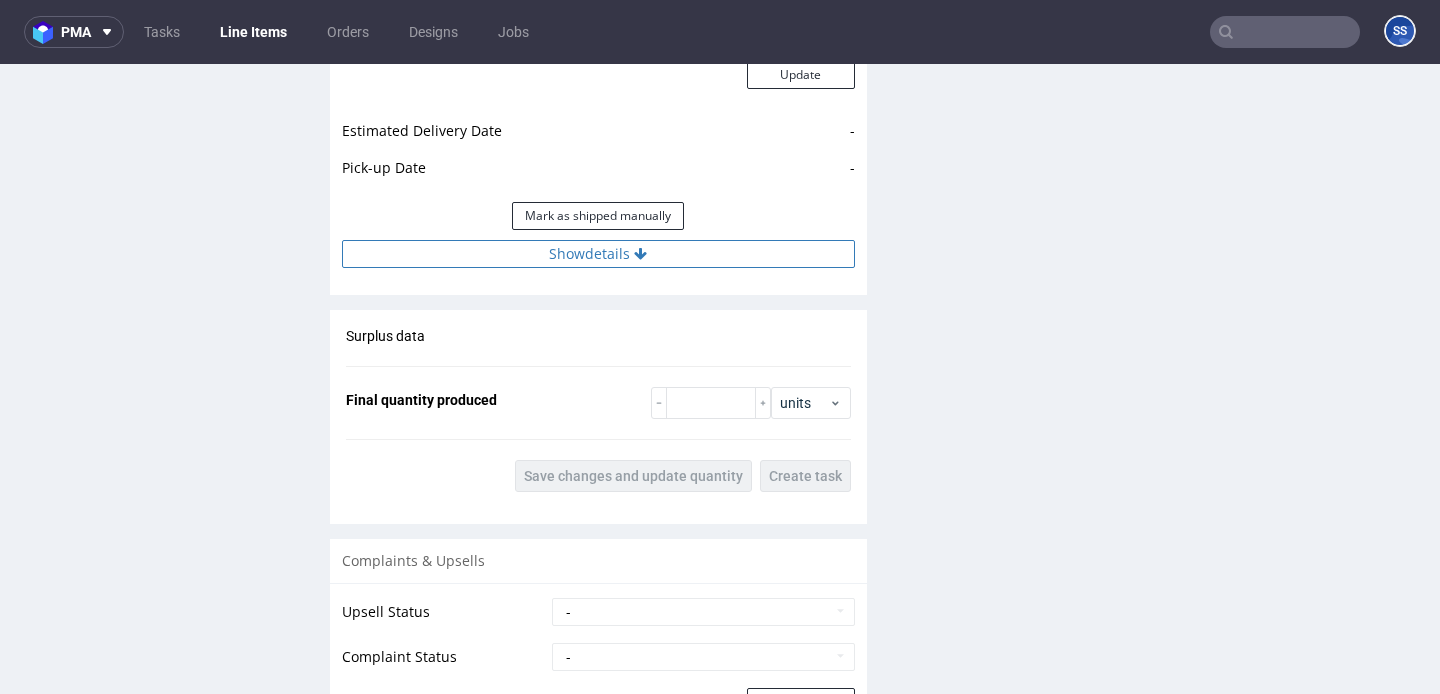 click on "Show  details" at bounding box center (598, 254) 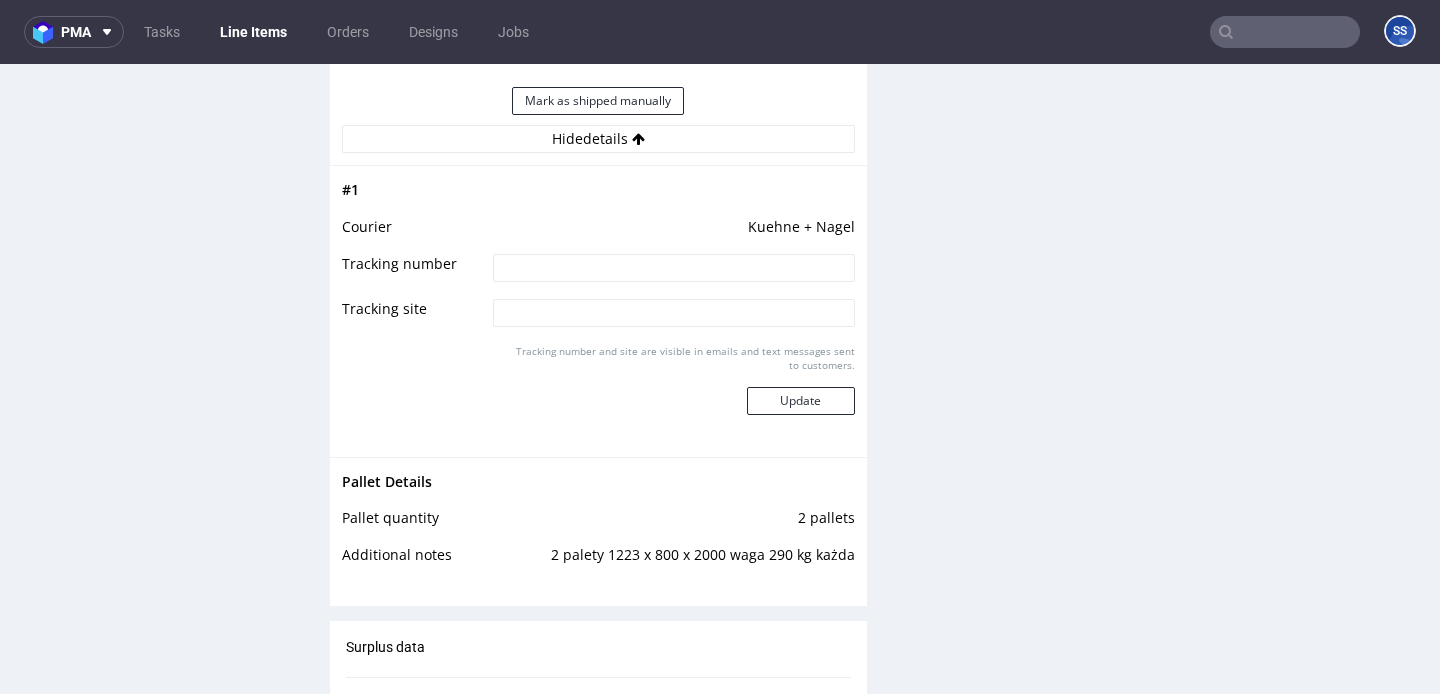 scroll, scrollTop: 2846, scrollLeft: 0, axis: vertical 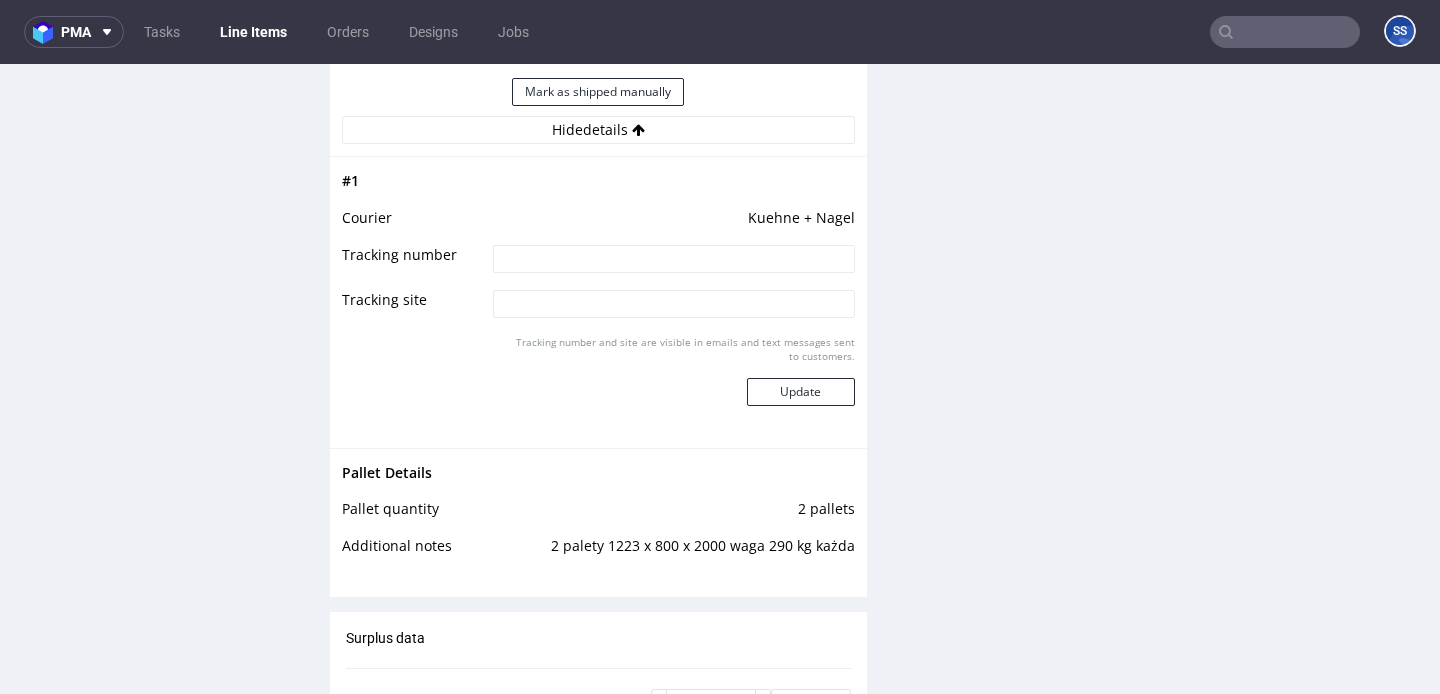 click on "Line Items" at bounding box center (253, 32) 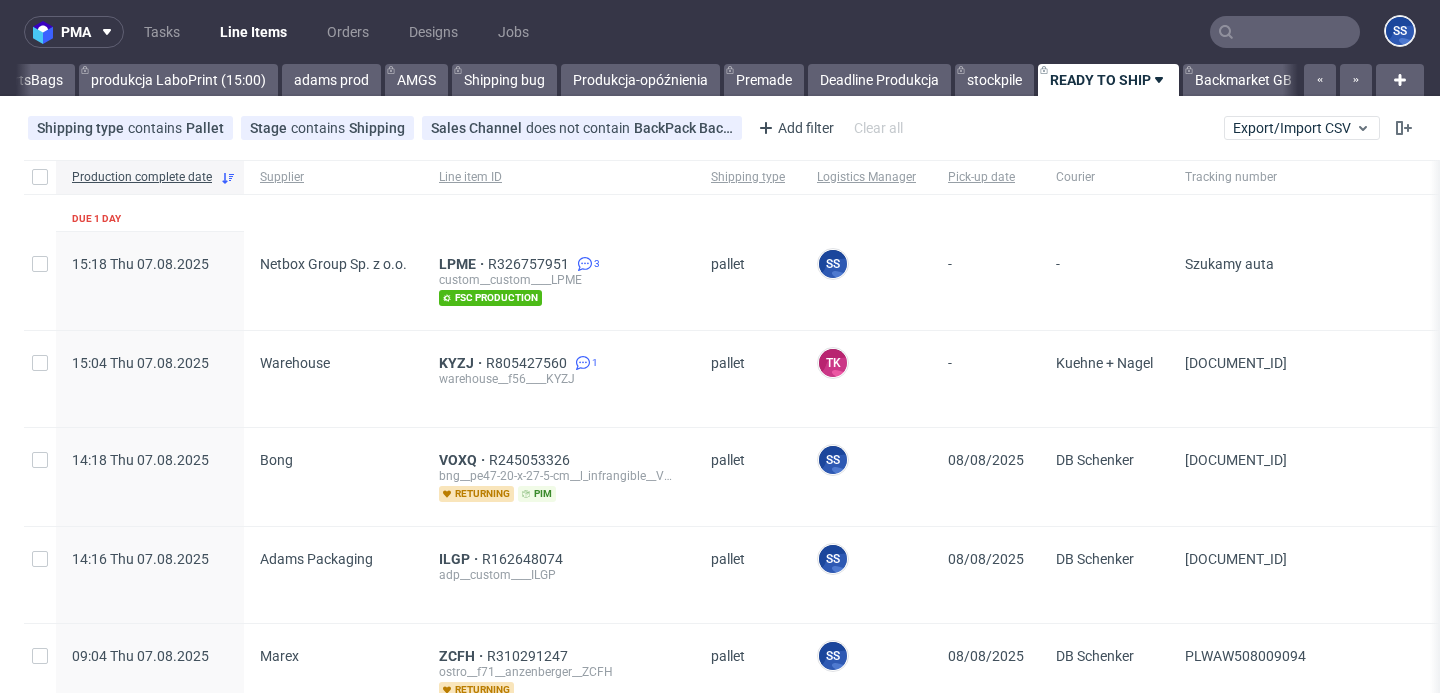scroll, scrollTop: 0, scrollLeft: 1184, axis: horizontal 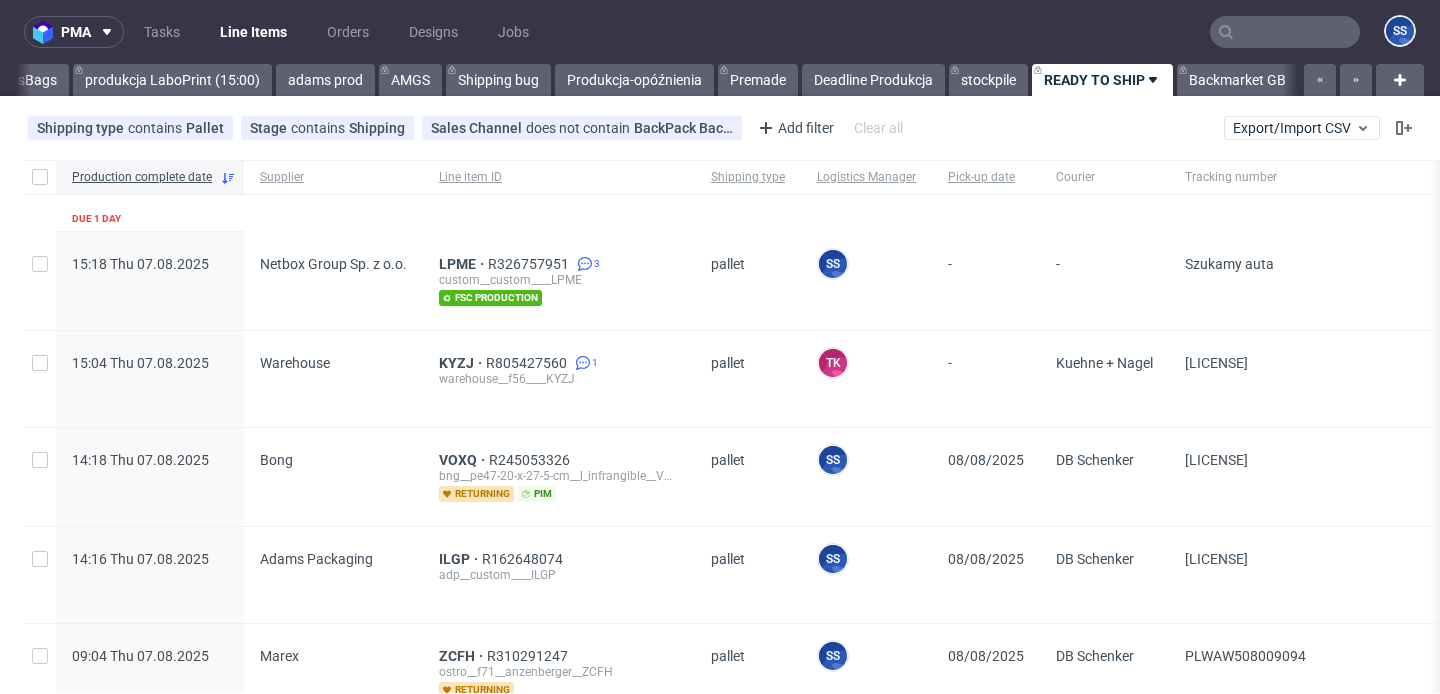 click on "Line Items" at bounding box center [253, 32] 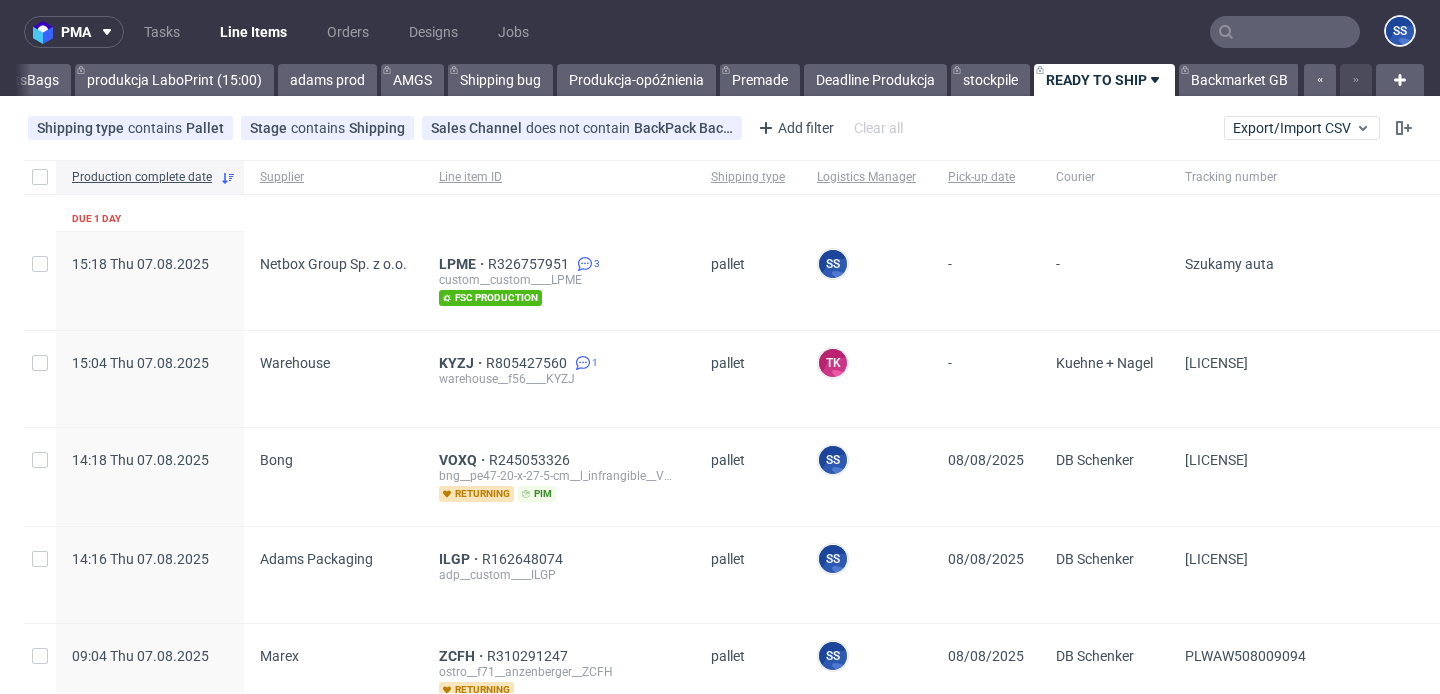 scroll, scrollTop: 0, scrollLeft: 1184, axis: horizontal 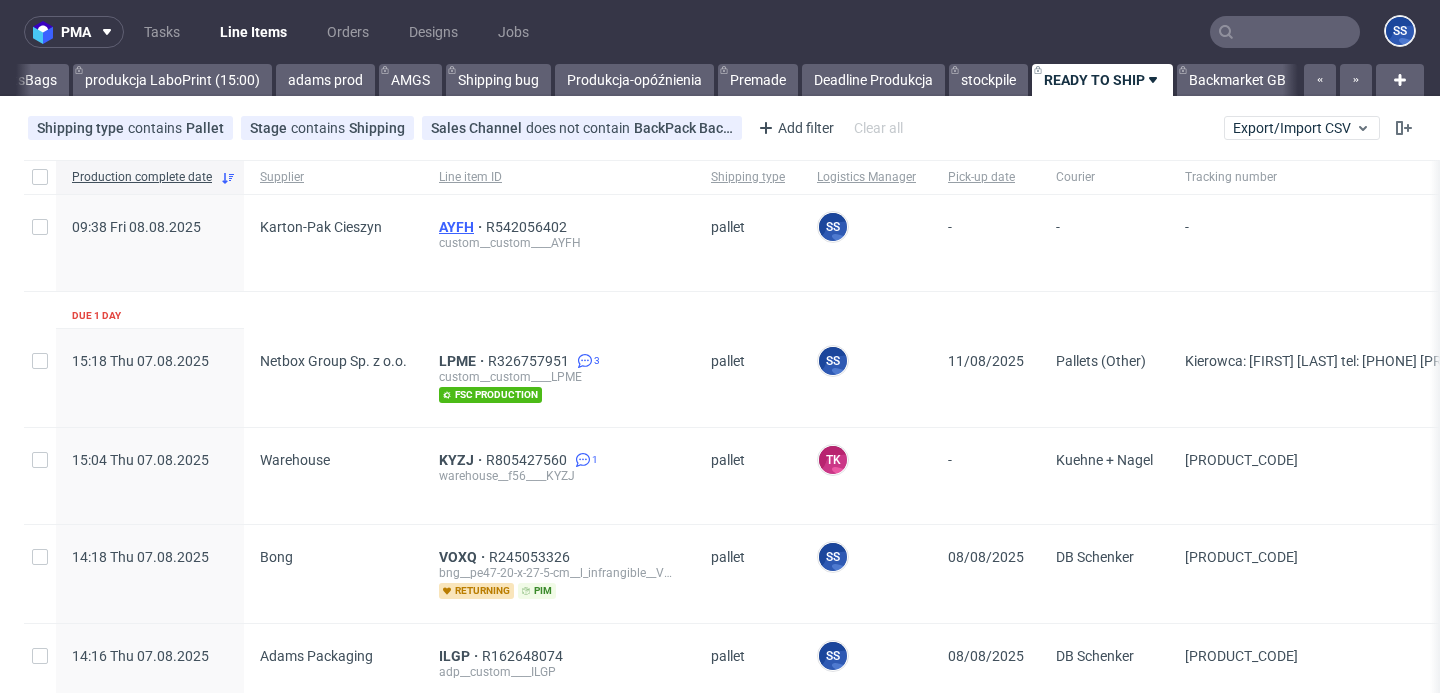 click on "AYFH" at bounding box center [462, 227] 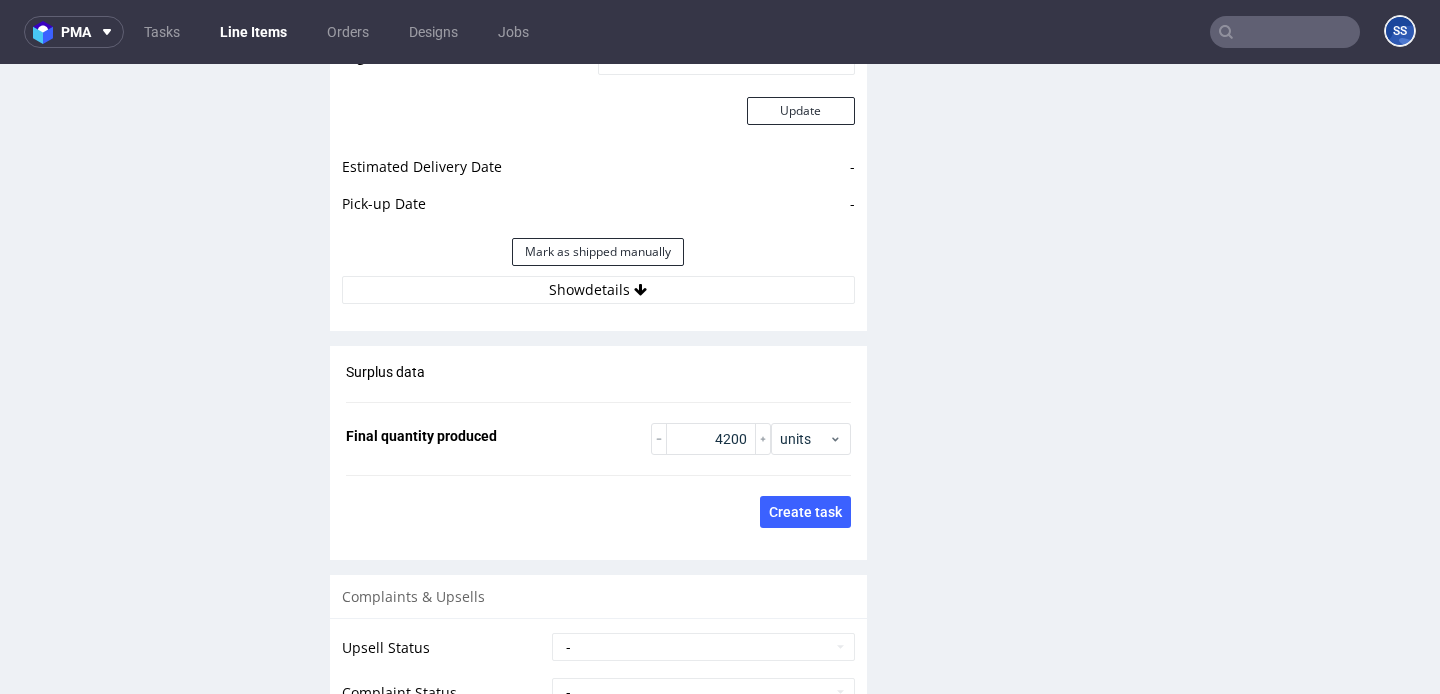 scroll, scrollTop: 2884, scrollLeft: 0, axis: vertical 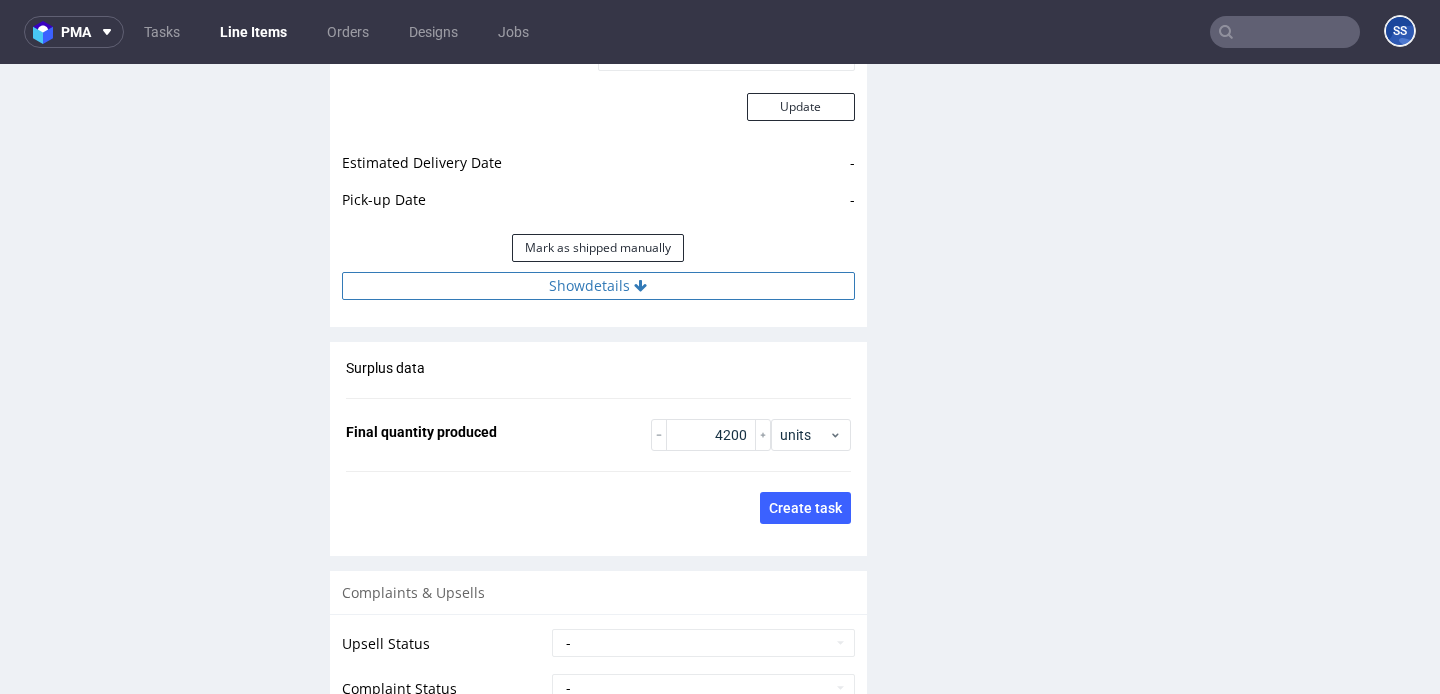 click on "Show  details" 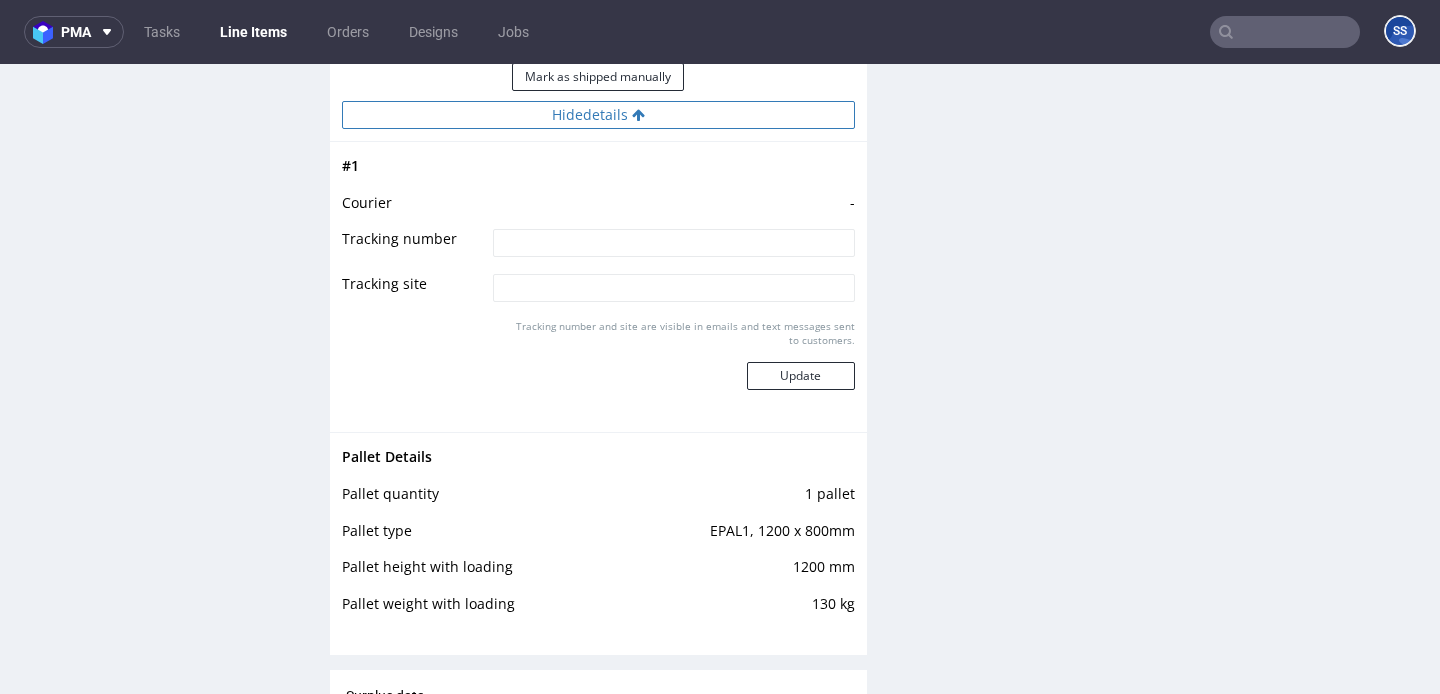 scroll, scrollTop: 3059, scrollLeft: 0, axis: vertical 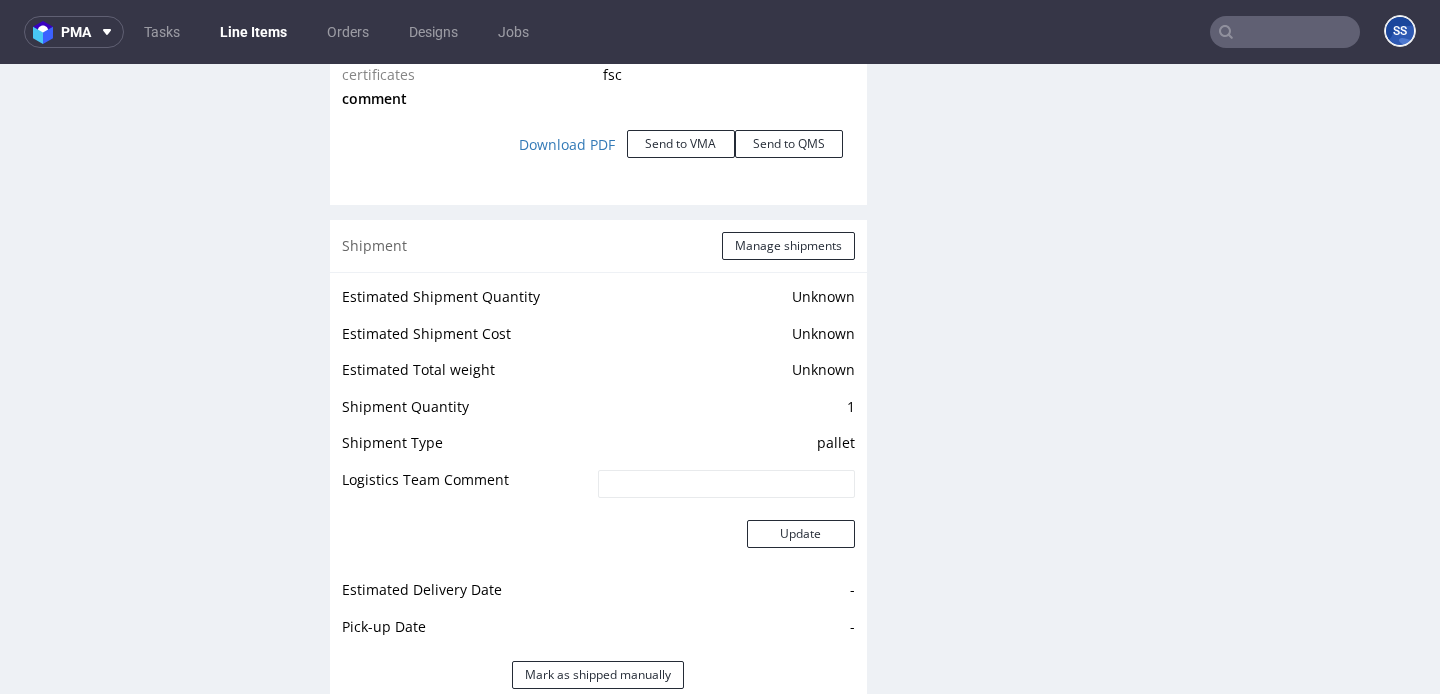 click at bounding box center (1285, 32) 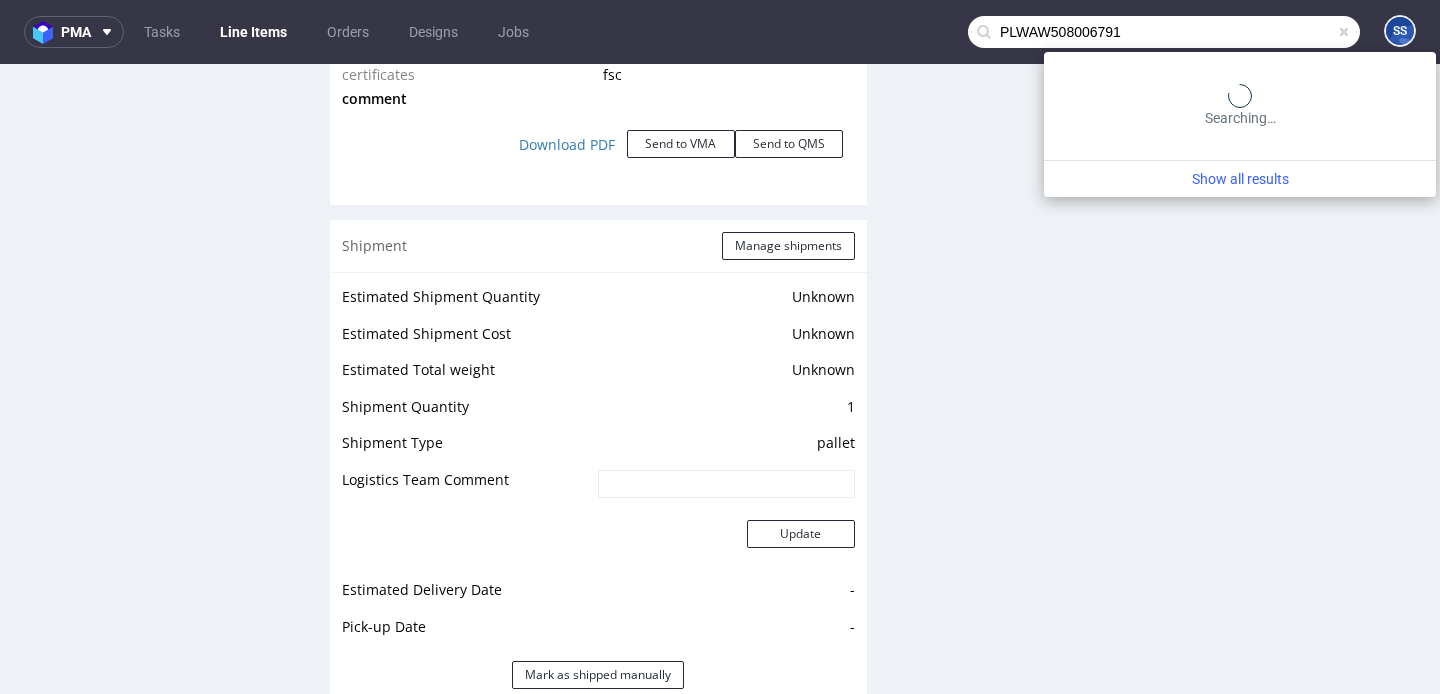 type on "PLWAW508006791" 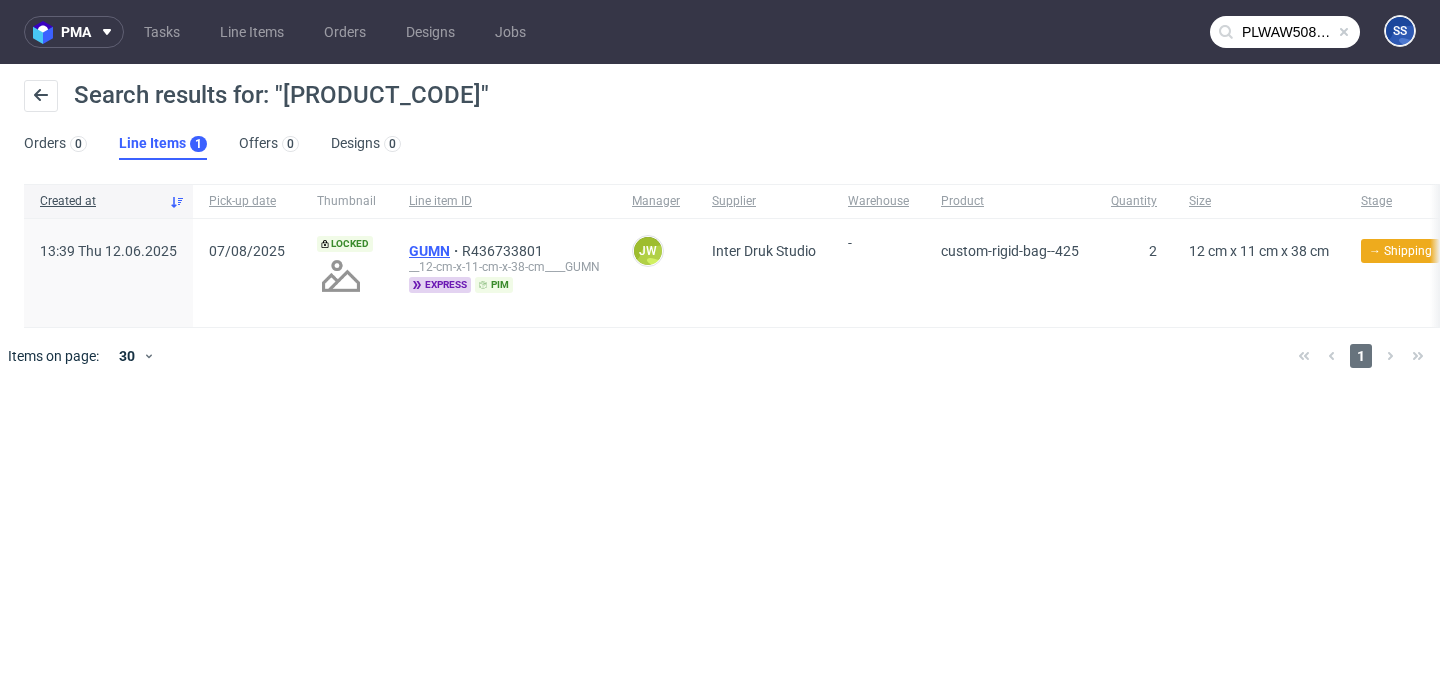 click on "GUMN" at bounding box center [435, 251] 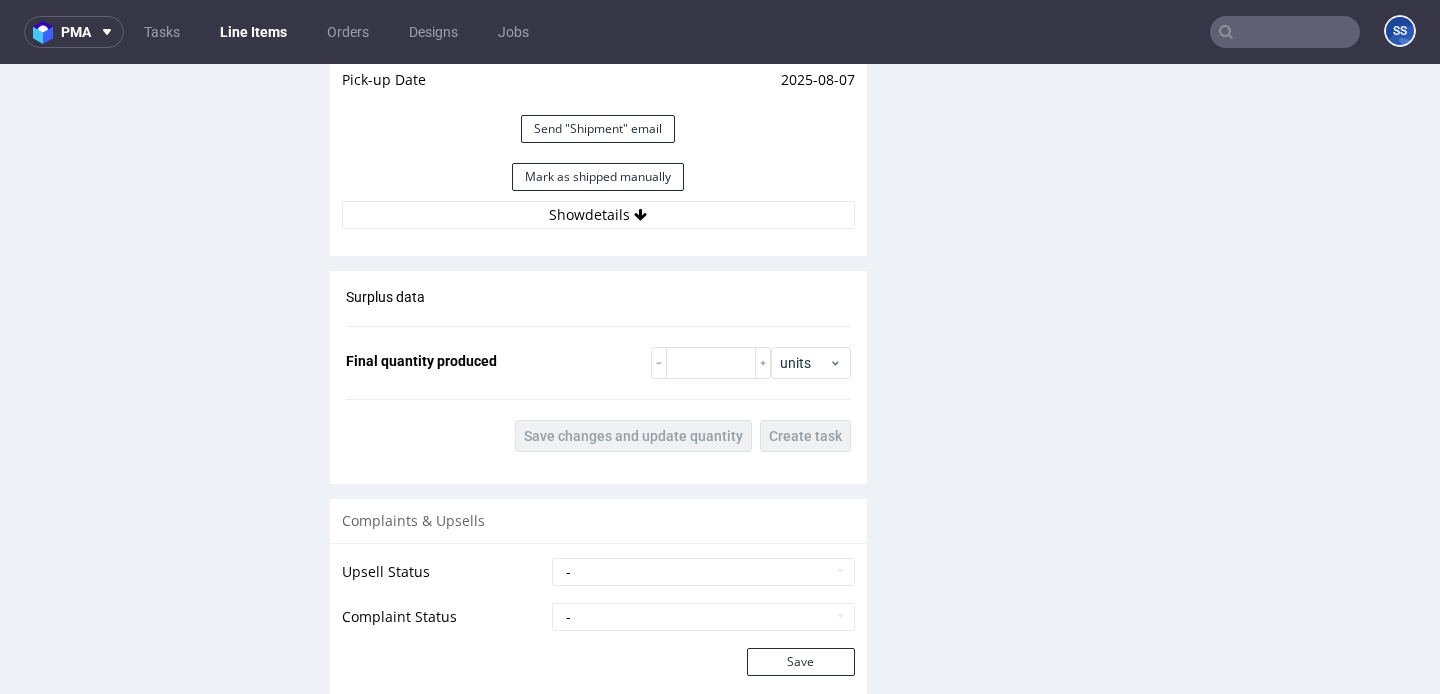 scroll, scrollTop: 2234, scrollLeft: 0, axis: vertical 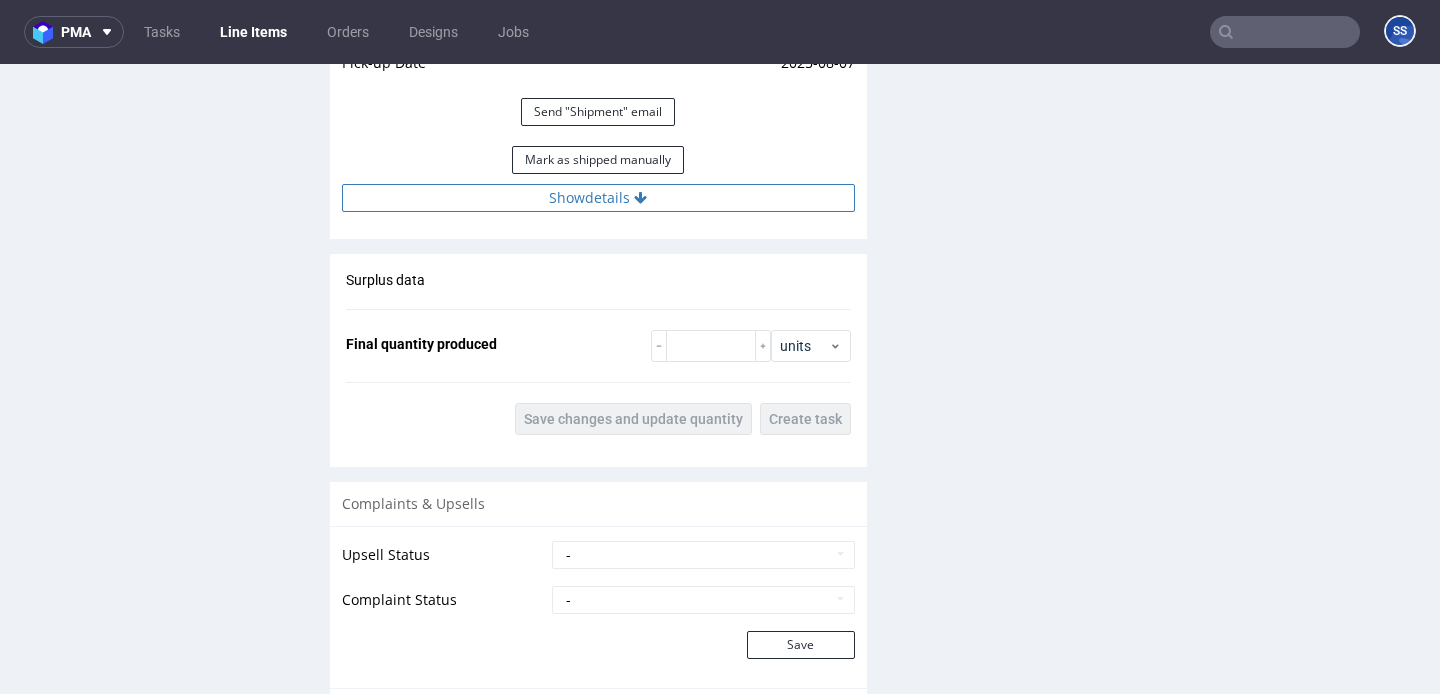 click on "Show  details" at bounding box center [598, 198] 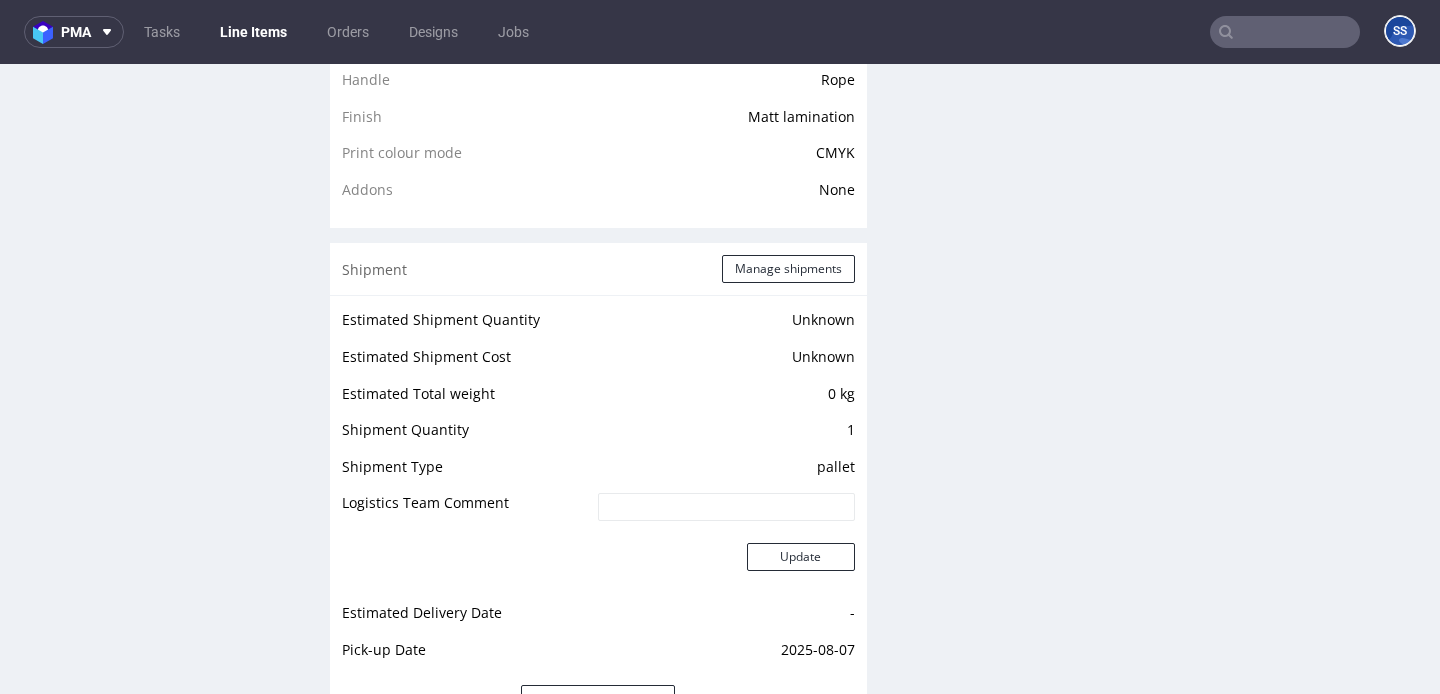 scroll, scrollTop: 1209, scrollLeft: 0, axis: vertical 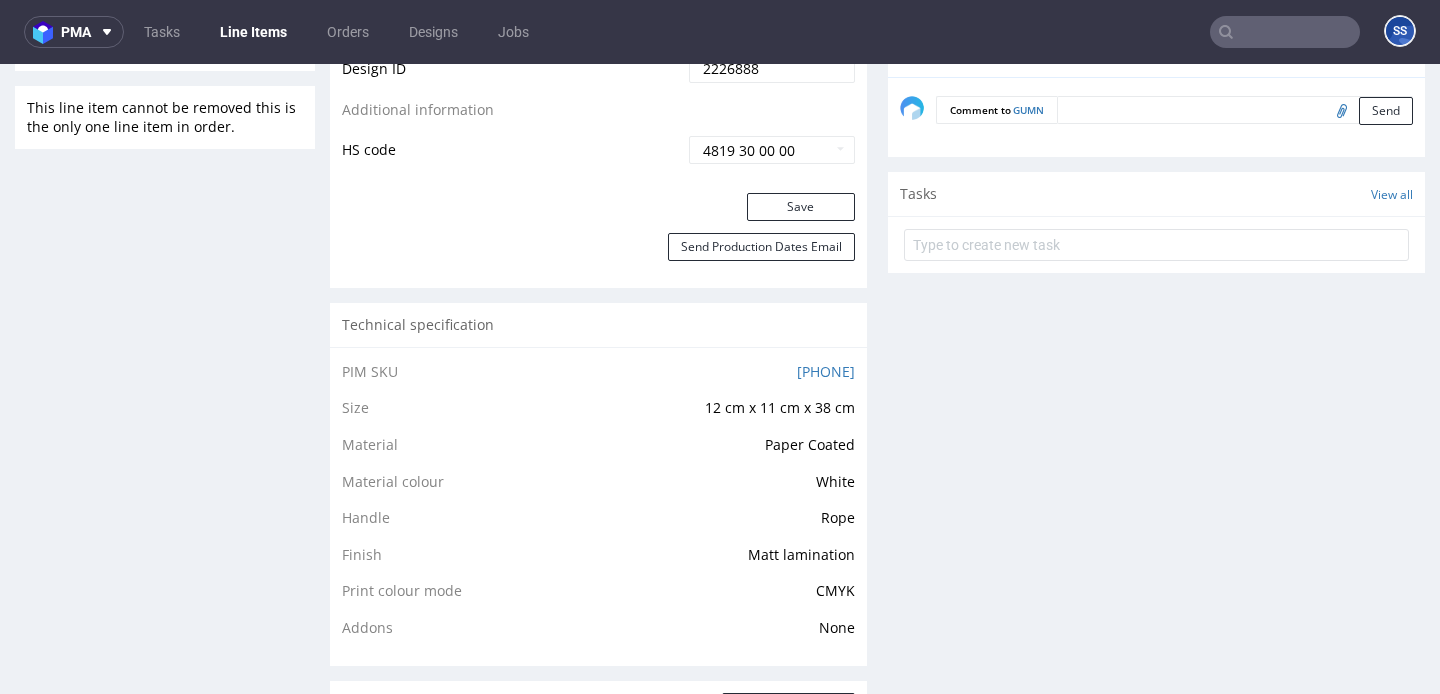click on "Line Items" at bounding box center (253, 32) 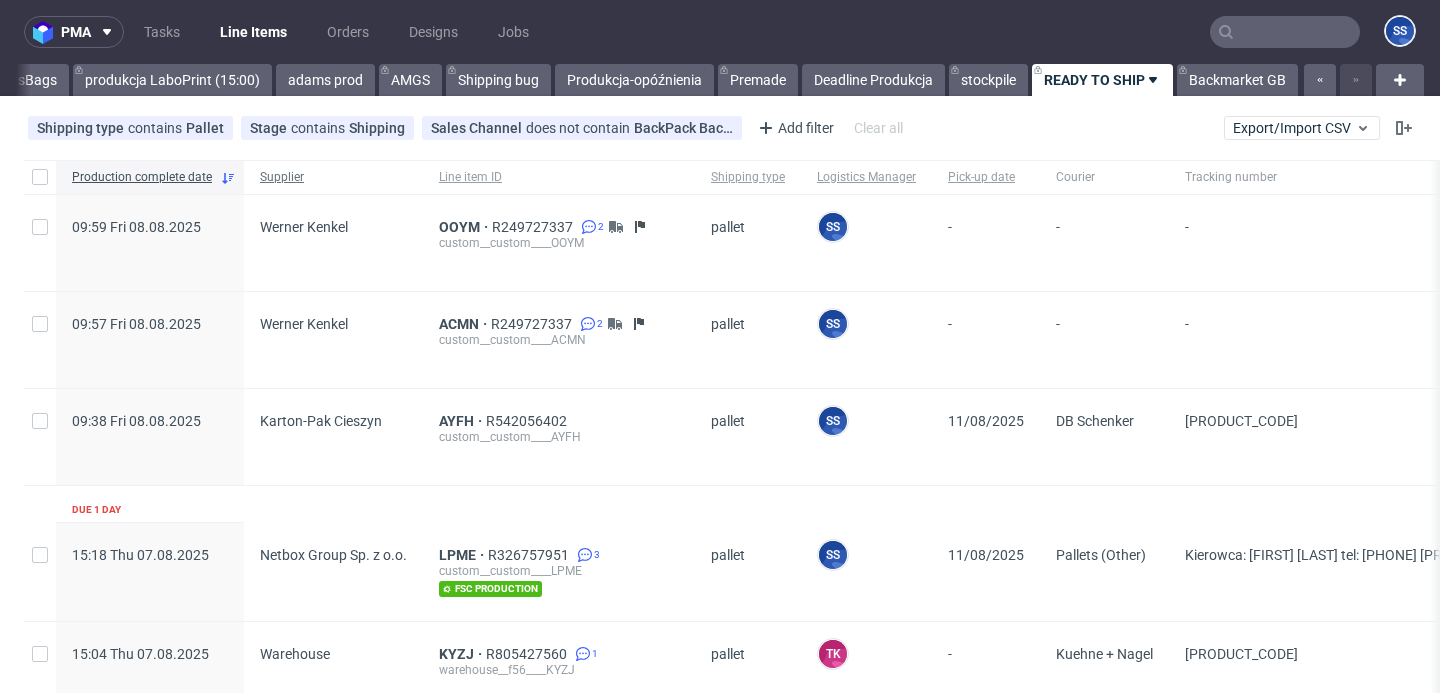 scroll, scrollTop: 0, scrollLeft: 1184, axis: horizontal 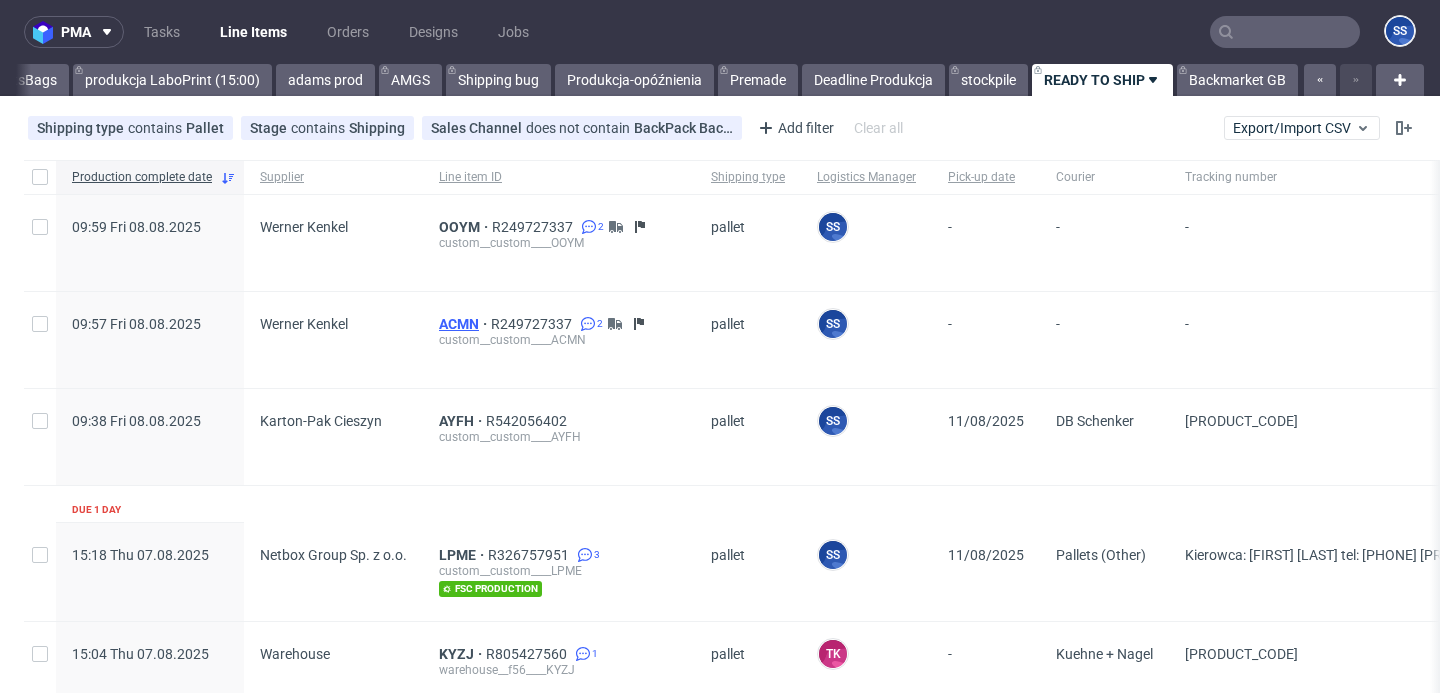 click on "ACMN" at bounding box center [465, 324] 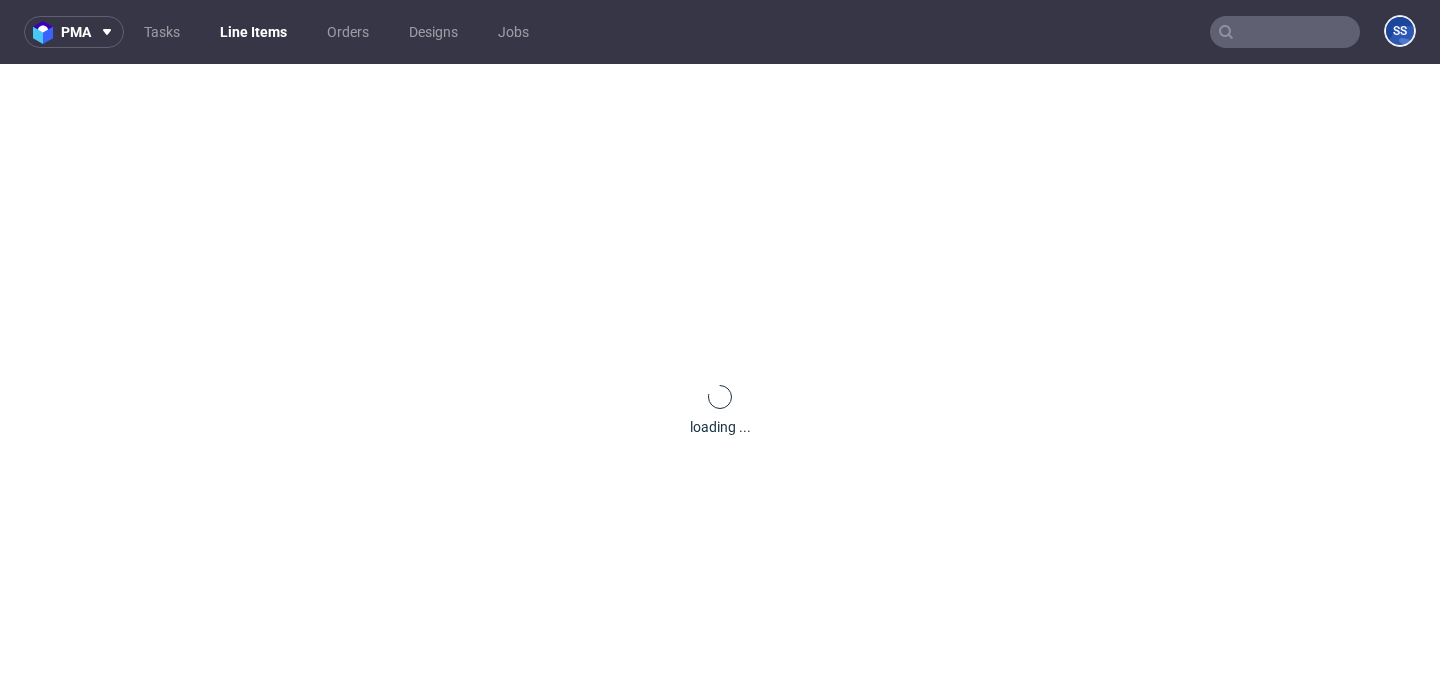 scroll, scrollTop: 0, scrollLeft: 0, axis: both 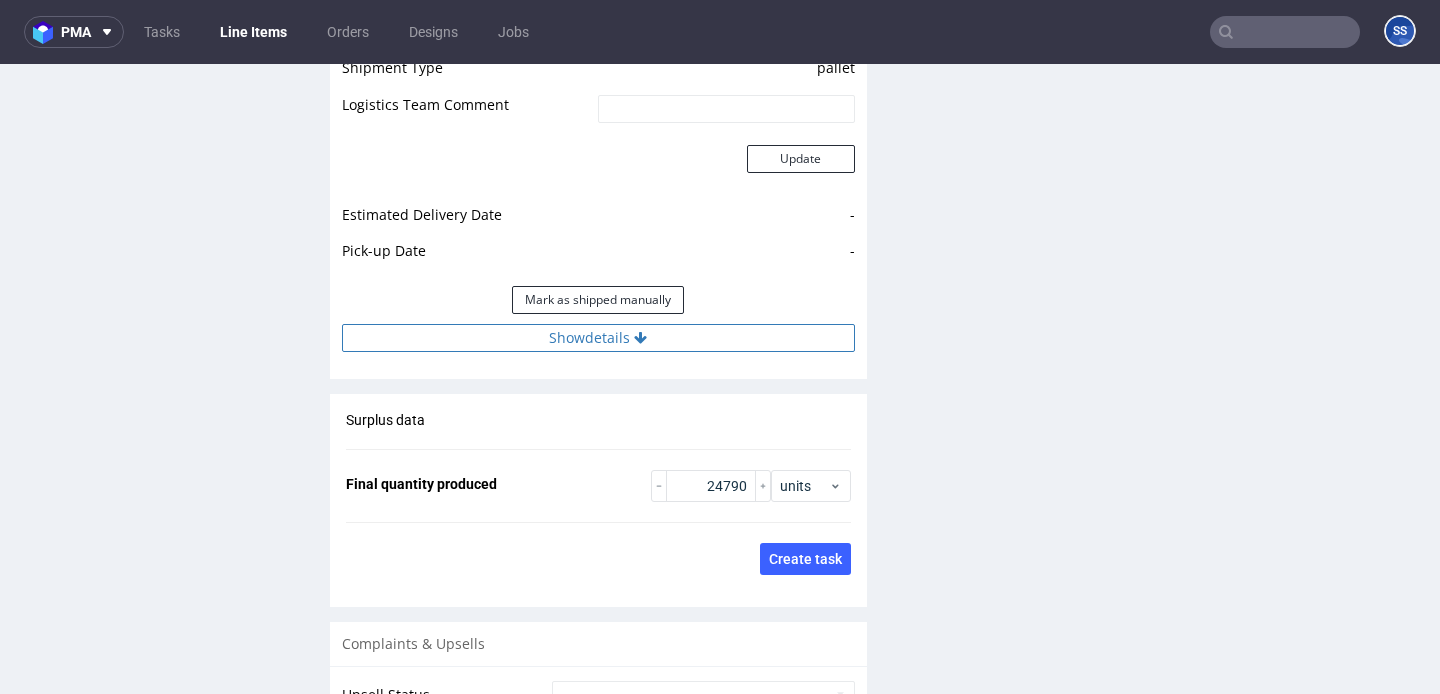 click on "Show  details" at bounding box center (598, 338) 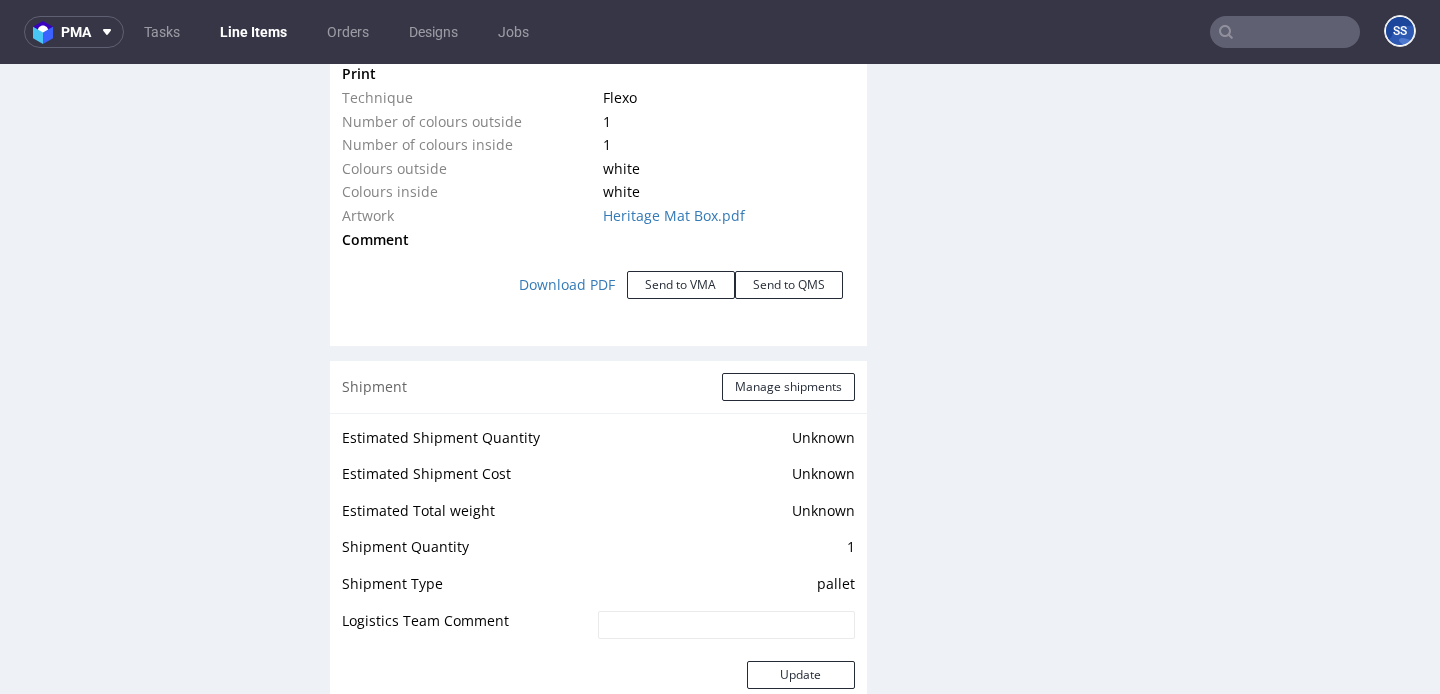 scroll, scrollTop: 2286, scrollLeft: 0, axis: vertical 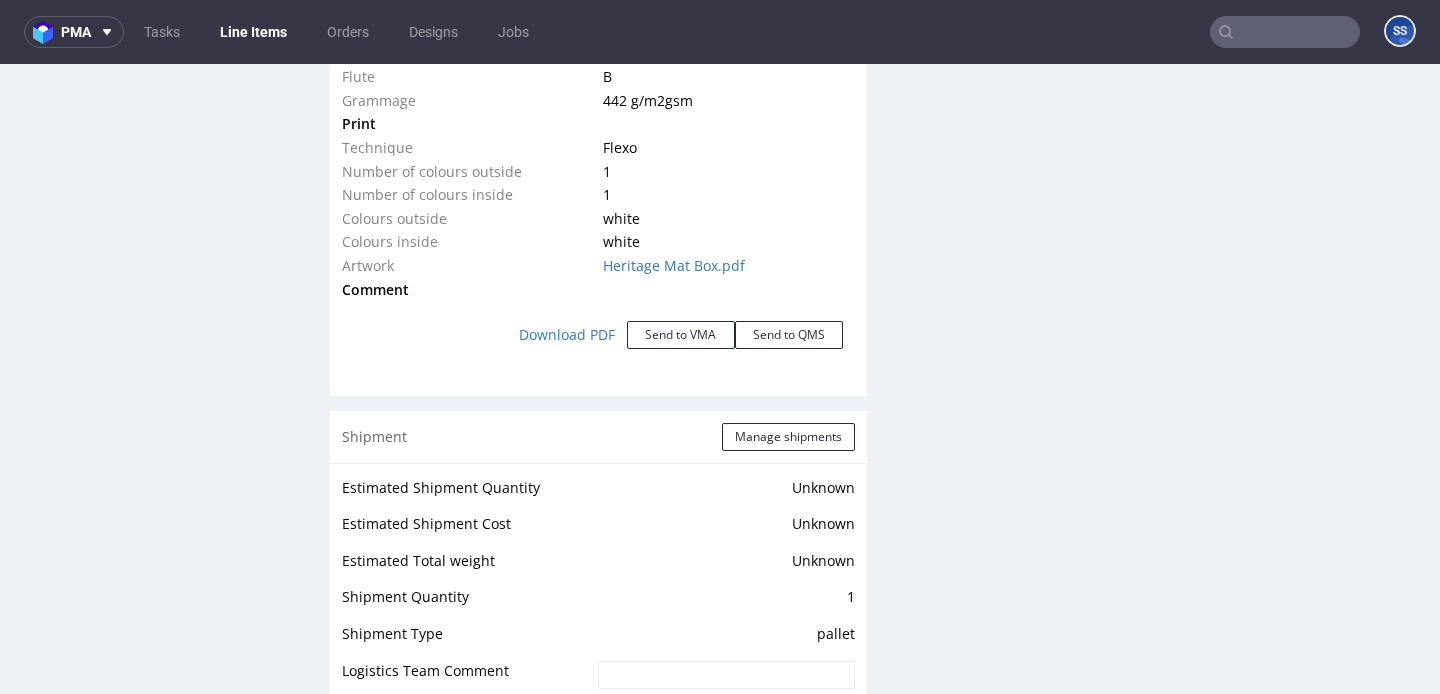 click on "Line Items" at bounding box center [253, 32] 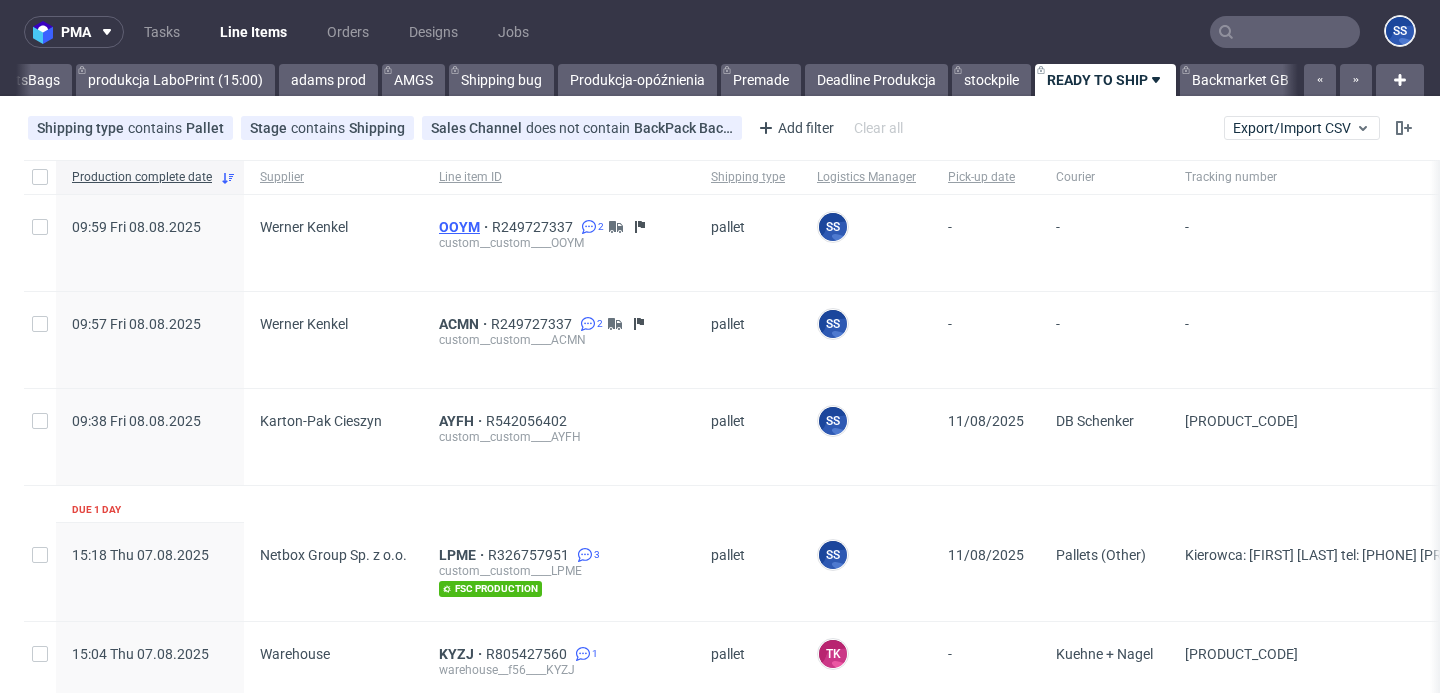 scroll, scrollTop: 0, scrollLeft: 1184, axis: horizontal 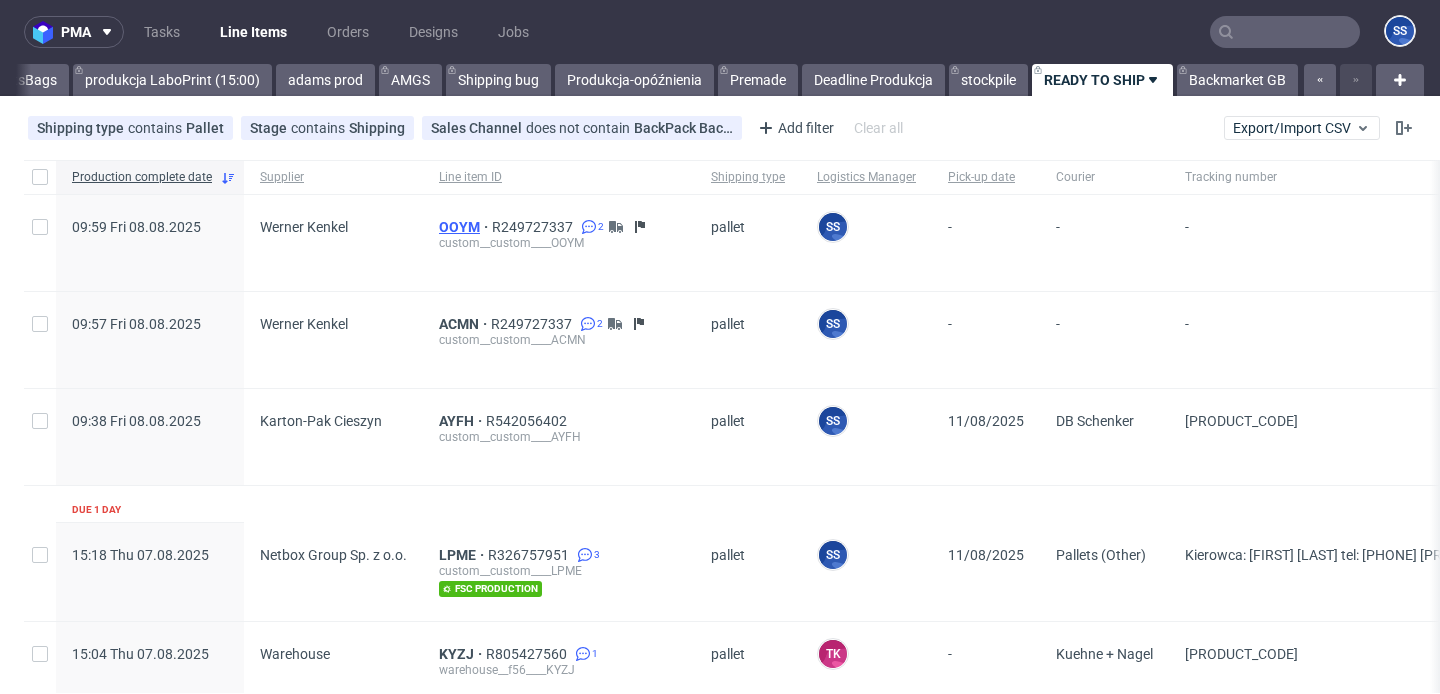 click on "OOYM" at bounding box center (465, 227) 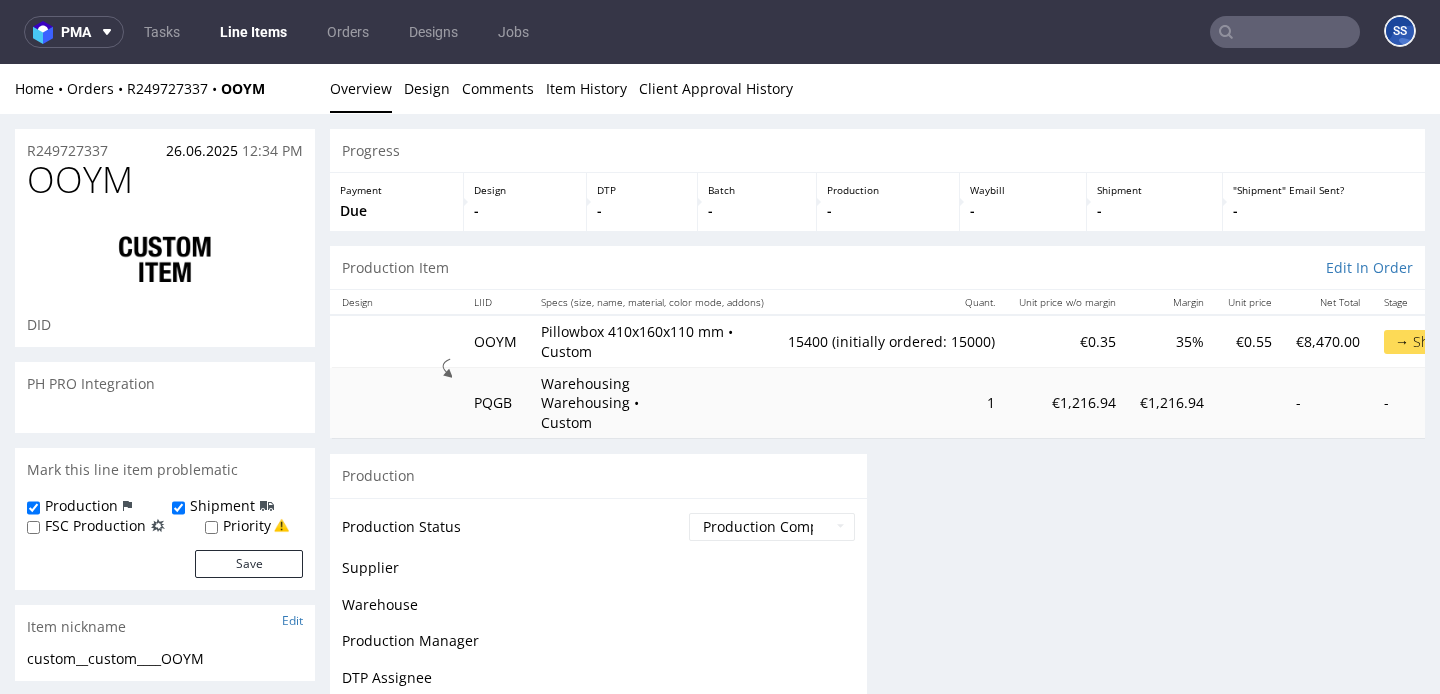 scroll, scrollTop: 0, scrollLeft: 0, axis: both 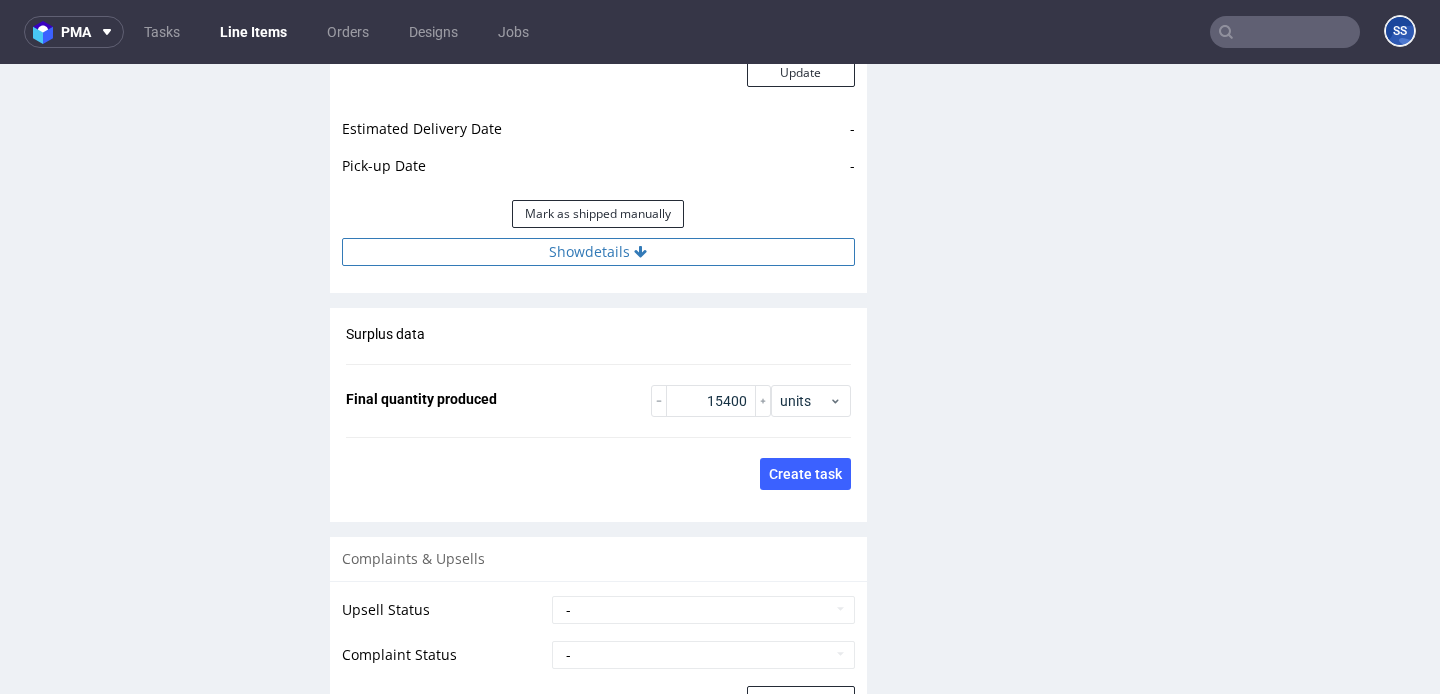 click on "Show  details" at bounding box center (598, 252) 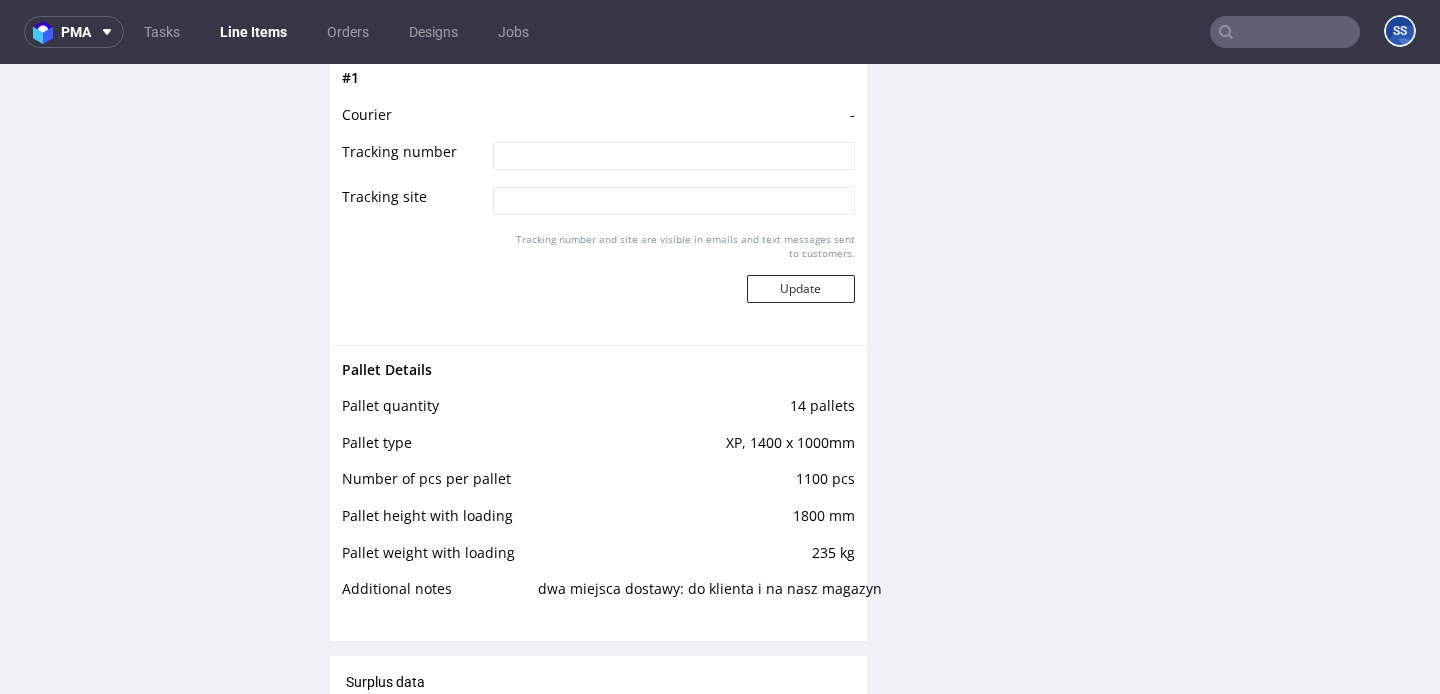 scroll, scrollTop: 3359, scrollLeft: 0, axis: vertical 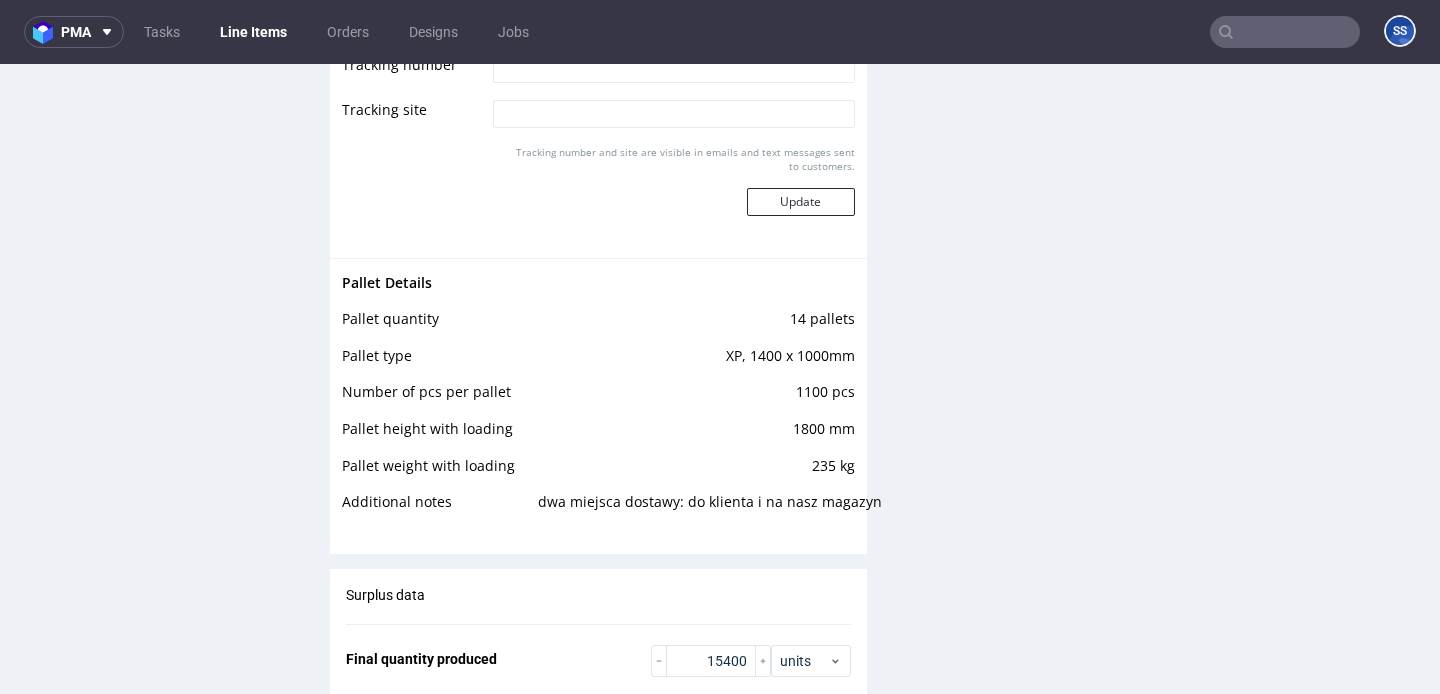 click on "Line Items" at bounding box center [253, 32] 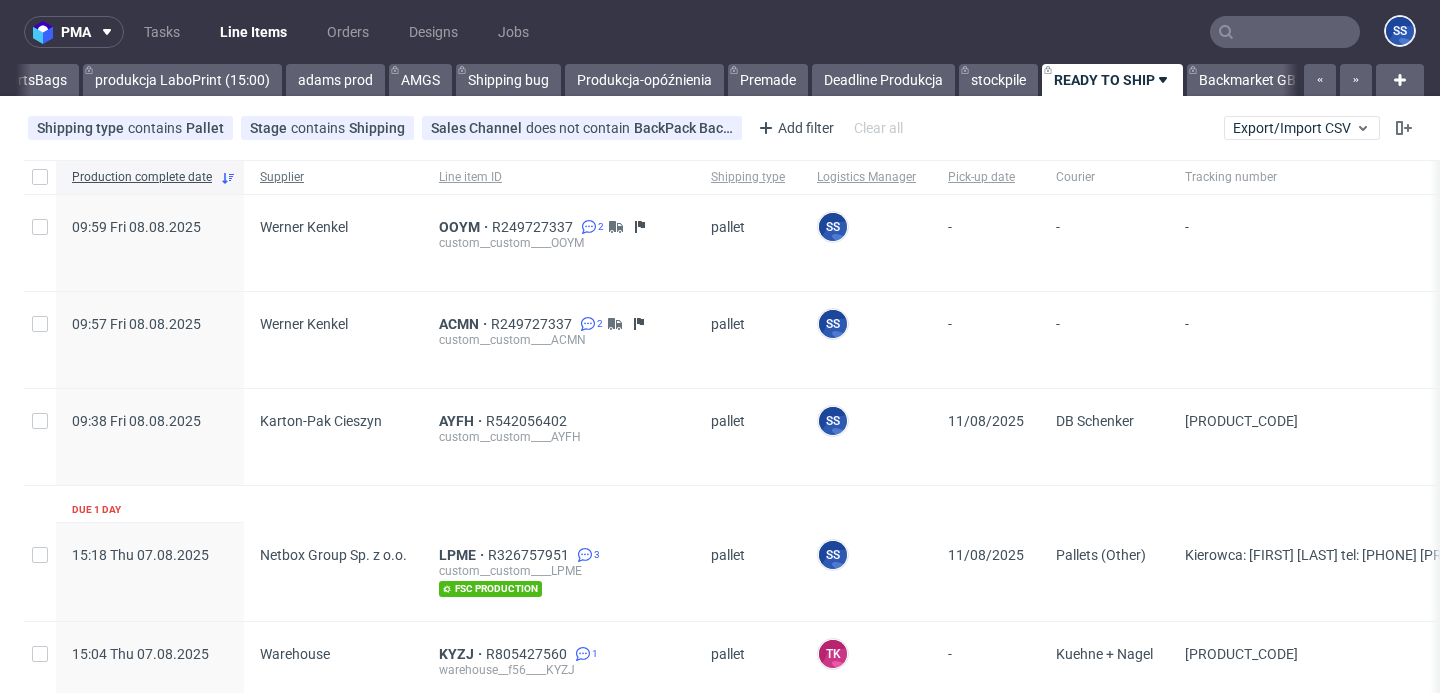 scroll, scrollTop: 0, scrollLeft: 1184, axis: horizontal 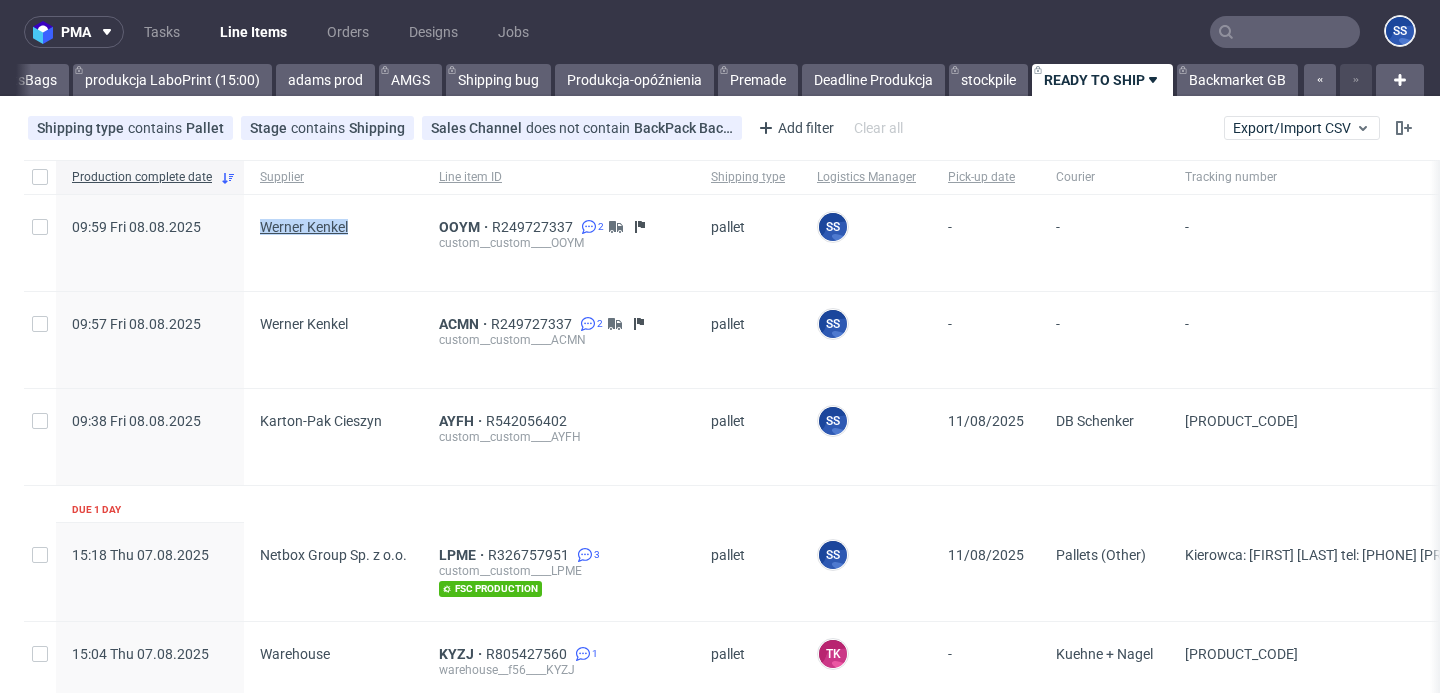 drag, startPoint x: 371, startPoint y: 235, endPoint x: 263, endPoint y: 229, distance: 108.16654 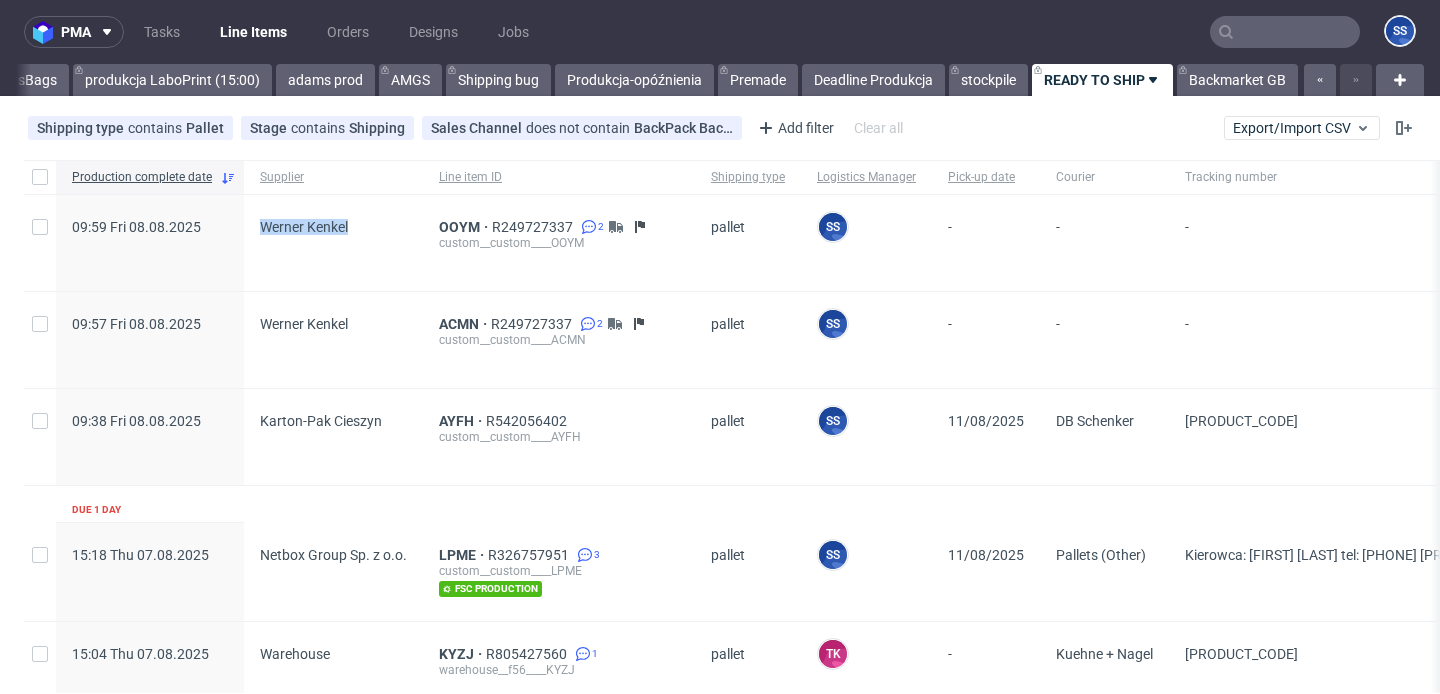copy on "Werner Kenkel" 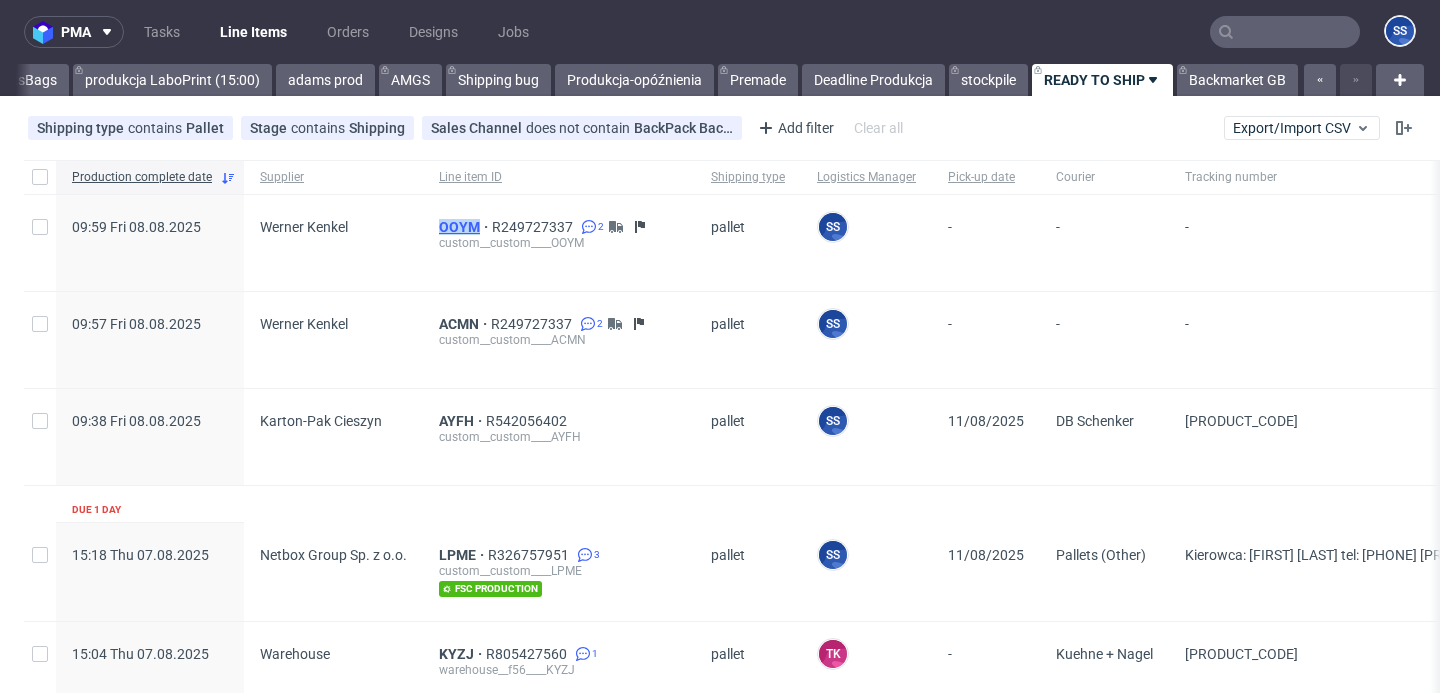 drag, startPoint x: 423, startPoint y: 222, endPoint x: 483, endPoint y: 226, distance: 60.133186 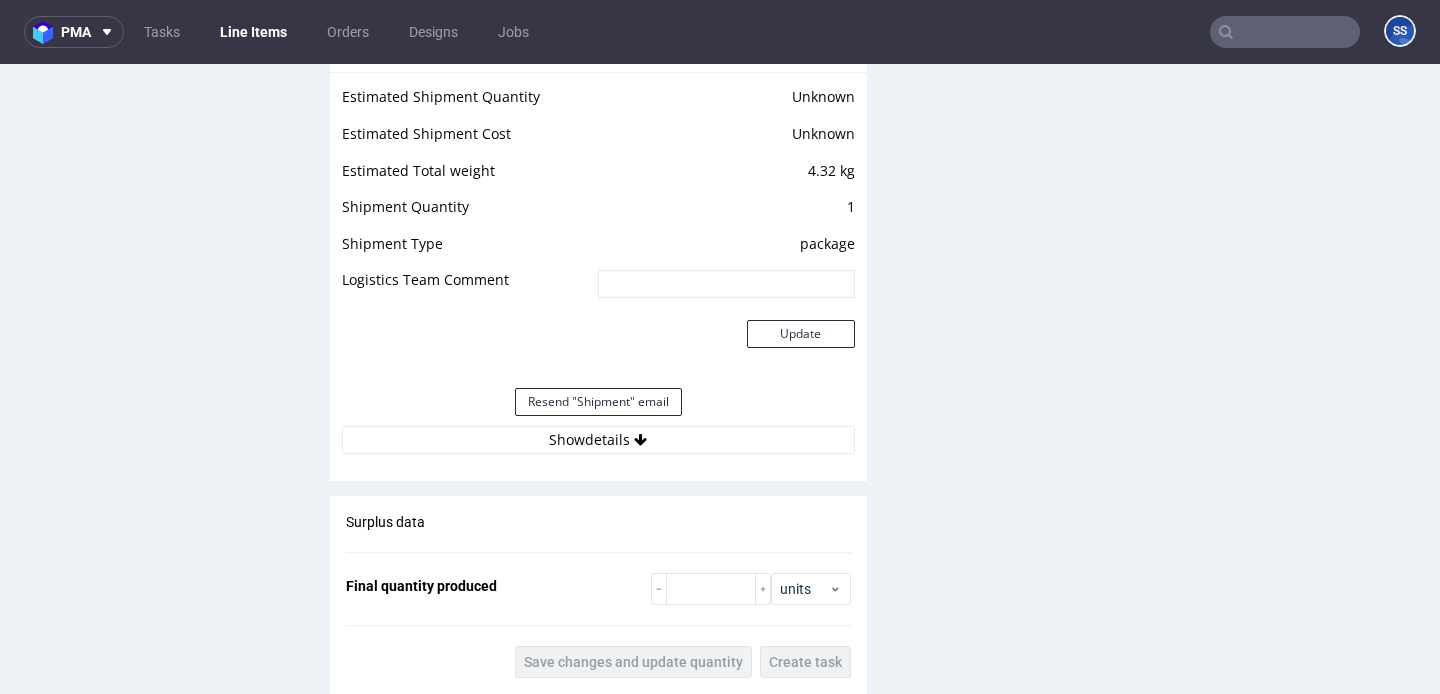 scroll, scrollTop: 2030, scrollLeft: 0, axis: vertical 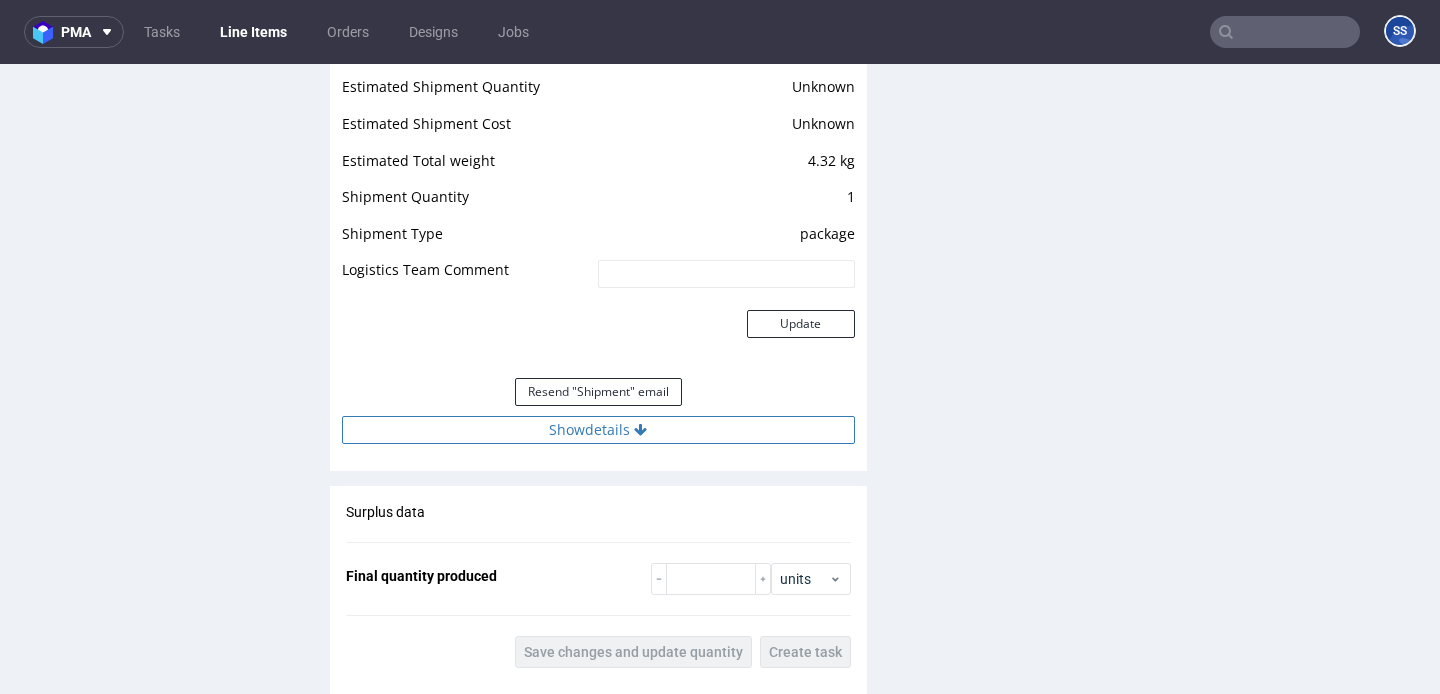 click on "Show  details" at bounding box center [598, 430] 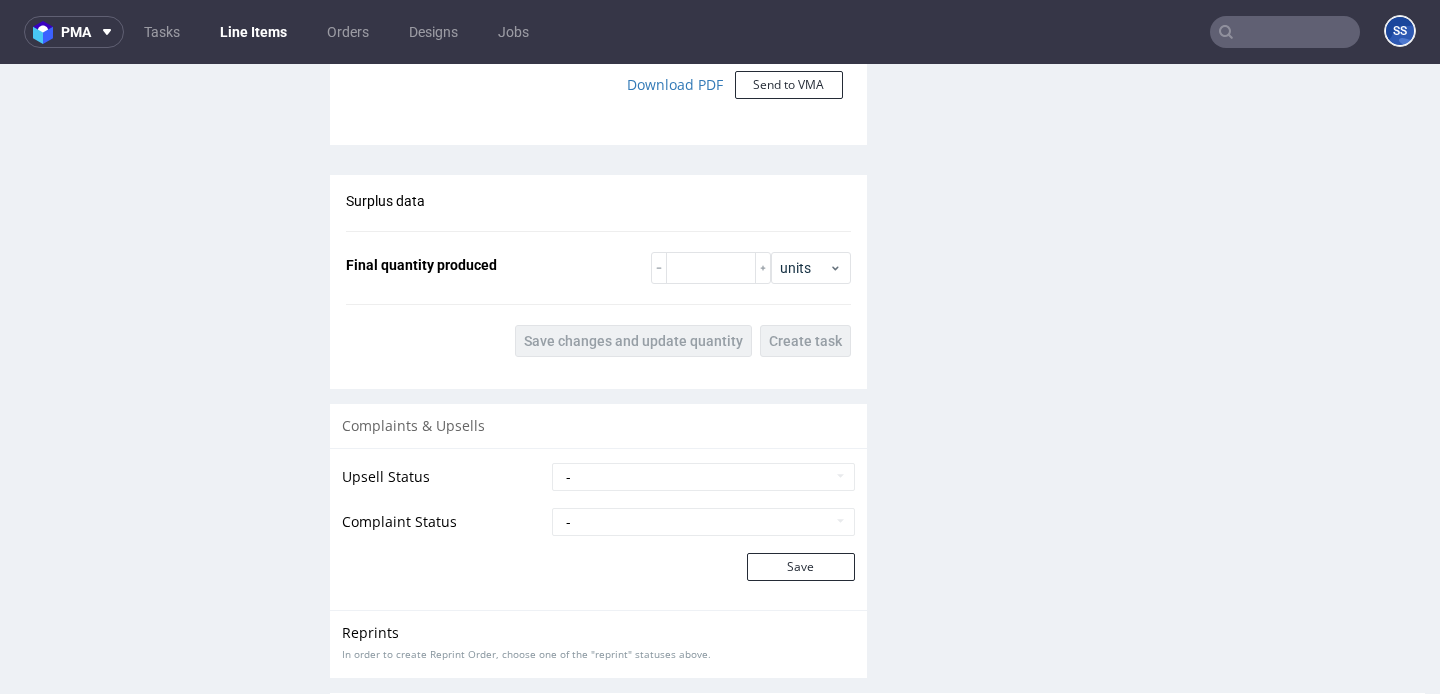 scroll, scrollTop: 2069, scrollLeft: 0, axis: vertical 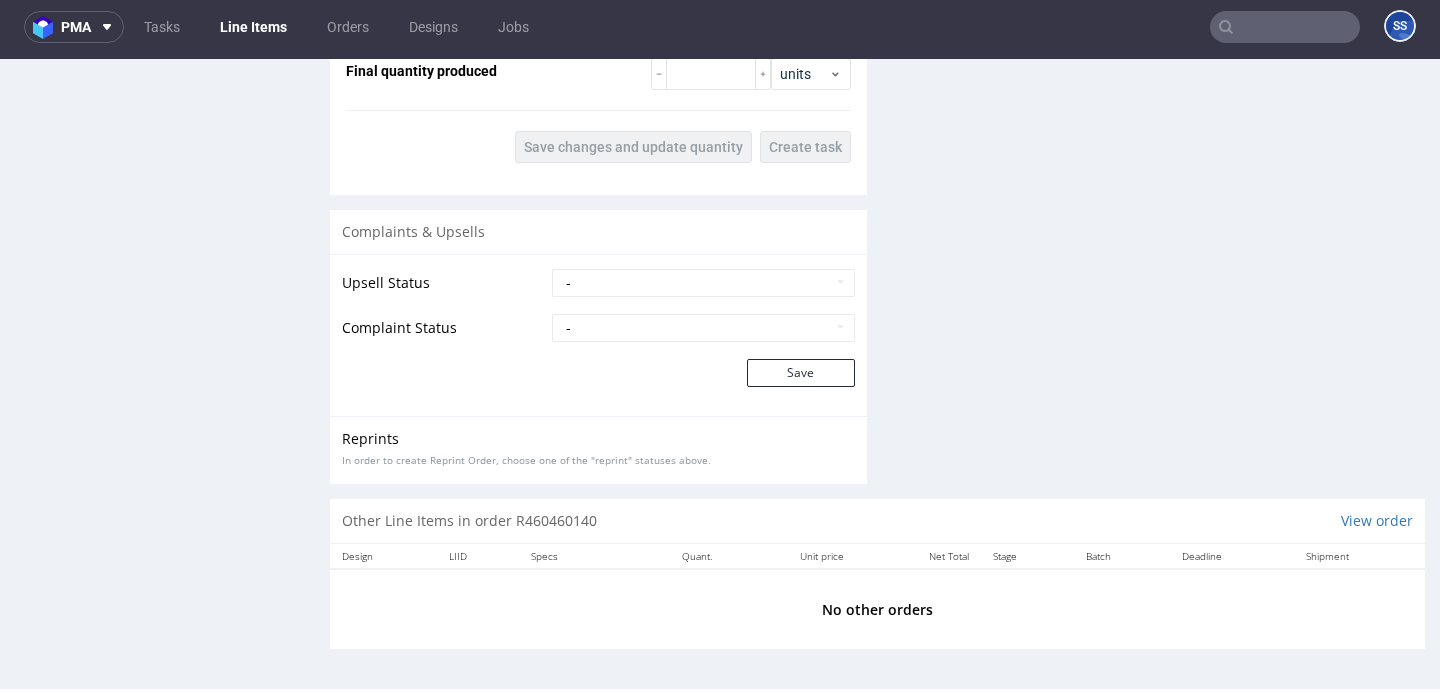 click on "Line Items" at bounding box center [253, 27] 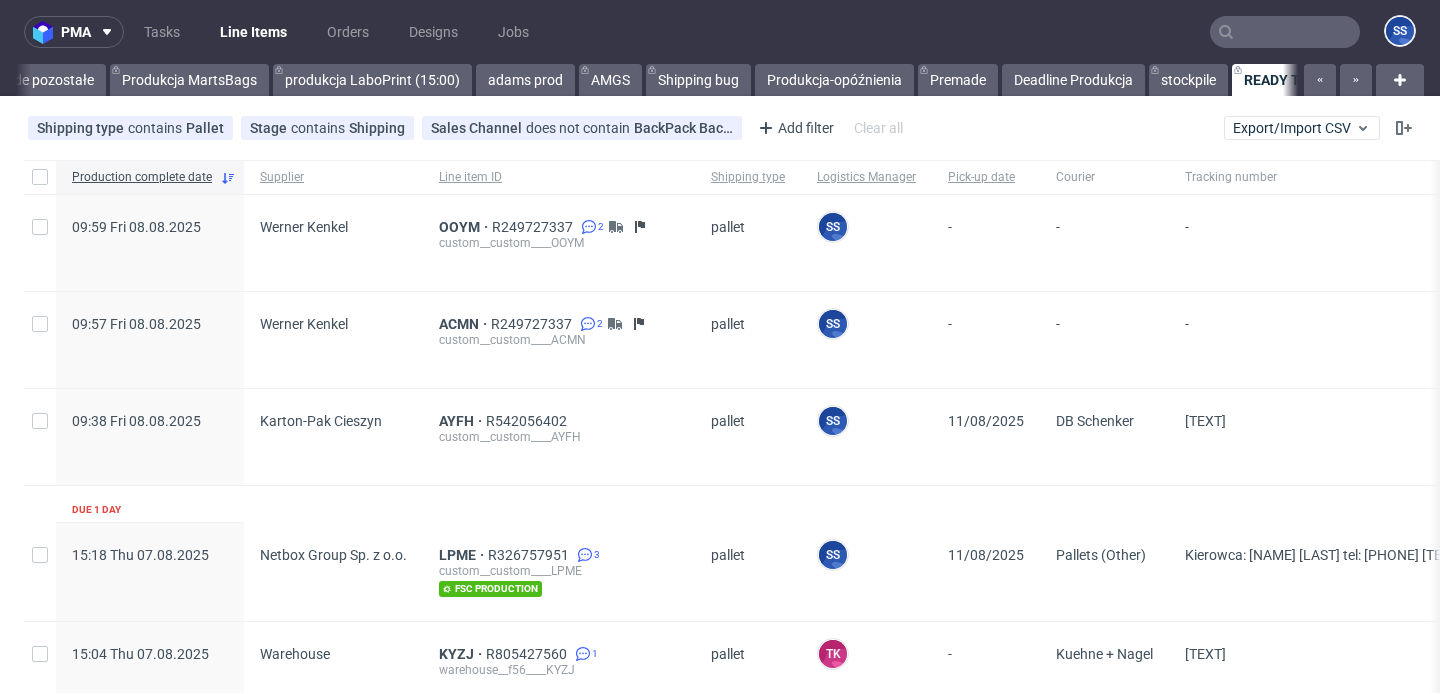 scroll, scrollTop: 0, scrollLeft: 1122, axis: horizontal 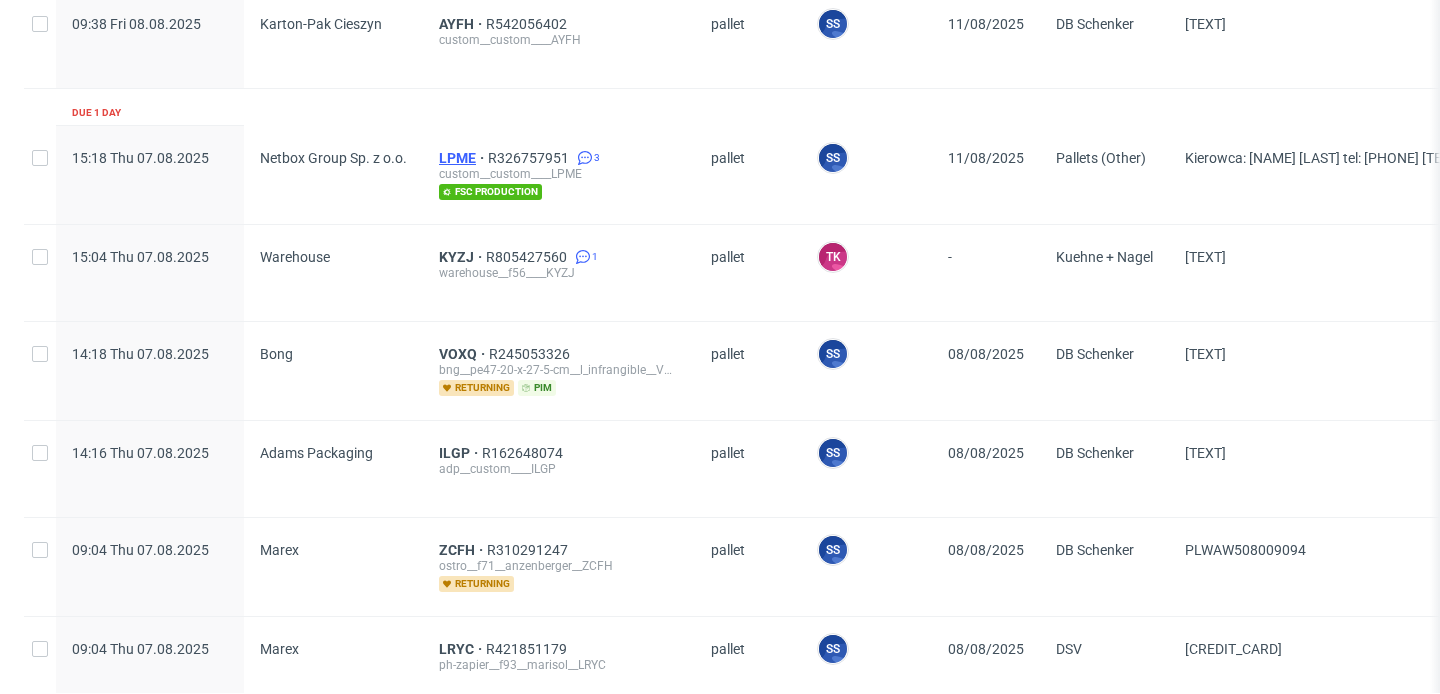 click on "LPME" at bounding box center [463, 158] 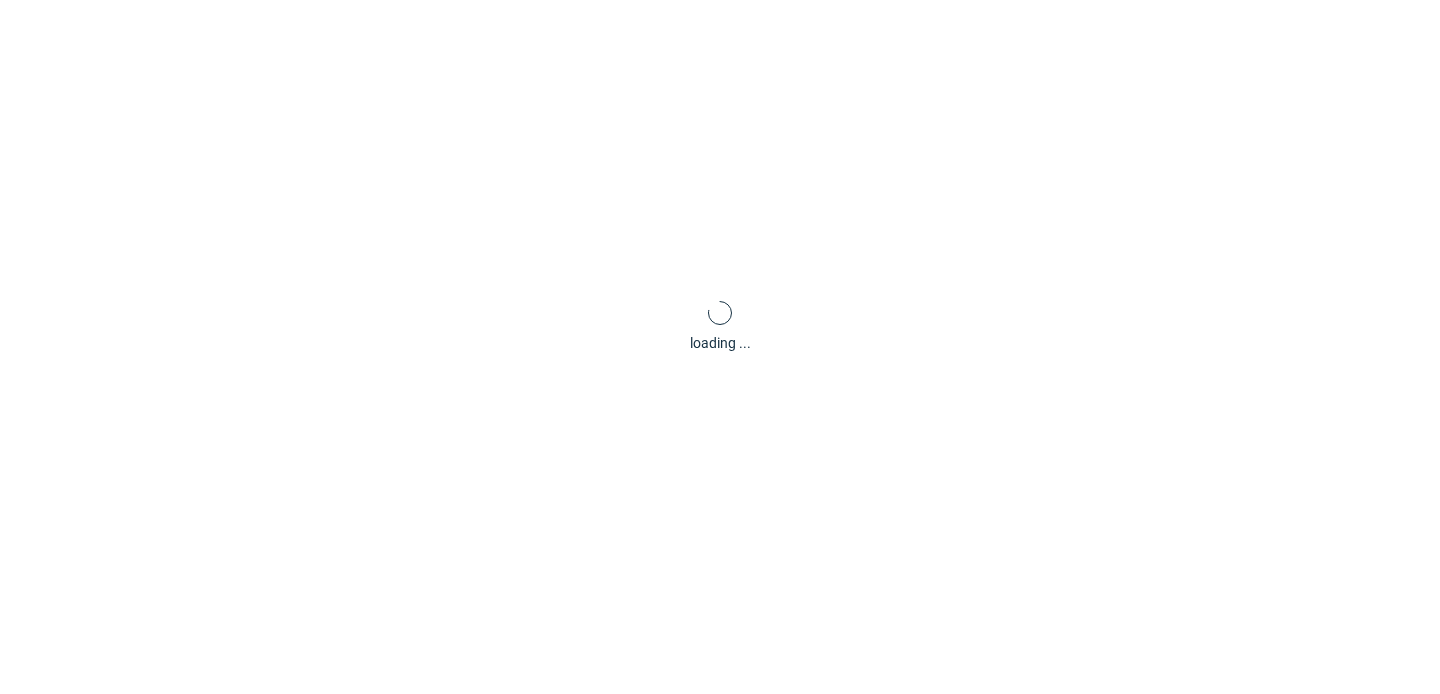 scroll, scrollTop: 5, scrollLeft: 0, axis: vertical 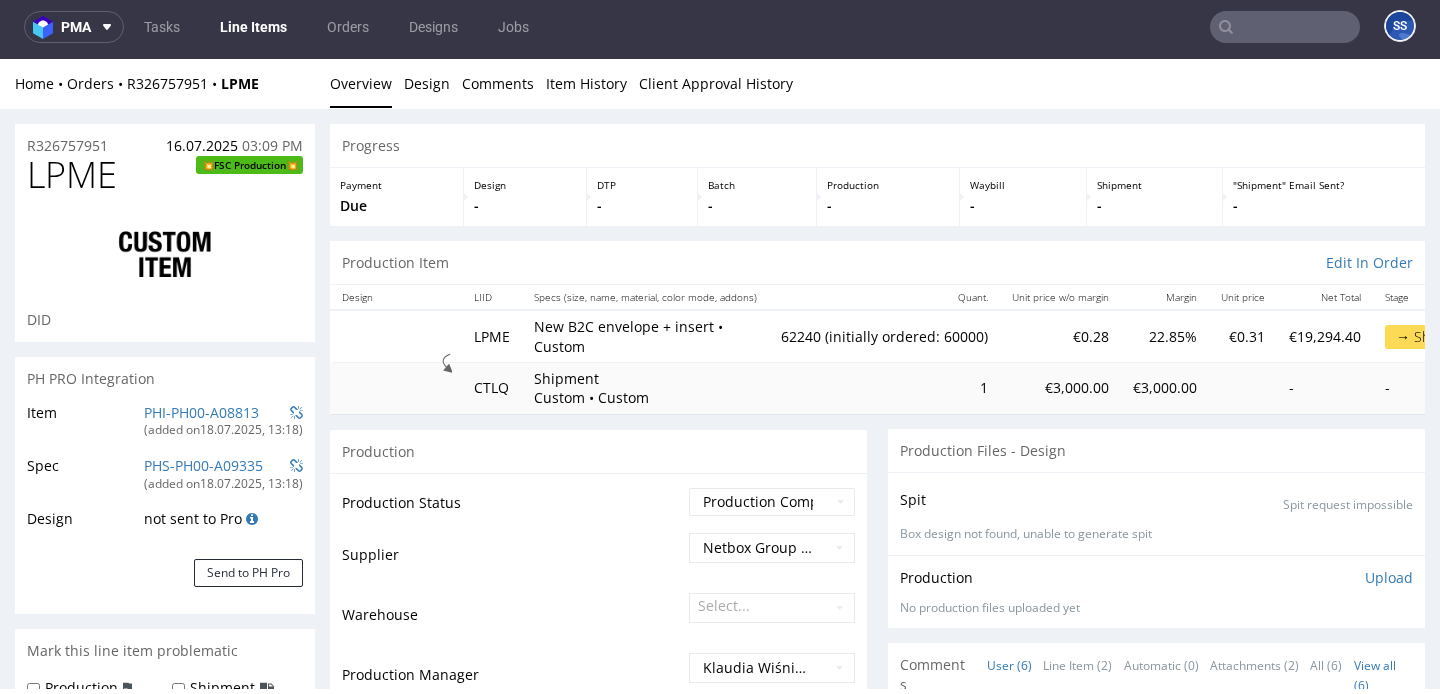 click on "Line Items" at bounding box center [253, 27] 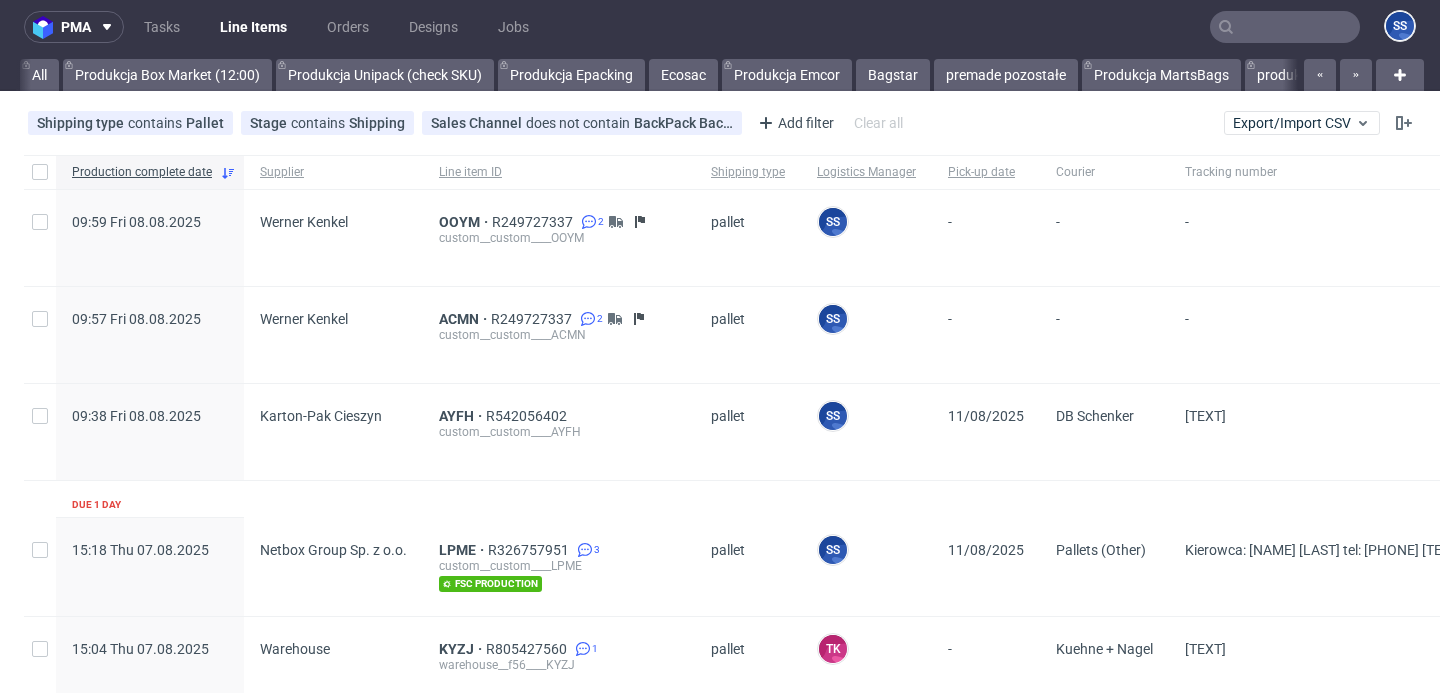 scroll, scrollTop: 0, scrollLeft: 0, axis: both 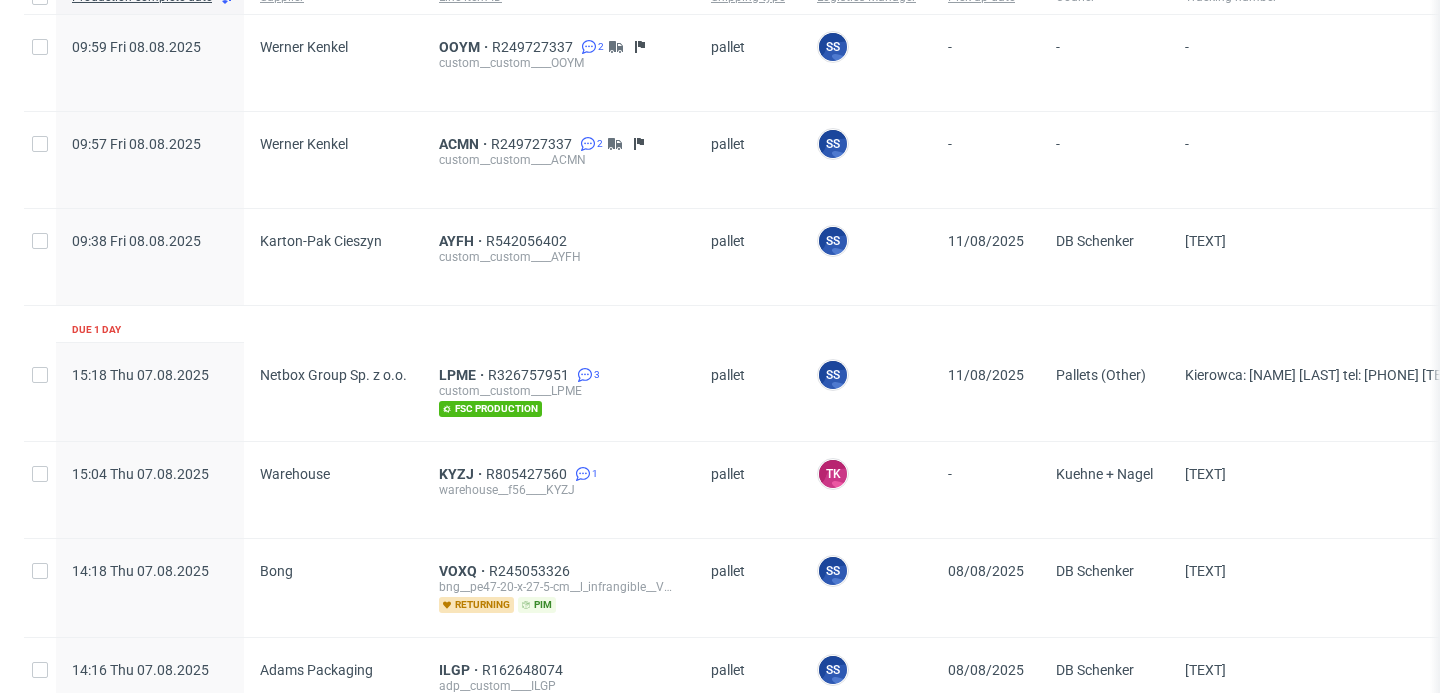 click on "LPME R326757951 3 custom__custom____LPME fsc production" at bounding box center (559, 392) 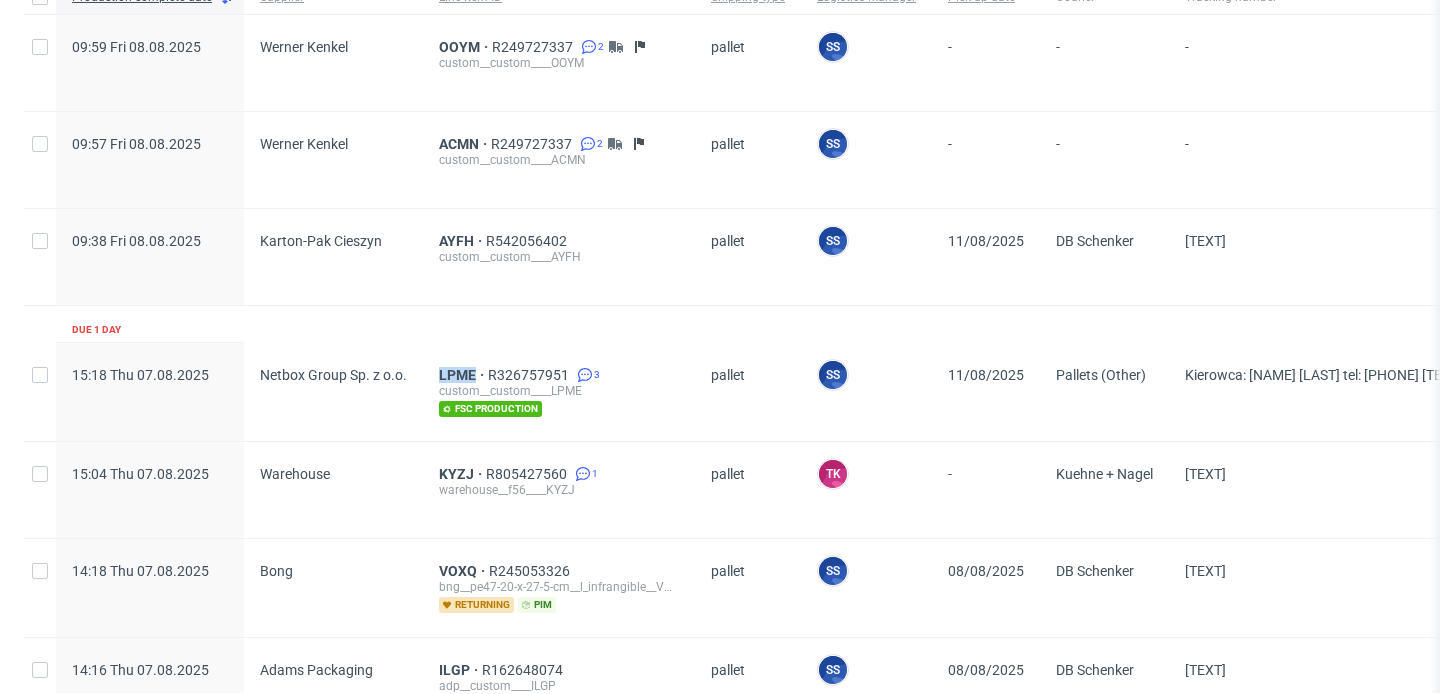 click on "LPME R326757951 3 custom__custom____LPME fsc production" at bounding box center (559, 392) 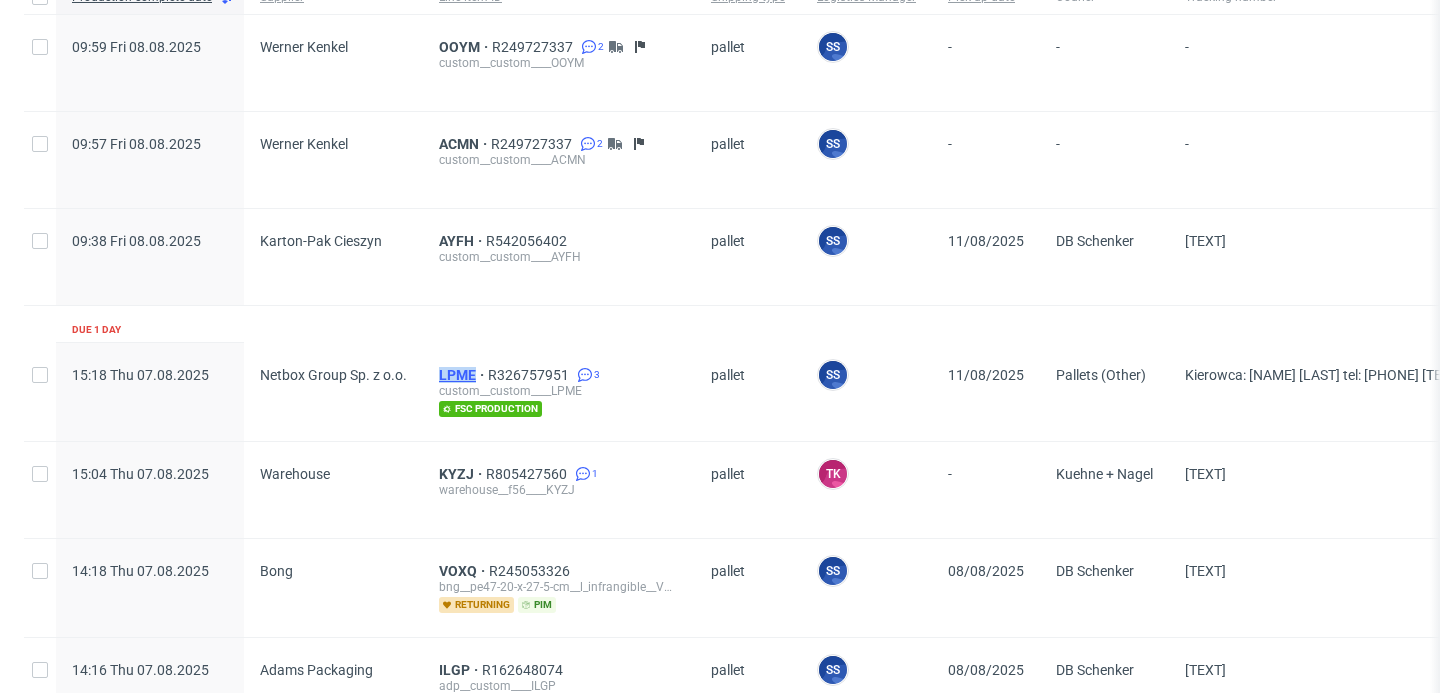 click on "LPME" at bounding box center [463, 375] 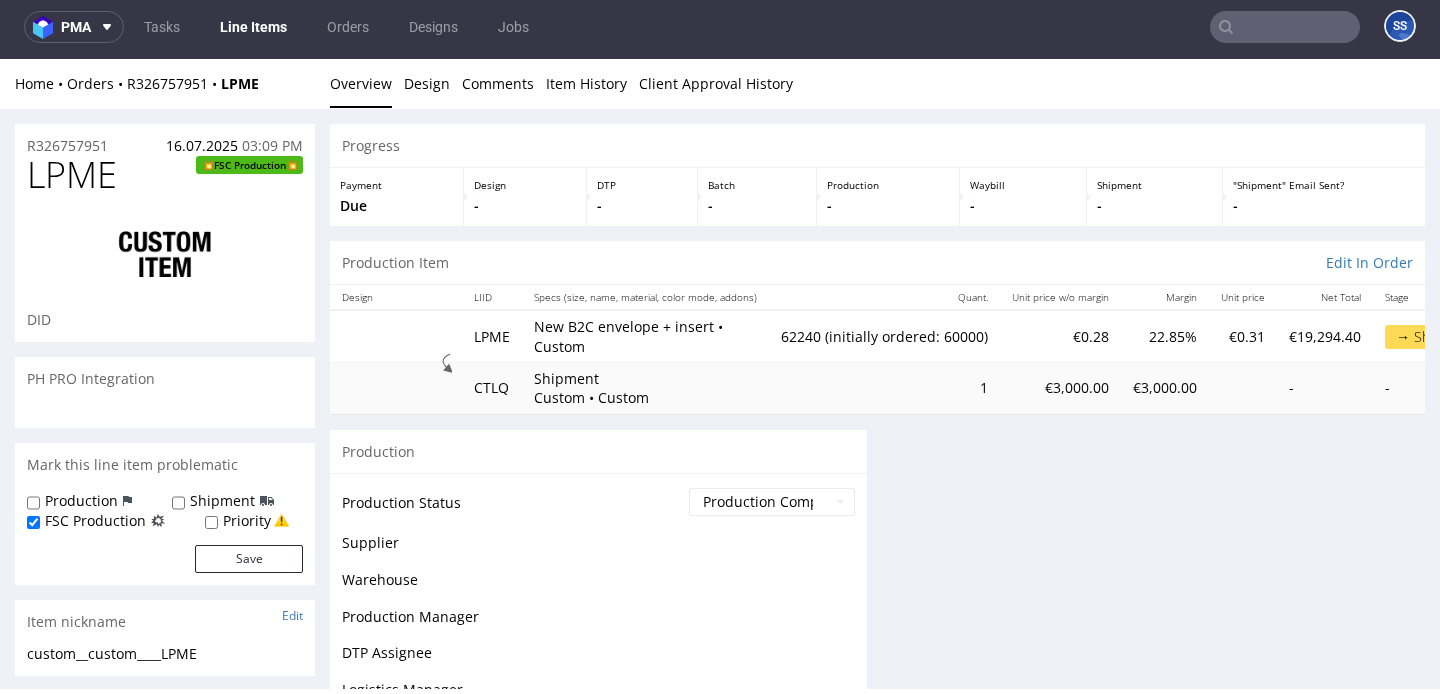 scroll, scrollTop: 5, scrollLeft: 0, axis: vertical 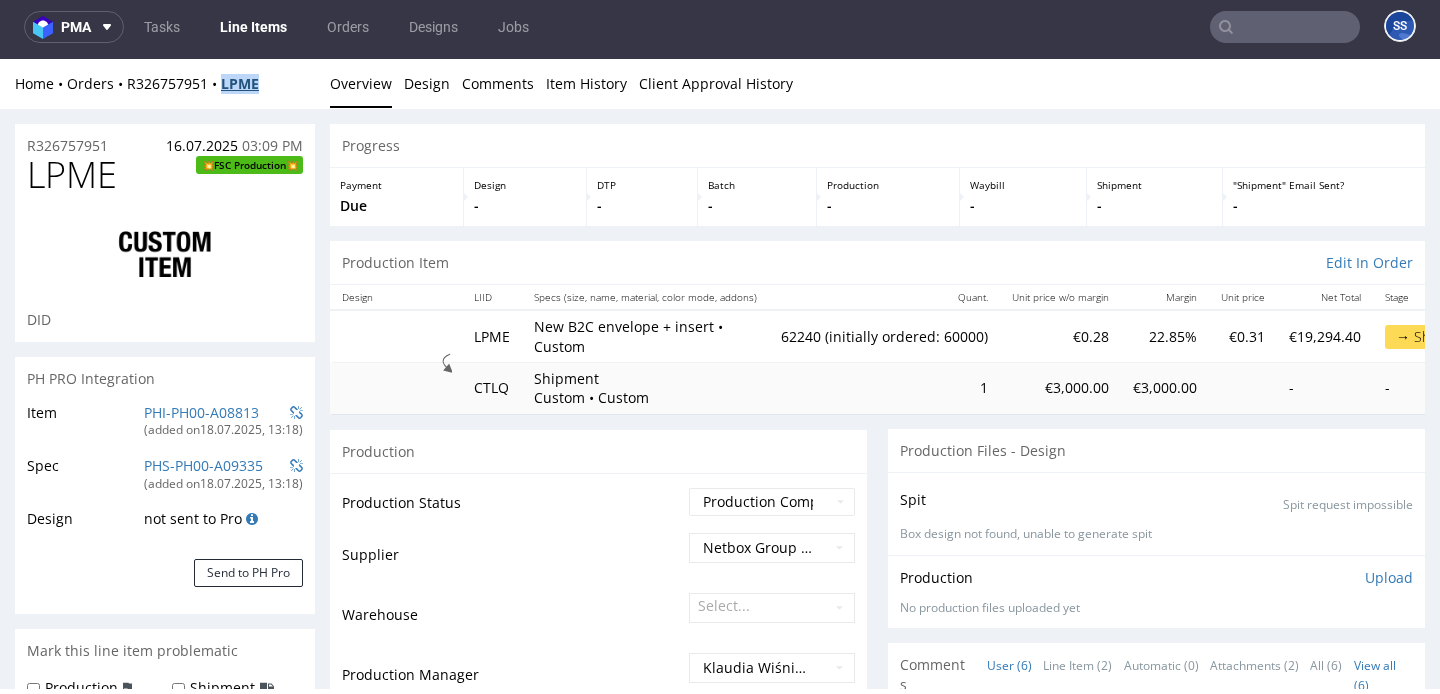 drag, startPoint x: 275, startPoint y: 87, endPoint x: 226, endPoint y: 89, distance: 49.0408 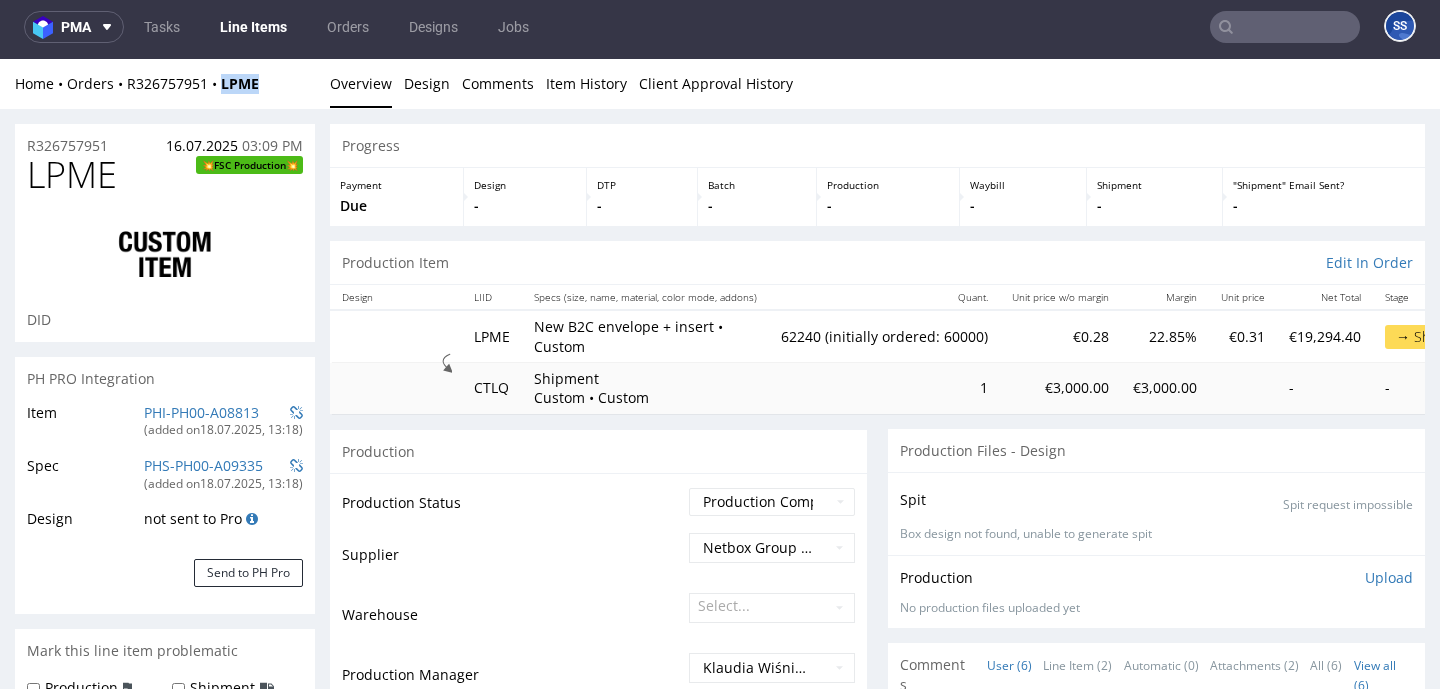 copy on "LPME" 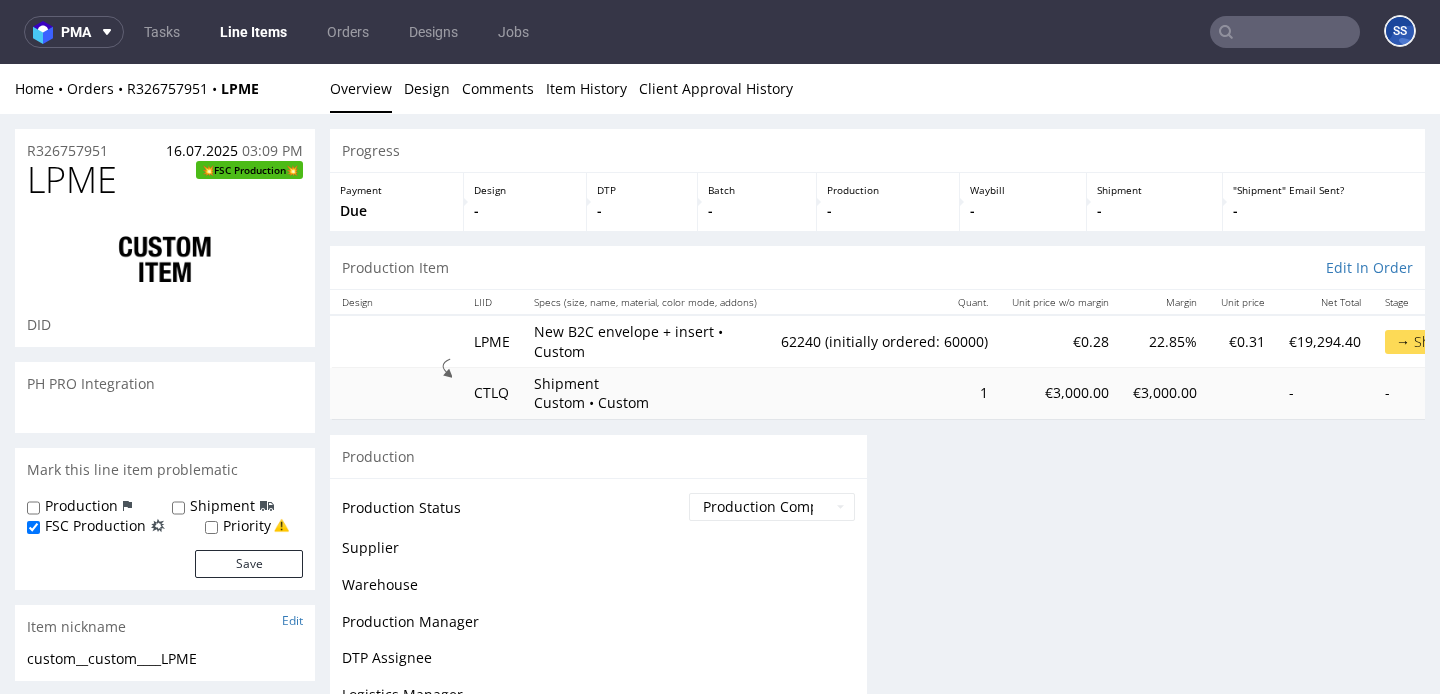 scroll, scrollTop: 0, scrollLeft: 0, axis: both 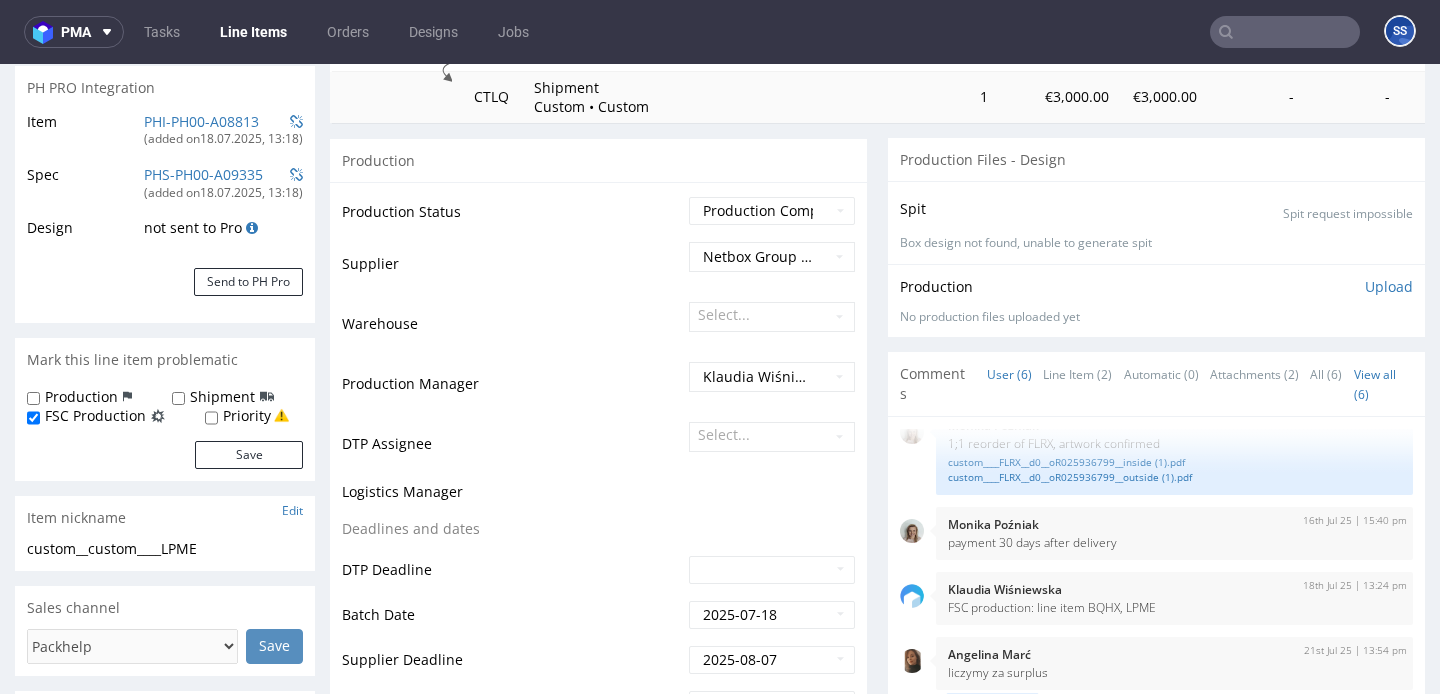 click on "Line Items" at bounding box center (253, 32) 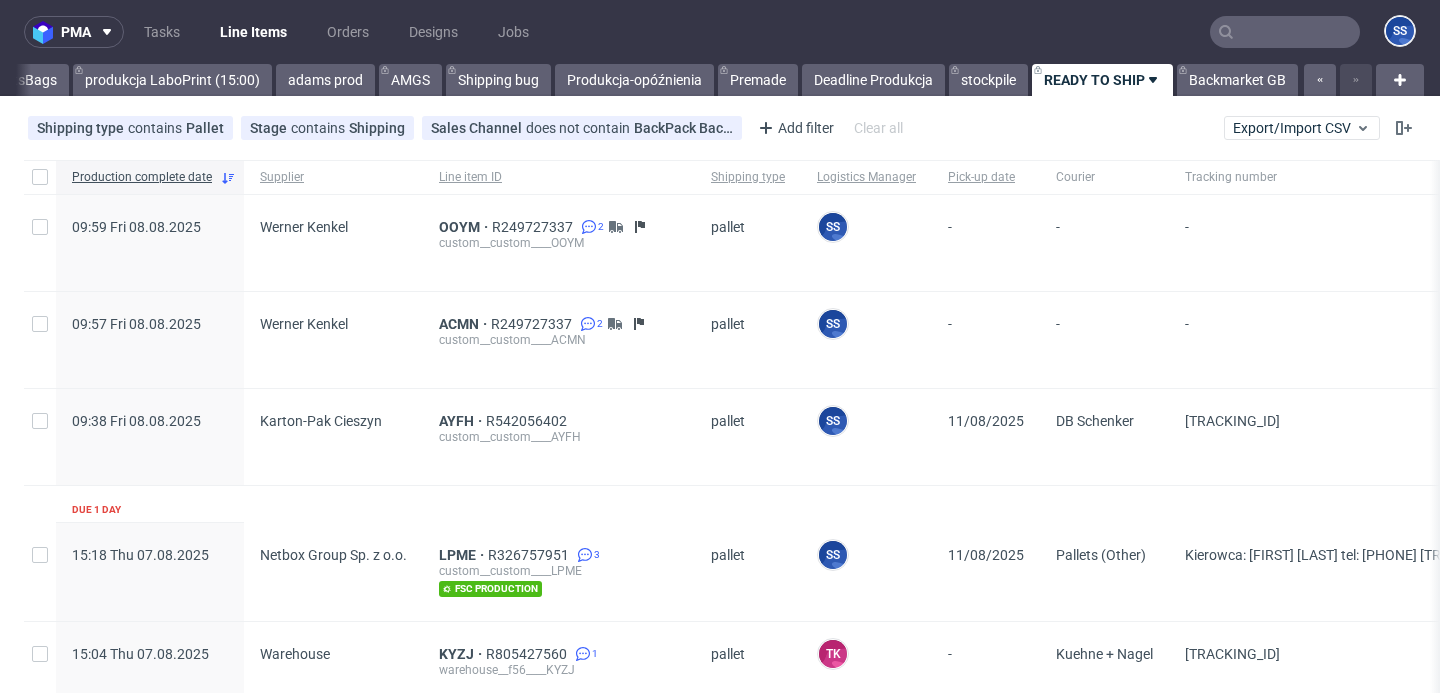 scroll, scrollTop: 0, scrollLeft: 1184, axis: horizontal 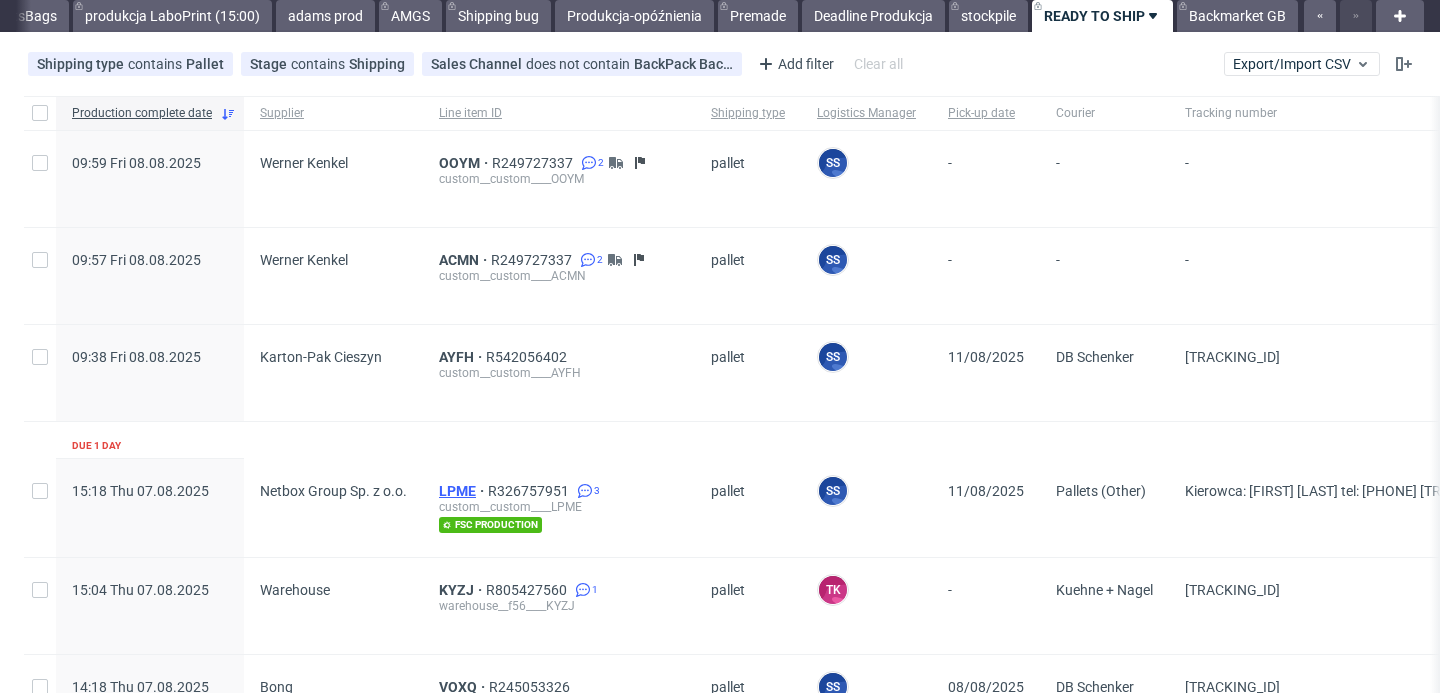 click on "LPME" at bounding box center (463, 491) 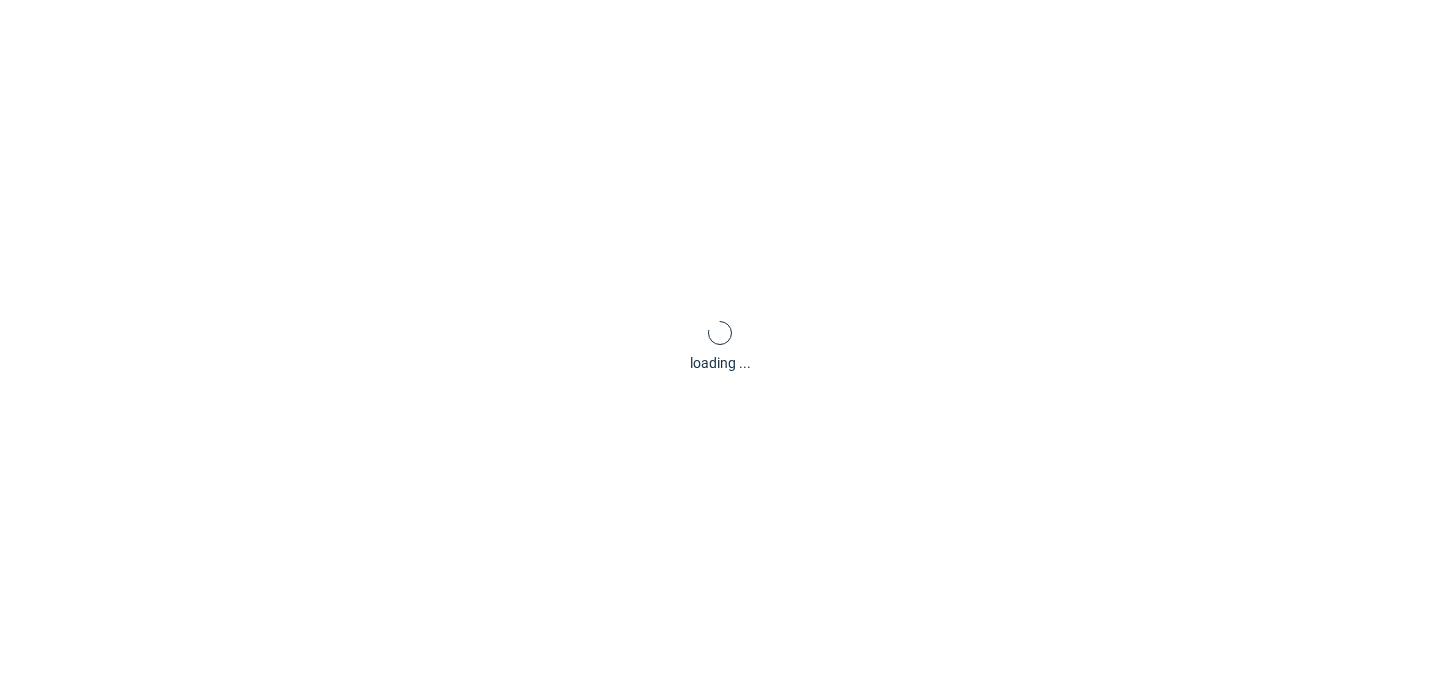 scroll, scrollTop: 5, scrollLeft: 0, axis: vertical 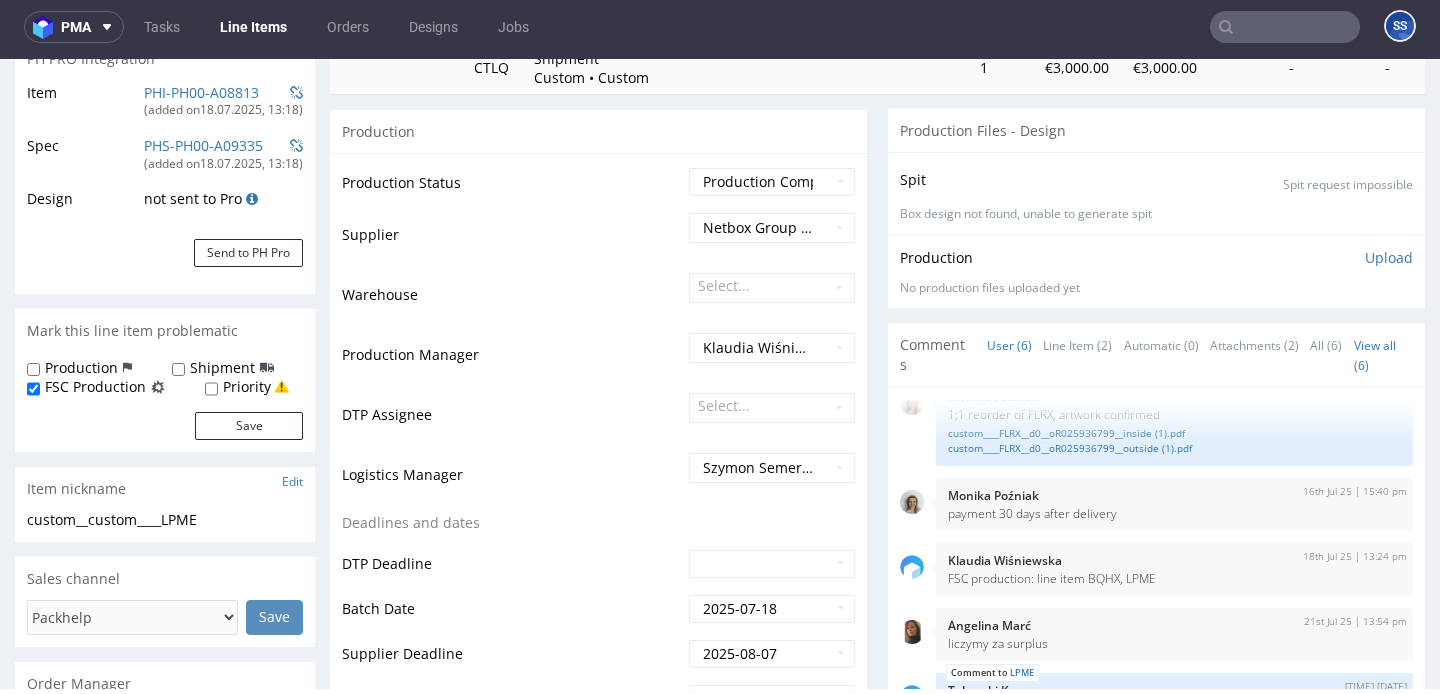 click at bounding box center [1285, 27] 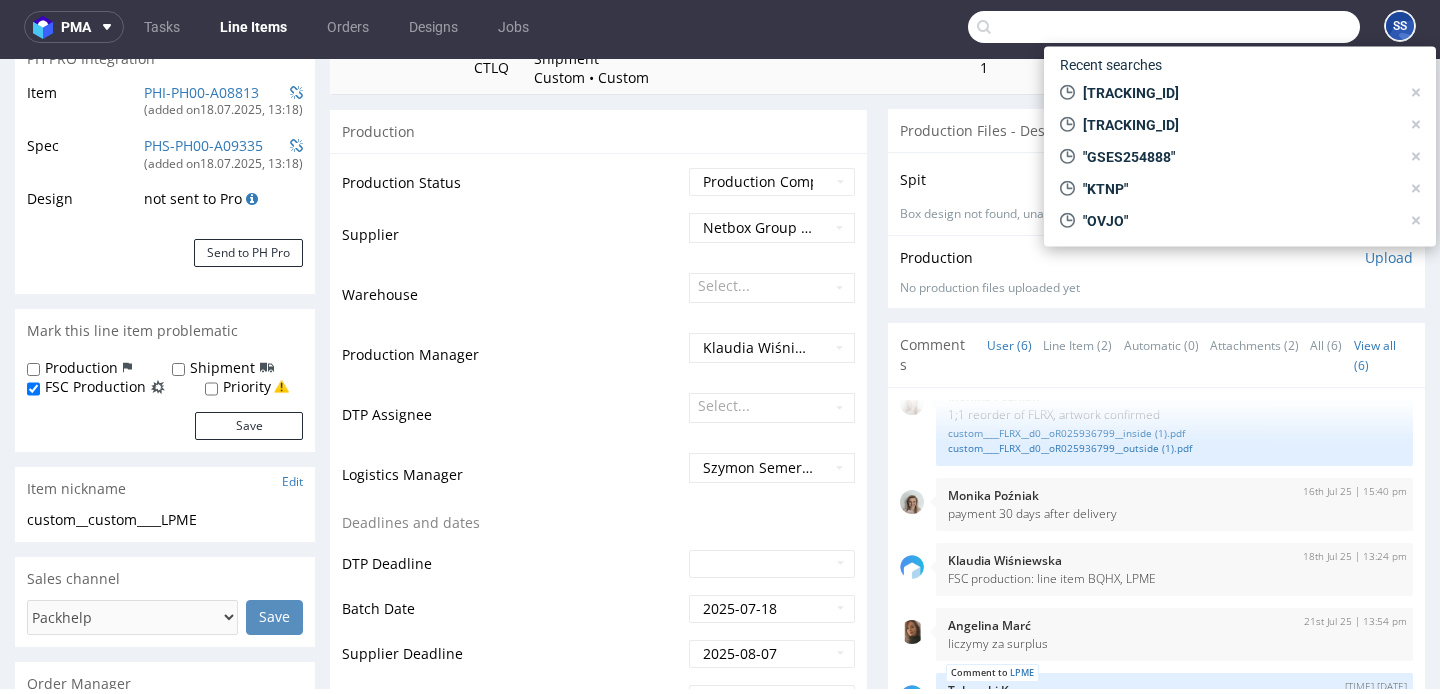 paste on "KDUP" 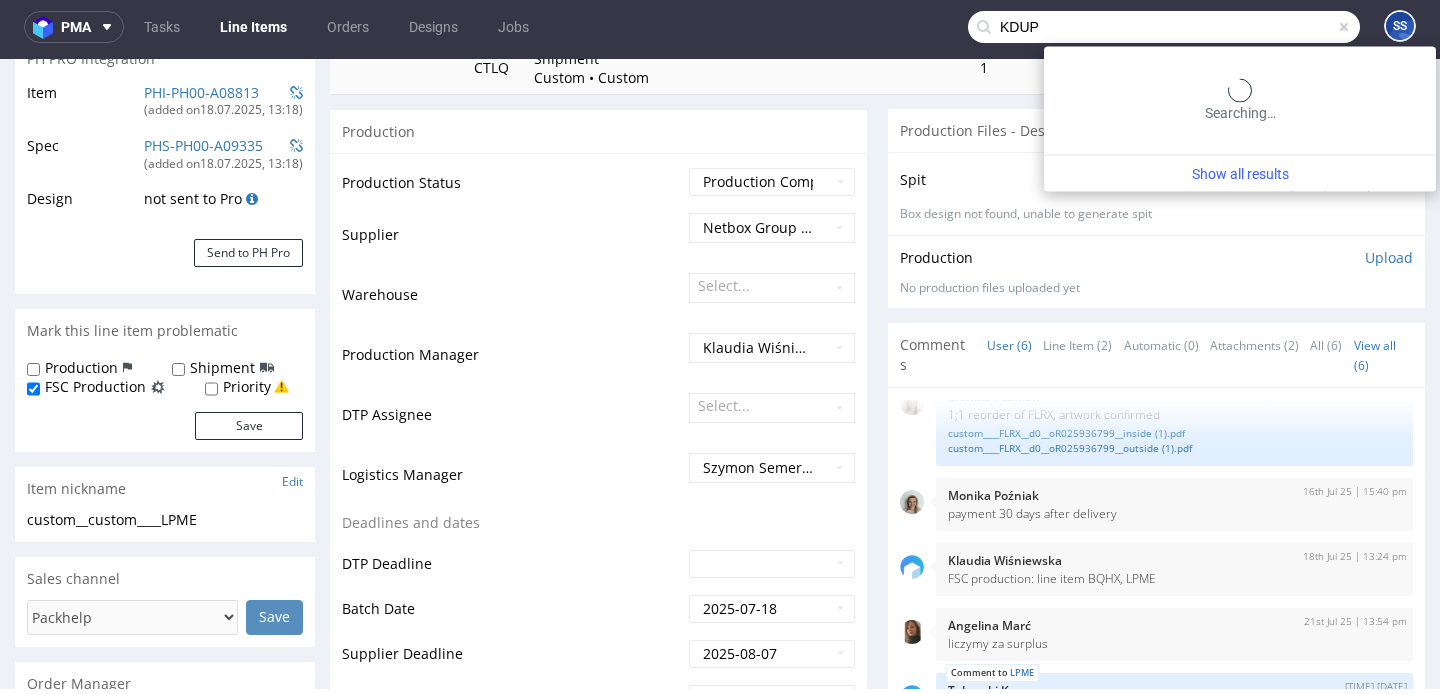 type on "KDUP" 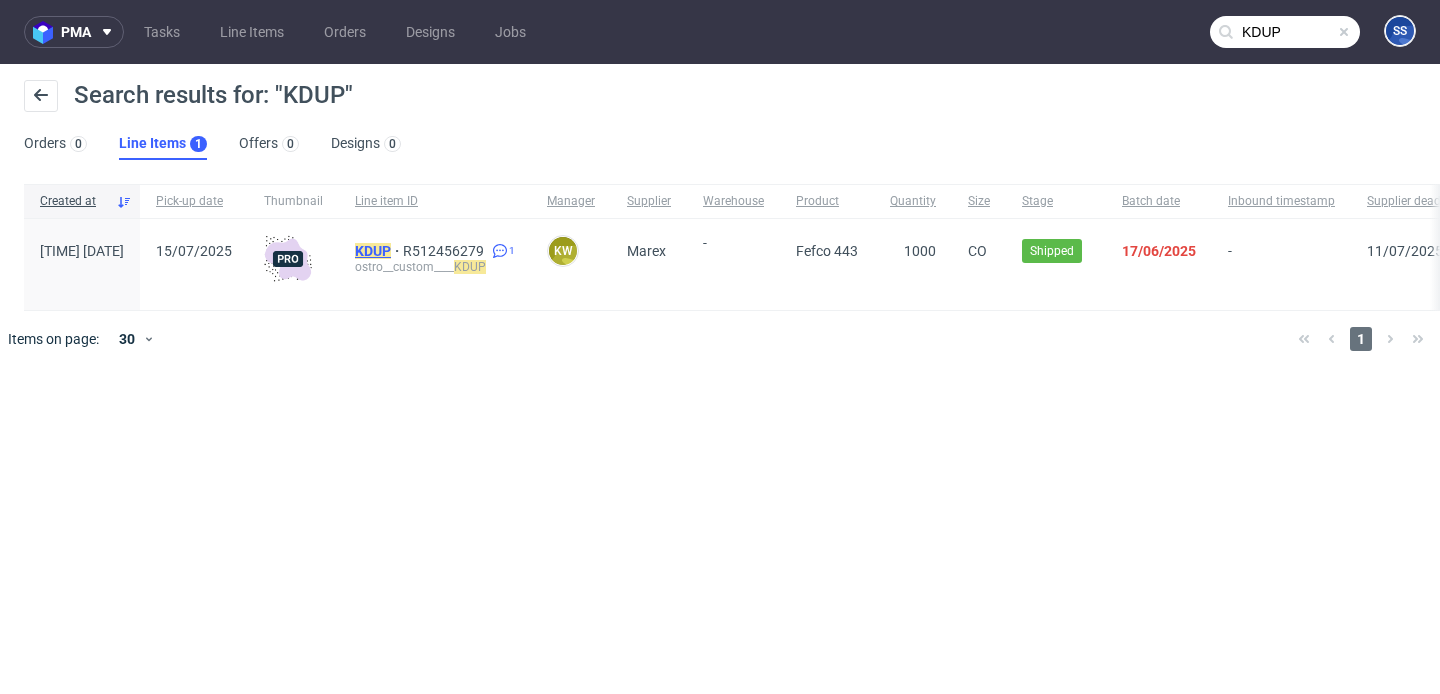click on "KDUP" 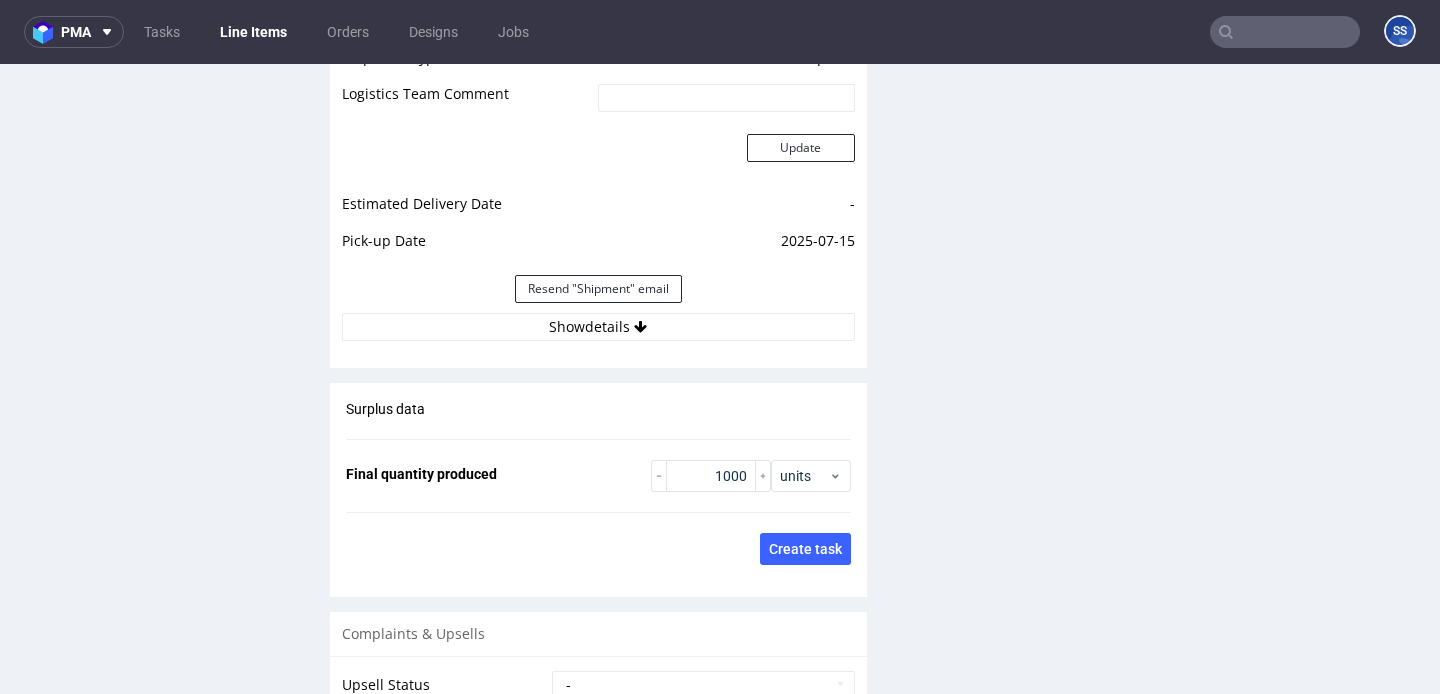 scroll, scrollTop: 2942, scrollLeft: 0, axis: vertical 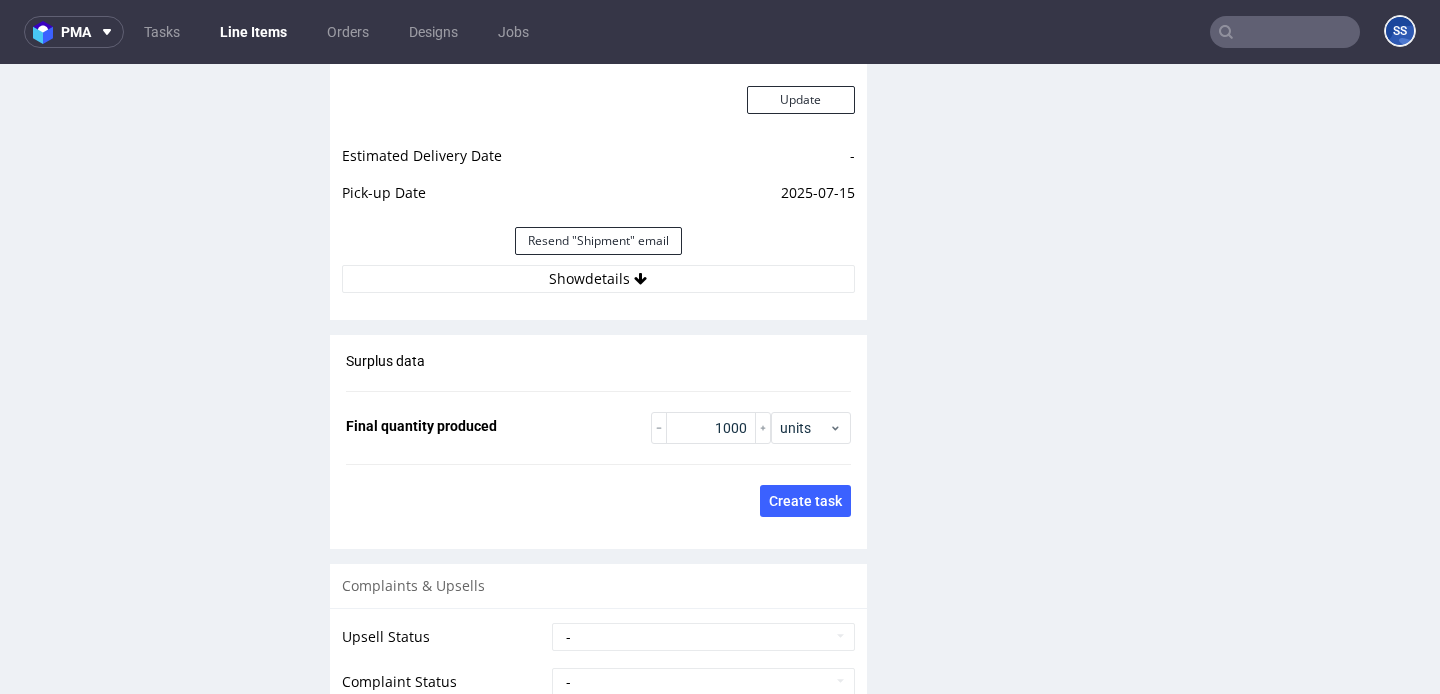 click on "Estimated Shipment Quantity Unknown   Estimated Shipment Cost Unknown   Estimated Total weight Unknown   Shipment Quantity 1   Shipment Type pallet   Logistics Team Comment   Update   Estimated Delivery Date -   Pick-up Date 2025-07-15   Resend "Shipment" email Show  details" at bounding box center (598, 71) 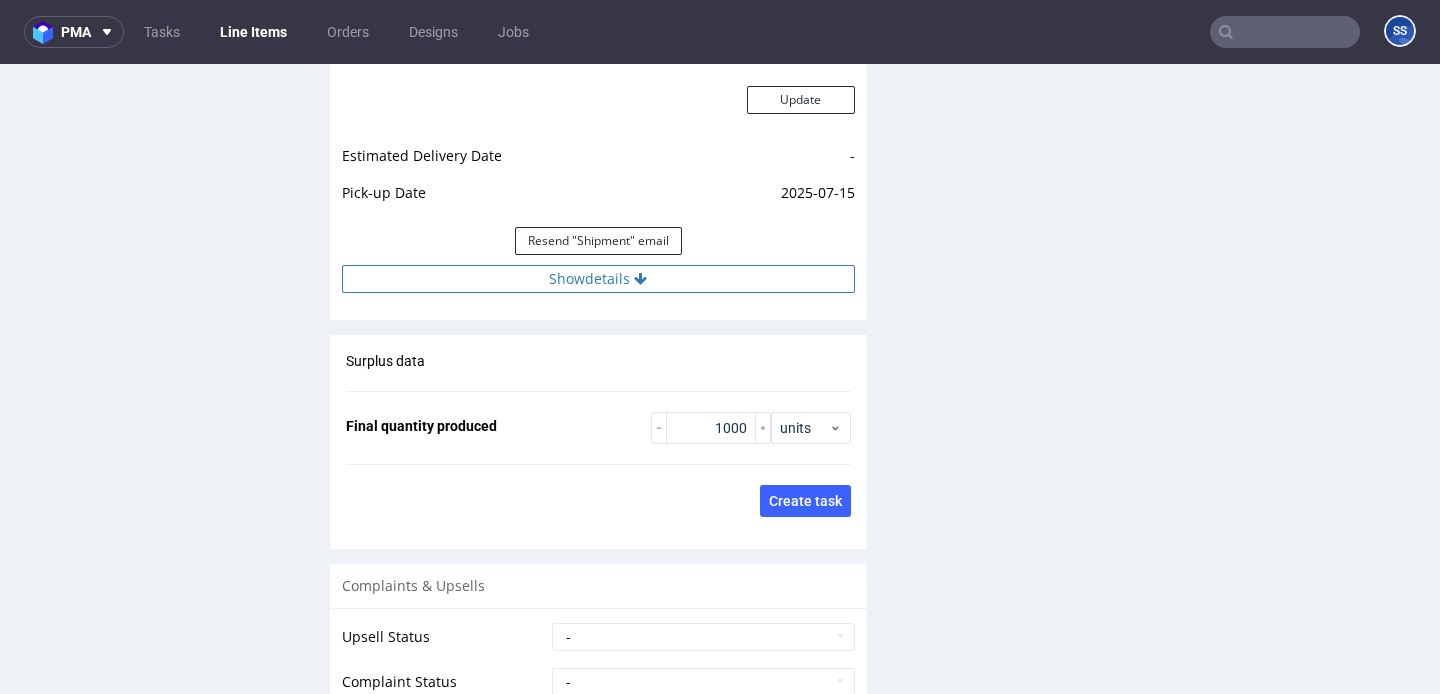 click on "Show  details" at bounding box center (598, 279) 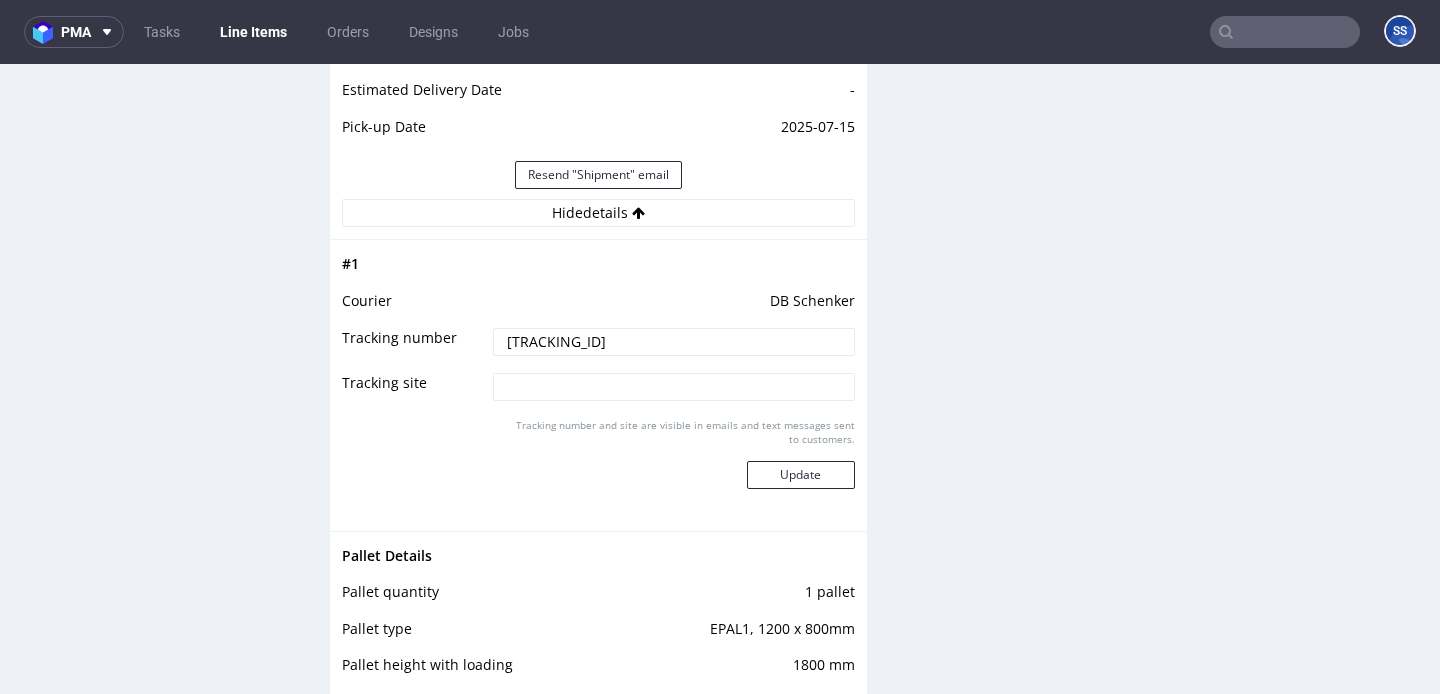 scroll, scrollTop: 3027, scrollLeft: 0, axis: vertical 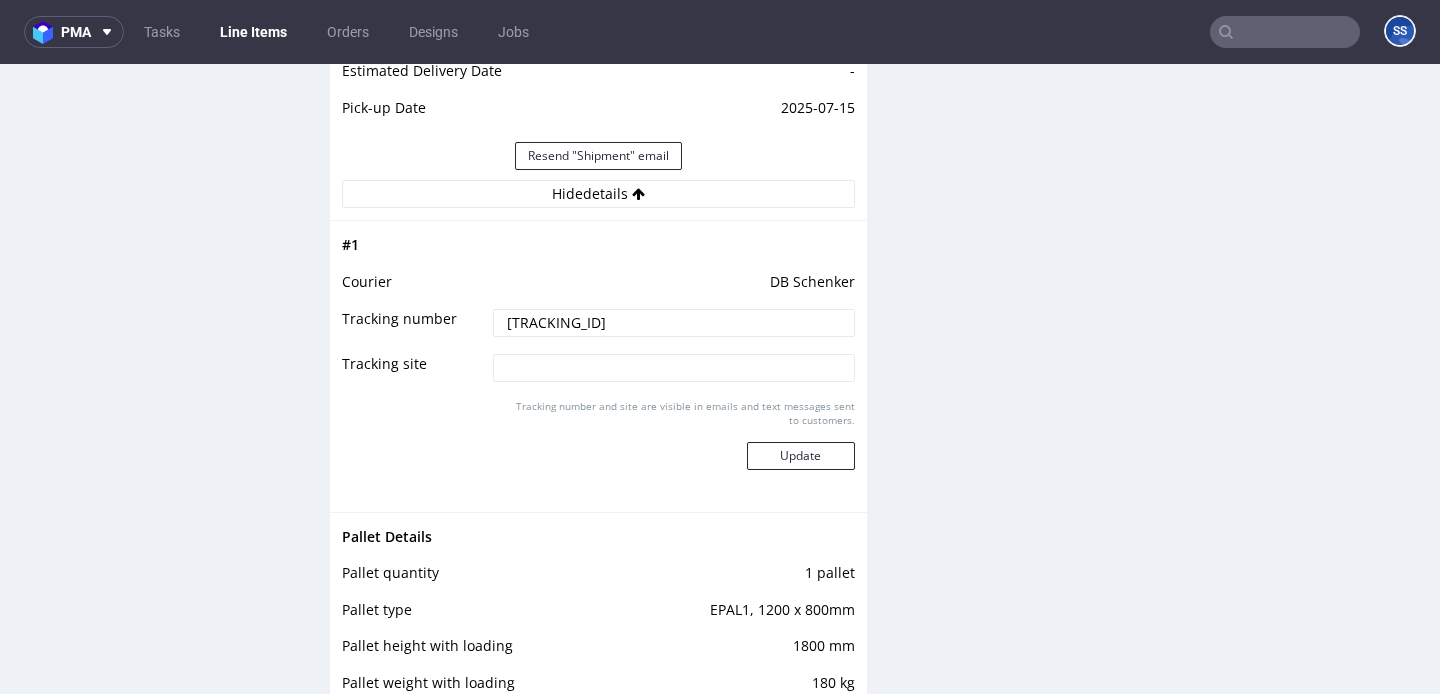 click on "PLWAW507022826" at bounding box center [673, 323] 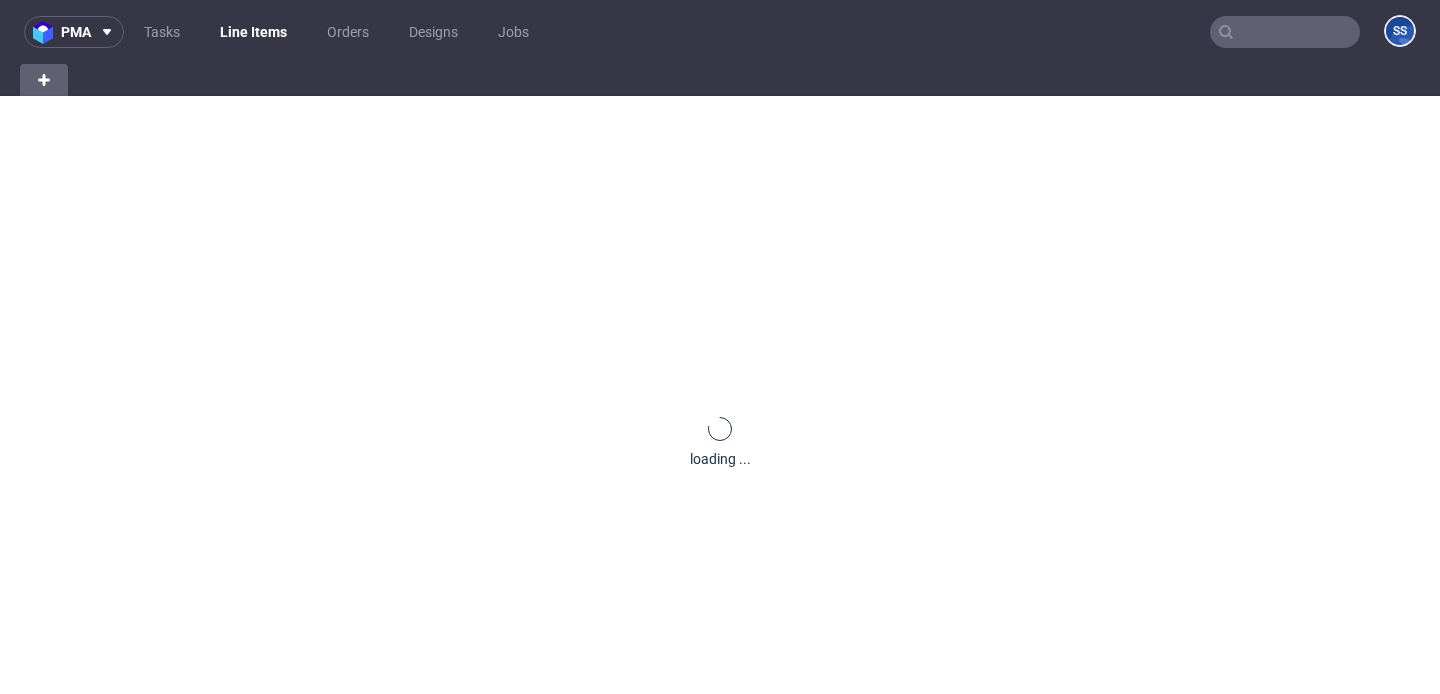 scroll, scrollTop: 0, scrollLeft: 0, axis: both 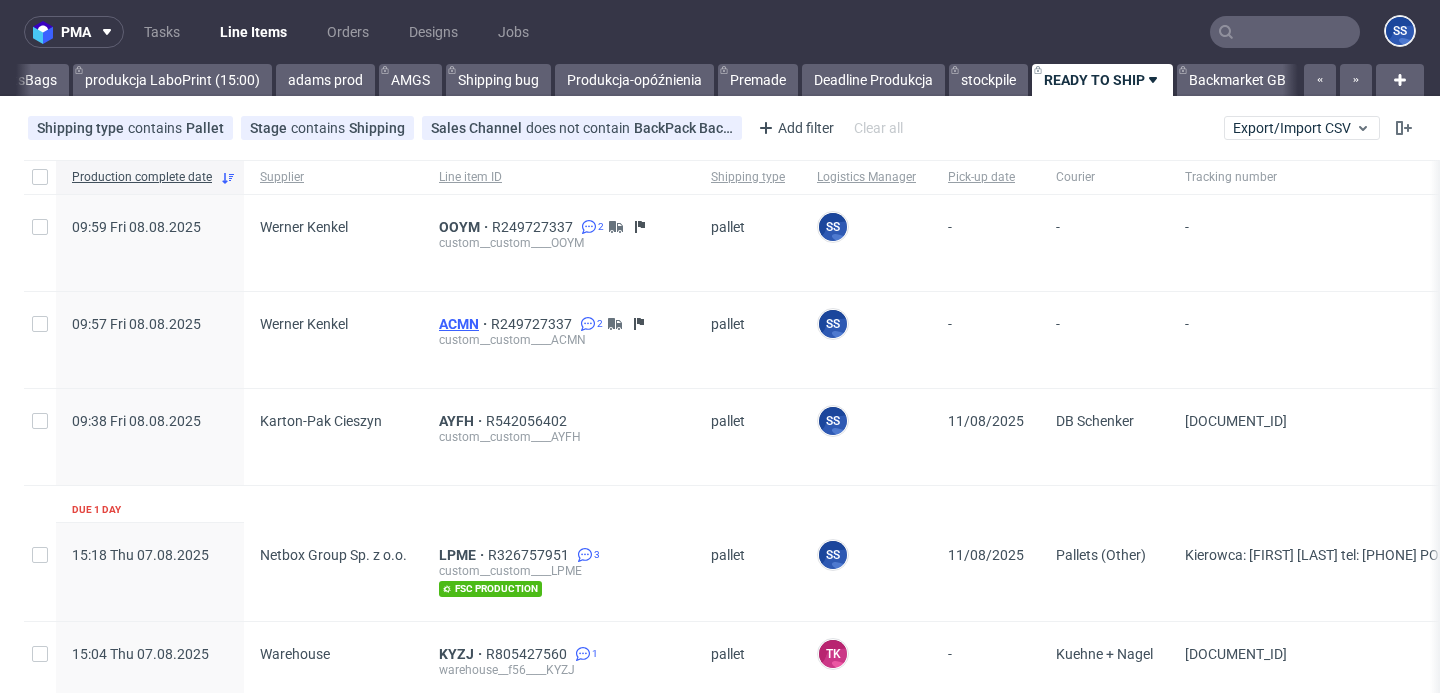 click on "ACMN" at bounding box center [465, 324] 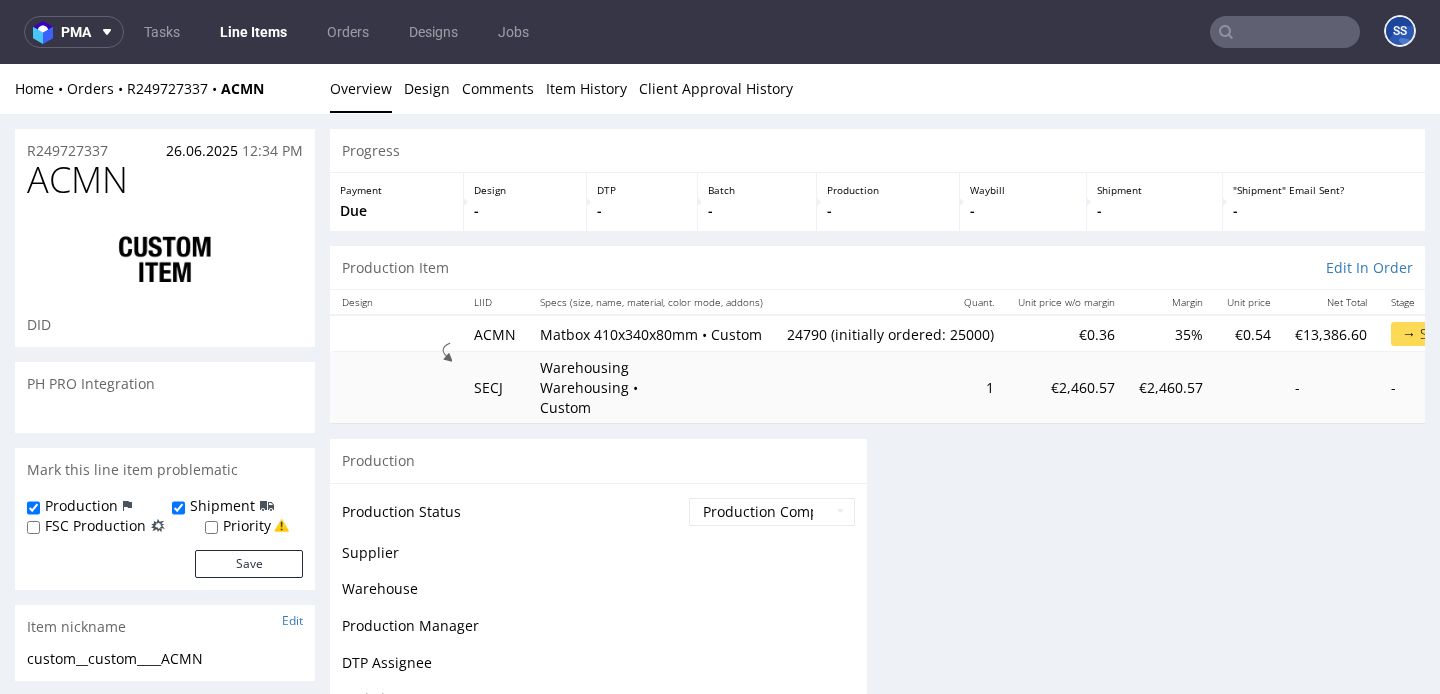 scroll, scrollTop: 0, scrollLeft: 0, axis: both 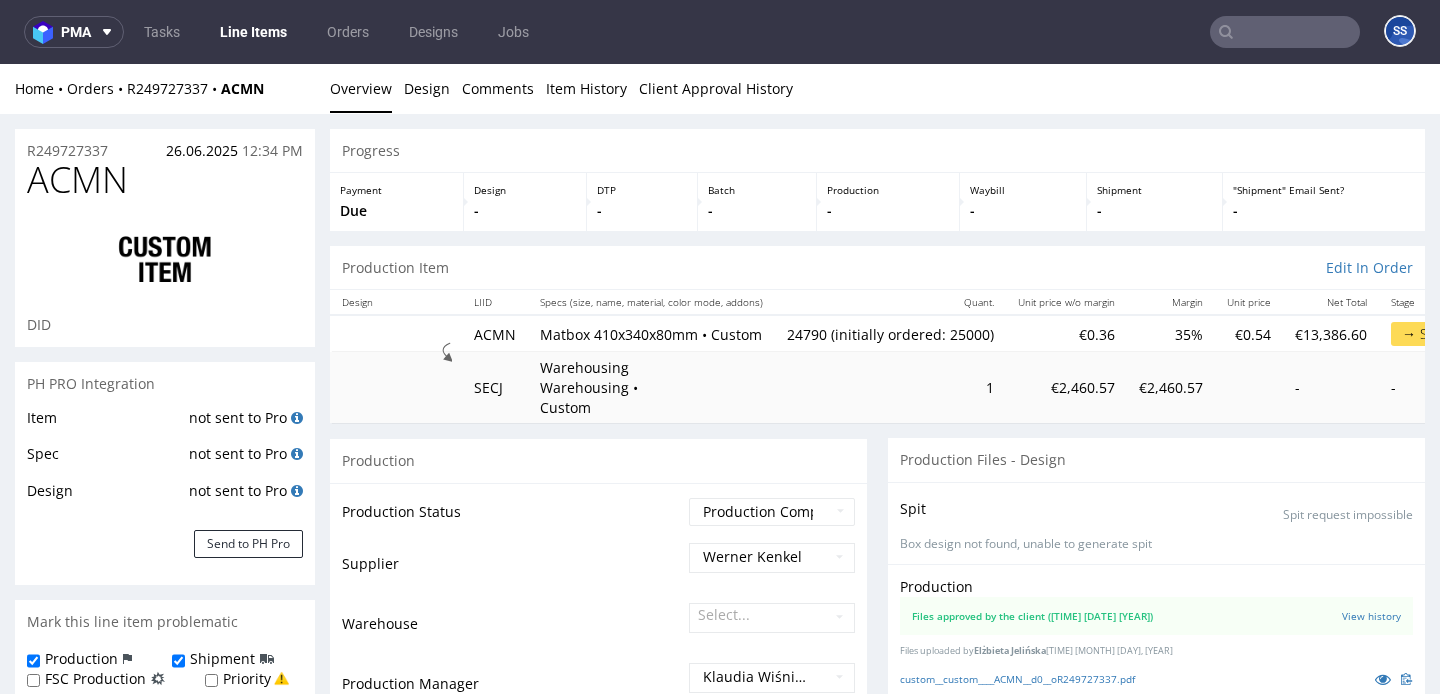 click on "Line Items" at bounding box center [253, 32] 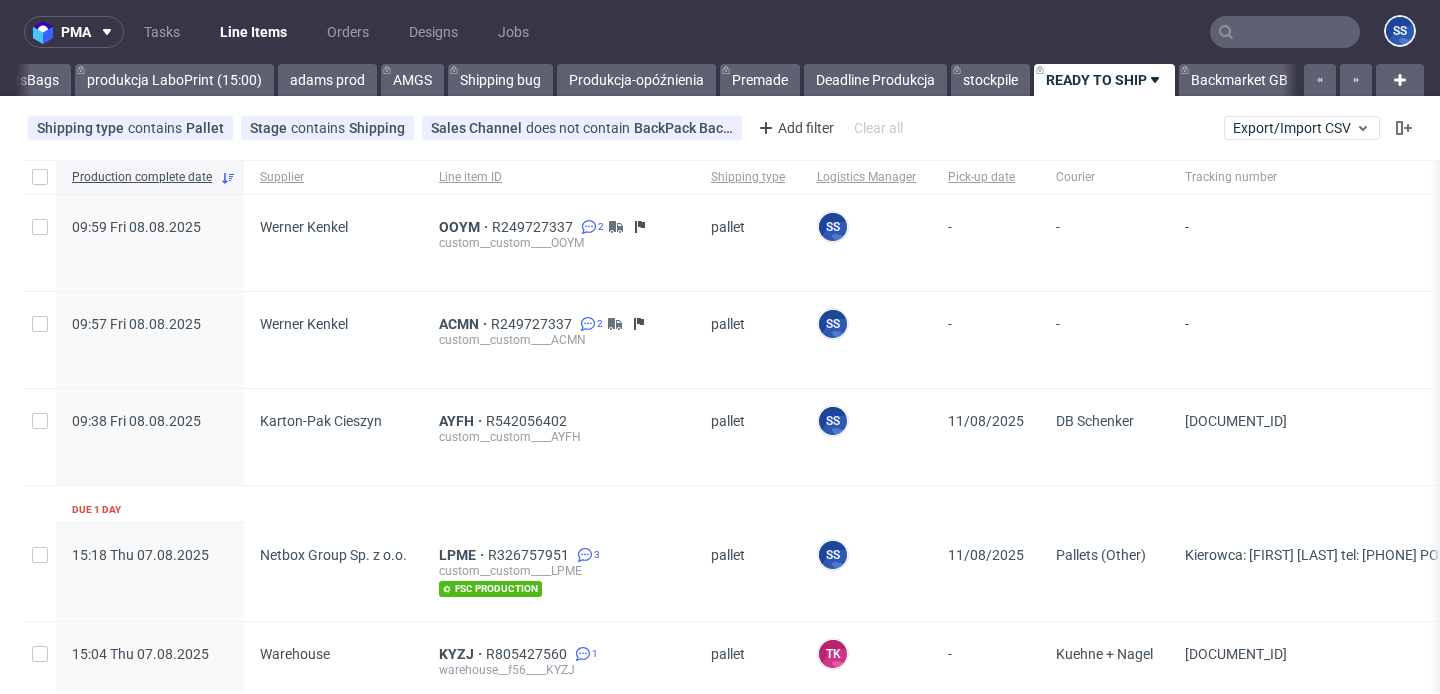 scroll, scrollTop: 0, scrollLeft: 1184, axis: horizontal 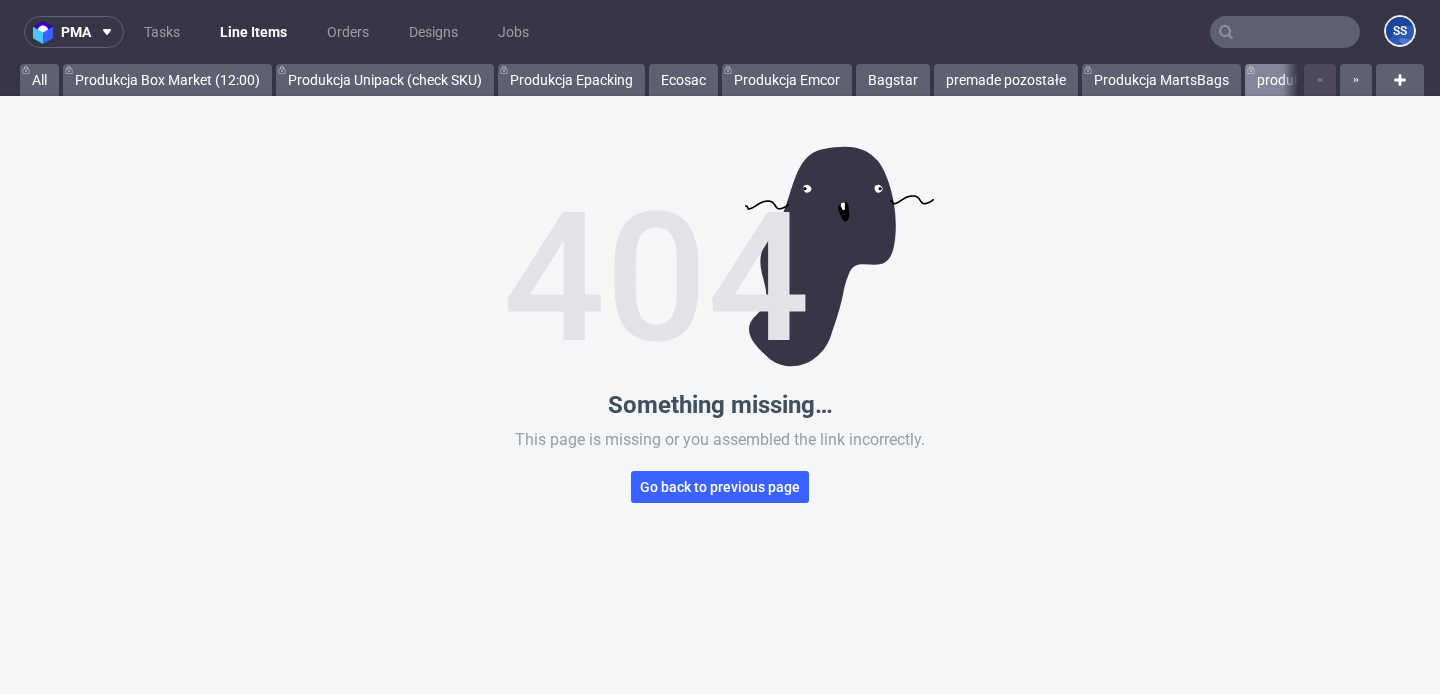 click on "produkcja LaboPrint (15:00)" at bounding box center [1344, 80] 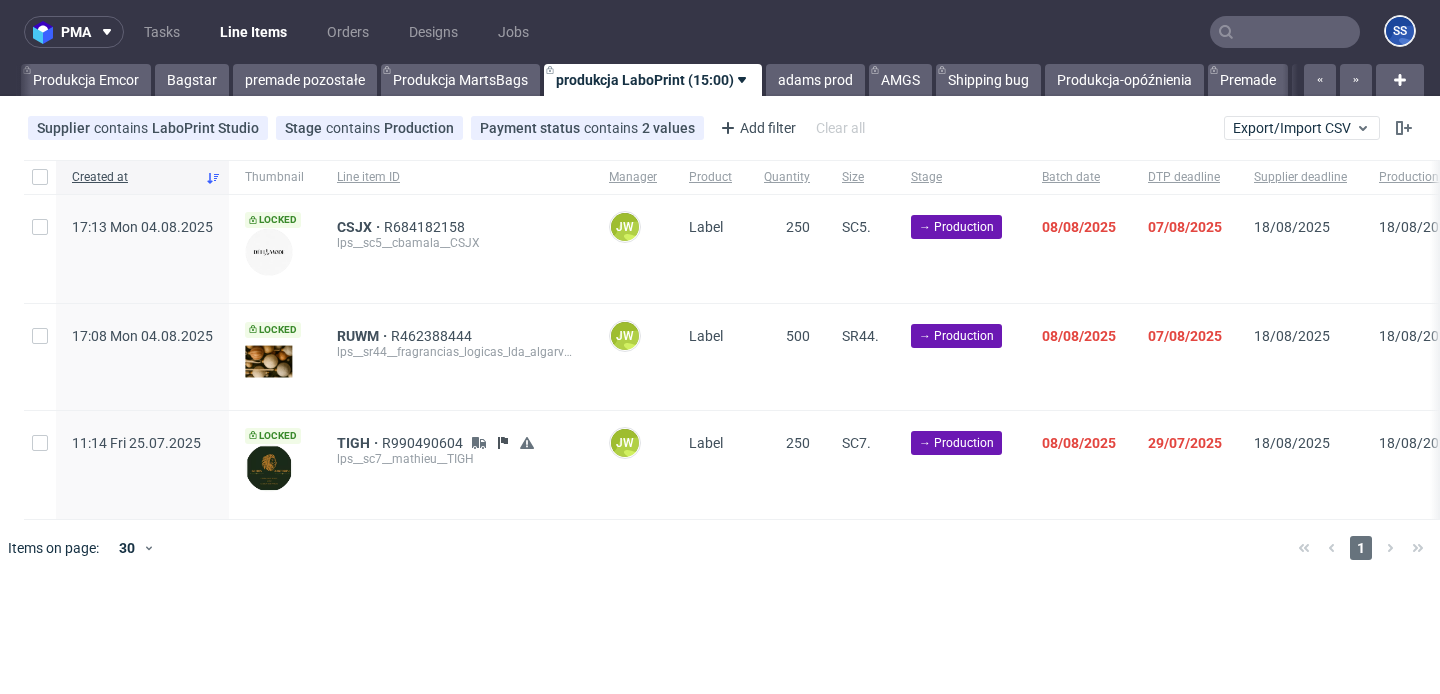 click on "Premade" at bounding box center (1248, 80) 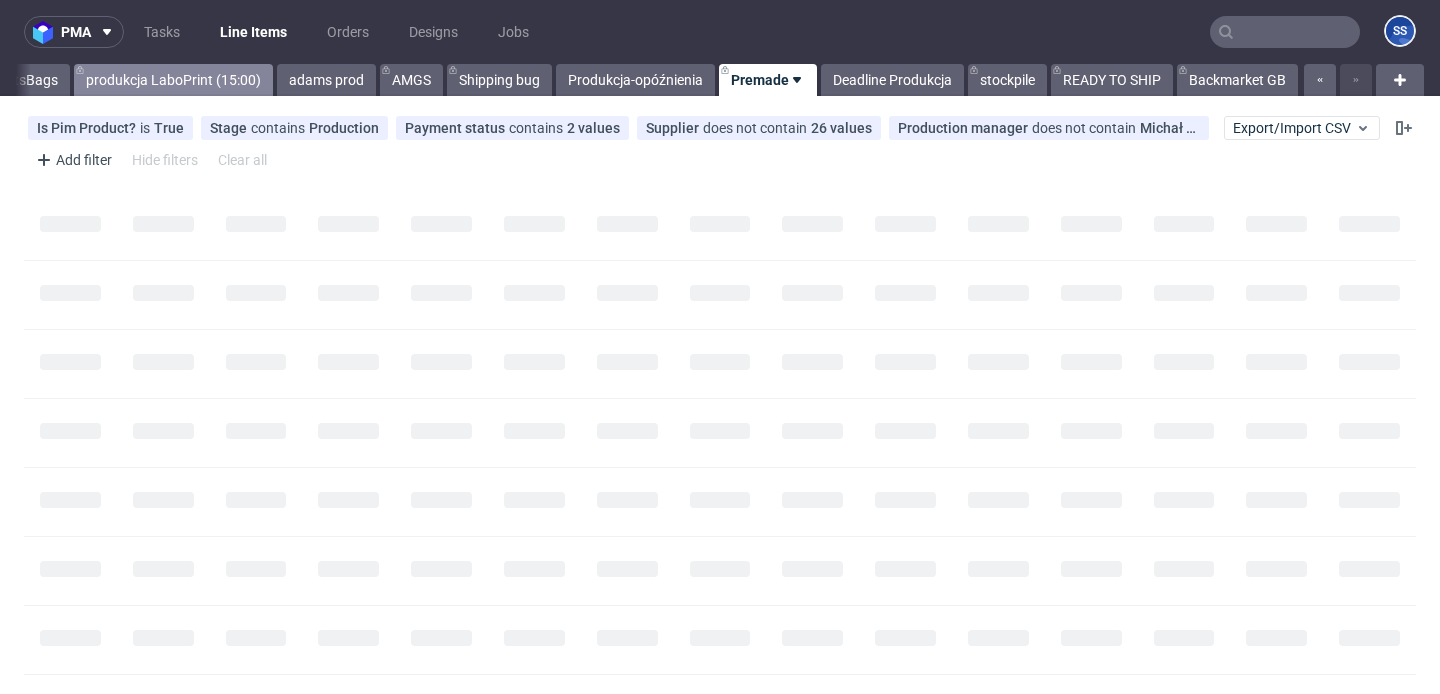 scroll, scrollTop: 0, scrollLeft: 1168, axis: horizontal 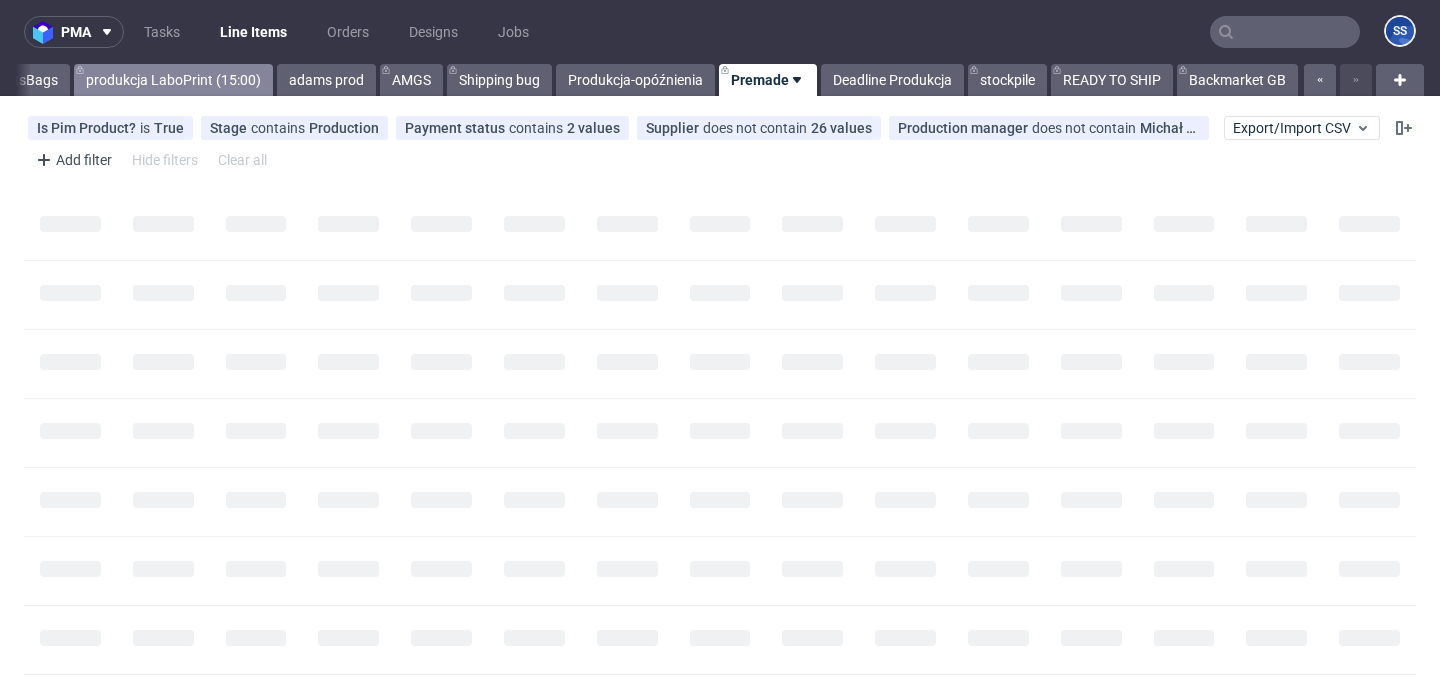 click on "Backmarket GB" at bounding box center [1237, 80] 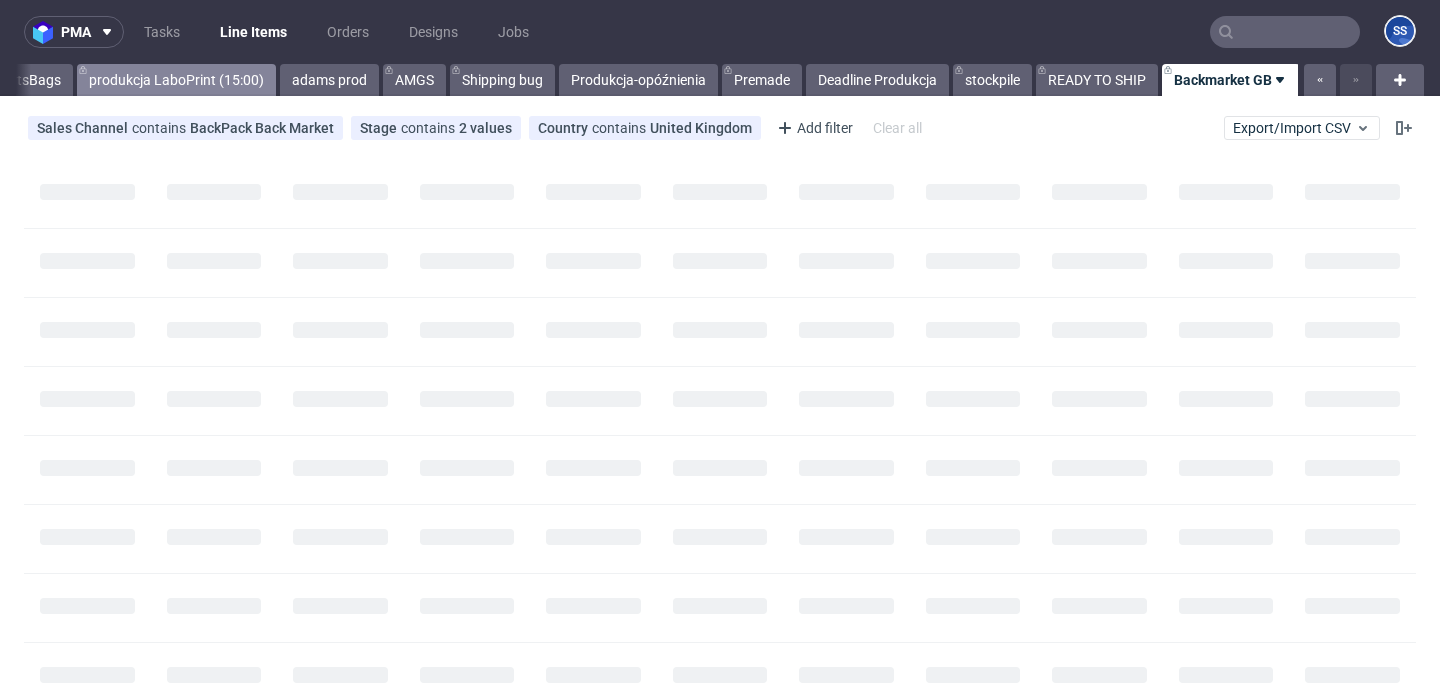 click on "Backmarket GB" at bounding box center [1231, 80] 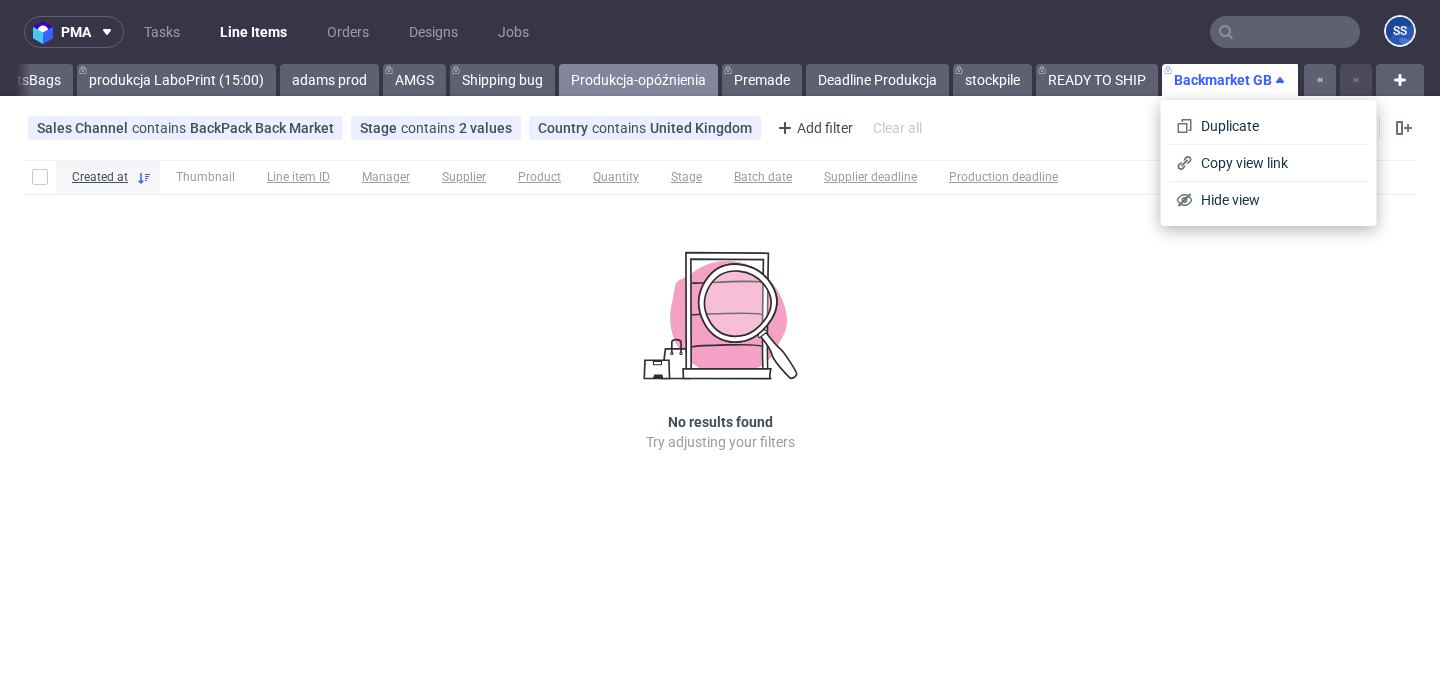 click on "Produkcja-opóźnienia" at bounding box center (638, 80) 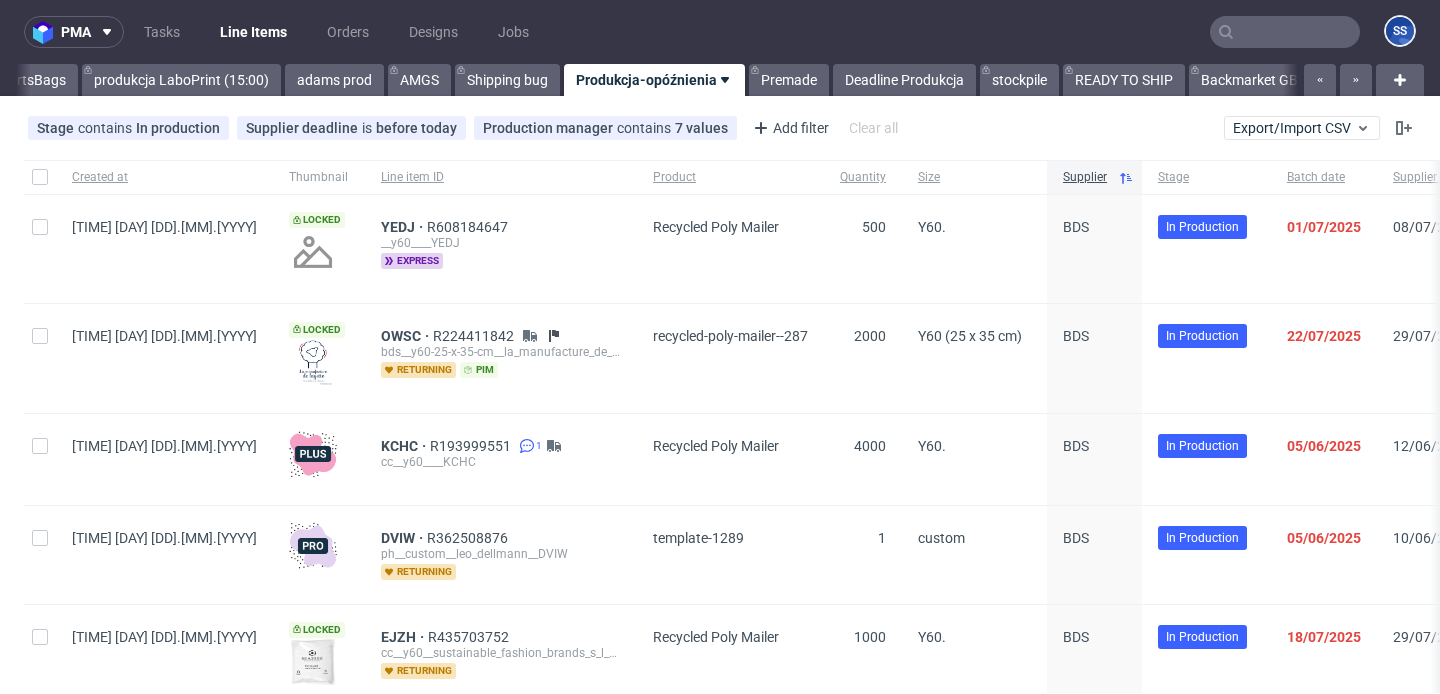 scroll, scrollTop: 0, scrollLeft: 1163, axis: horizontal 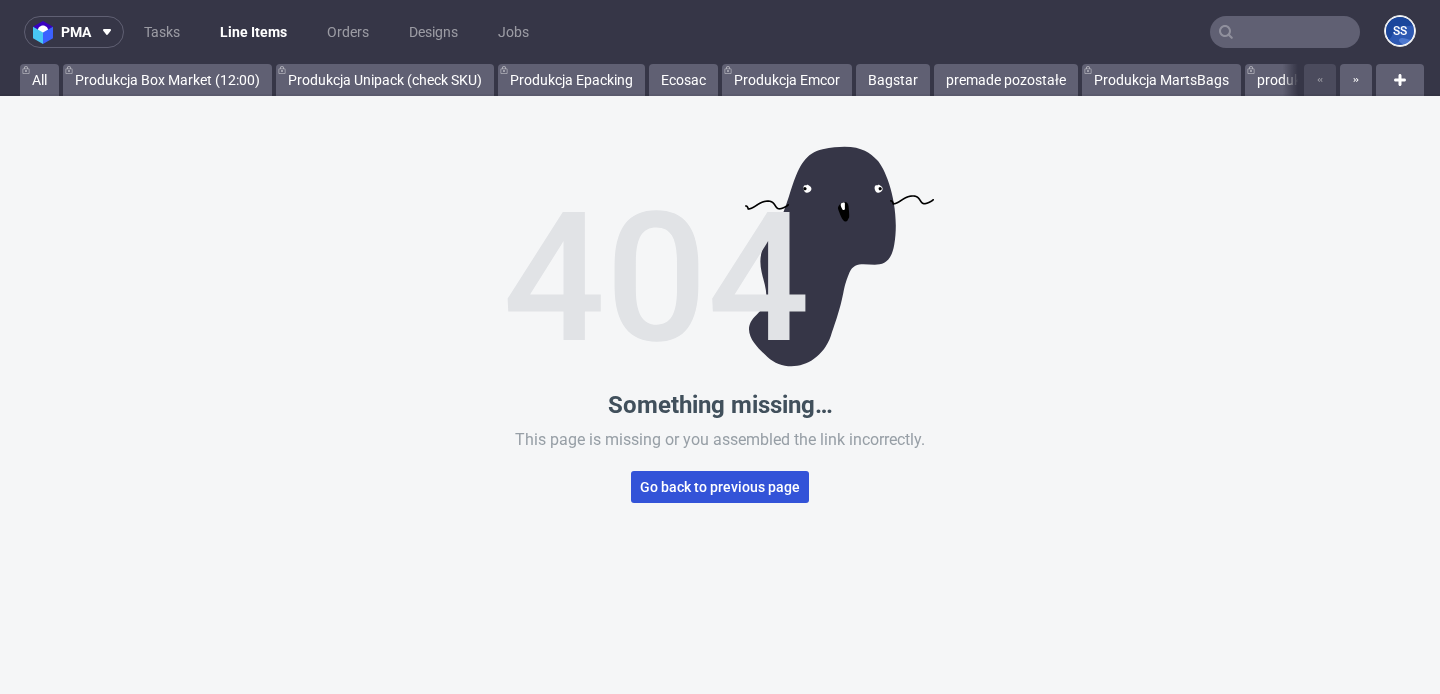 click on "Go back to previous page" at bounding box center [720, 487] 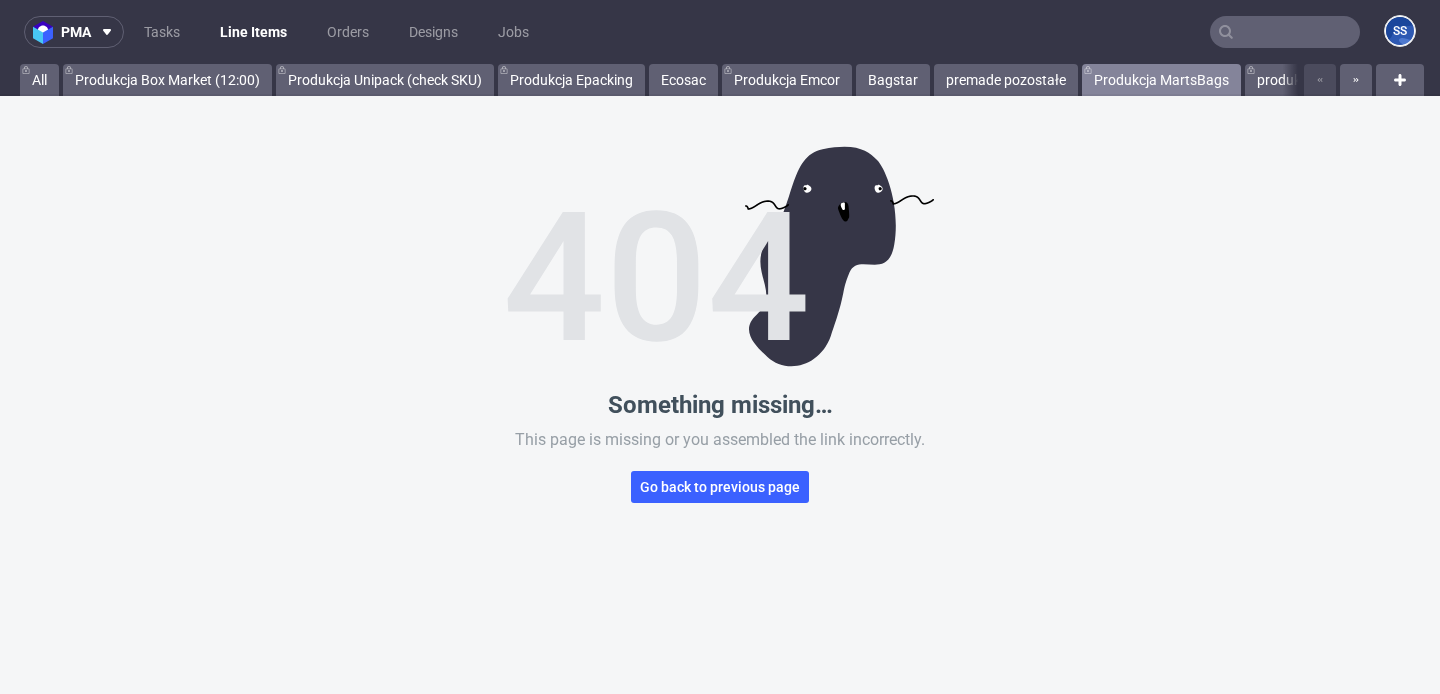 click on "Produkcja MartsBags" at bounding box center [1161, 80] 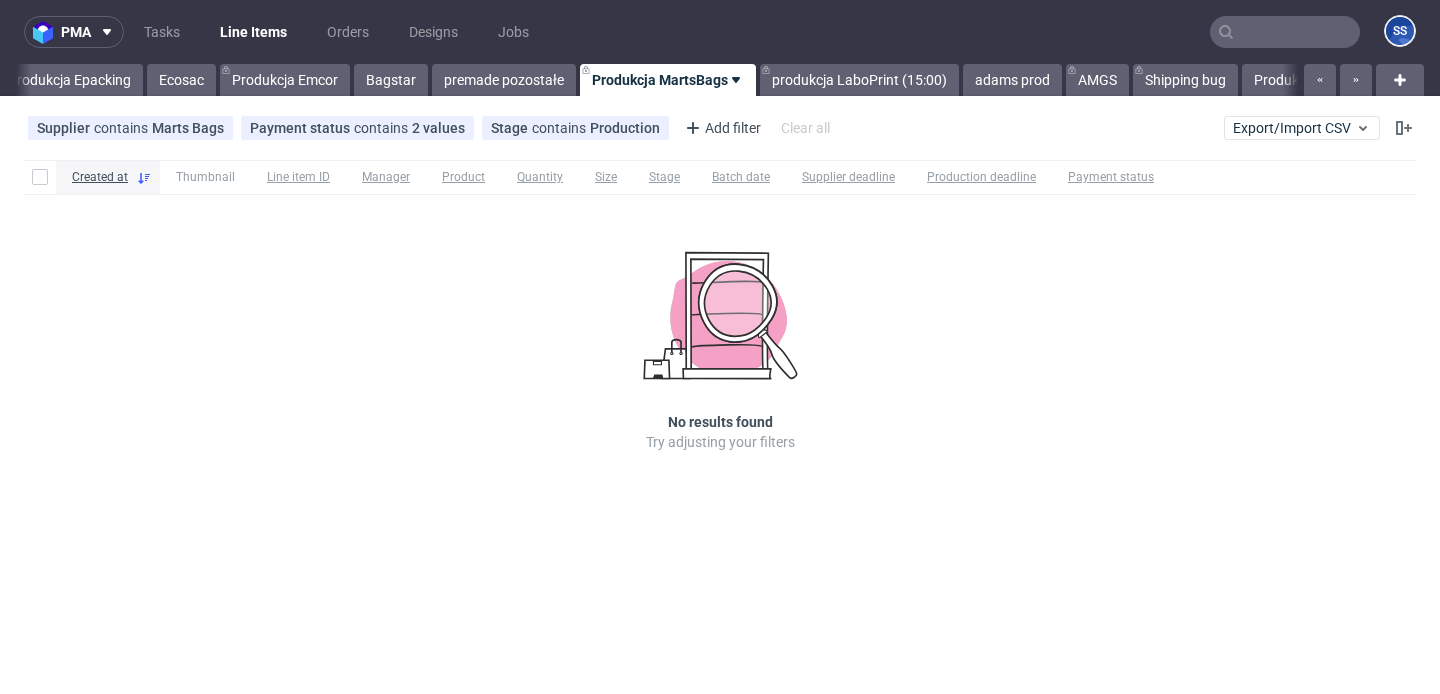 scroll, scrollTop: 0, scrollLeft: 512, axis: horizontal 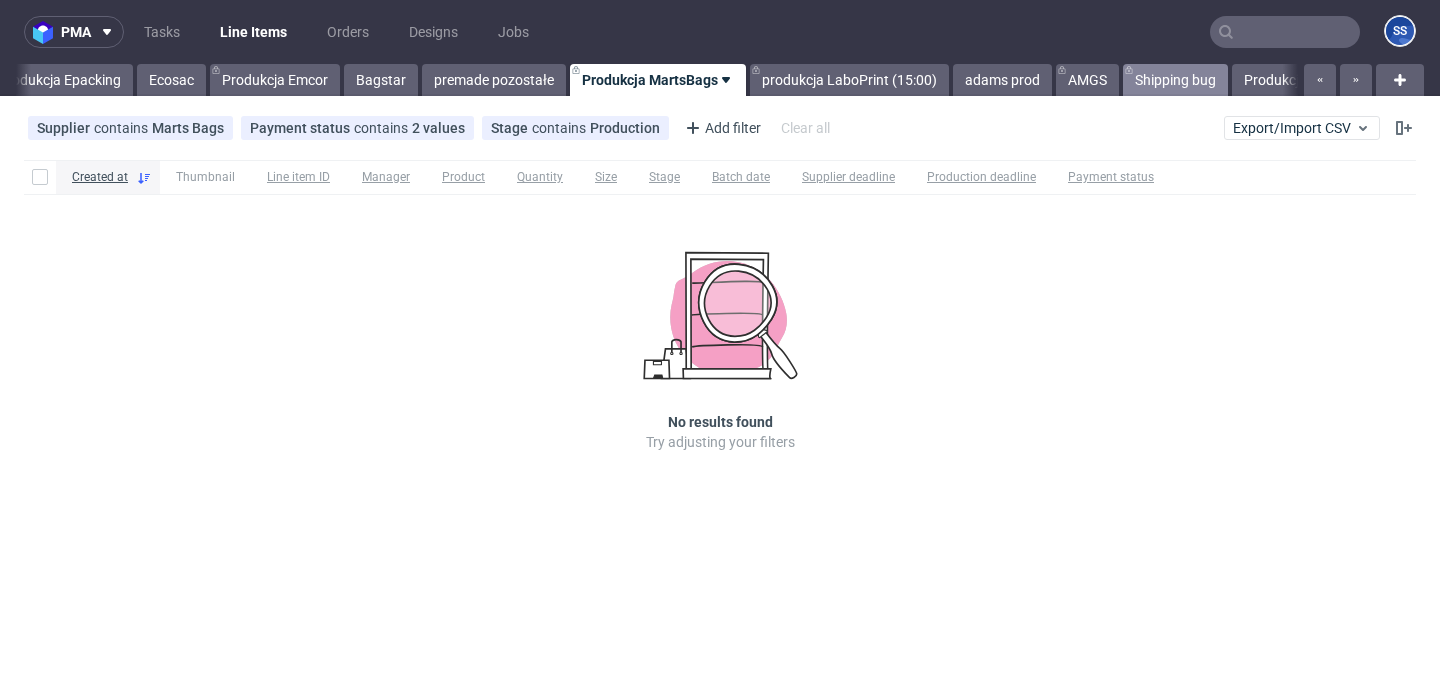 click on "Shipping bug" at bounding box center [1175, 80] 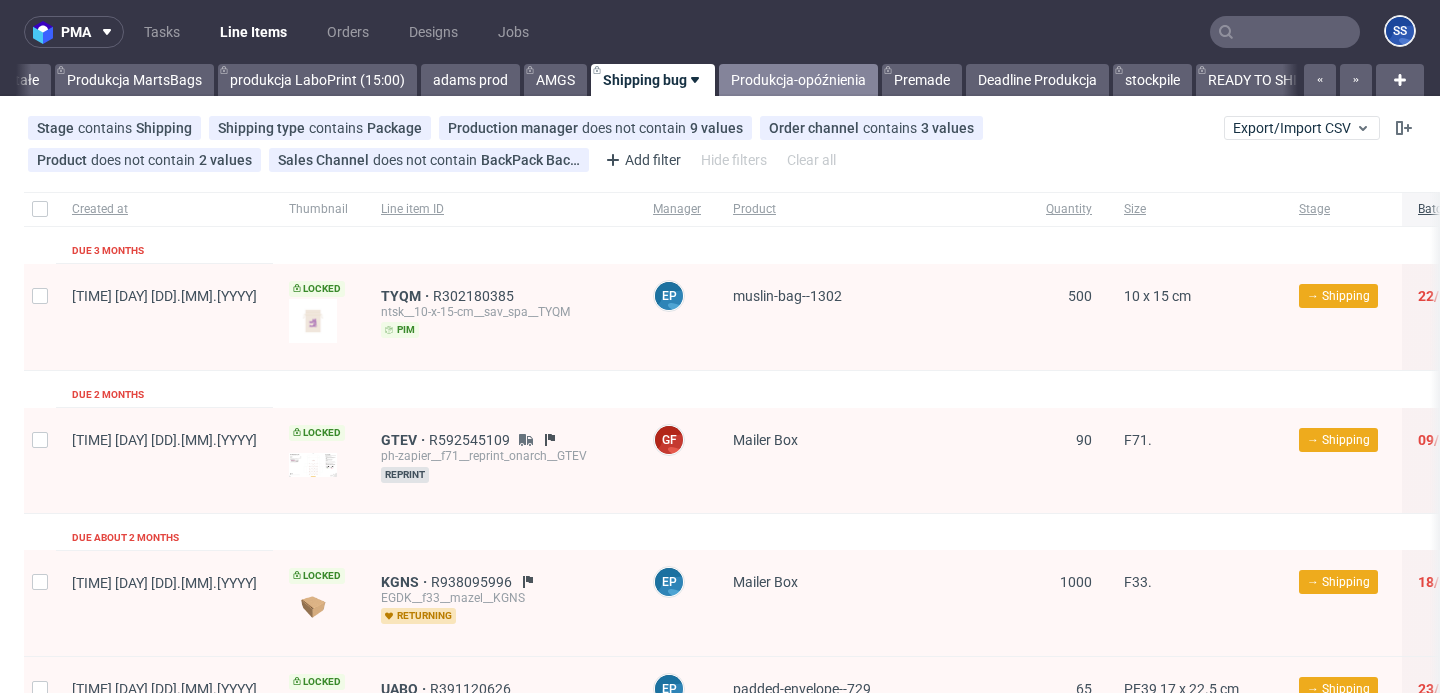 click on "Produkcja-opóźnienia" at bounding box center [798, 80] 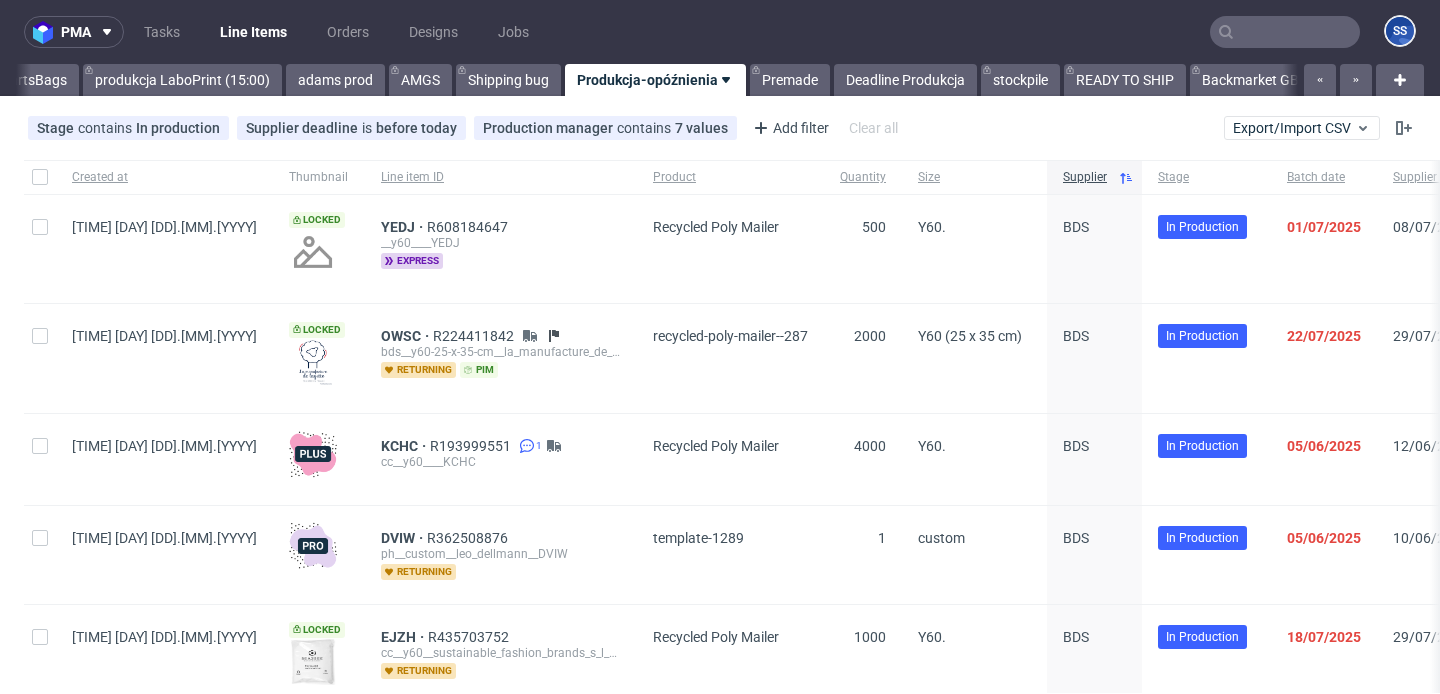 scroll, scrollTop: 0, scrollLeft: 1163, axis: horizontal 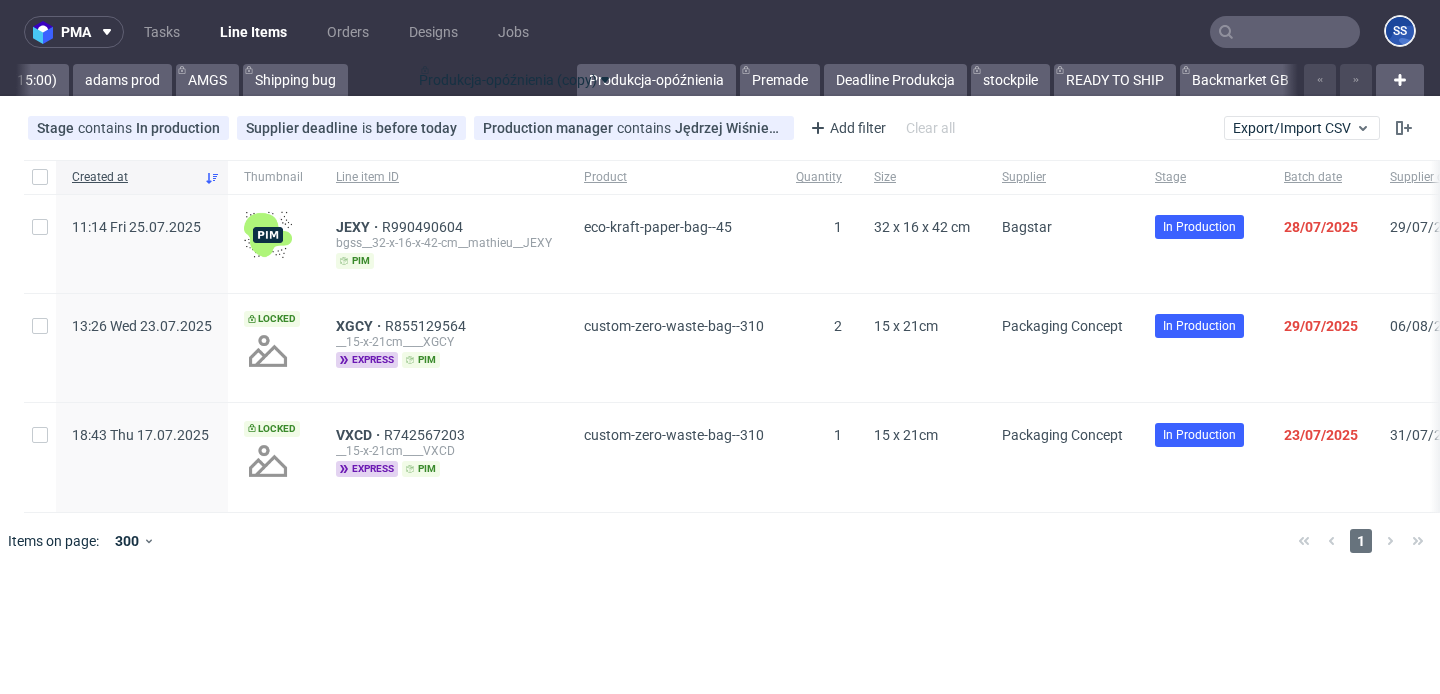drag, startPoint x: 1122, startPoint y: 79, endPoint x: 421, endPoint y: 89, distance: 701.07135 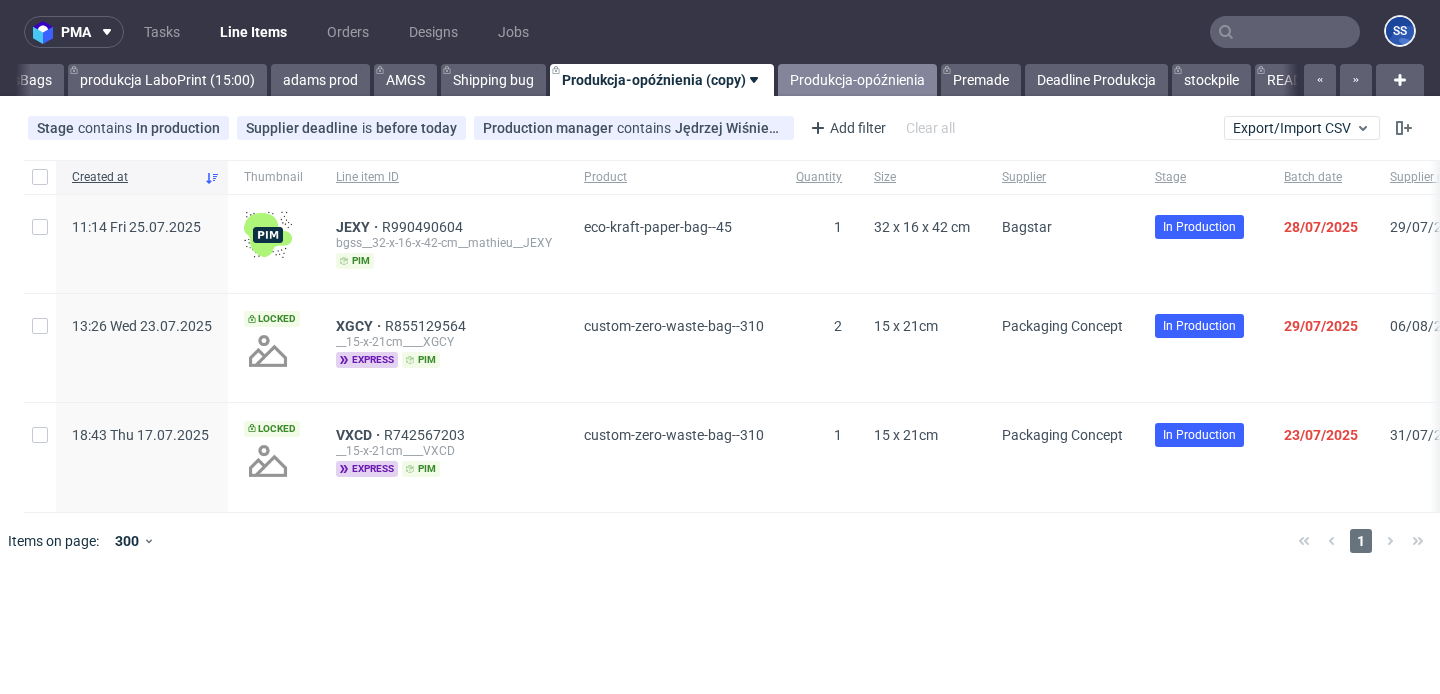 click on "Produkcja-opóźnienia" at bounding box center [857, 80] 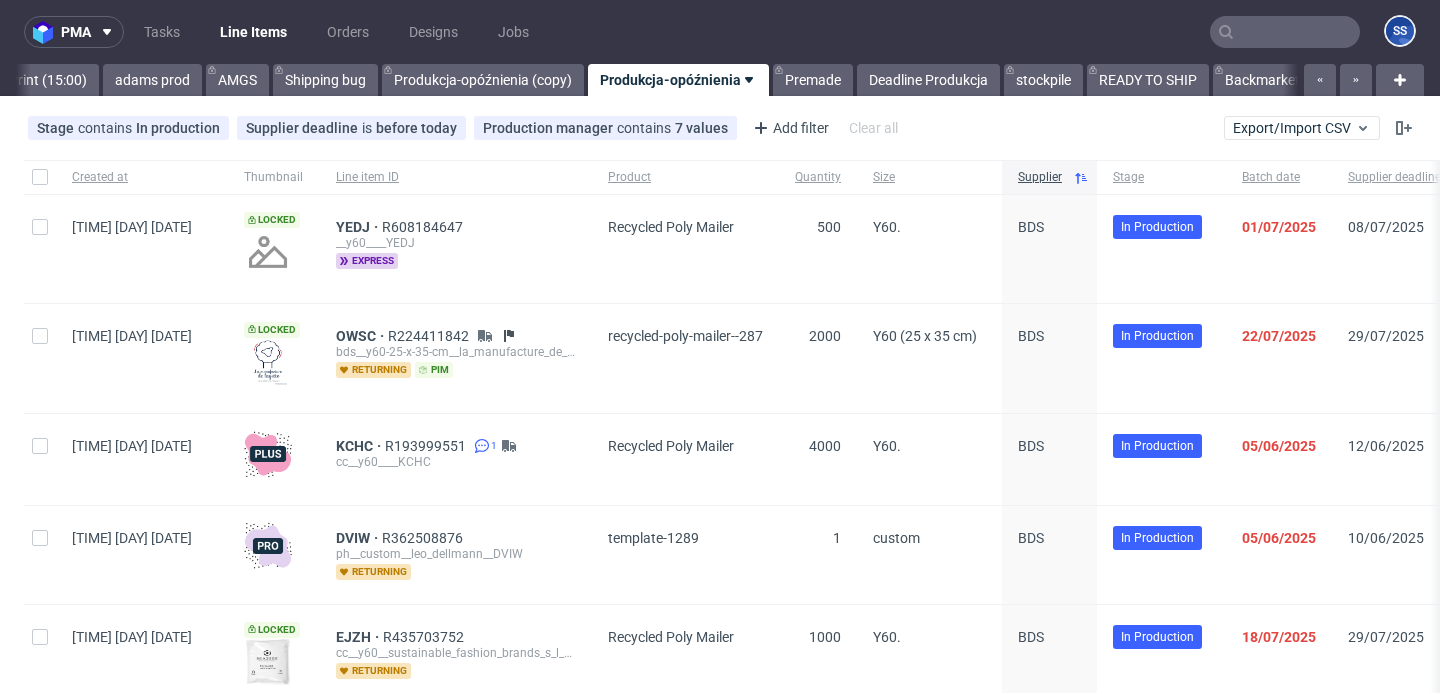 scroll, scrollTop: 0, scrollLeft: 1368, axis: horizontal 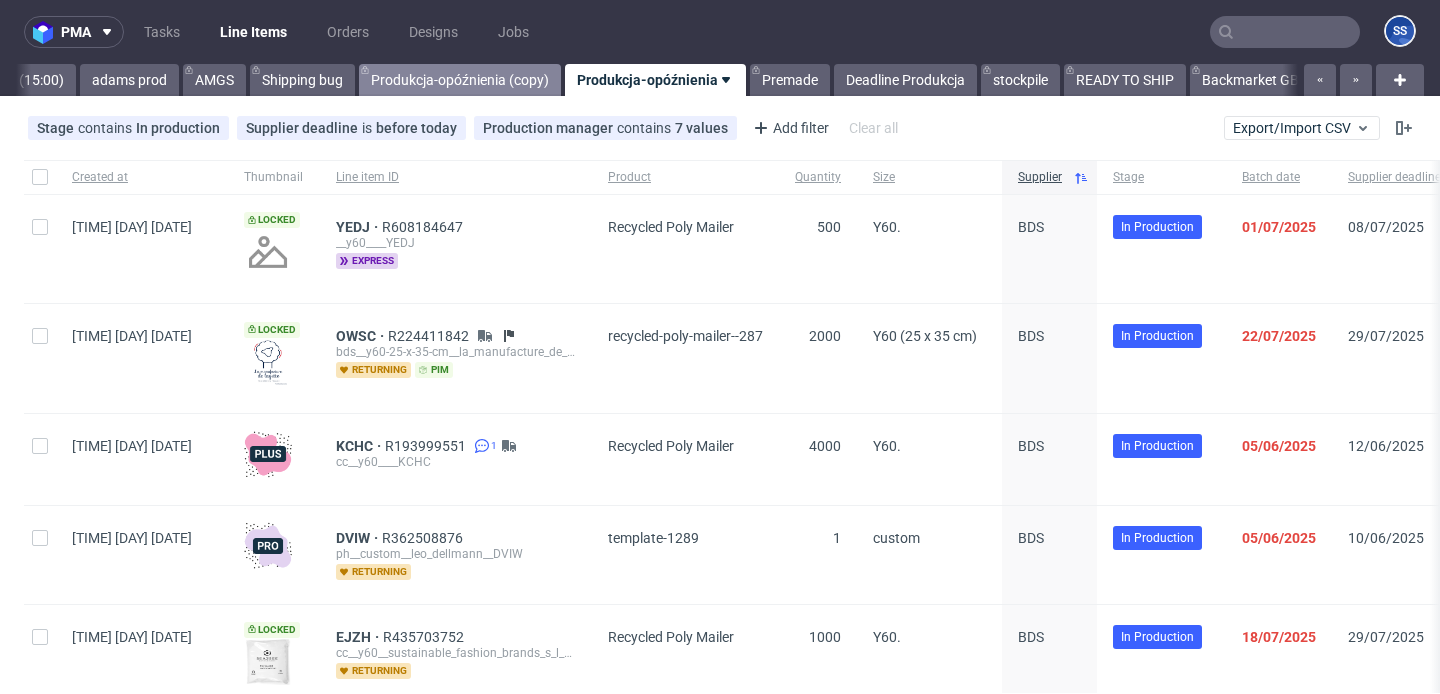 click on "Produkcja-opóźnienia (copy)" at bounding box center (460, 80) 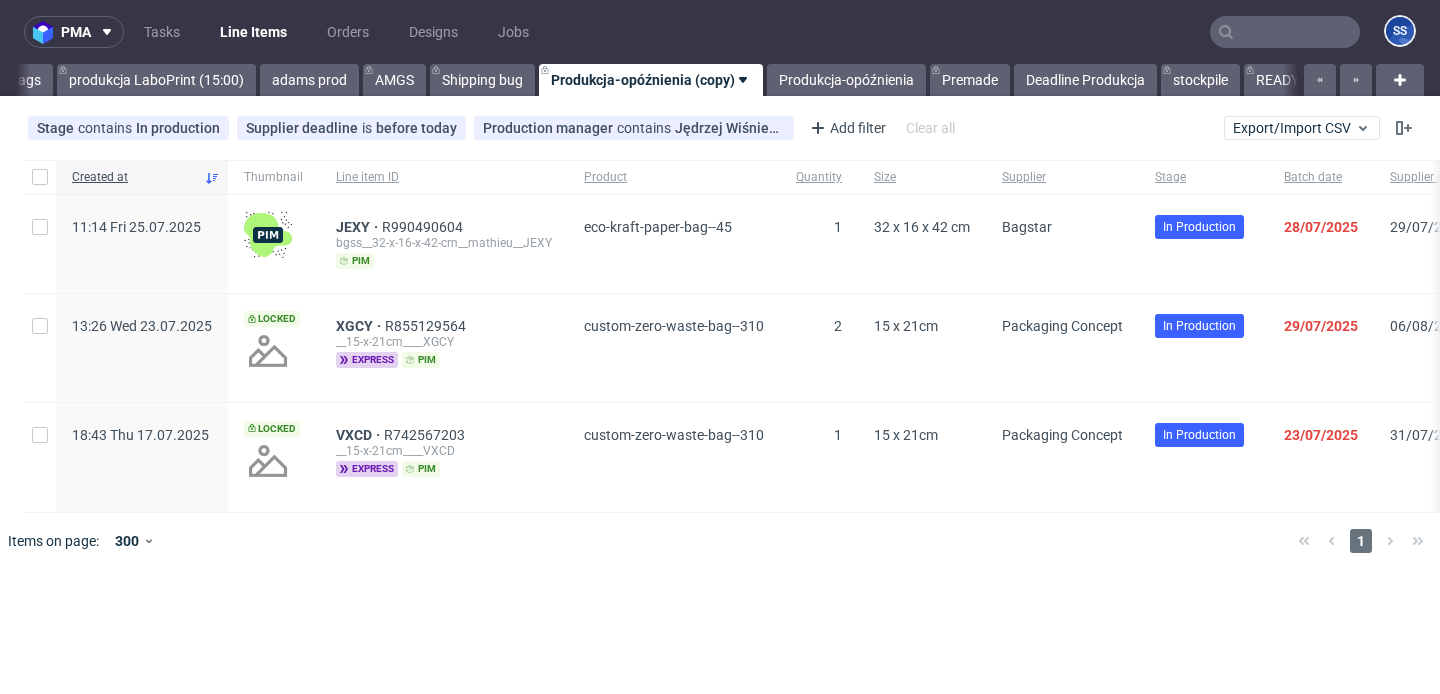 scroll, scrollTop: 0, scrollLeft: 1177, axis: horizontal 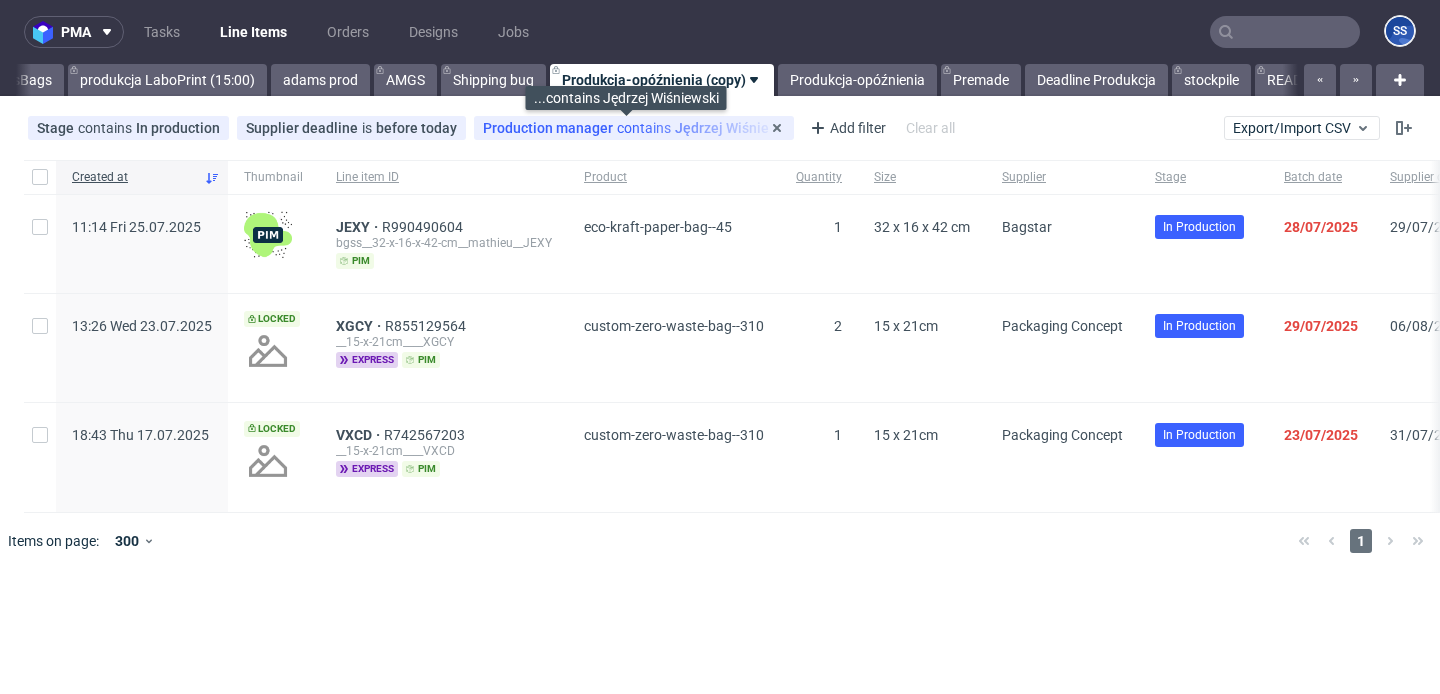 click on "Production manager contains Jędrzej Wiśniewski" at bounding box center (634, 128) 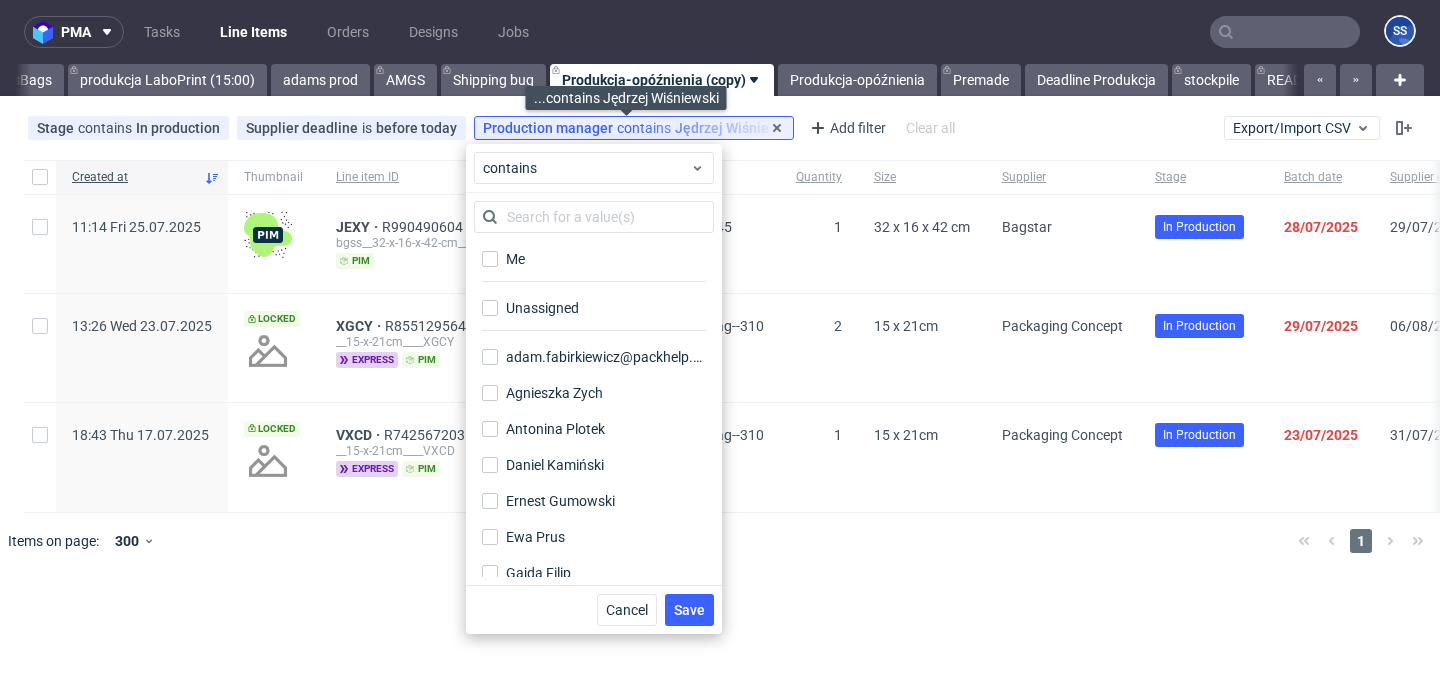 click on "Production manager contains Jędrzej Wiśniewski" at bounding box center [634, 128] 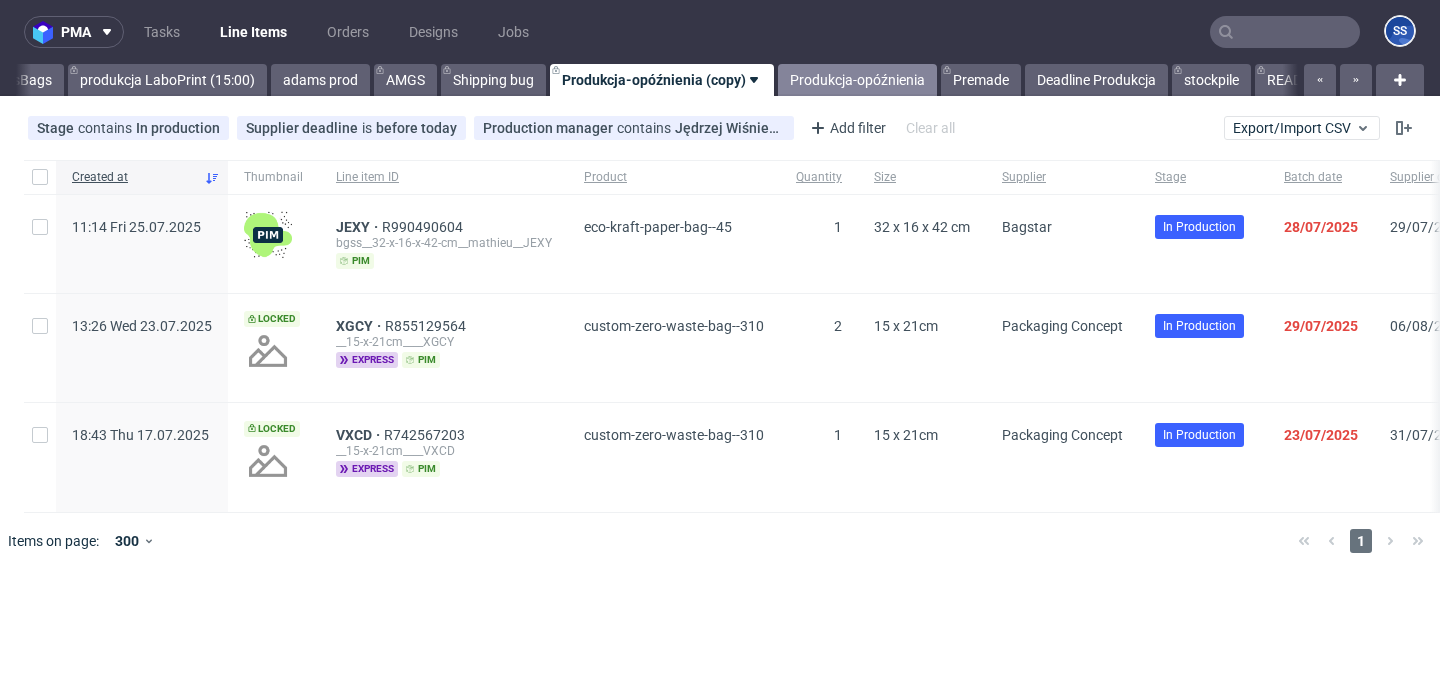 click on "Produkcja-opóźnienia" at bounding box center (857, 80) 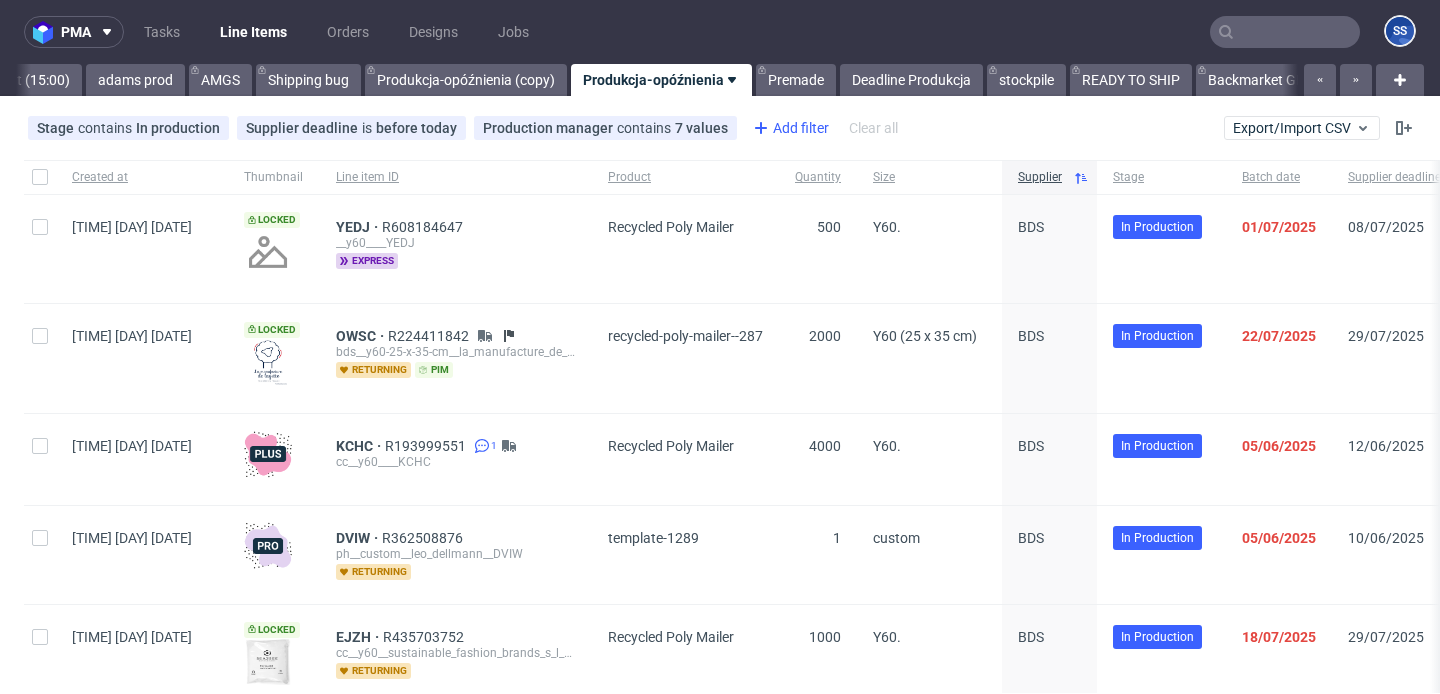 scroll, scrollTop: 0, scrollLeft: 1368, axis: horizontal 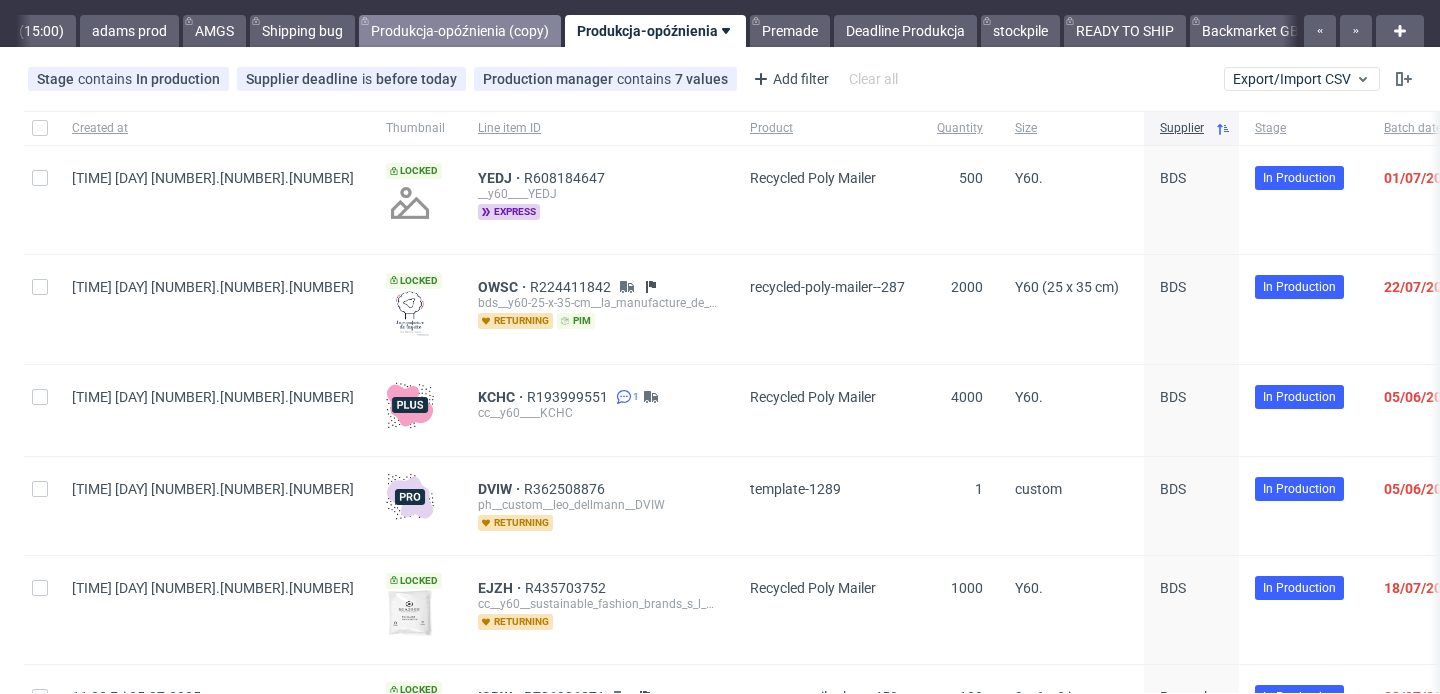 click on "Produkcja-opóźnienia (copy)" at bounding box center (460, 31) 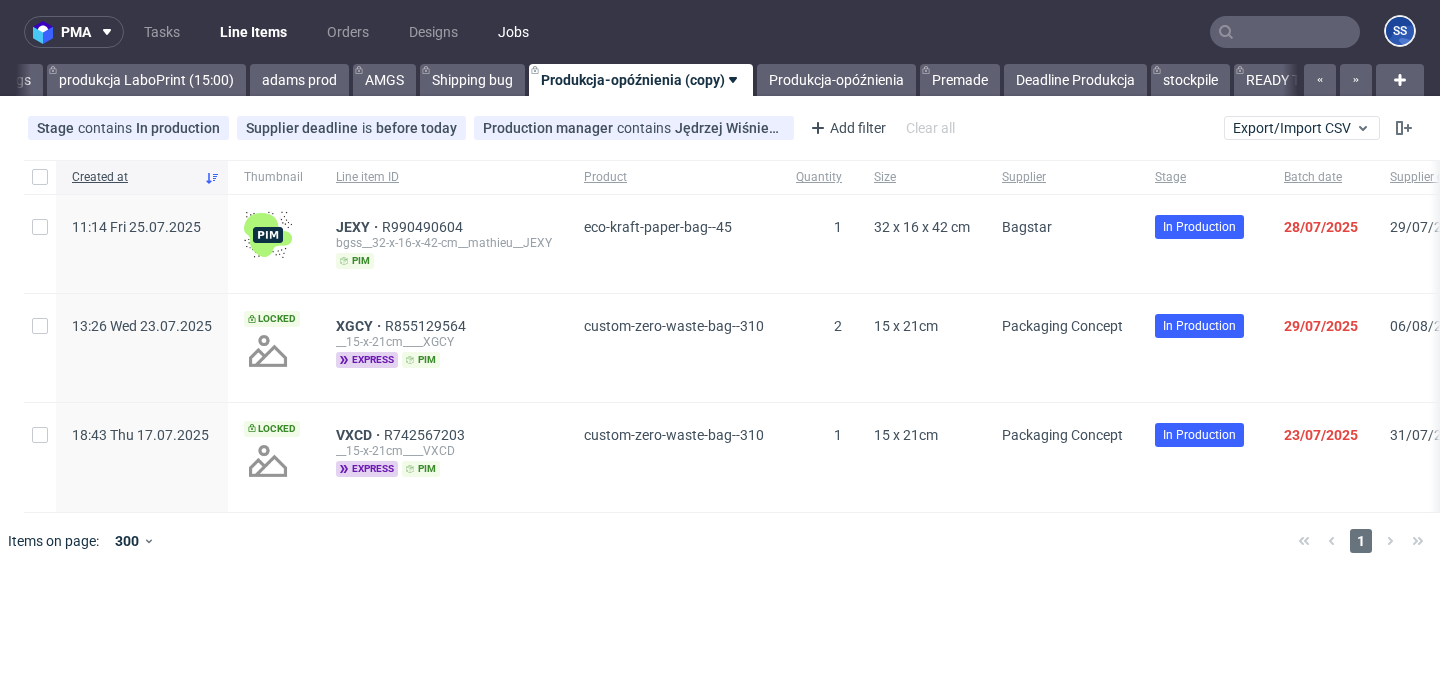 scroll, scrollTop: 0, scrollLeft: 1177, axis: horizontal 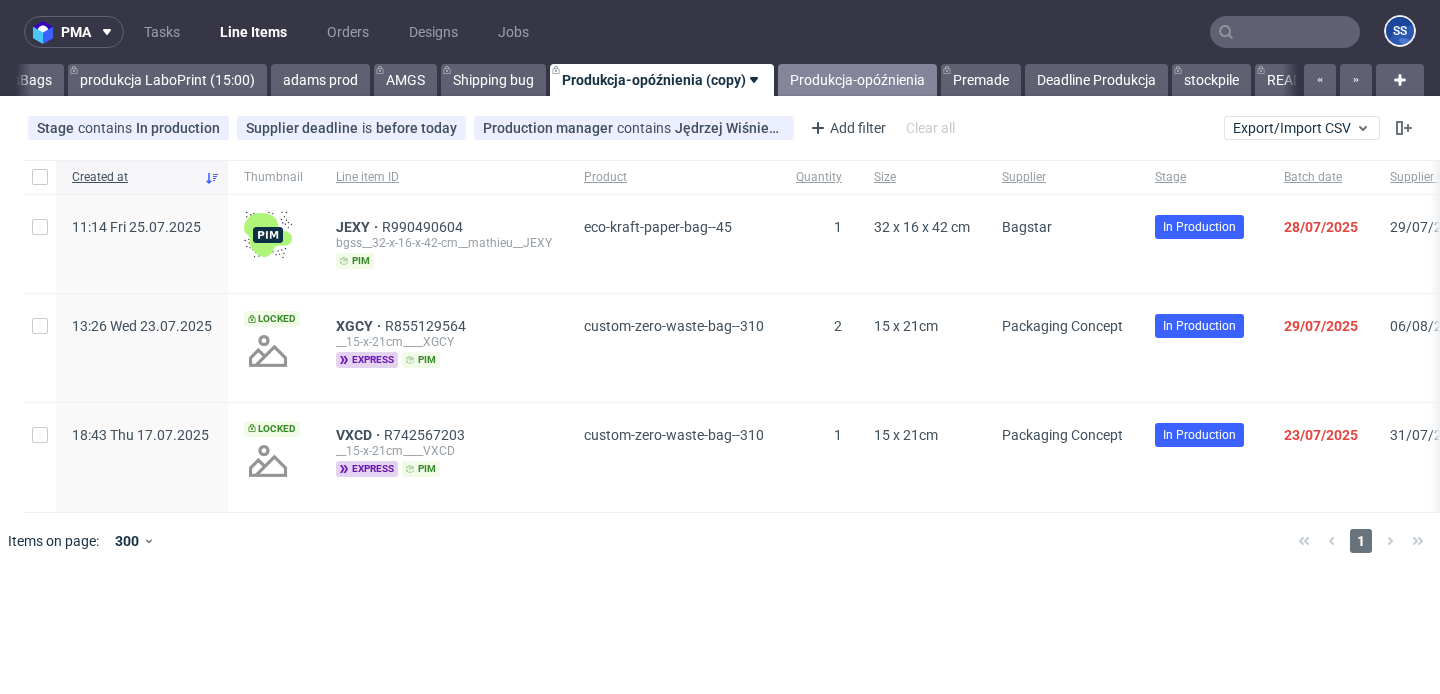 click on "Produkcja-opóźnienia" at bounding box center (857, 80) 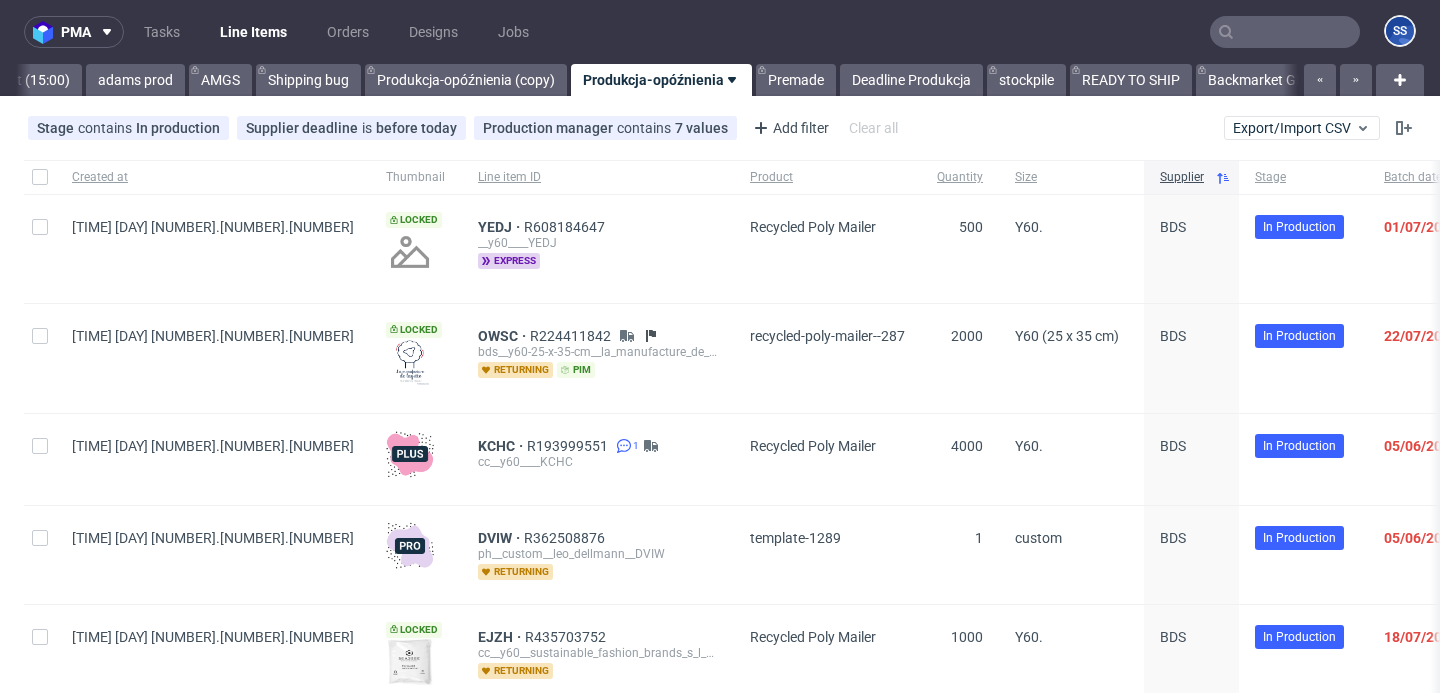 scroll, scrollTop: 0, scrollLeft: 1368, axis: horizontal 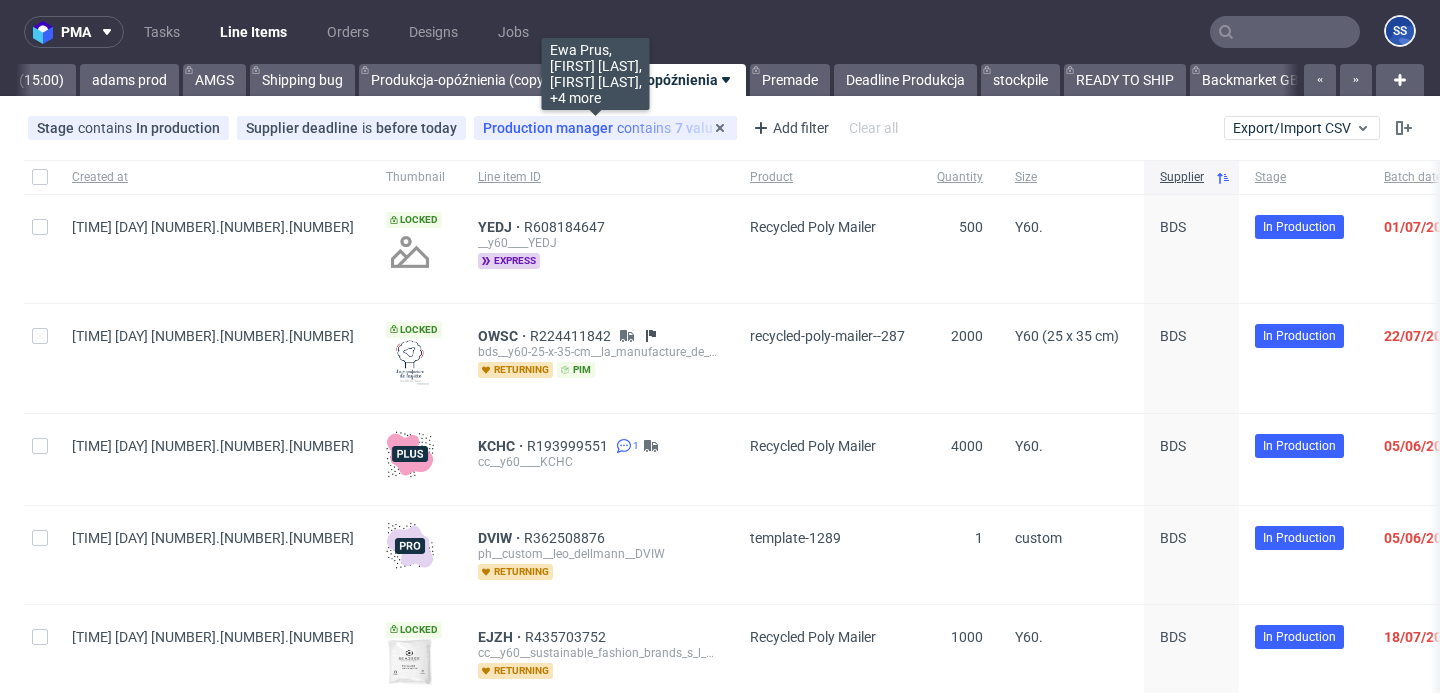 click on "Production manager contains 7 values" at bounding box center (605, 128) 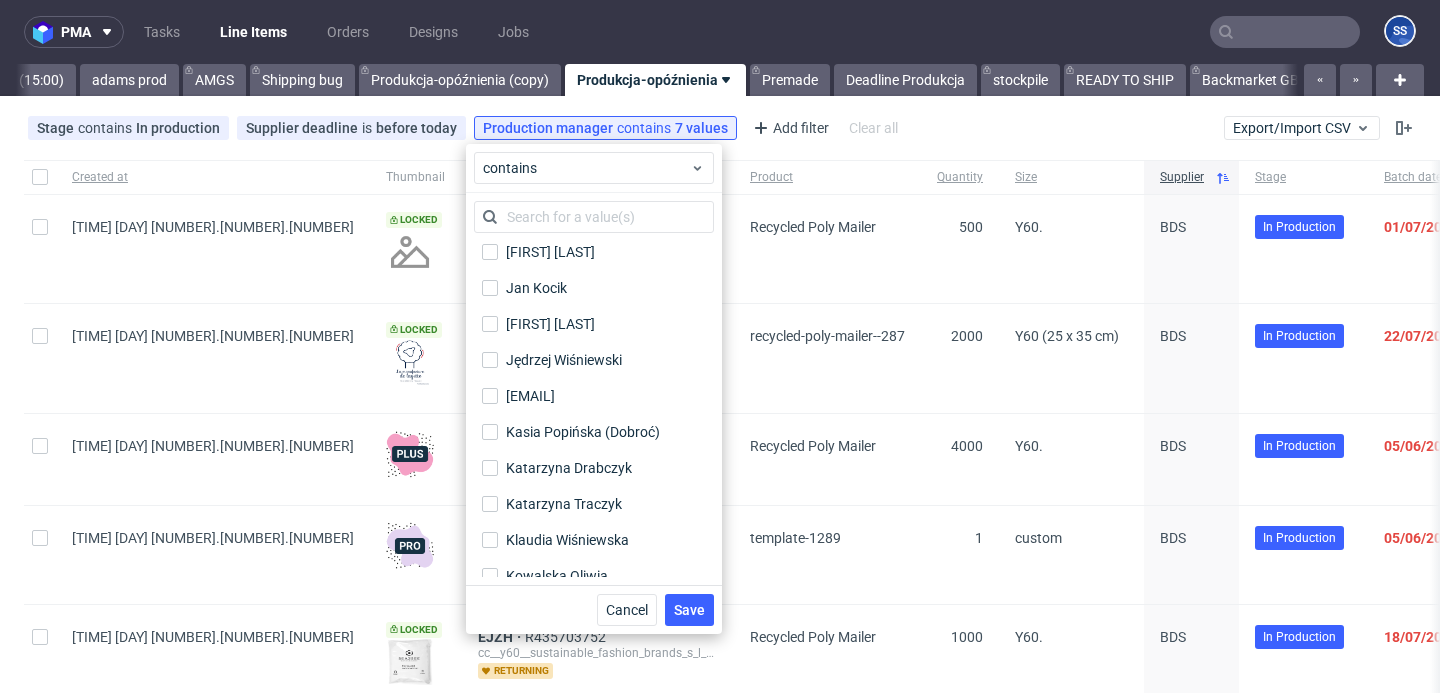 scroll, scrollTop: 415, scrollLeft: 0, axis: vertical 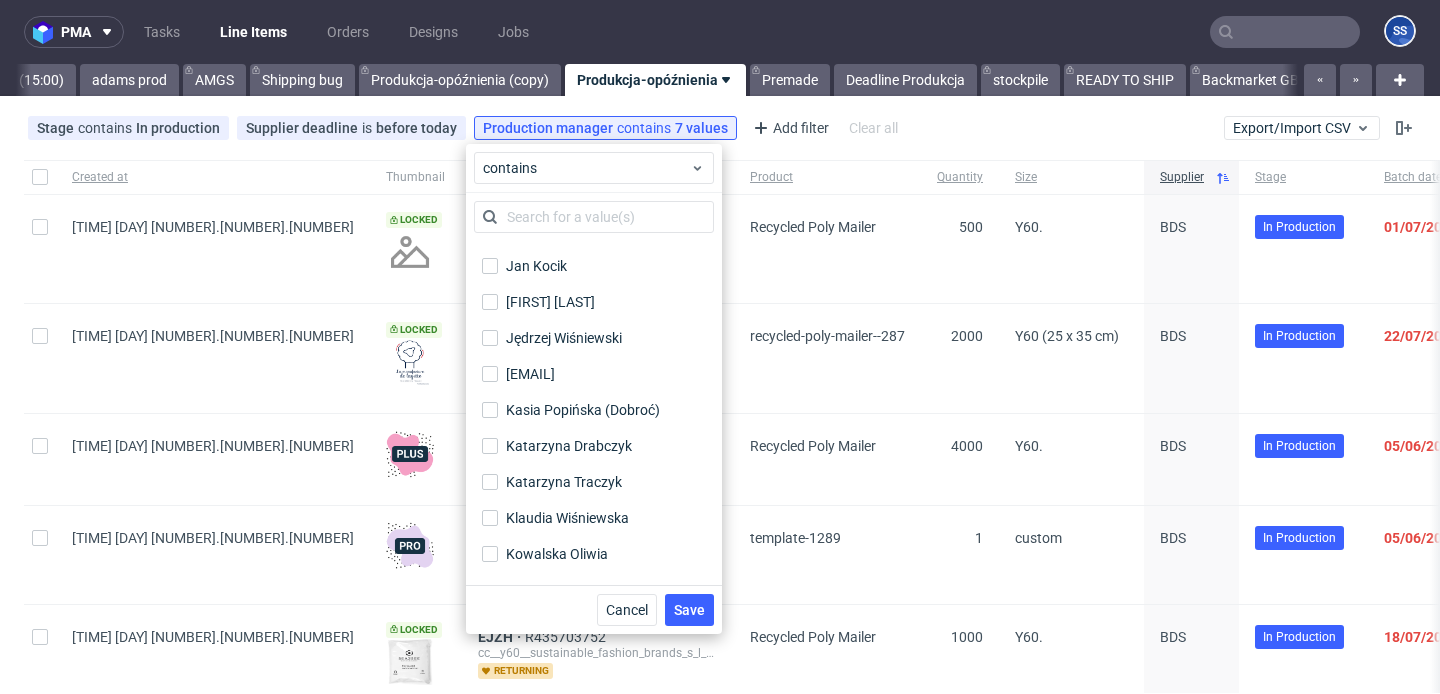 click on "Jędrzej Wiśniewski" at bounding box center [594, 338] 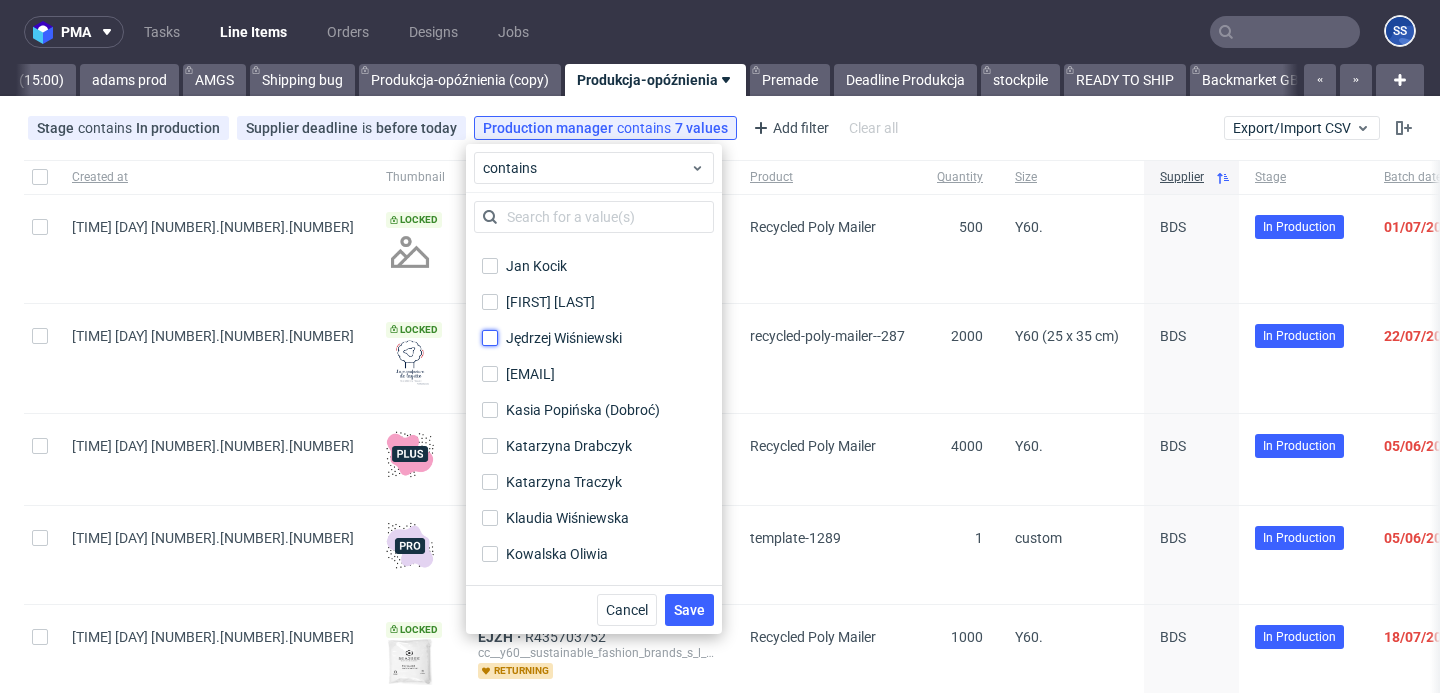 click on "Jędrzej Wiśniewski" at bounding box center [490, 338] 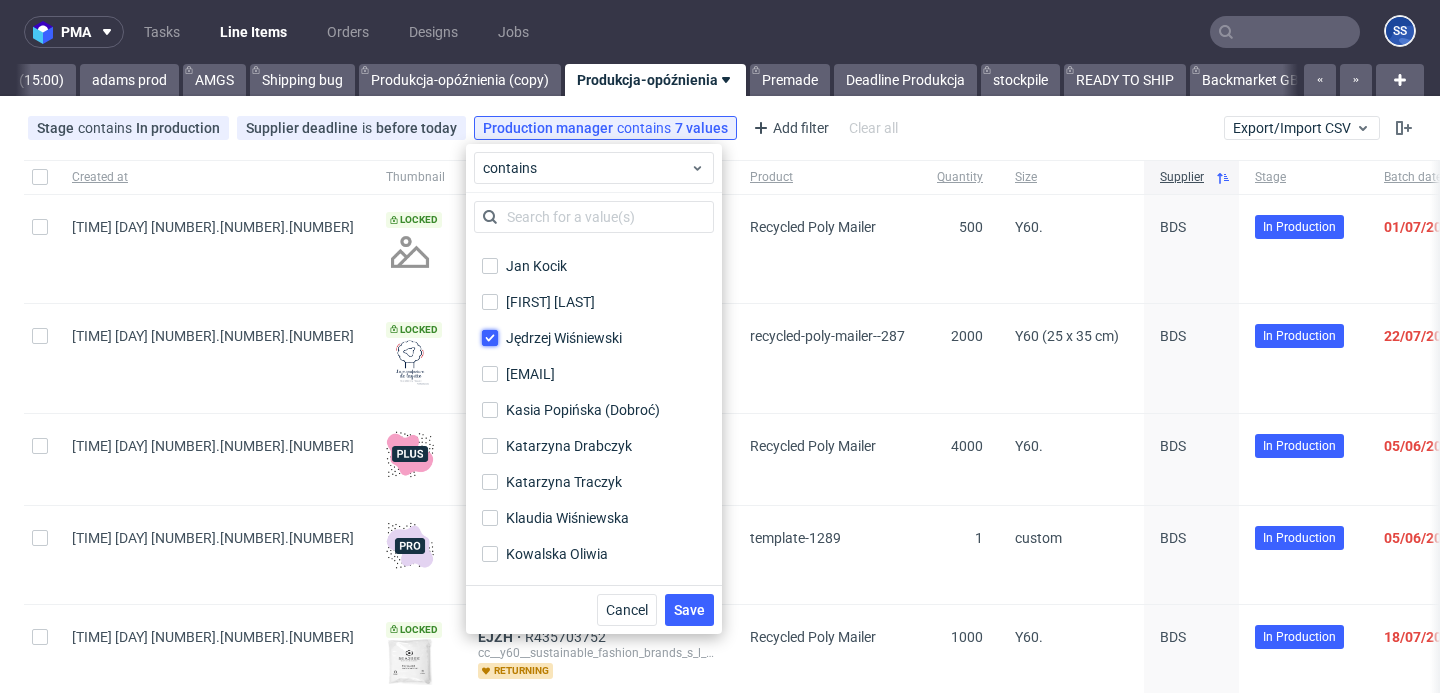 checkbox on "true" 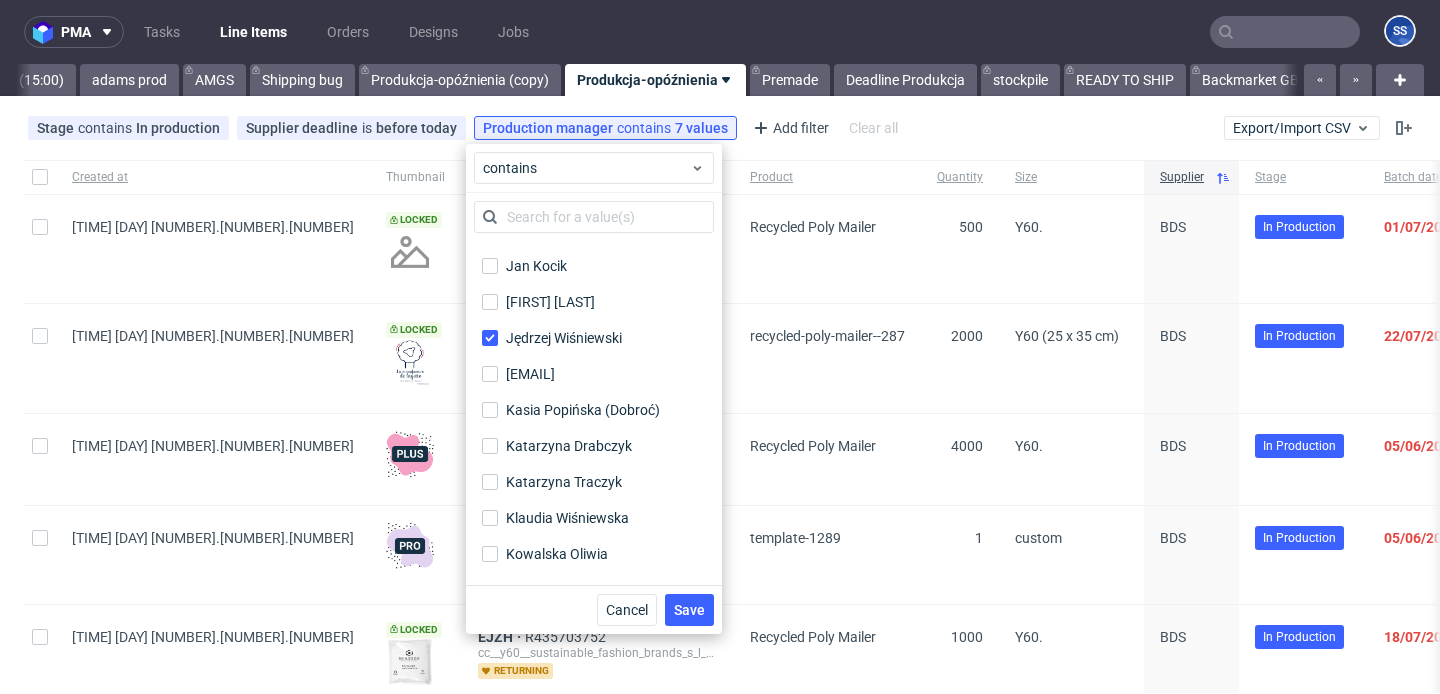 click on "Stage contains In production Supplier deadline is before today Production manager contains 7 values Ewa Prus, Agnieszka Zych, Maciej Jakubowski, +4 more Add filter Hide filters Clear all Export/Import CSV" at bounding box center [720, 128] 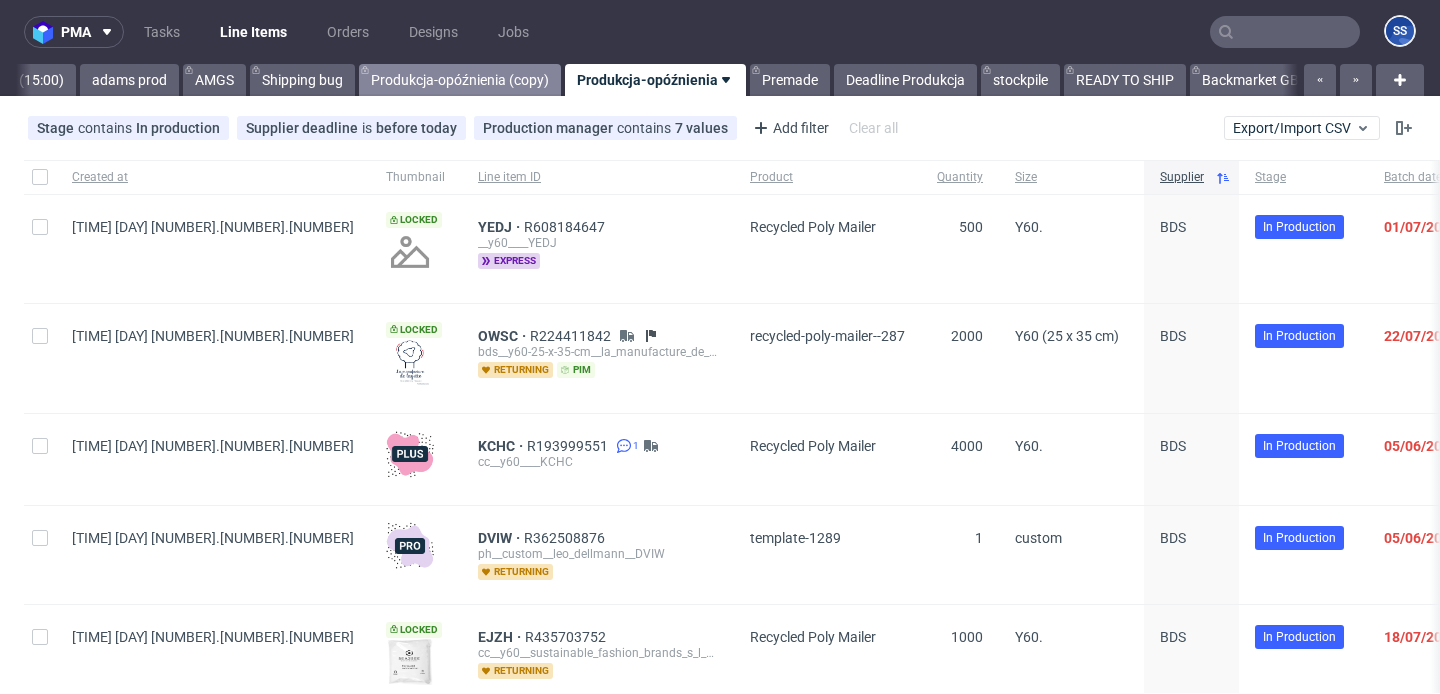 click on "Produkcja-opóźnienia (copy)" at bounding box center [460, 80] 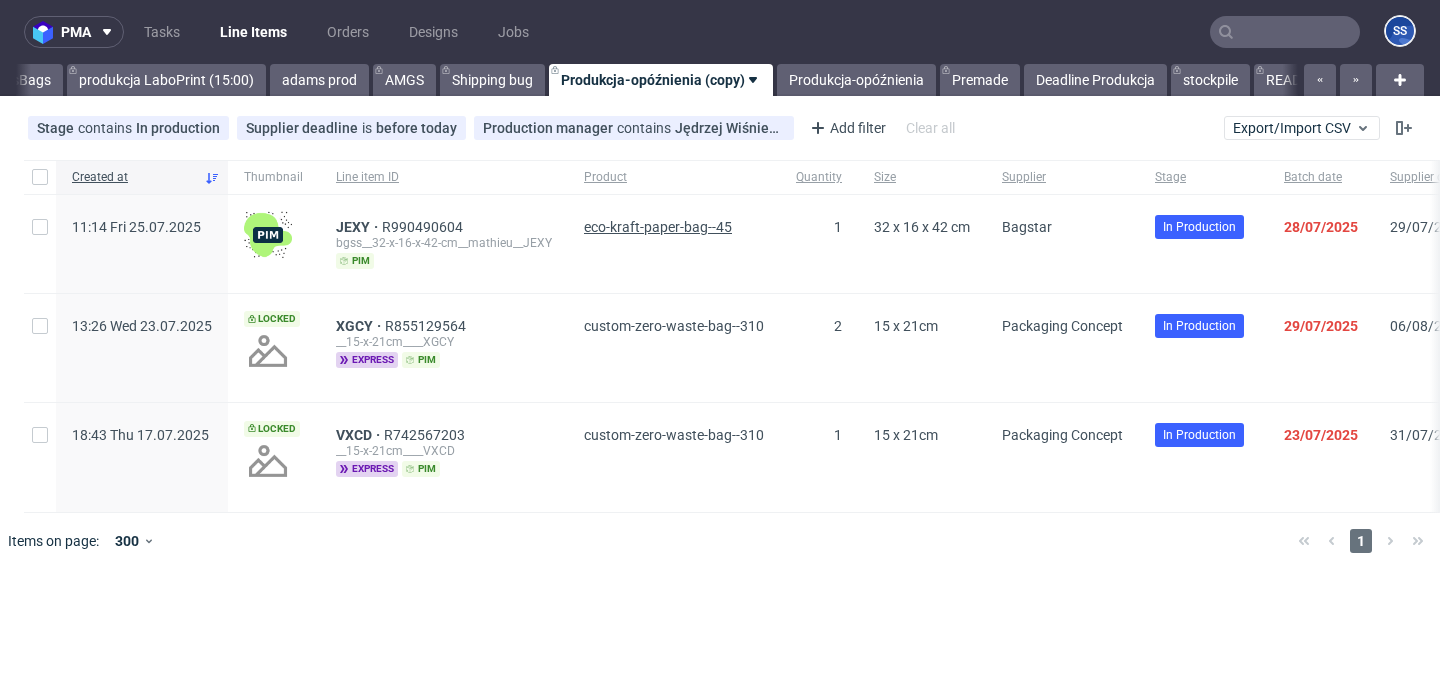 scroll, scrollTop: 0, scrollLeft: 1177, axis: horizontal 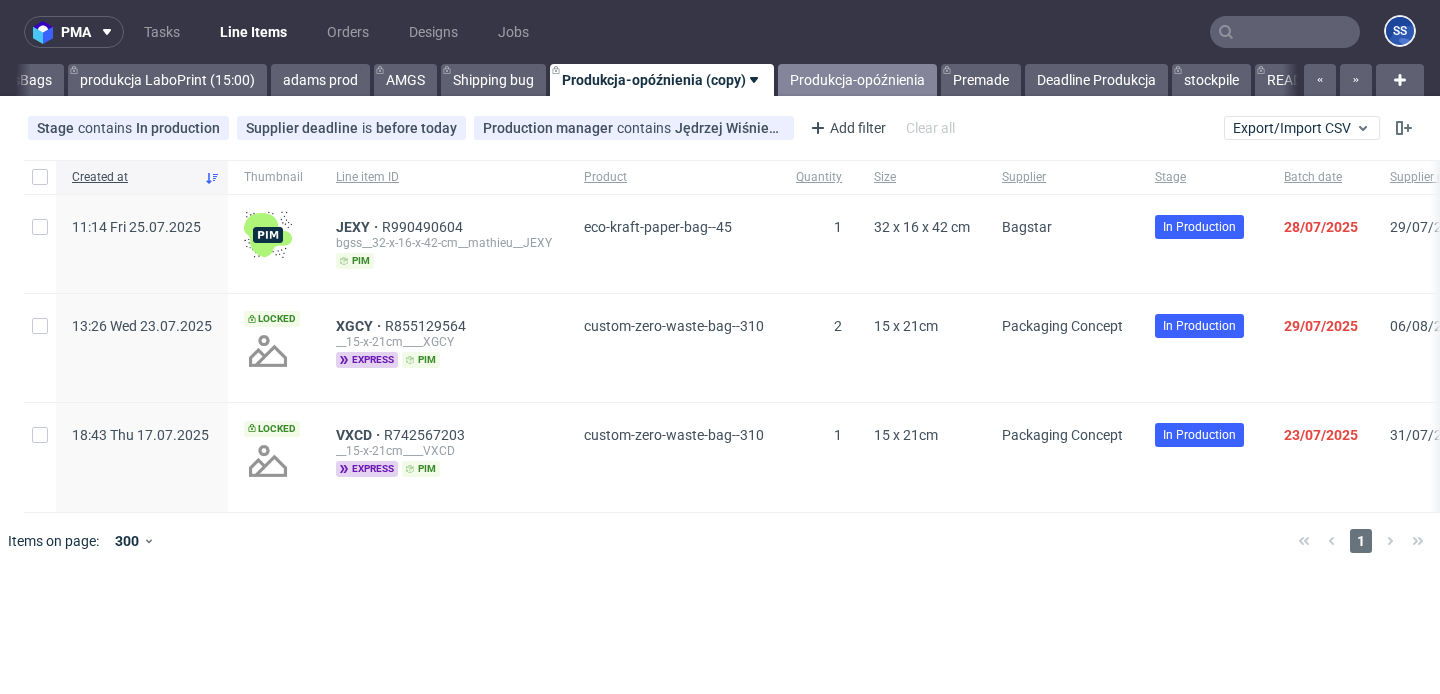 click on "Produkcja-opóźnienia" at bounding box center (857, 80) 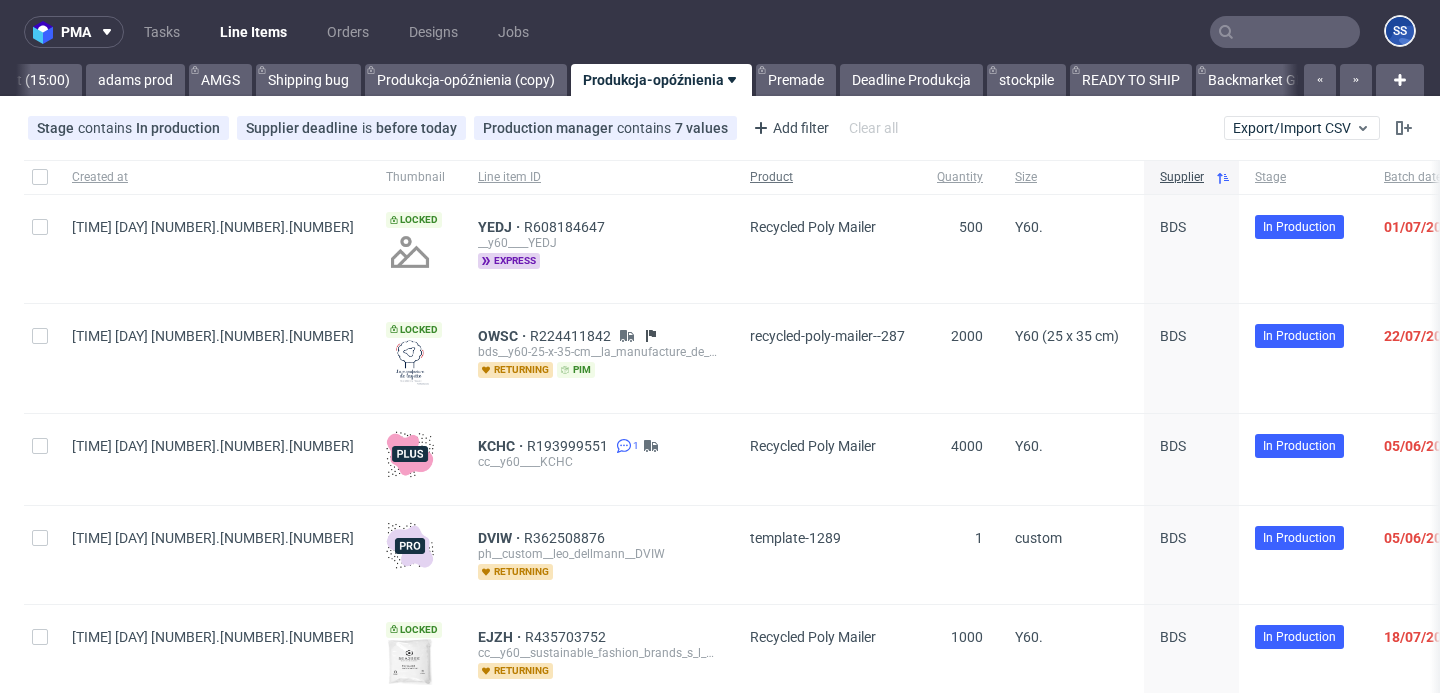 scroll, scrollTop: 0, scrollLeft: 1368, axis: horizontal 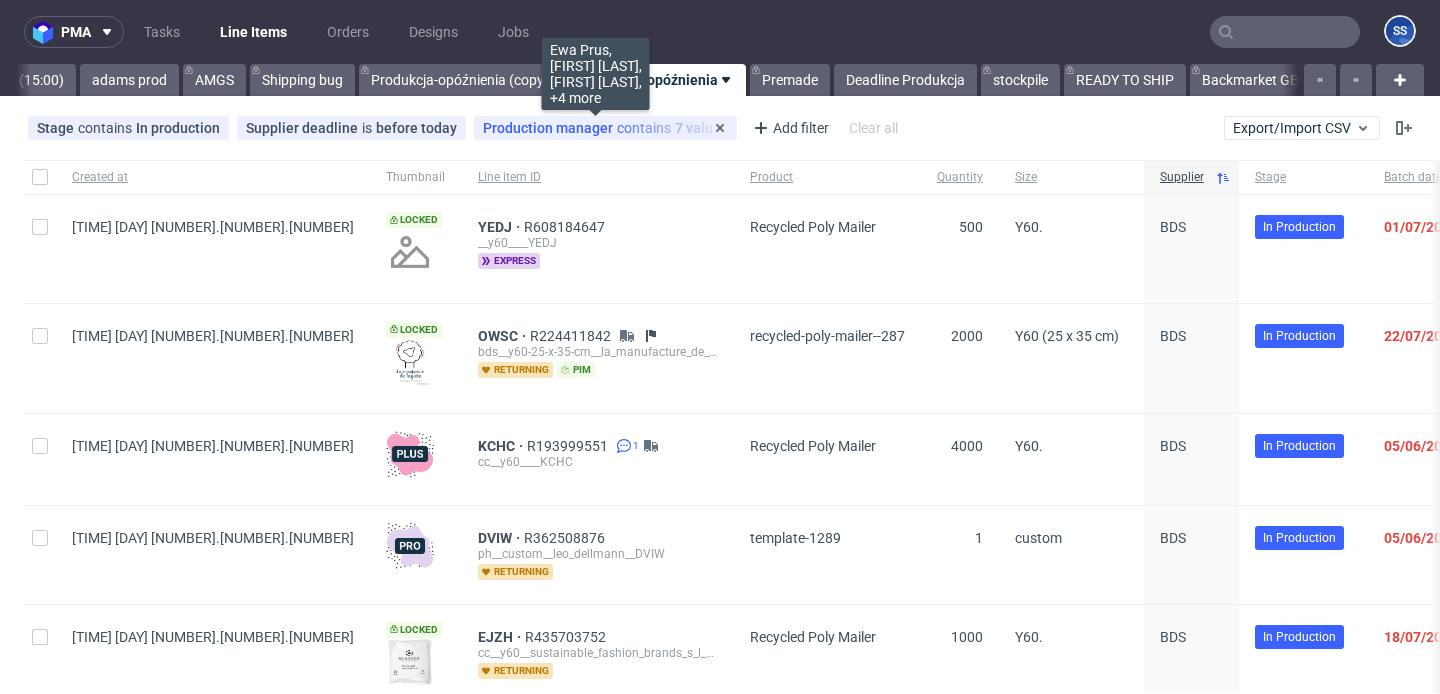 click on "Production manager contains 7 values" at bounding box center (605, 128) 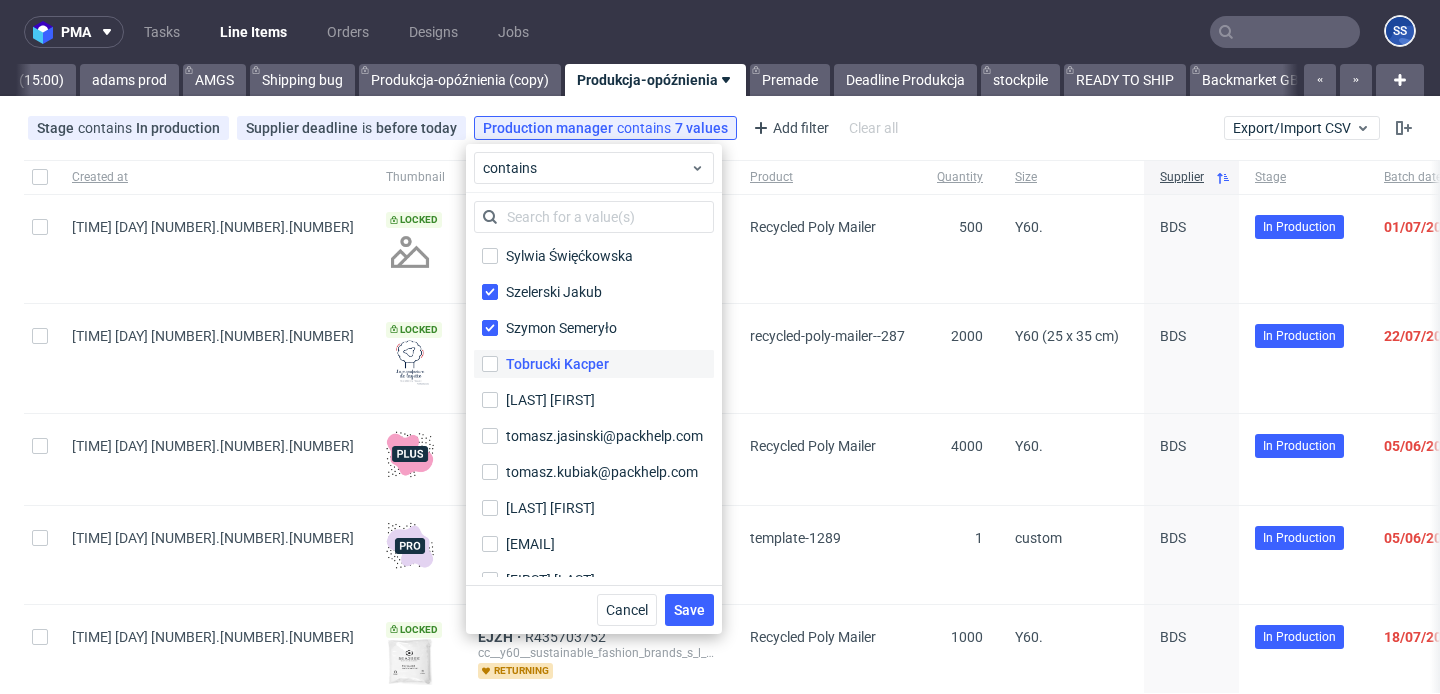 scroll, scrollTop: 1864, scrollLeft: 0, axis: vertical 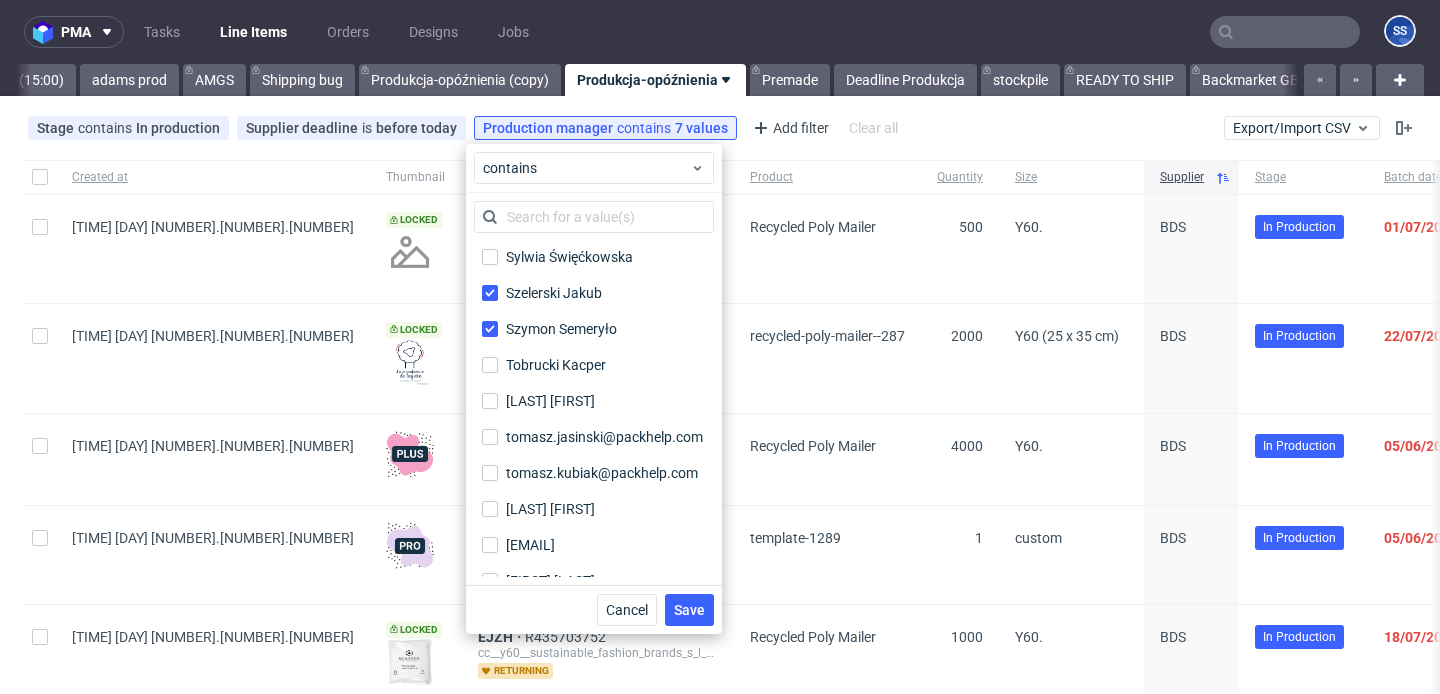 click on "Stage contains In production Supplier deadline is before today Production manager contains 7 values Ewa Prus, Agnieszka Zych, Maciej Jakubowski, +4 more Add filter Hide filters Clear all Export/Import CSV" at bounding box center [720, 128] 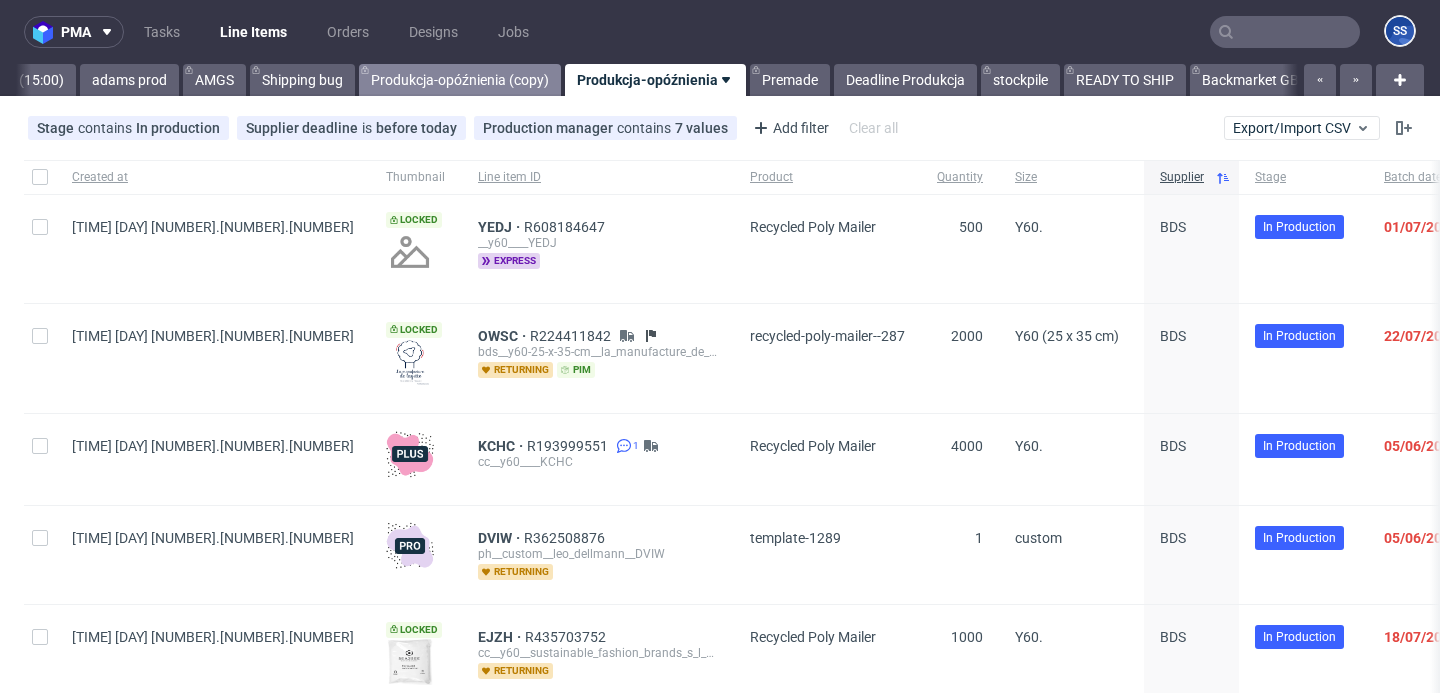 click on "Produkcja-opóźnienia (copy)" at bounding box center (460, 80) 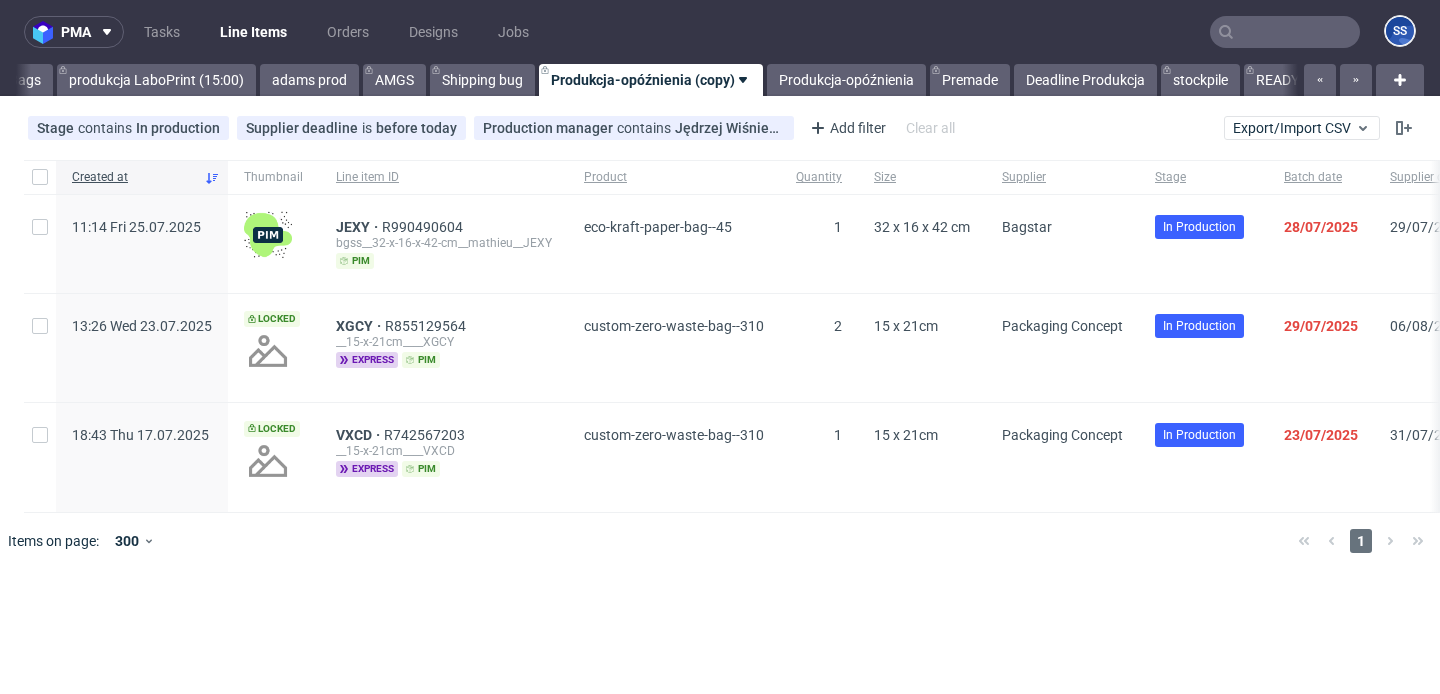 scroll, scrollTop: 0, scrollLeft: 1177, axis: horizontal 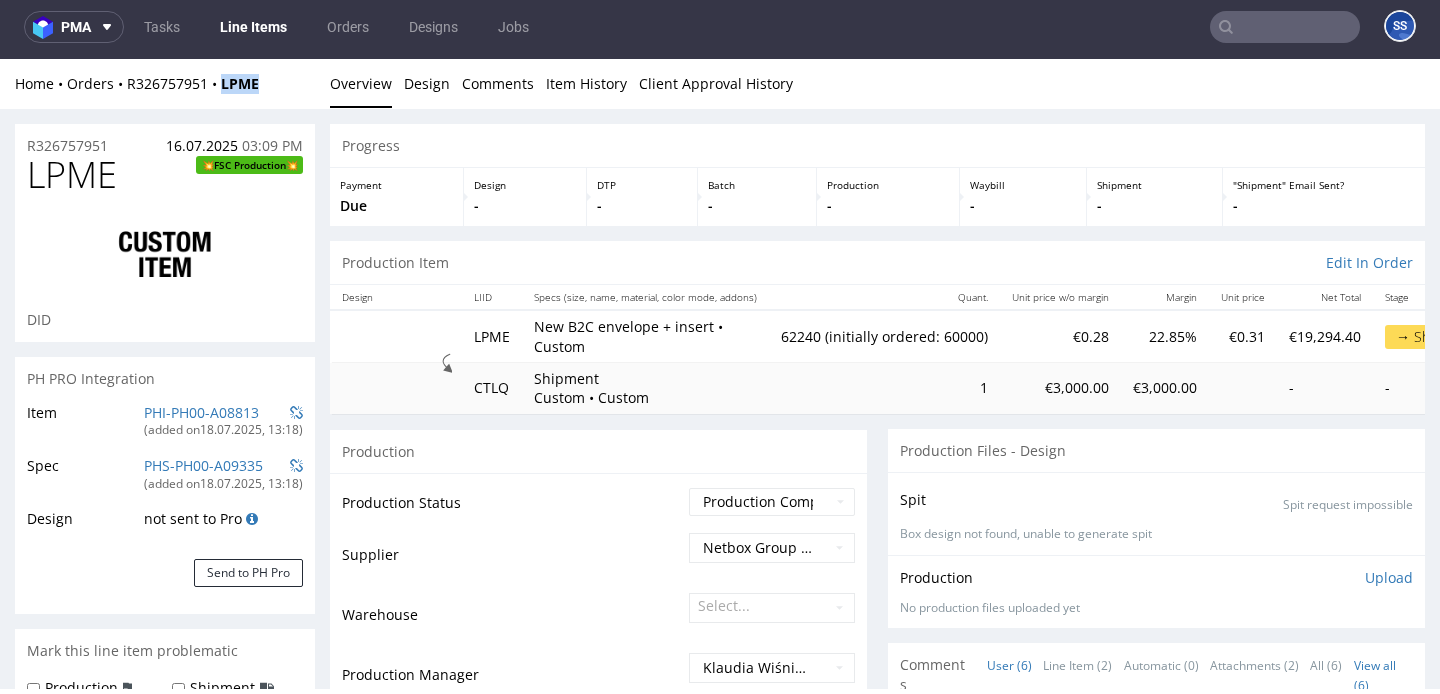 click on "Line Items" at bounding box center (253, 27) 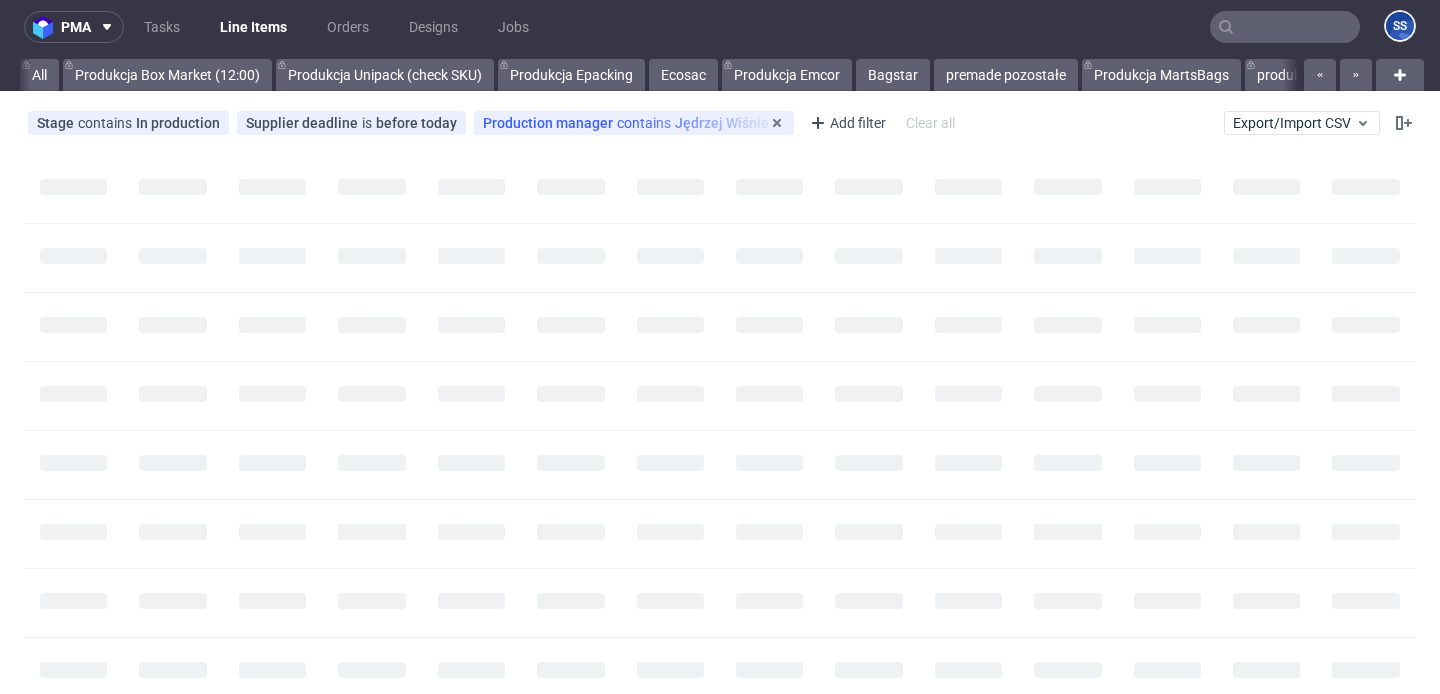 scroll, scrollTop: 0, scrollLeft: 0, axis: both 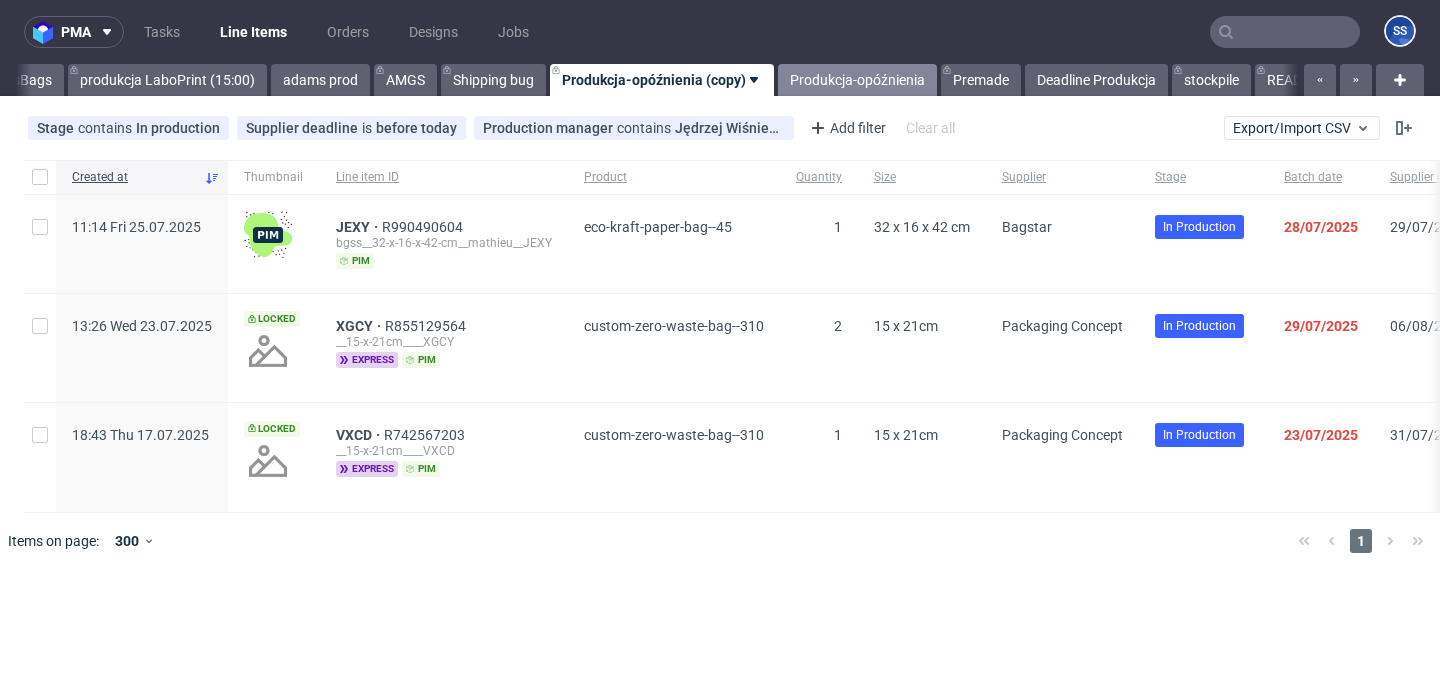 click on "Produkcja-opóźnienia" at bounding box center [857, 80] 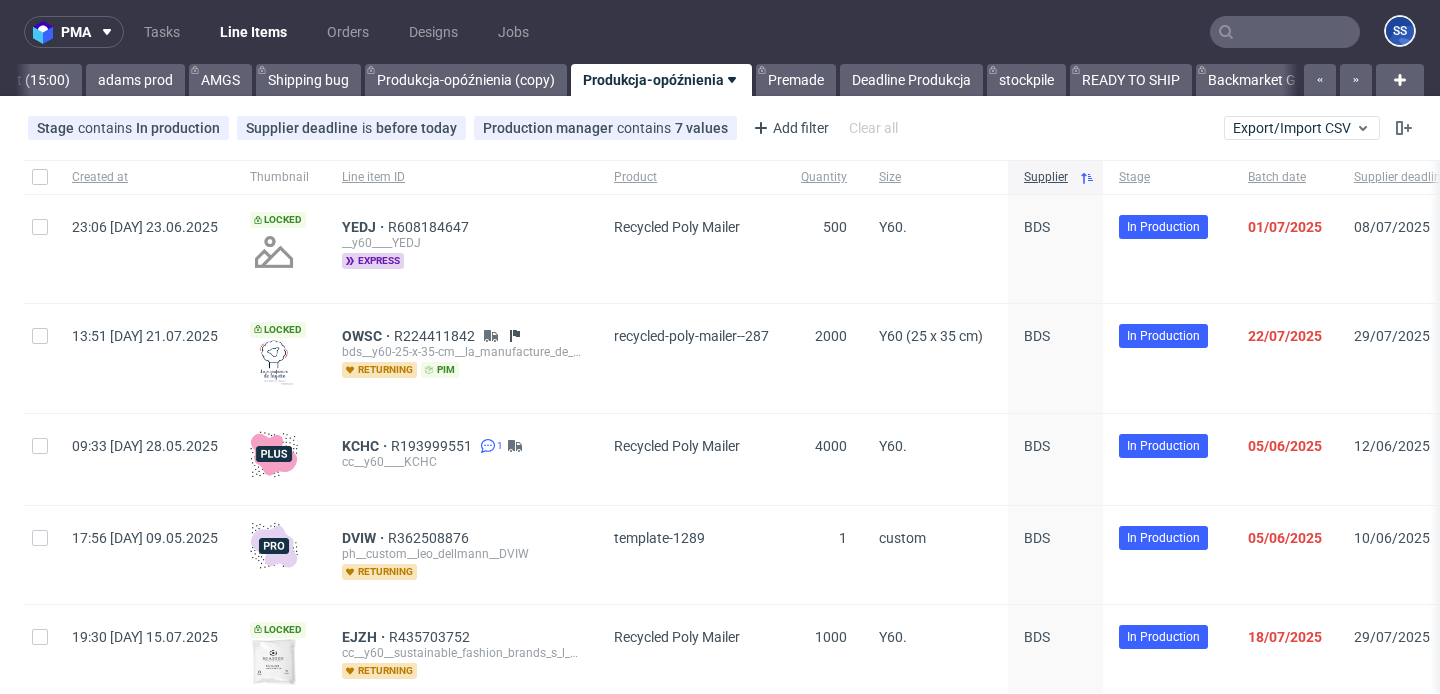 scroll, scrollTop: 0, scrollLeft: 1368, axis: horizontal 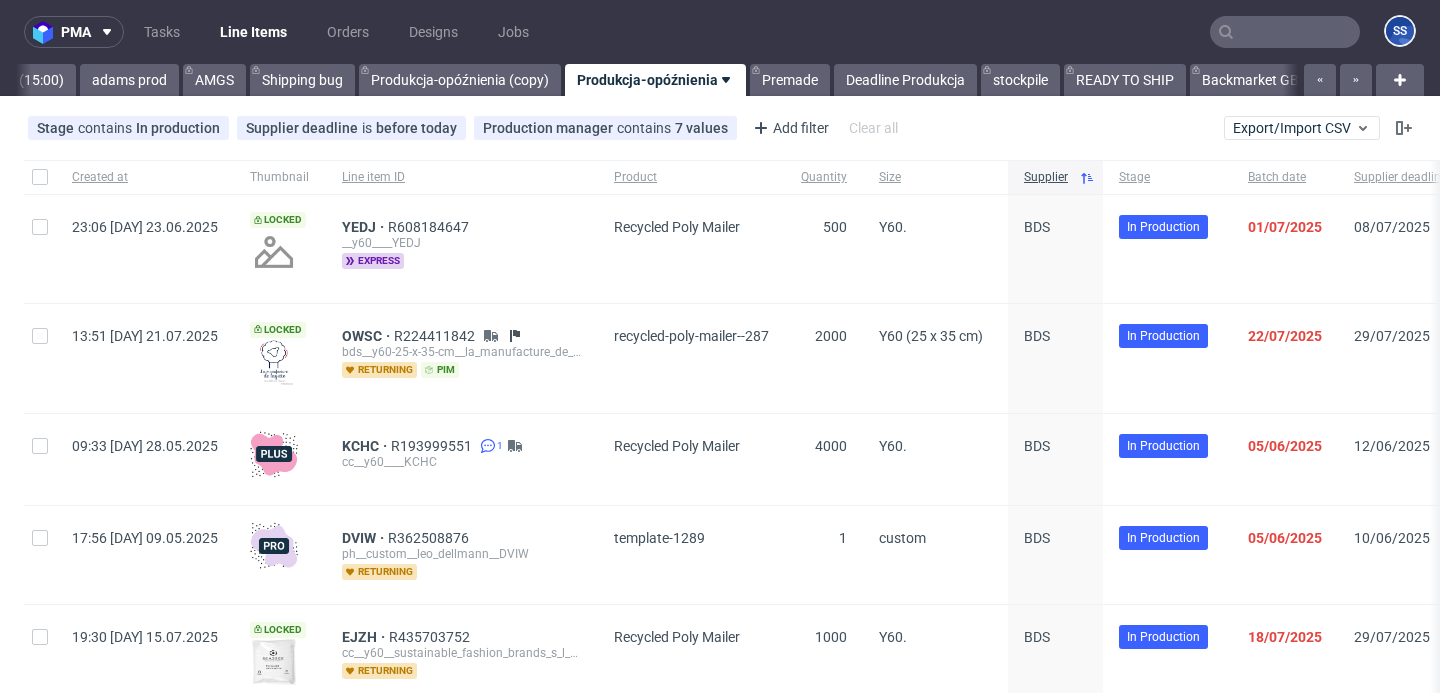 click on "Deadline Produkcja" at bounding box center (903, 80) 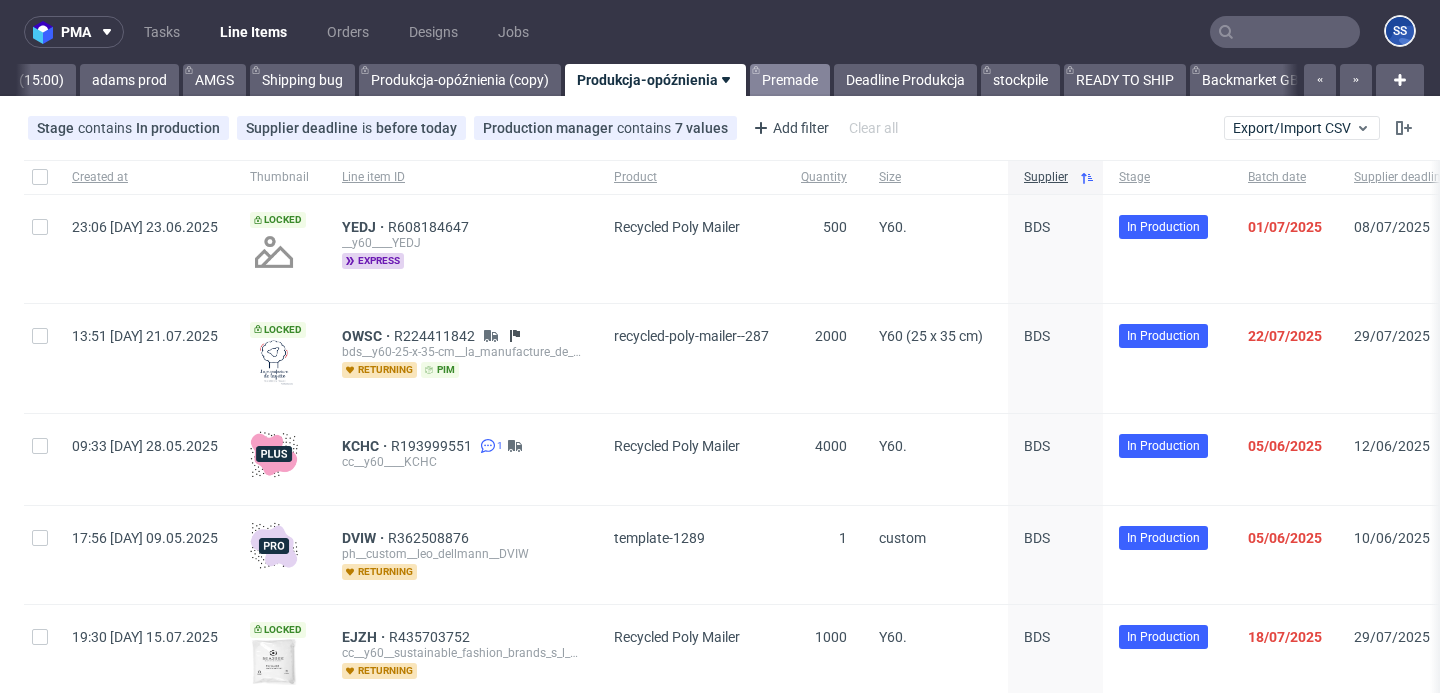 click on "Premade" at bounding box center [790, 80] 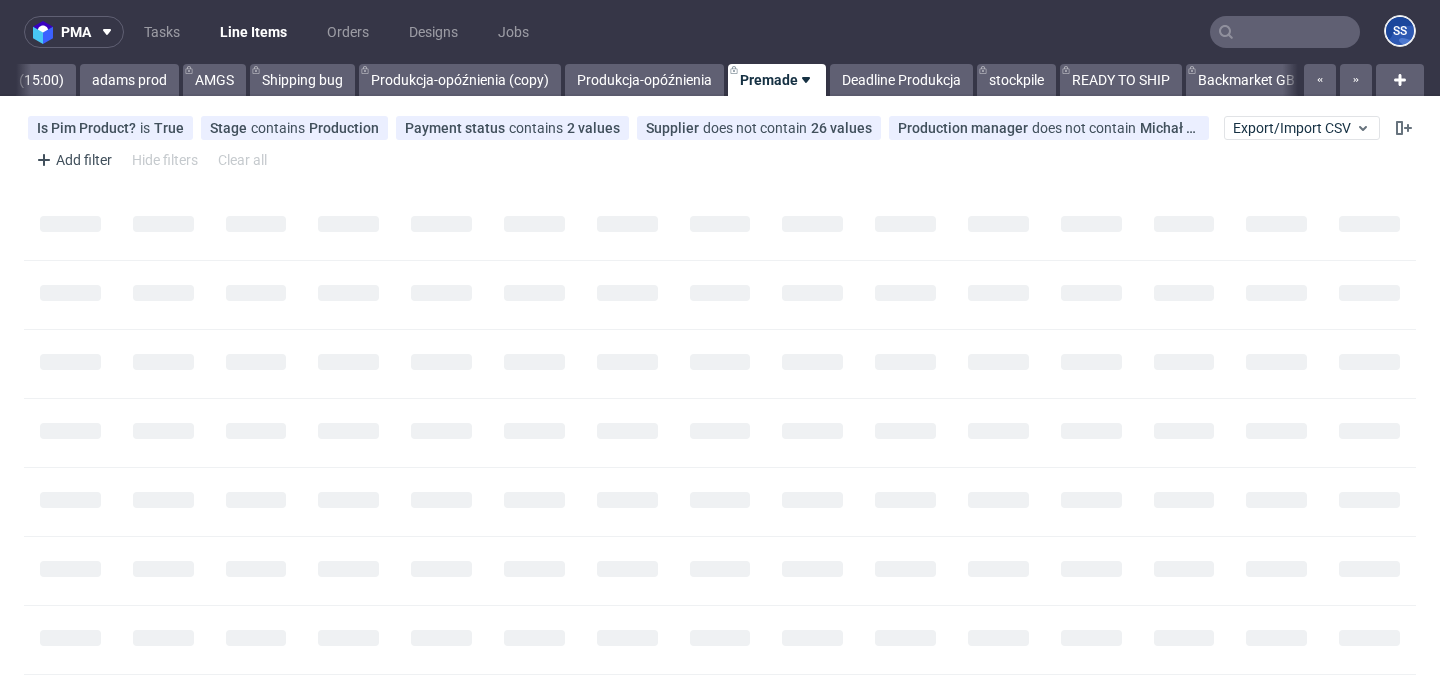 scroll, scrollTop: 0, scrollLeft: 1388, axis: horizontal 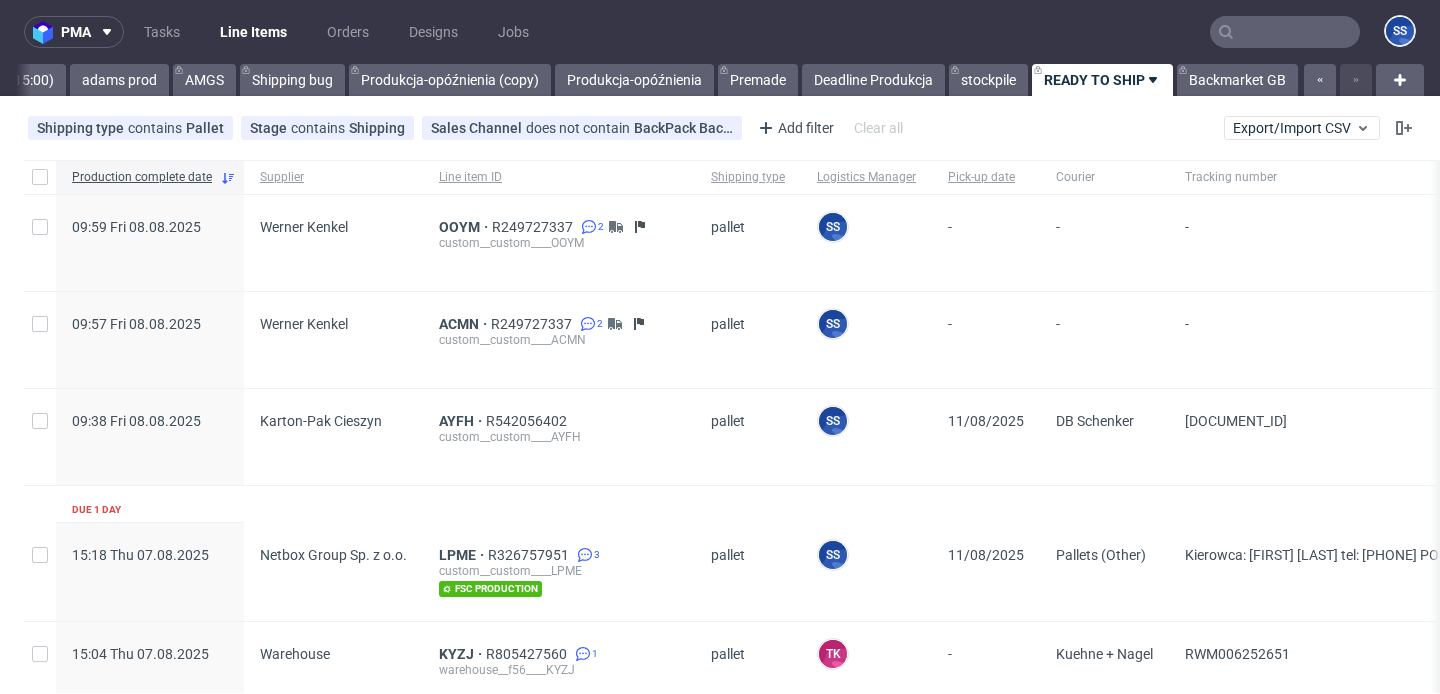 click on "Line Item Dtp Manager Updated to [FIRST] [LAST] ([EMAIL])" at bounding box center (720, 347) 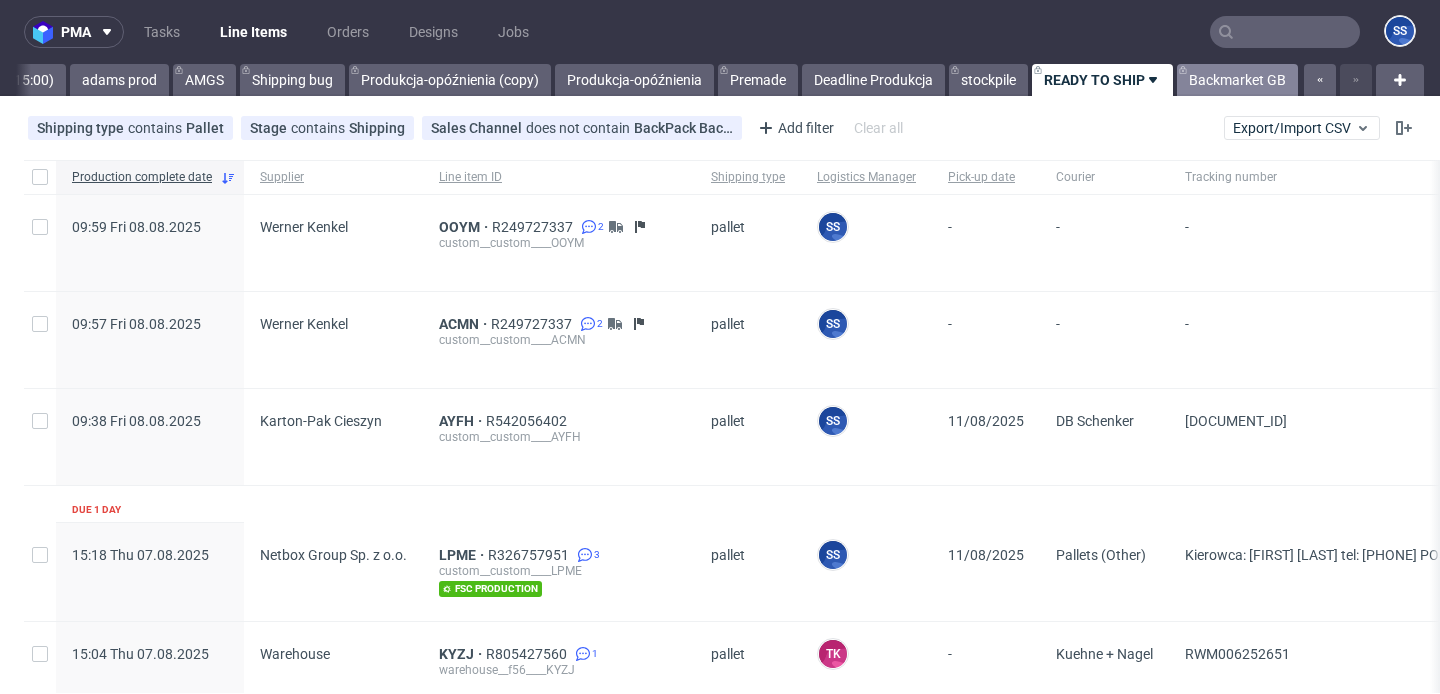 click on "Backmarket GB" at bounding box center [1237, 80] 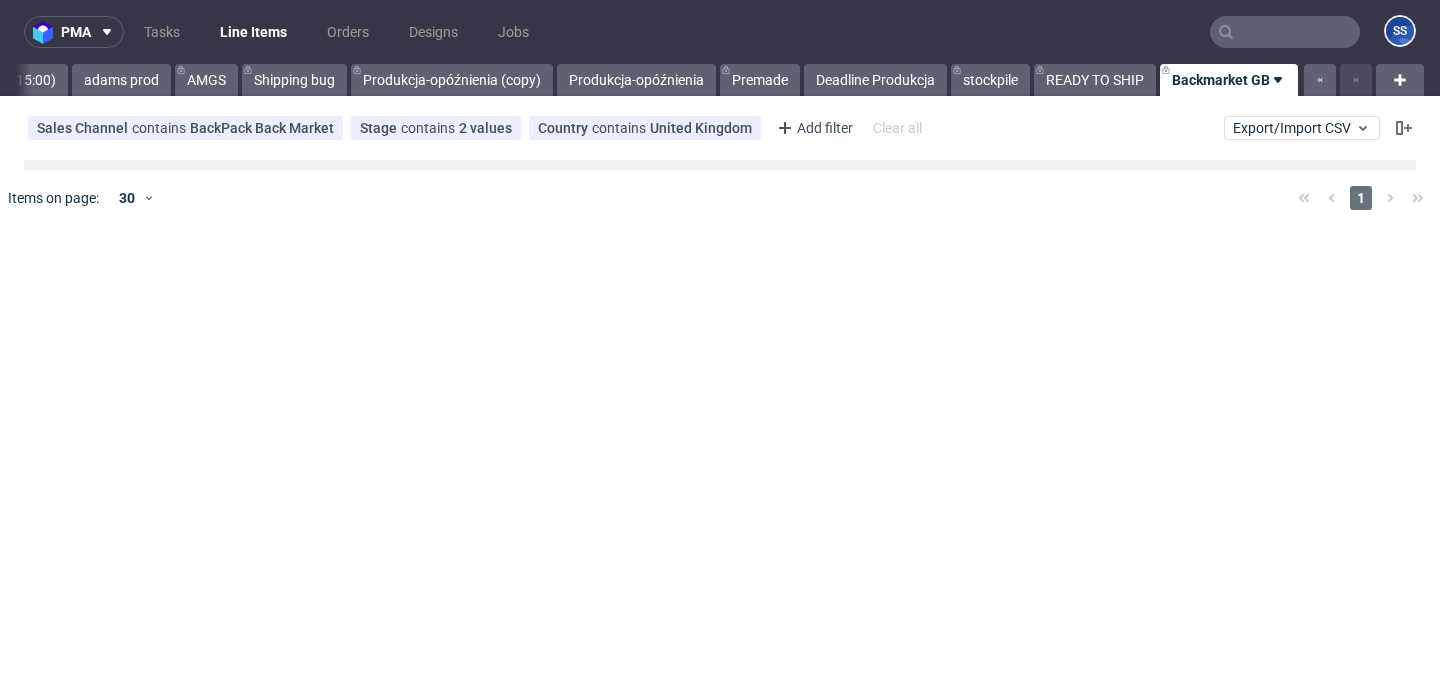 scroll, scrollTop: 0, scrollLeft: 1373, axis: horizontal 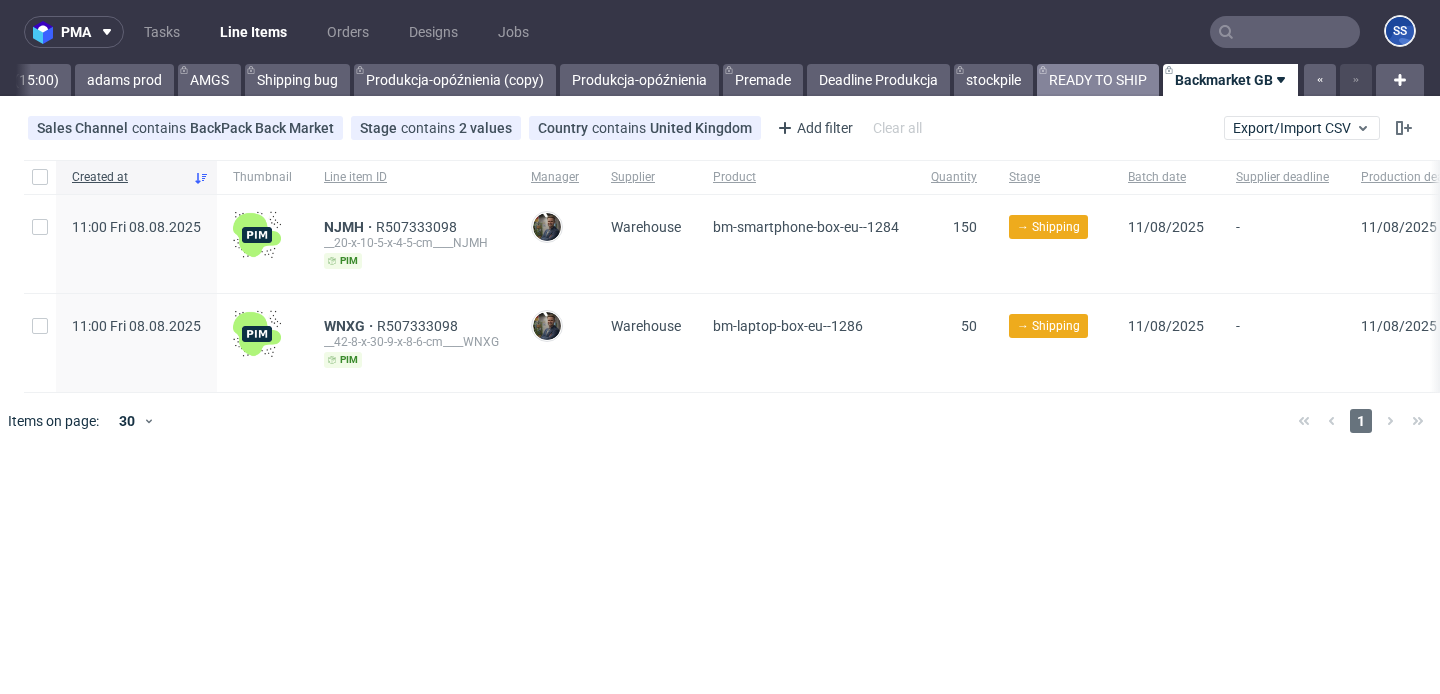 click on "READY TO SHIP" at bounding box center [1098, 80] 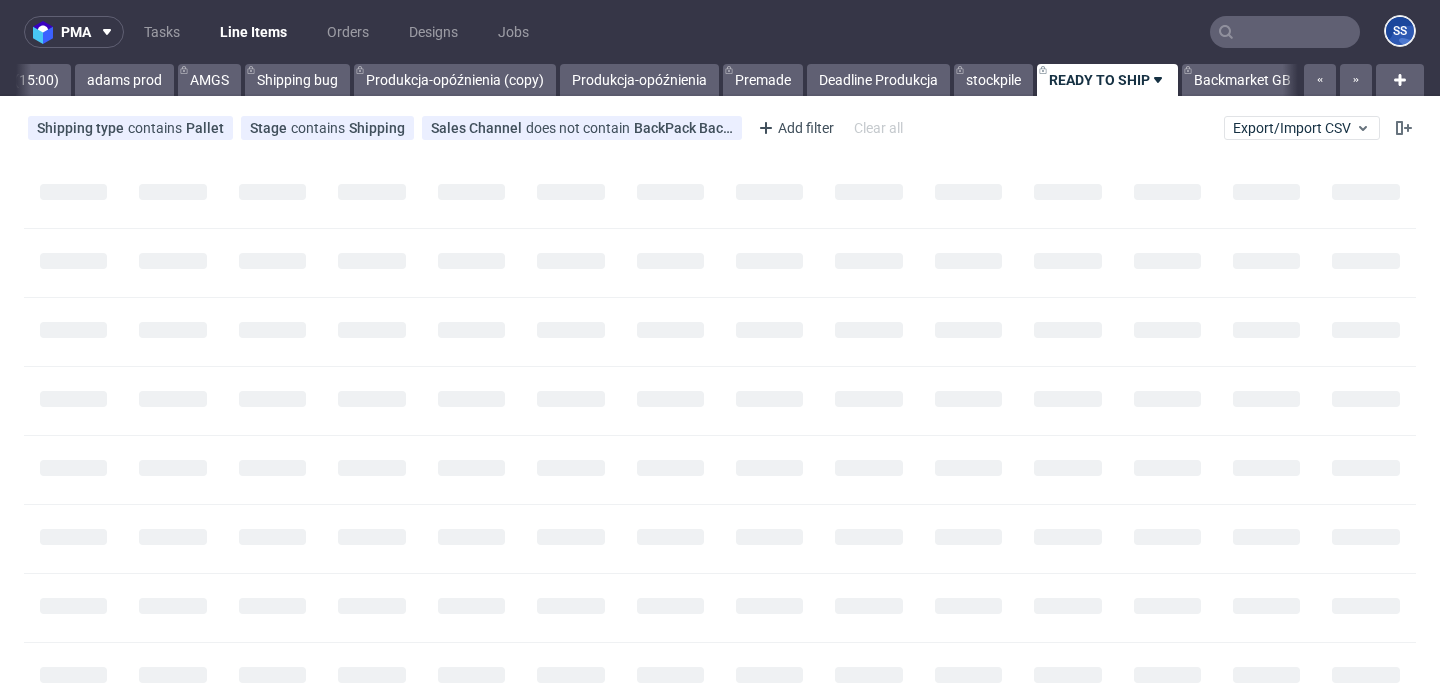 scroll, scrollTop: 0, scrollLeft: 1389, axis: horizontal 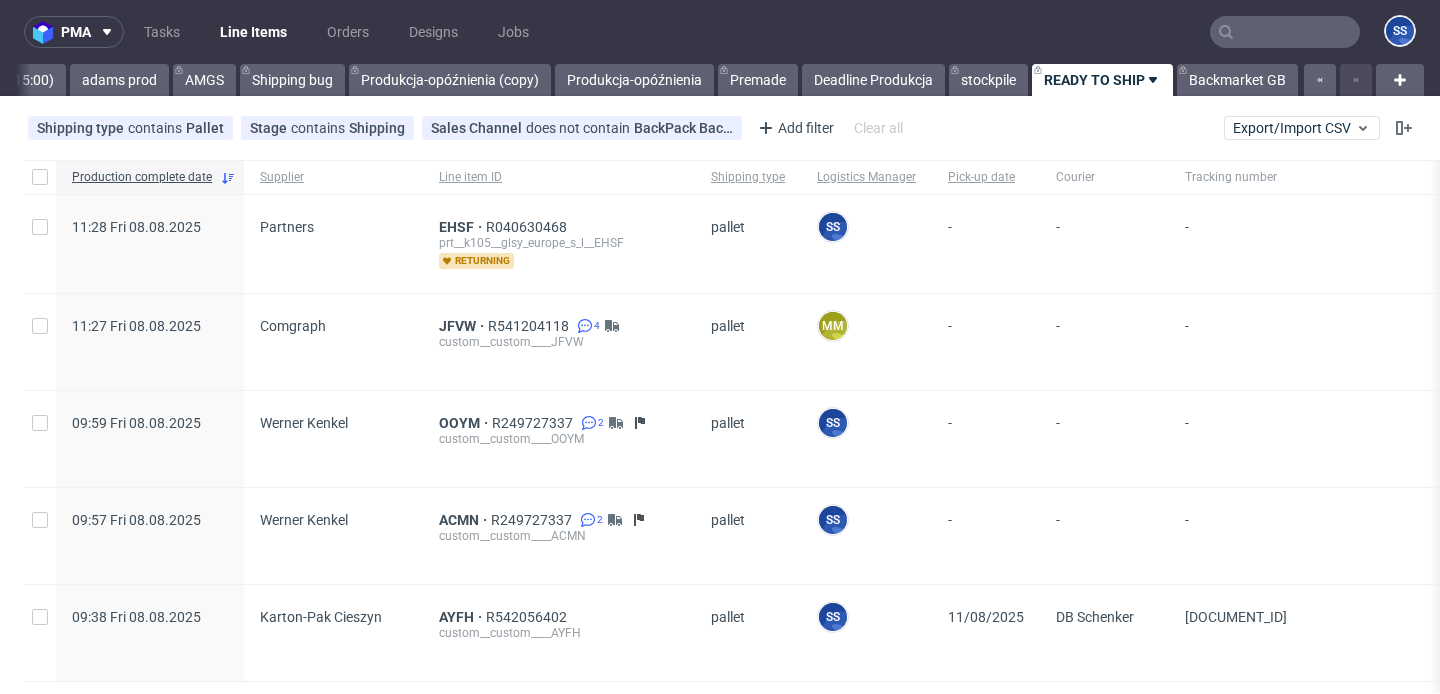 click on "OOYM R249727337 2 custom__custom____OOYM" at bounding box center [559, 439] 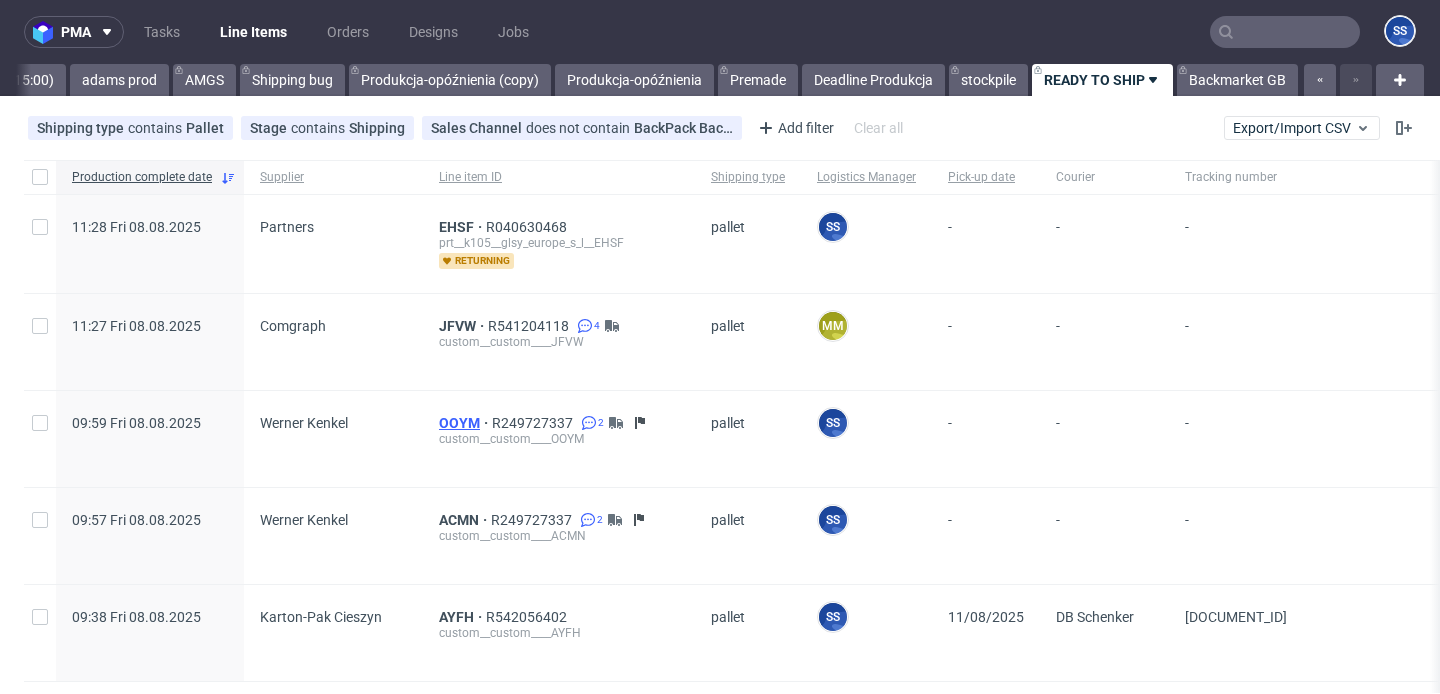 click on "OOYM" at bounding box center [465, 423] 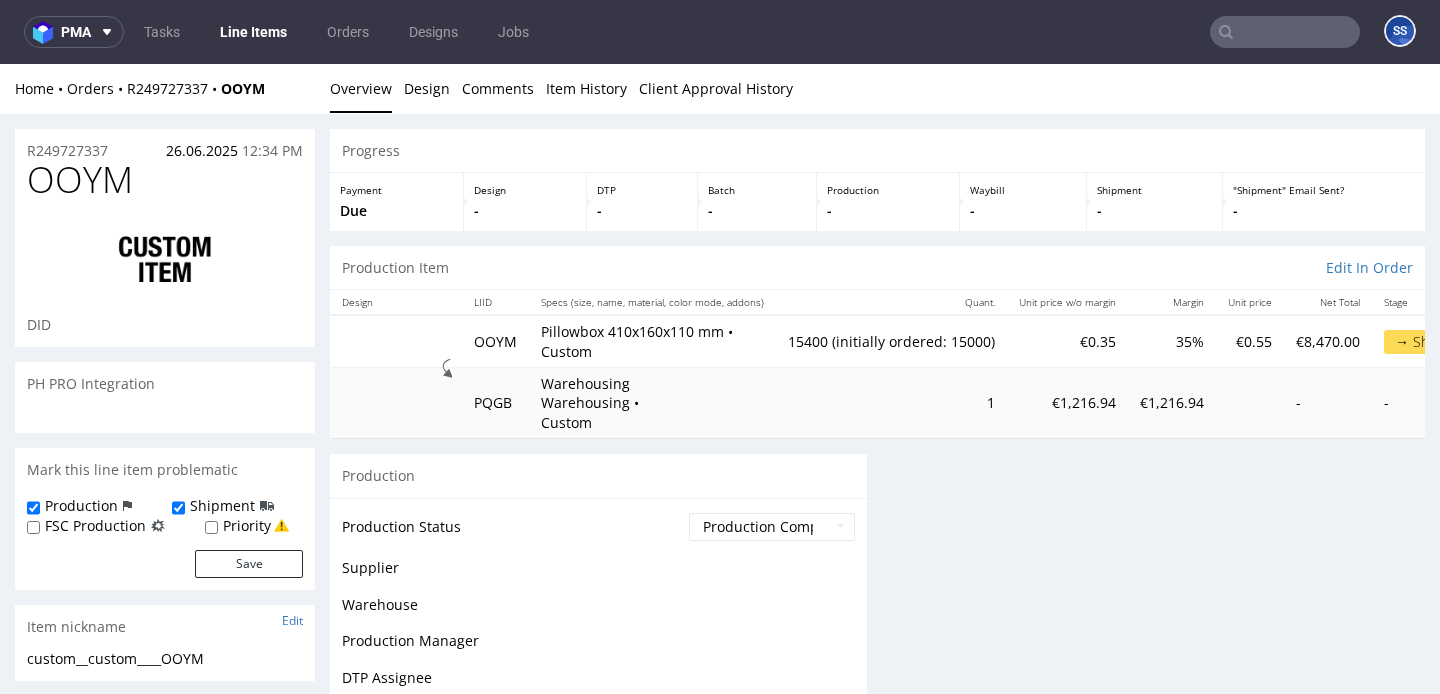 scroll, scrollTop: 0, scrollLeft: 0, axis: both 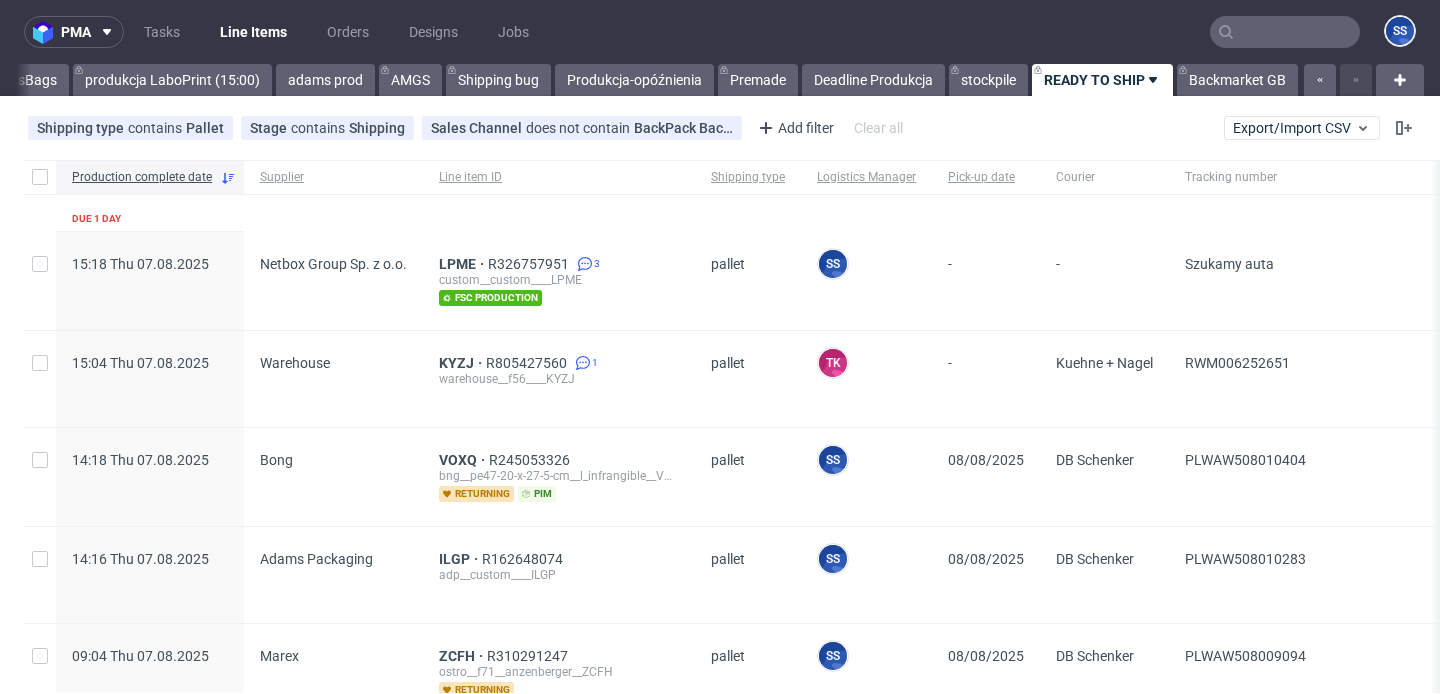 click at bounding box center (1285, 32) 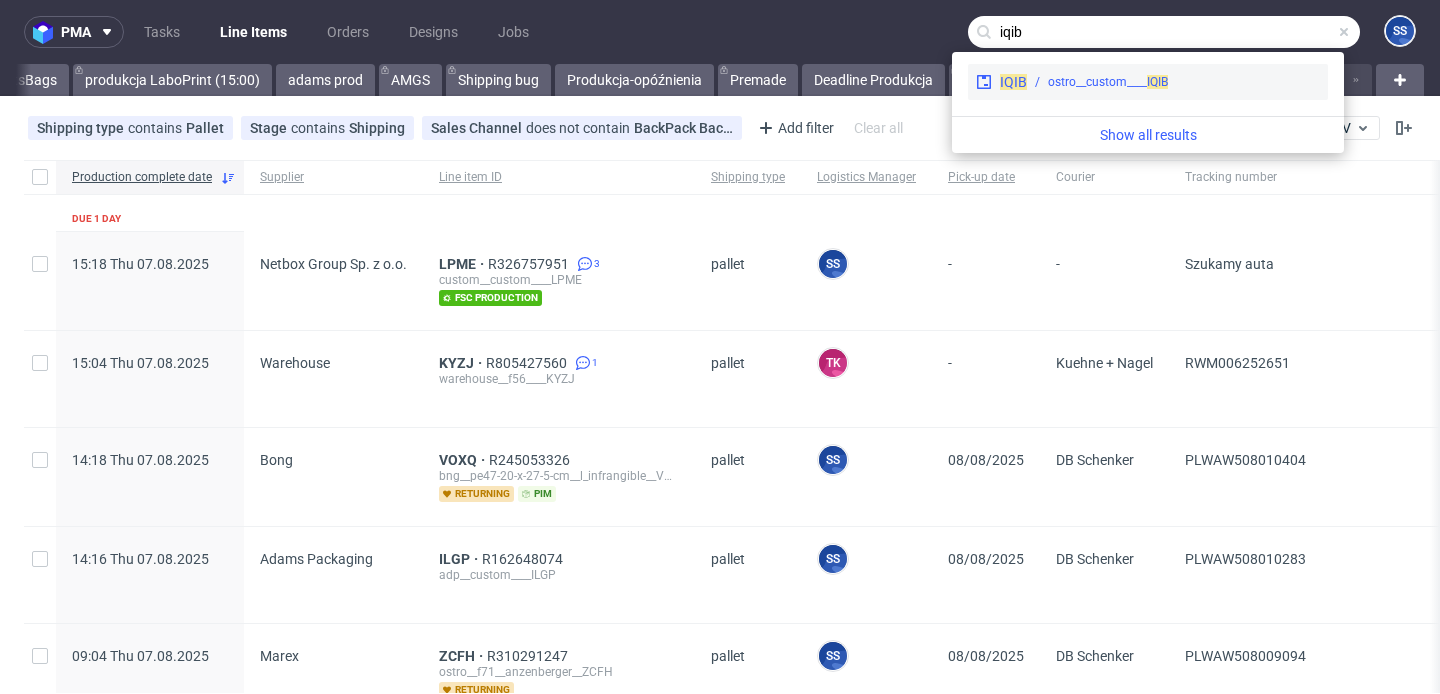 type on "iqib" 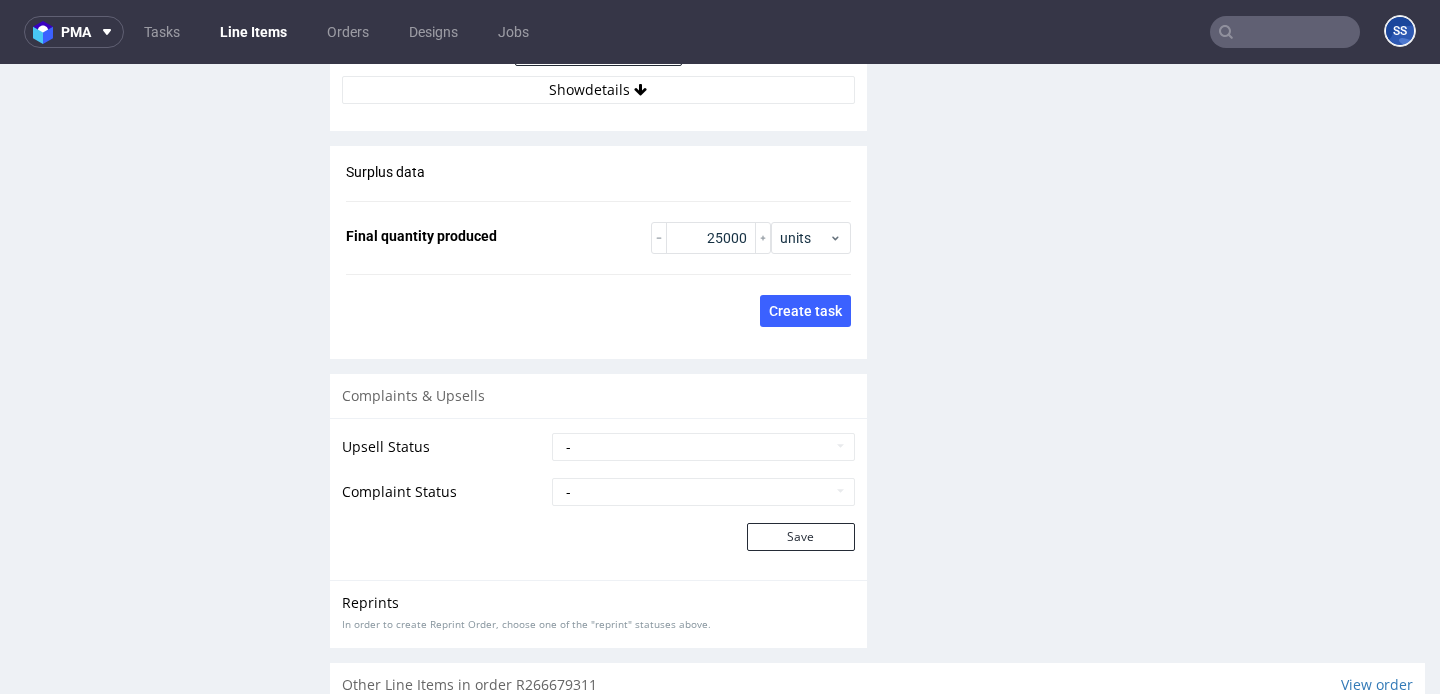 scroll, scrollTop: 3361, scrollLeft: 0, axis: vertical 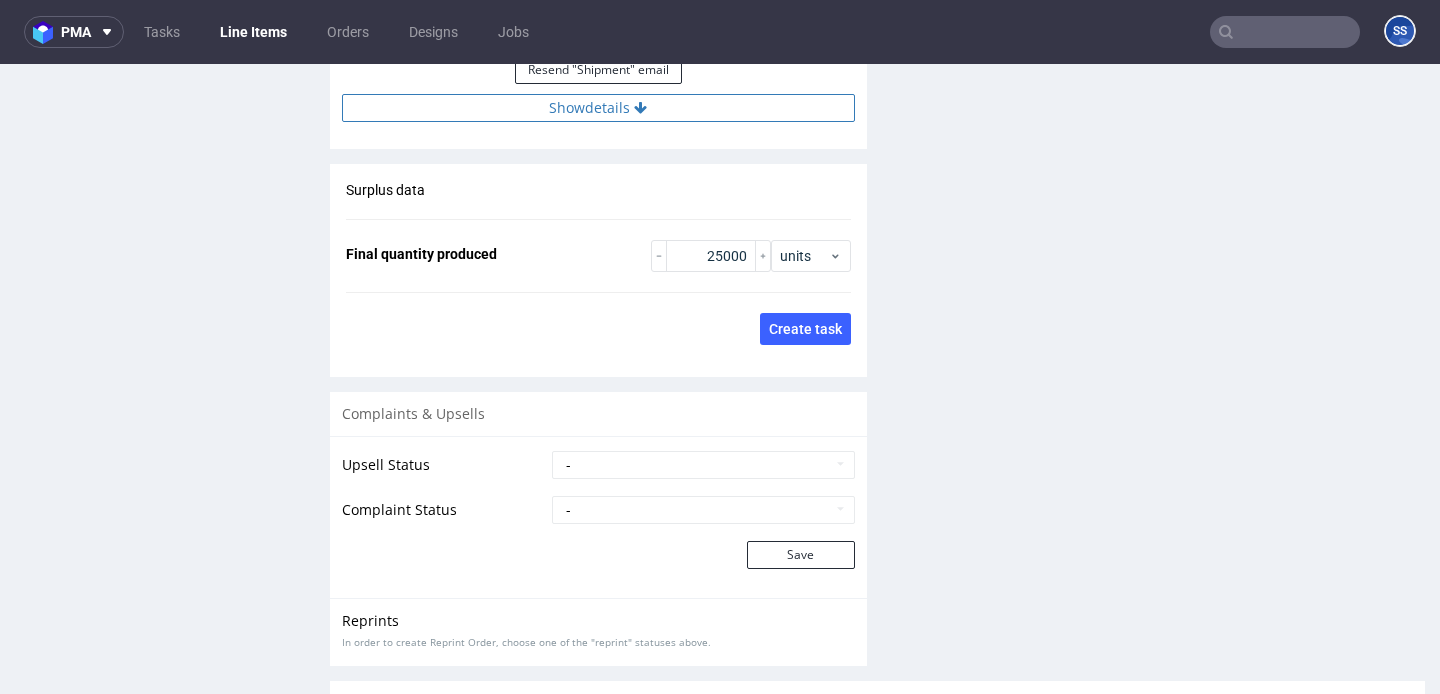 click on "Show  details" at bounding box center (598, 108) 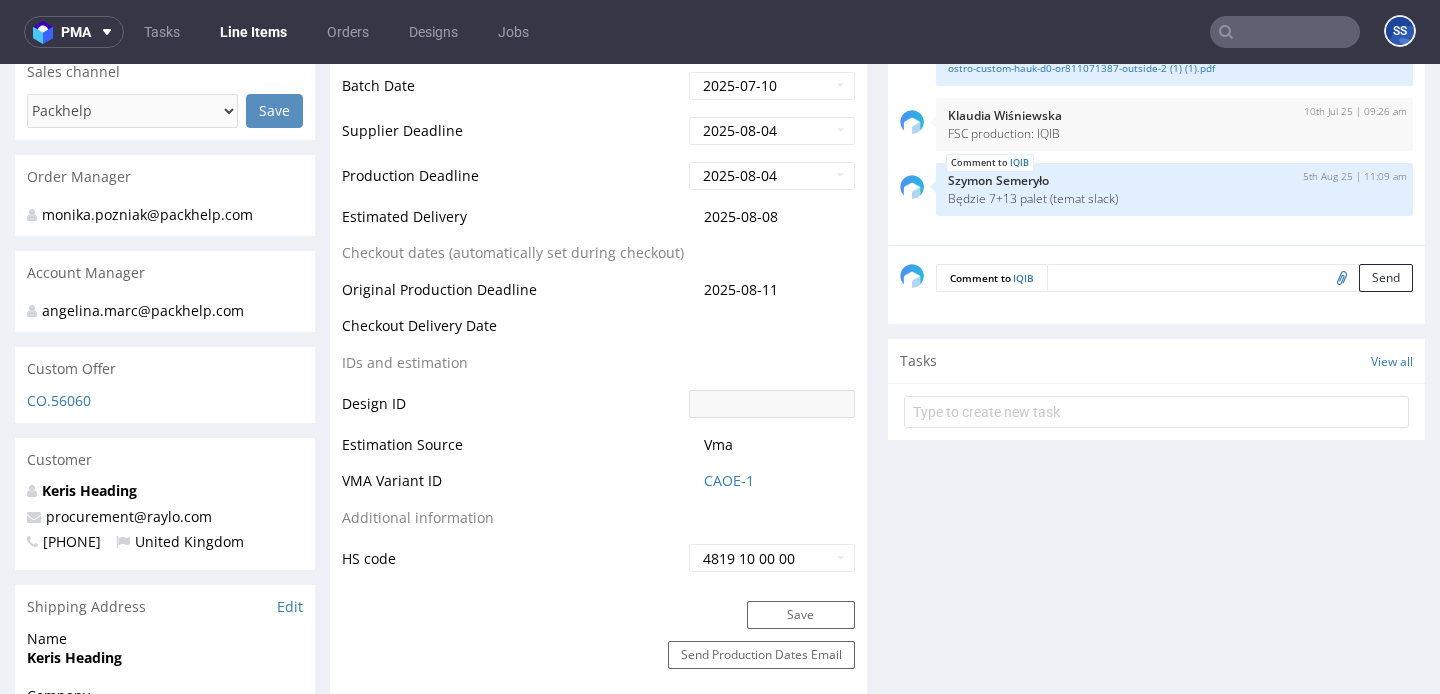 scroll, scrollTop: 204, scrollLeft: 0, axis: vertical 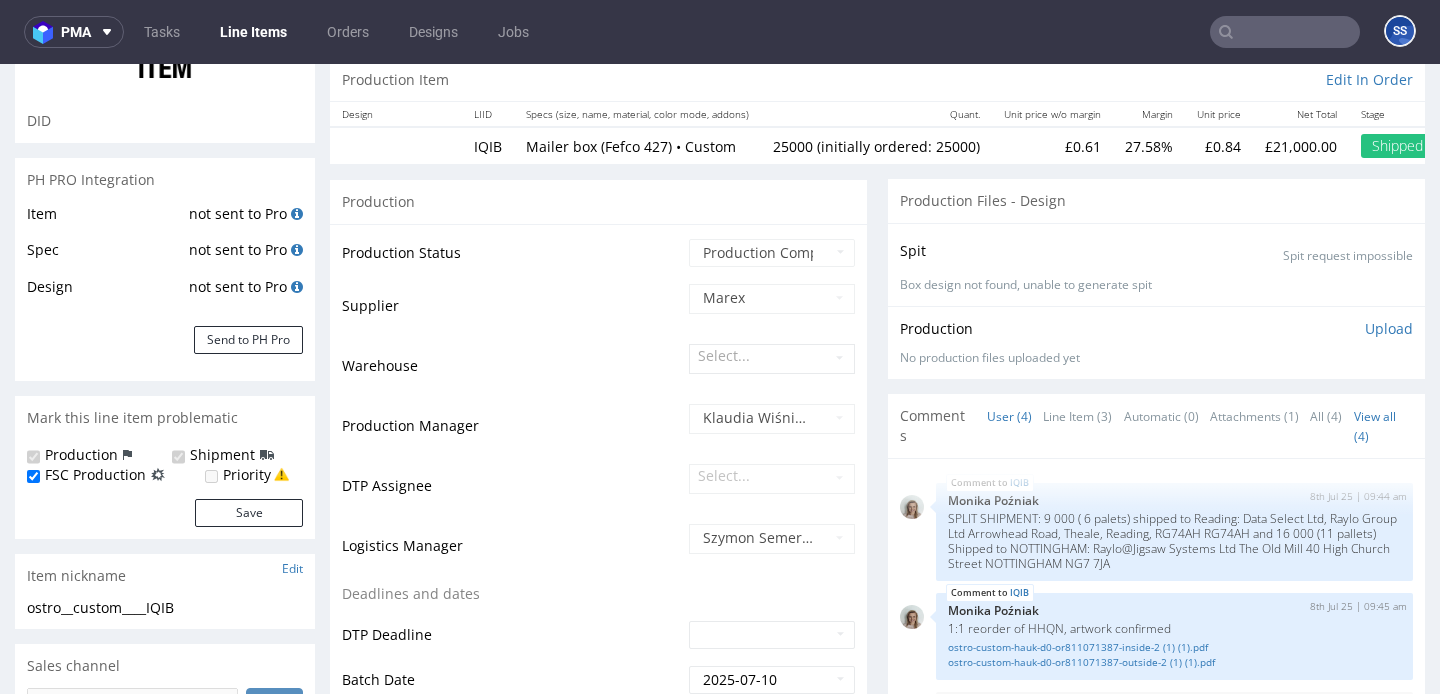 click at bounding box center (1285, 32) 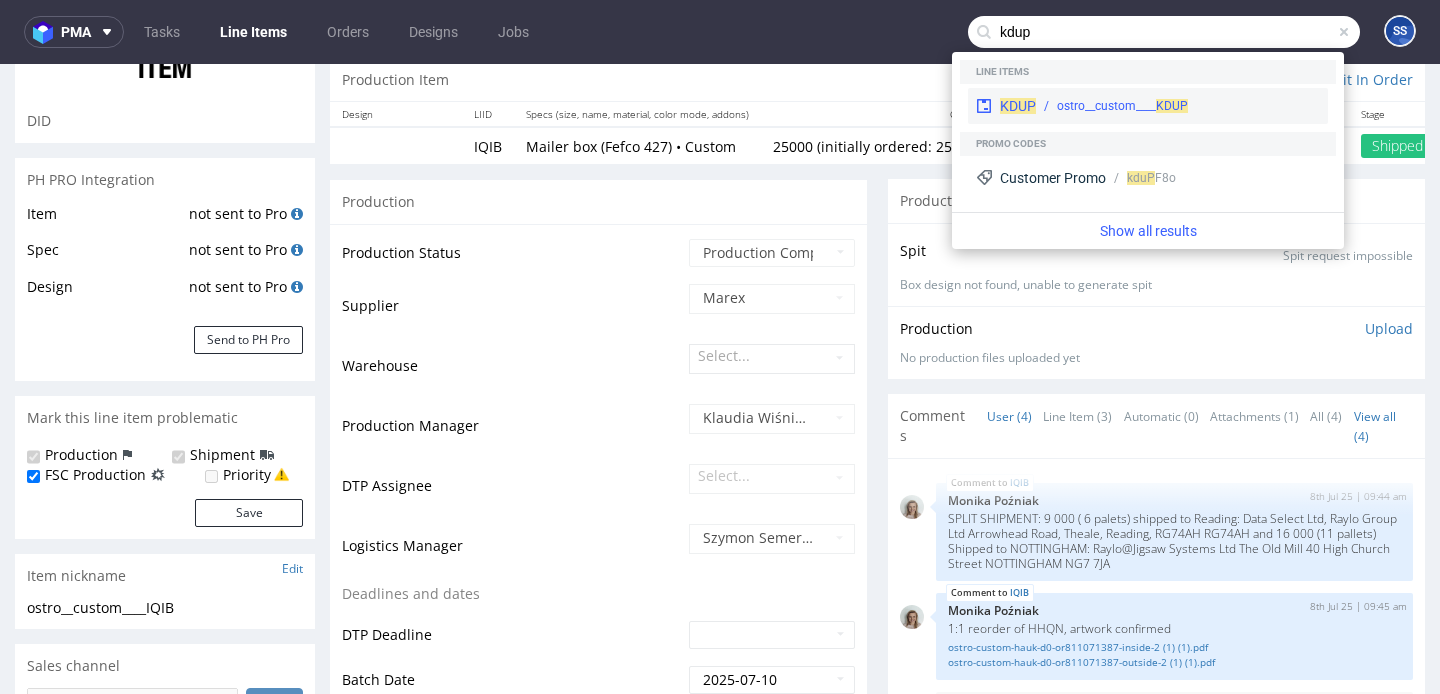 type on "kdup" 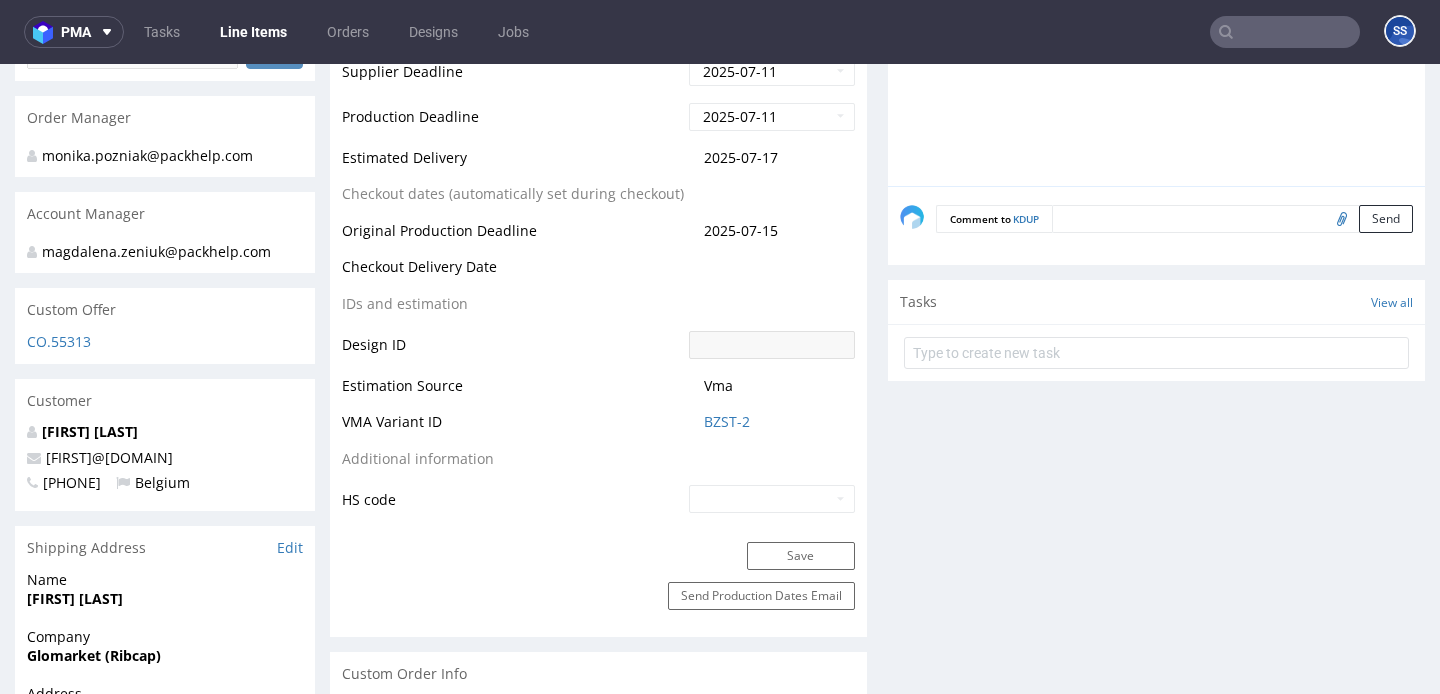 scroll, scrollTop: 859, scrollLeft: 0, axis: vertical 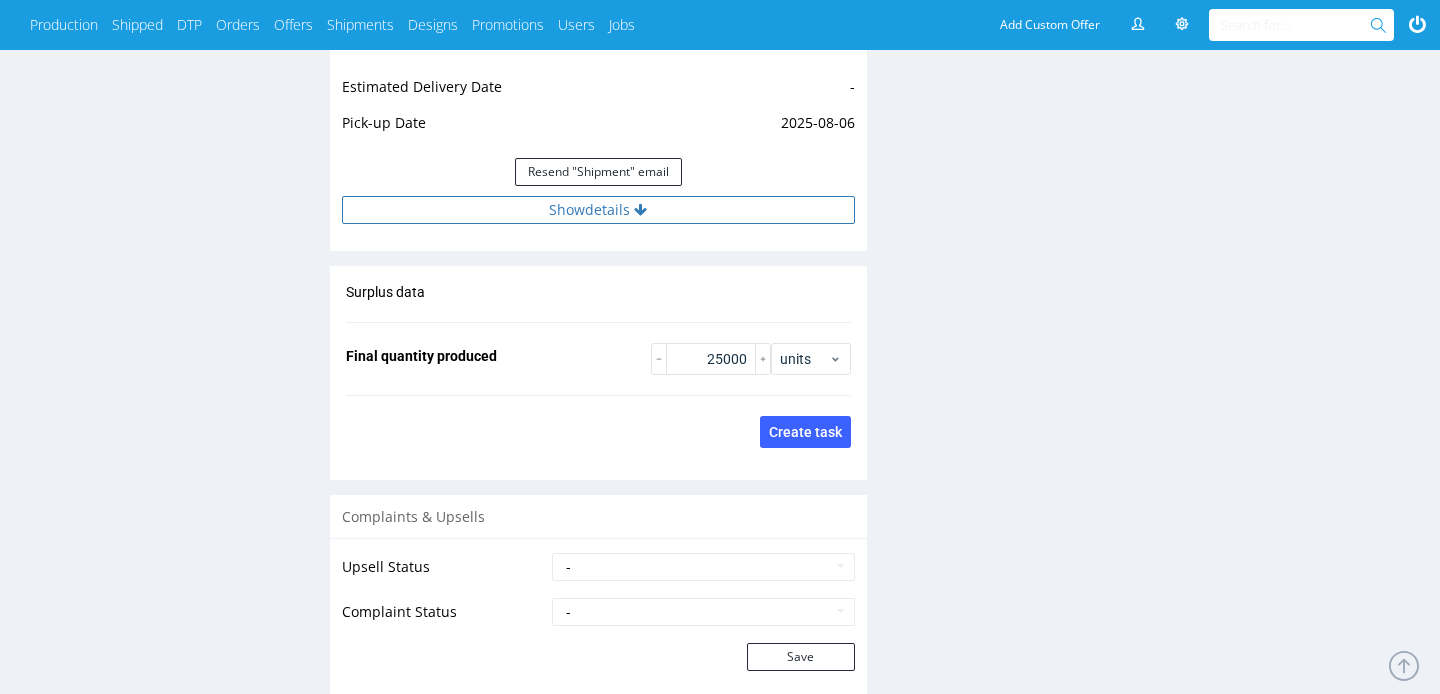 click on "Show  details" at bounding box center [598, 210] 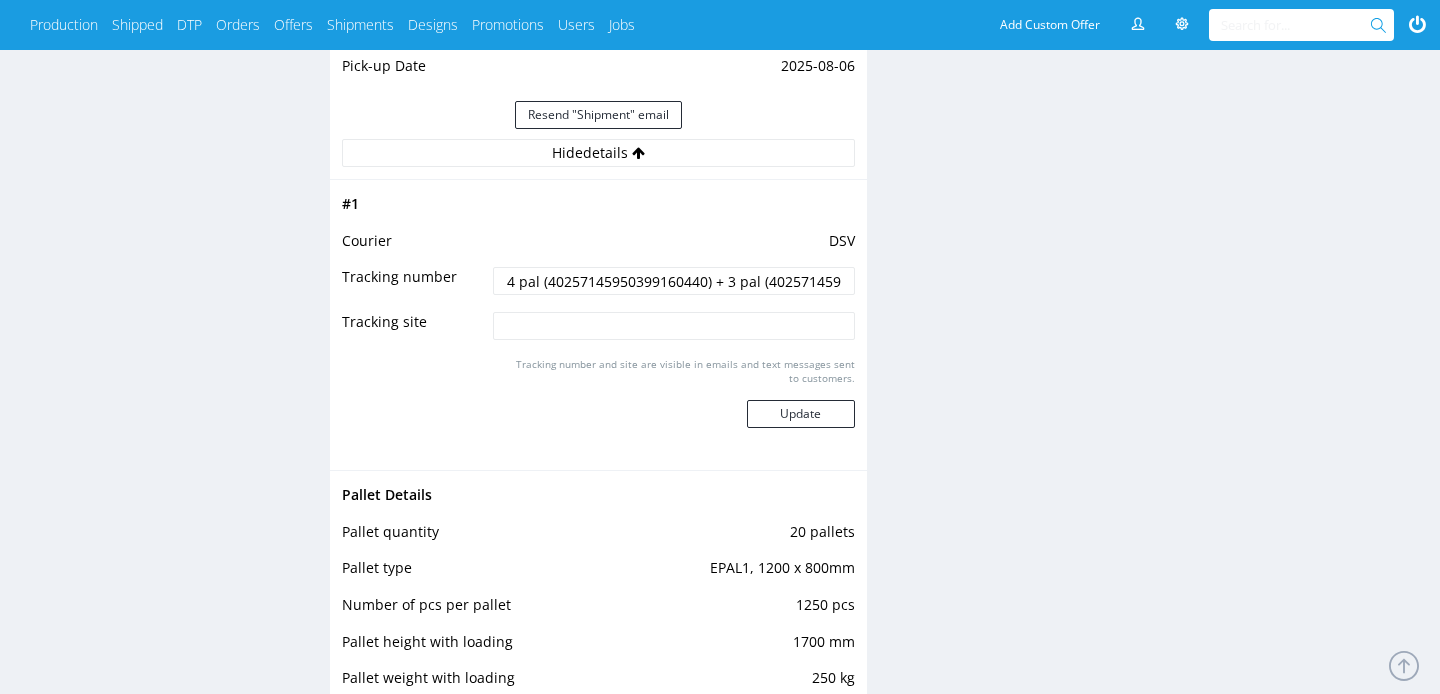 scroll, scrollTop: 1996, scrollLeft: 0, axis: vertical 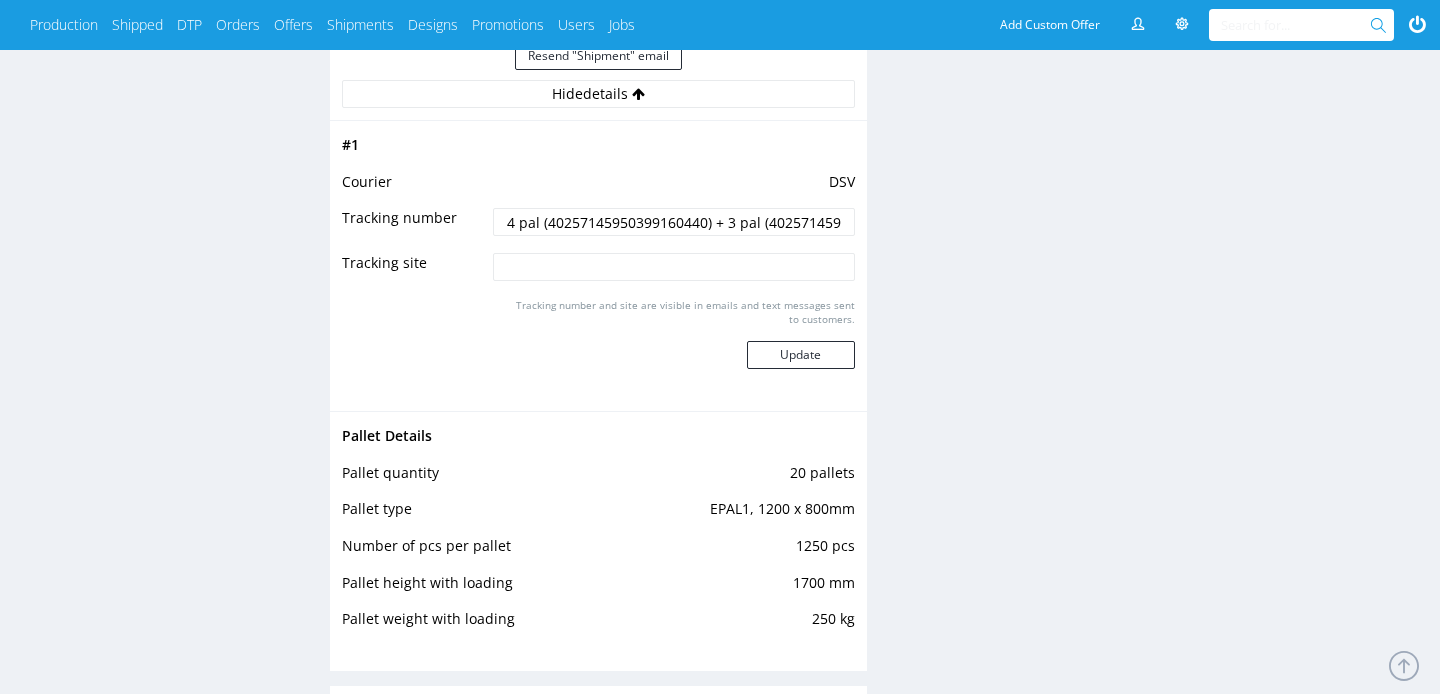 click on "4 pal (40257145950399160440) + 3 pal (40257145950399157341) + 7 pal (40257145950399165940) + 6 pal ( 40257145950399167944)" at bounding box center [673, 222] 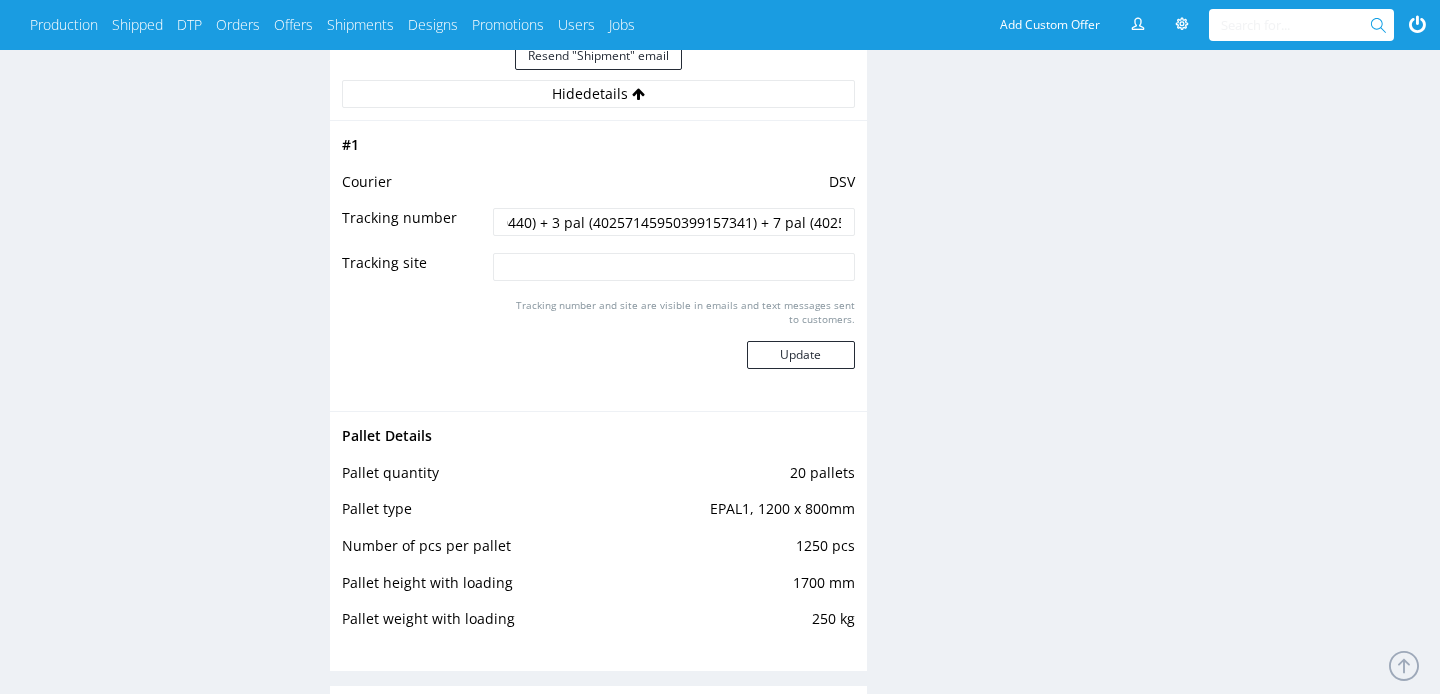 scroll, scrollTop: 0, scrollLeft: 353, axis: horizontal 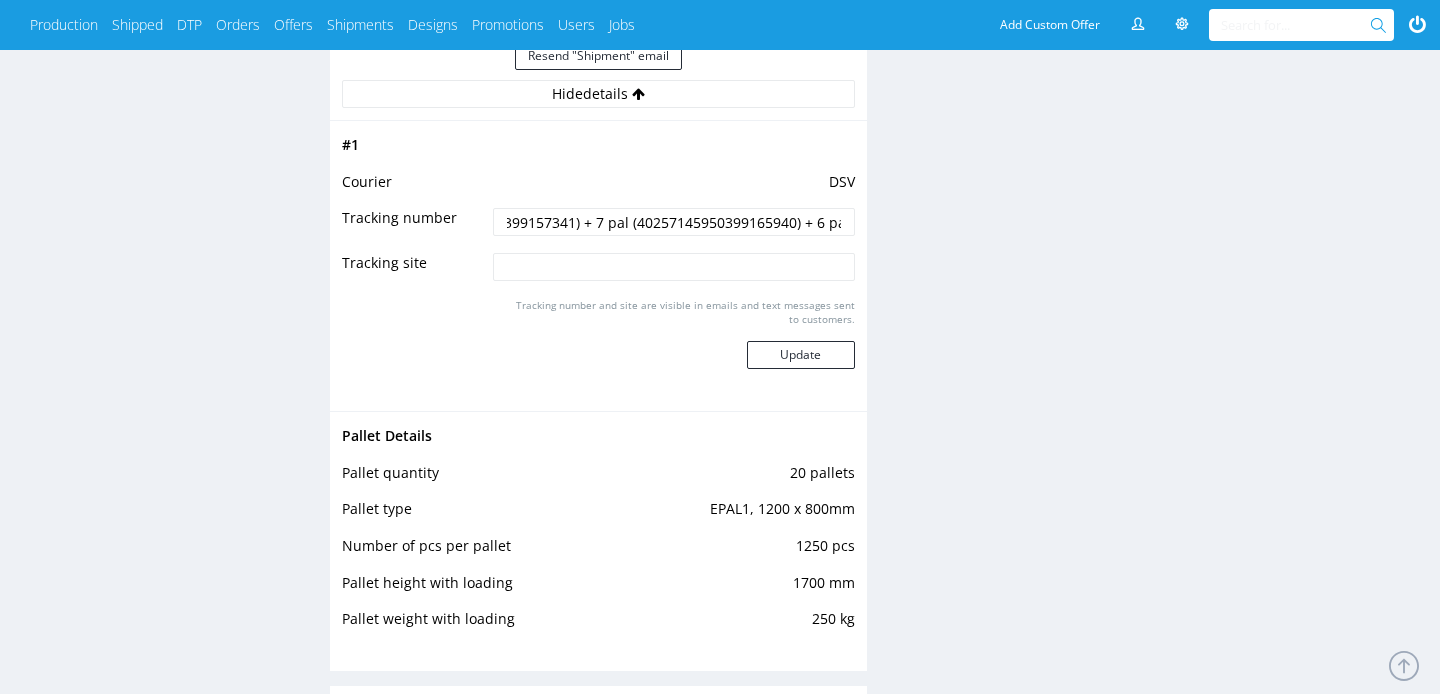 click on "4 pal (40257145950399160440) + 3 pal (40257145950399157341) + 7 pal (40257145950399165940) + 6 pal ( 40257145950399167944)" at bounding box center [673, 222] 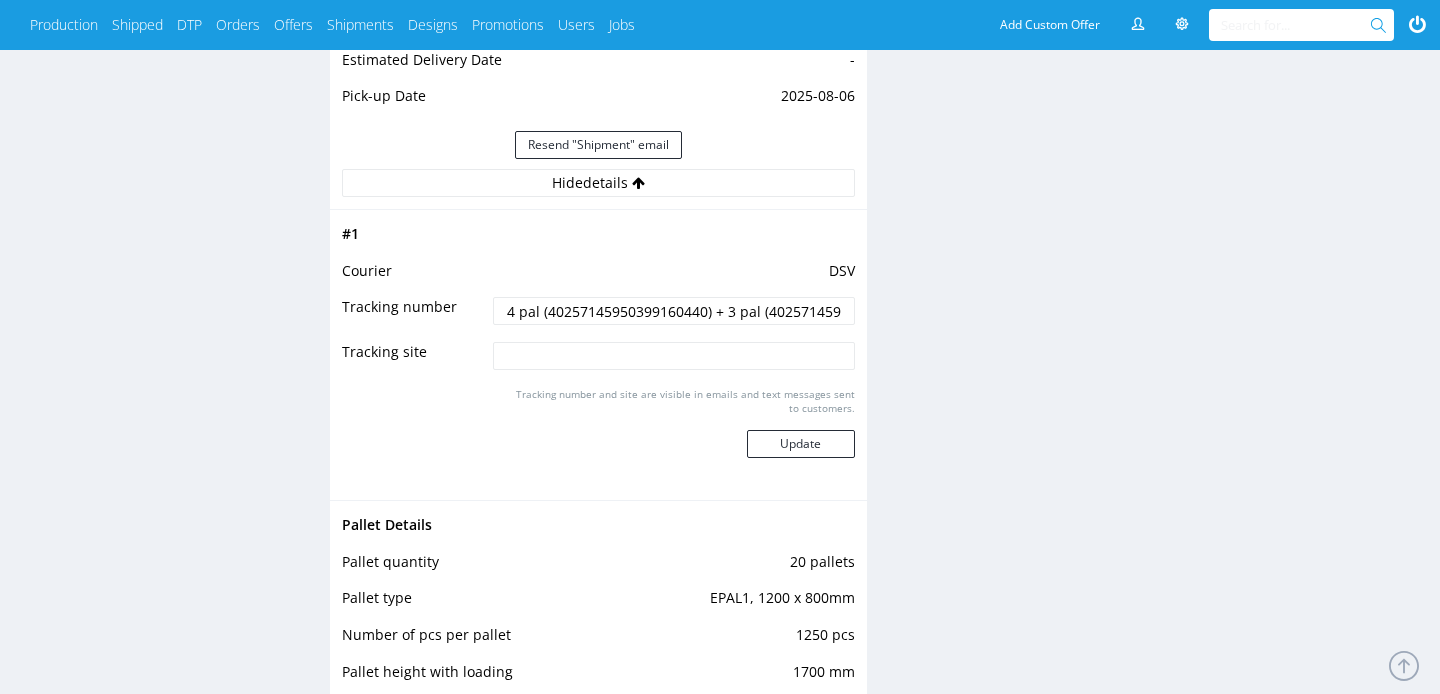 scroll, scrollTop: 1905, scrollLeft: 0, axis: vertical 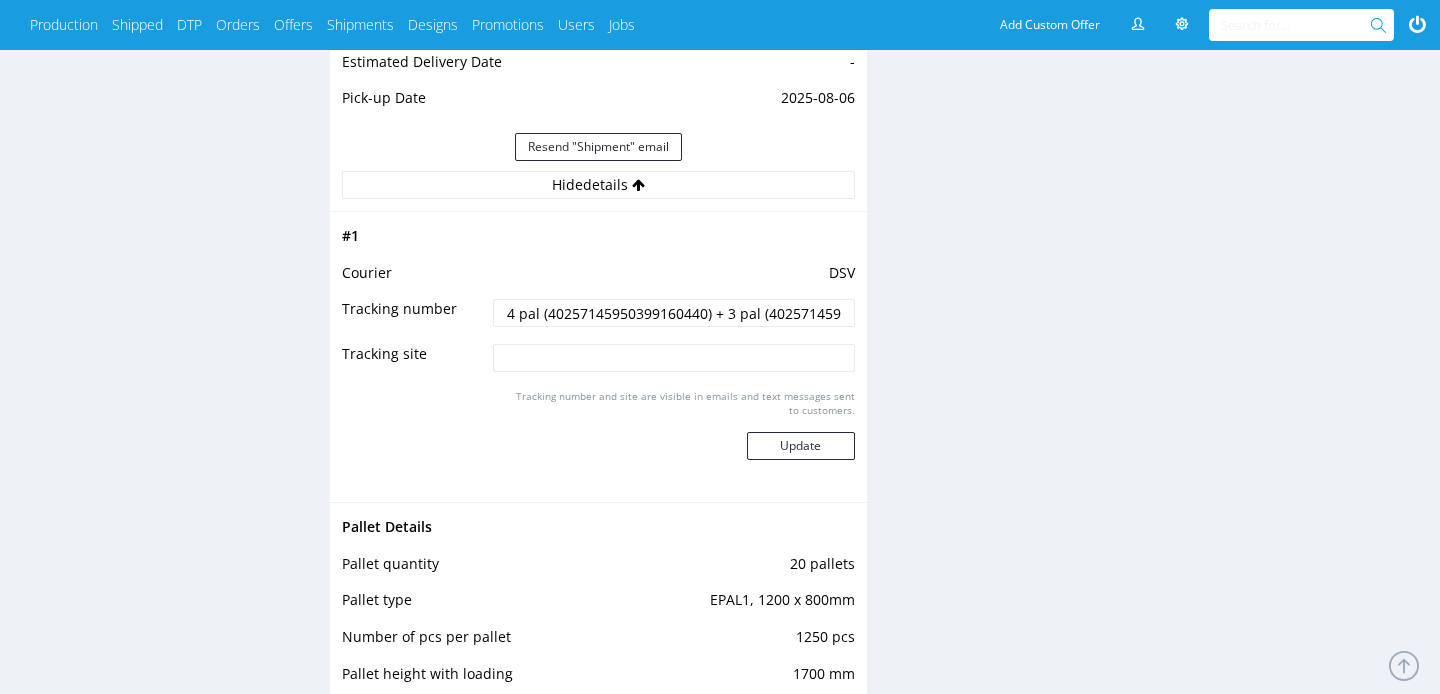 click on "4 pal (40257145950399160440) + 3 pal (40257145950399157341) + 7 pal (40257145950399165940) + 6 pal ( 40257145950399167944)" at bounding box center [673, 313] 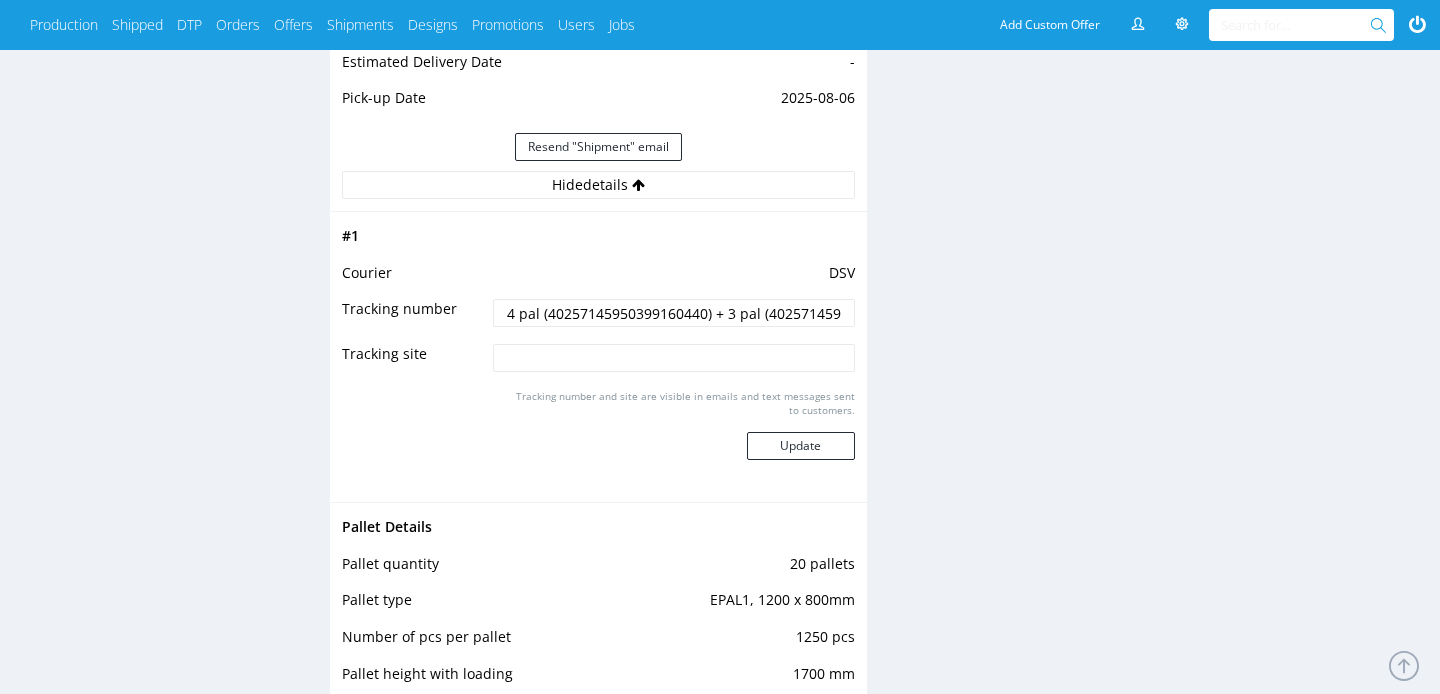 scroll, scrollTop: 0, scrollLeft: 176, axis: horizontal 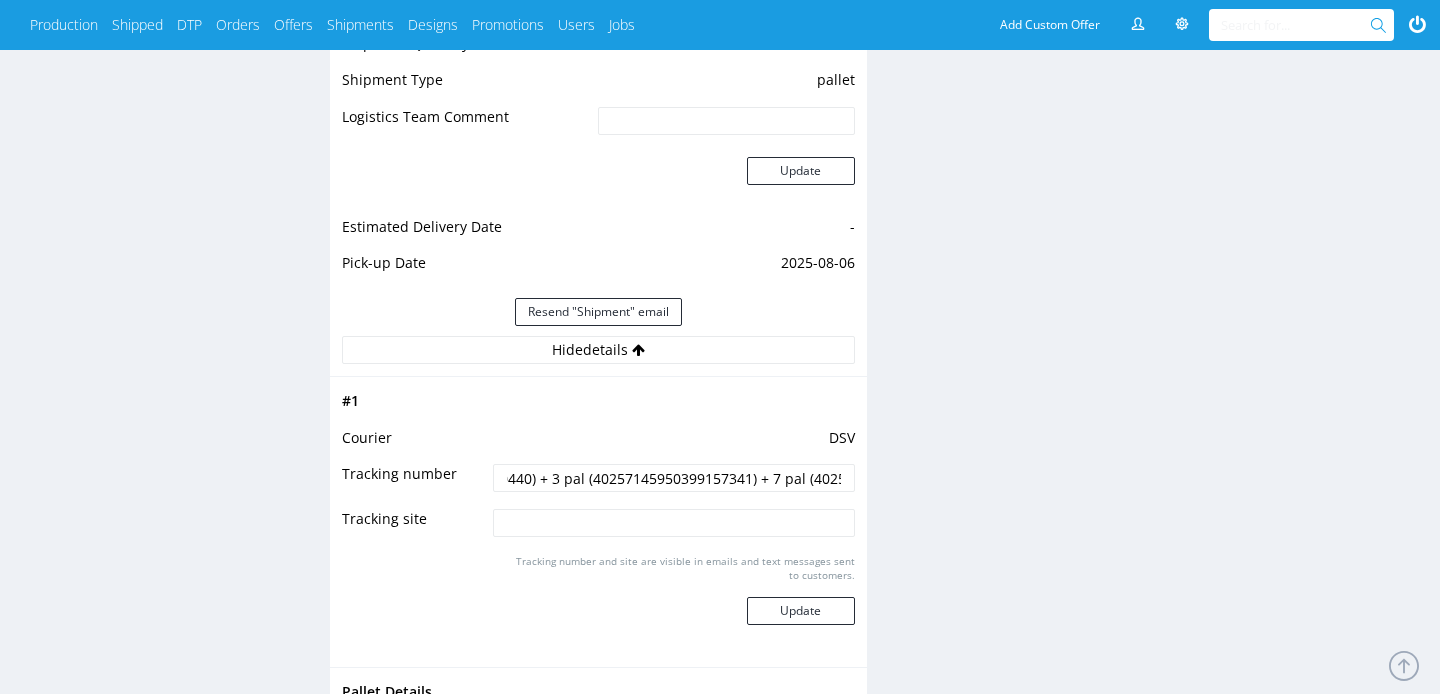 click on "4 pal (40257145950399160440) + 3 pal (40257145950399157341) + 7 pal (40257145950399165940) + 6 pal ( 40257145950399167944)" at bounding box center [673, 478] 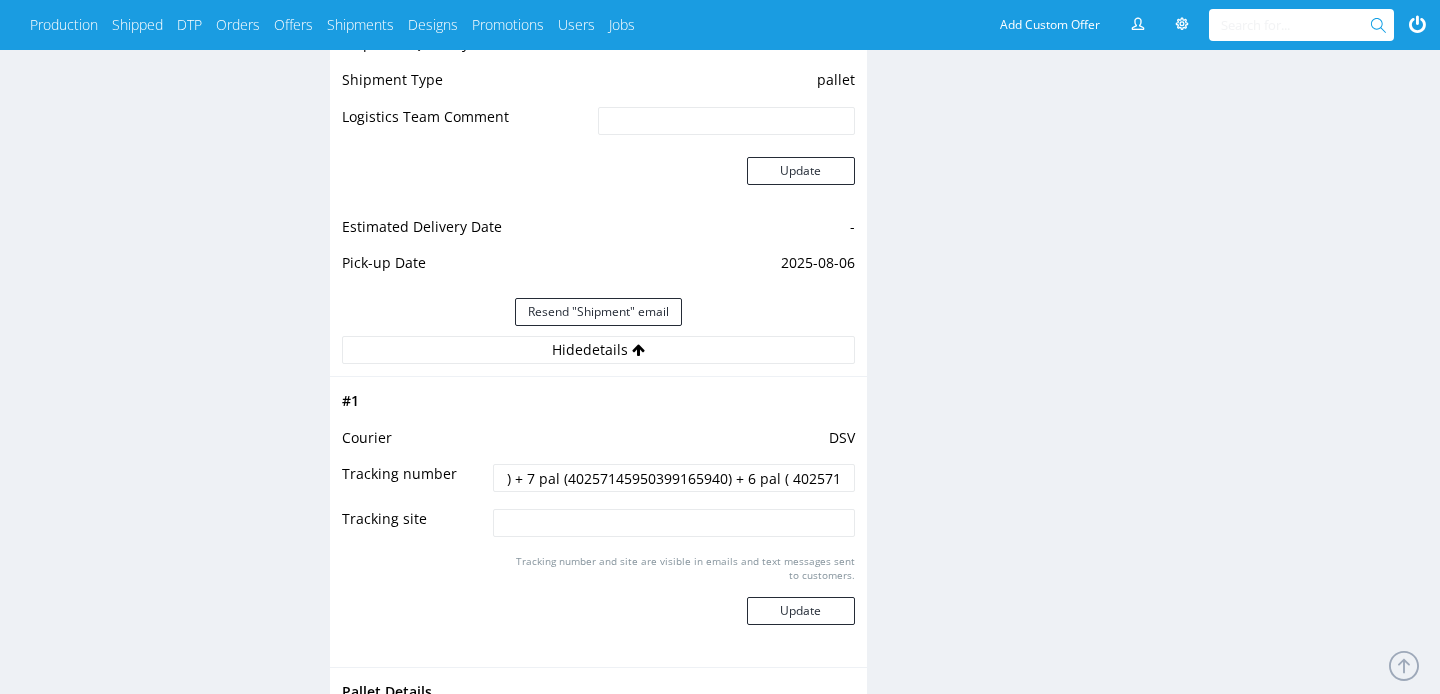 scroll, scrollTop: 0, scrollLeft: 427, axis: horizontal 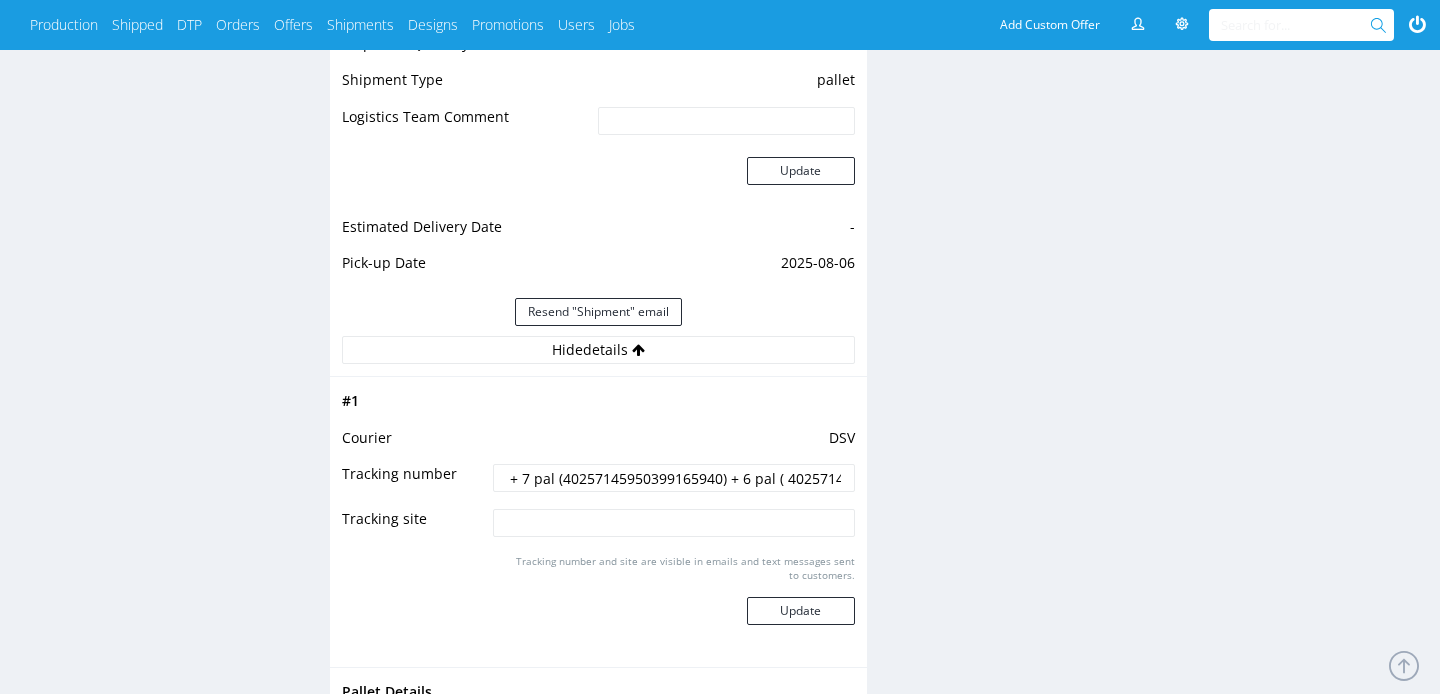click on "4 pal (40257145950399160440) + 3 pal (40257145950399157341) + 7 pal (40257145950399165940) + 6 pal ( 40257145950399167944)" at bounding box center (673, 478) 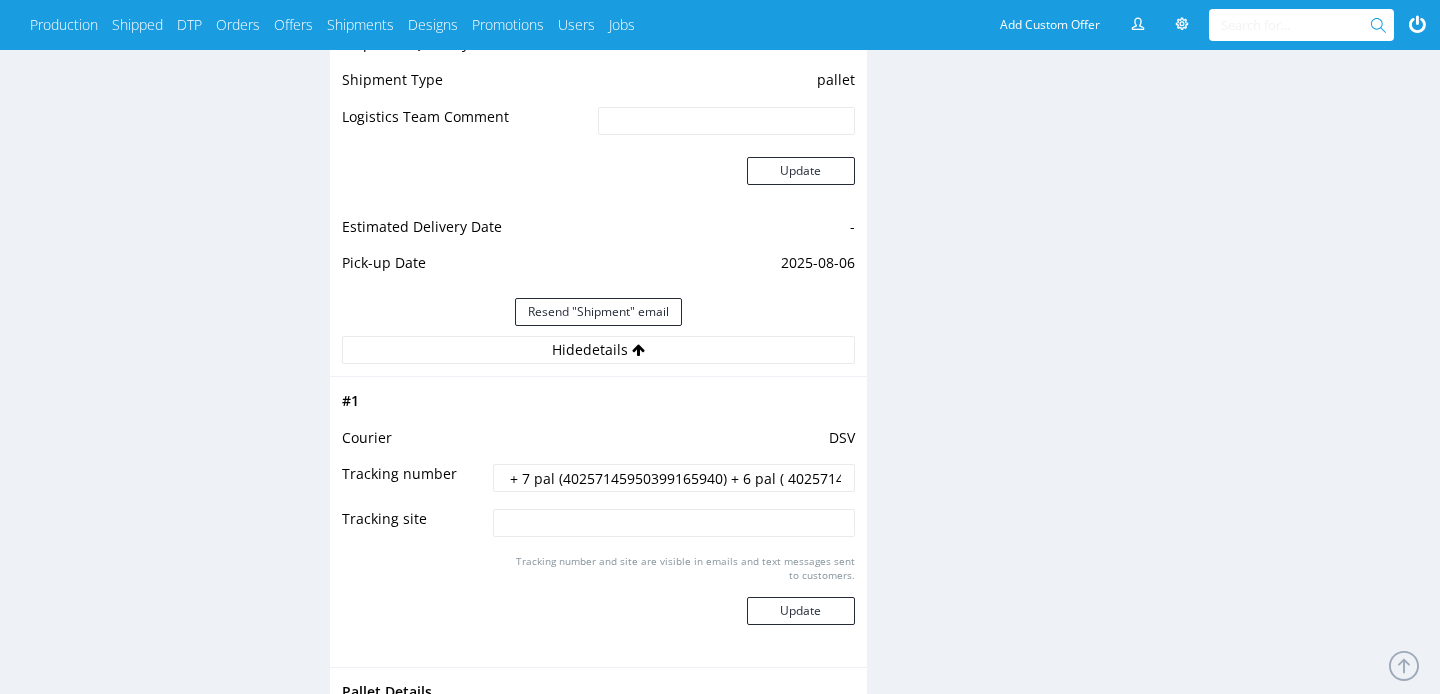 scroll, scrollTop: 0, scrollLeft: 0, axis: both 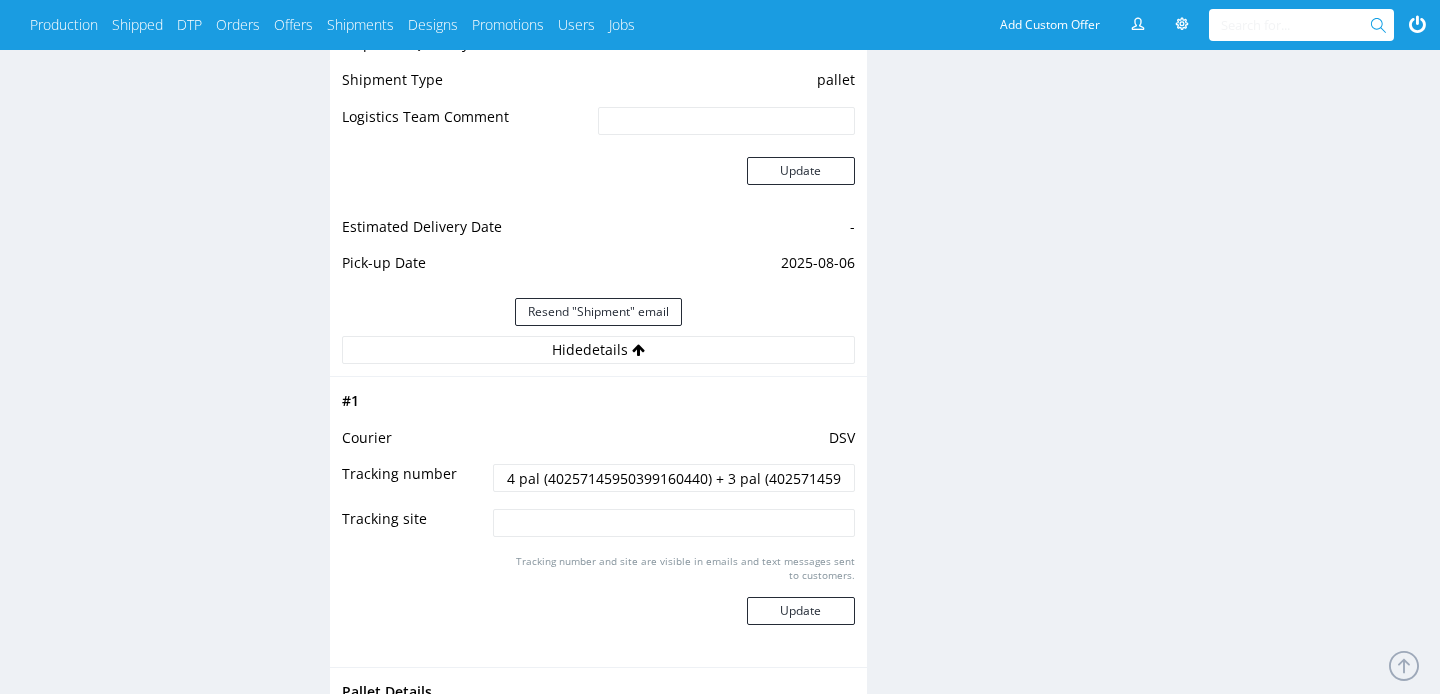 click on "4 pal (40257145950399160440) + 3 pal (40257145950399157341) + 7 pal (40257145950399165940) + 6 pal ( 40257145950399167944)" at bounding box center [673, 478] 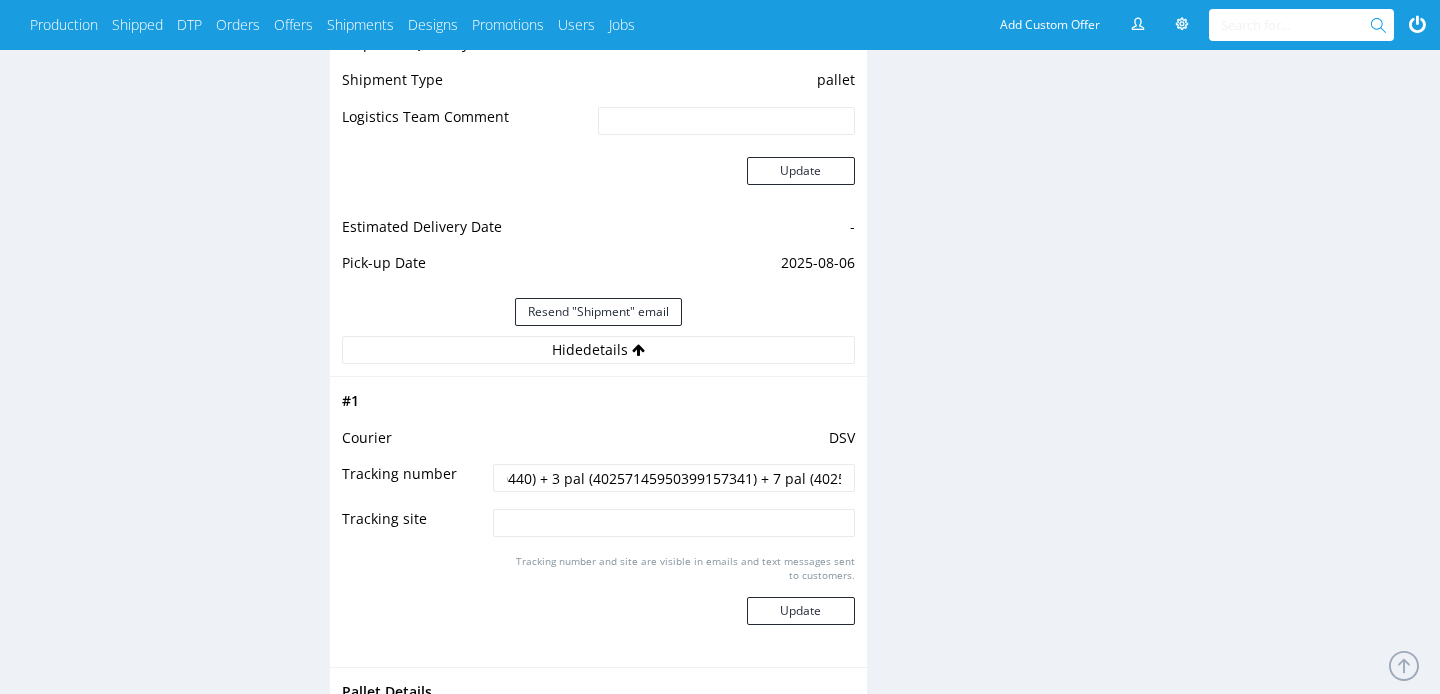scroll, scrollTop: 0, scrollLeft: 353, axis: horizontal 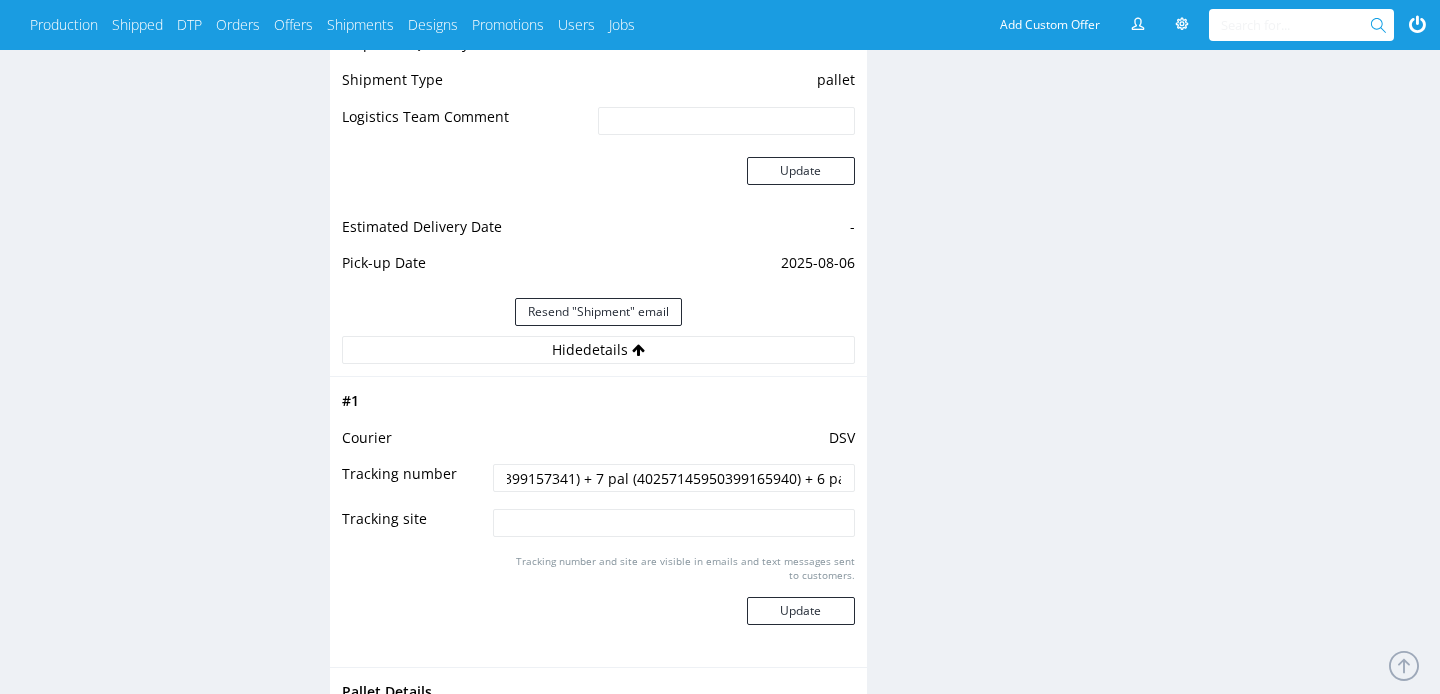 click on "4 pal (40257145950399160440) + 3 pal (40257145950399157341) + 7 pal (40257145950399165940) + 6 pal ( 40257145950399167944)" at bounding box center [673, 478] 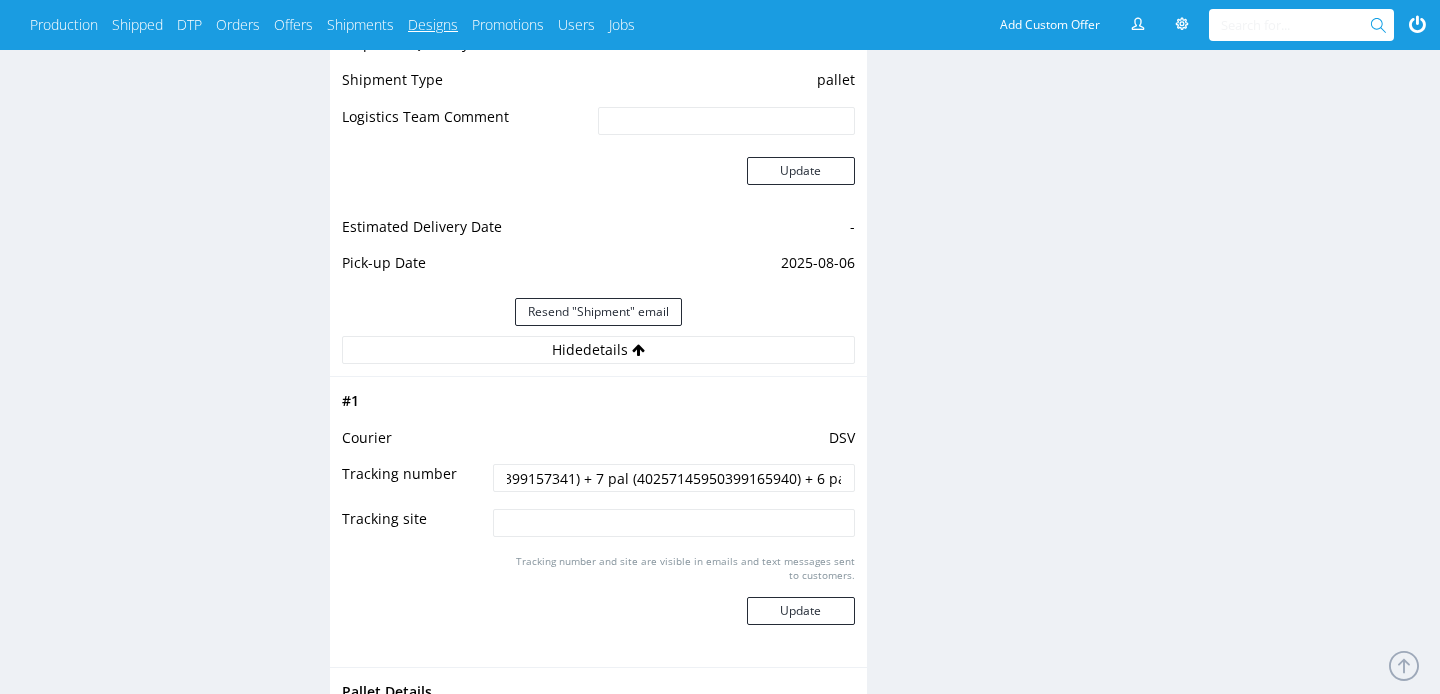 scroll, scrollTop: 0, scrollLeft: 0, axis: both 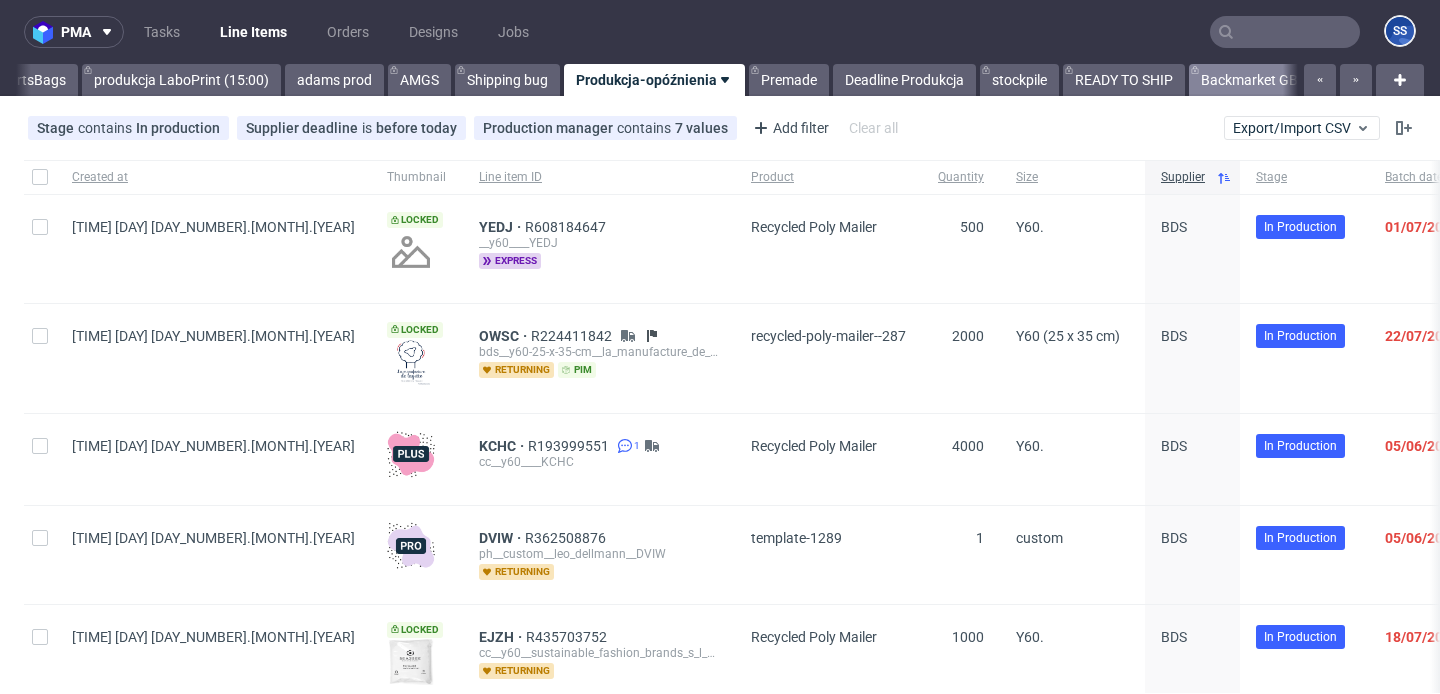 click on "Backmarket GB" at bounding box center (1249, 80) 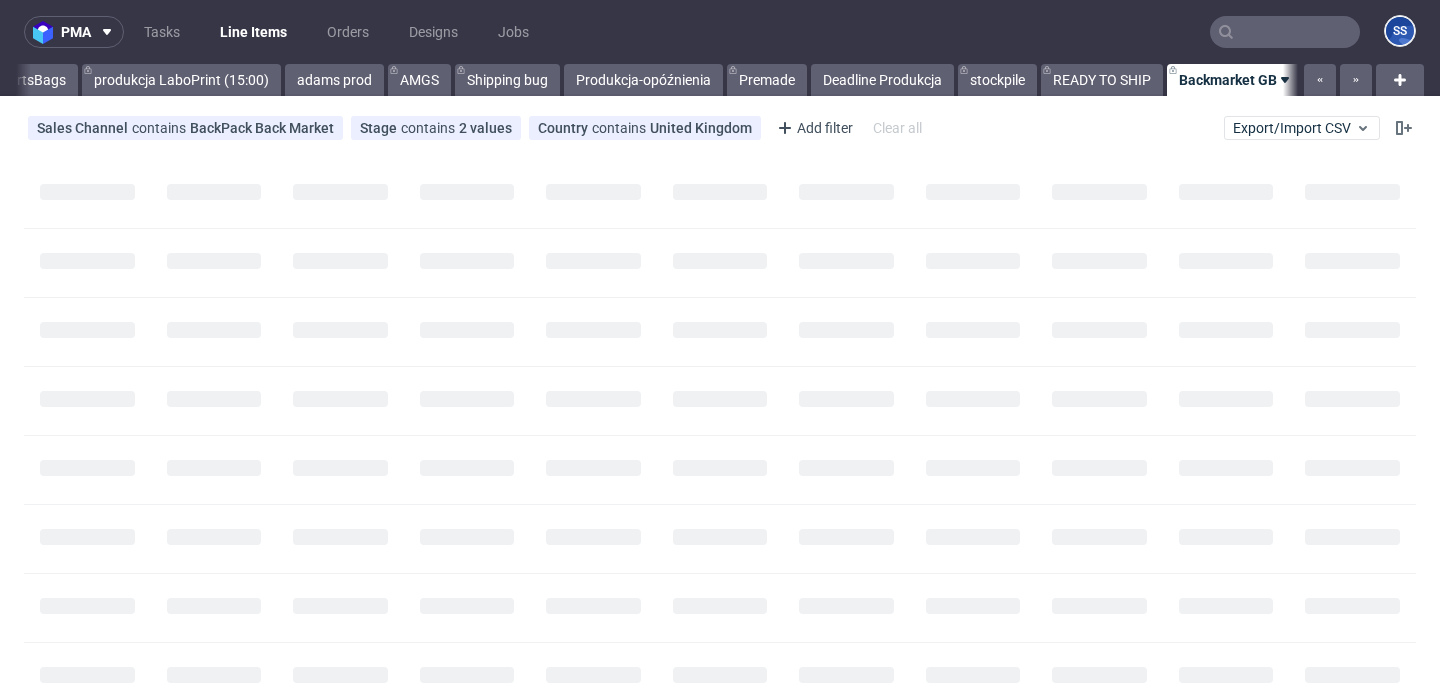 scroll, scrollTop: 0, scrollLeft: 1168, axis: horizontal 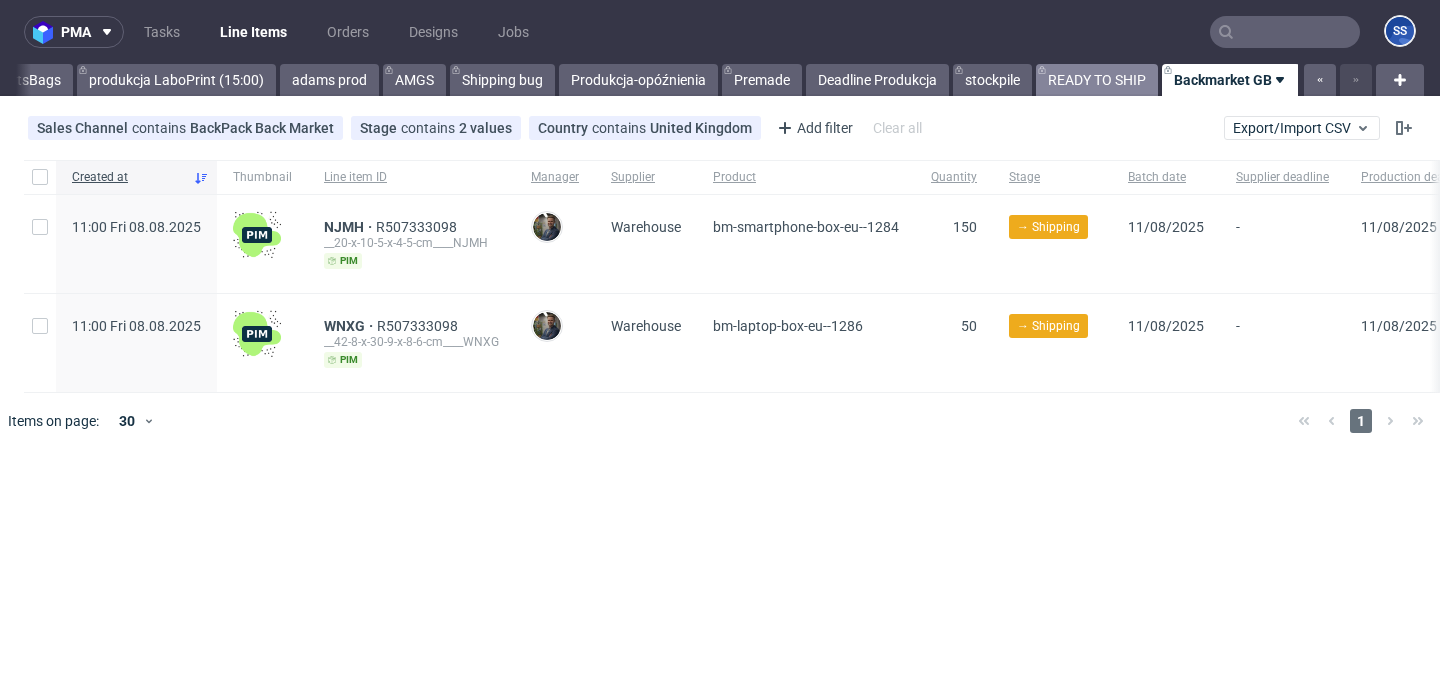 click on "READY TO SHIP" at bounding box center [1097, 80] 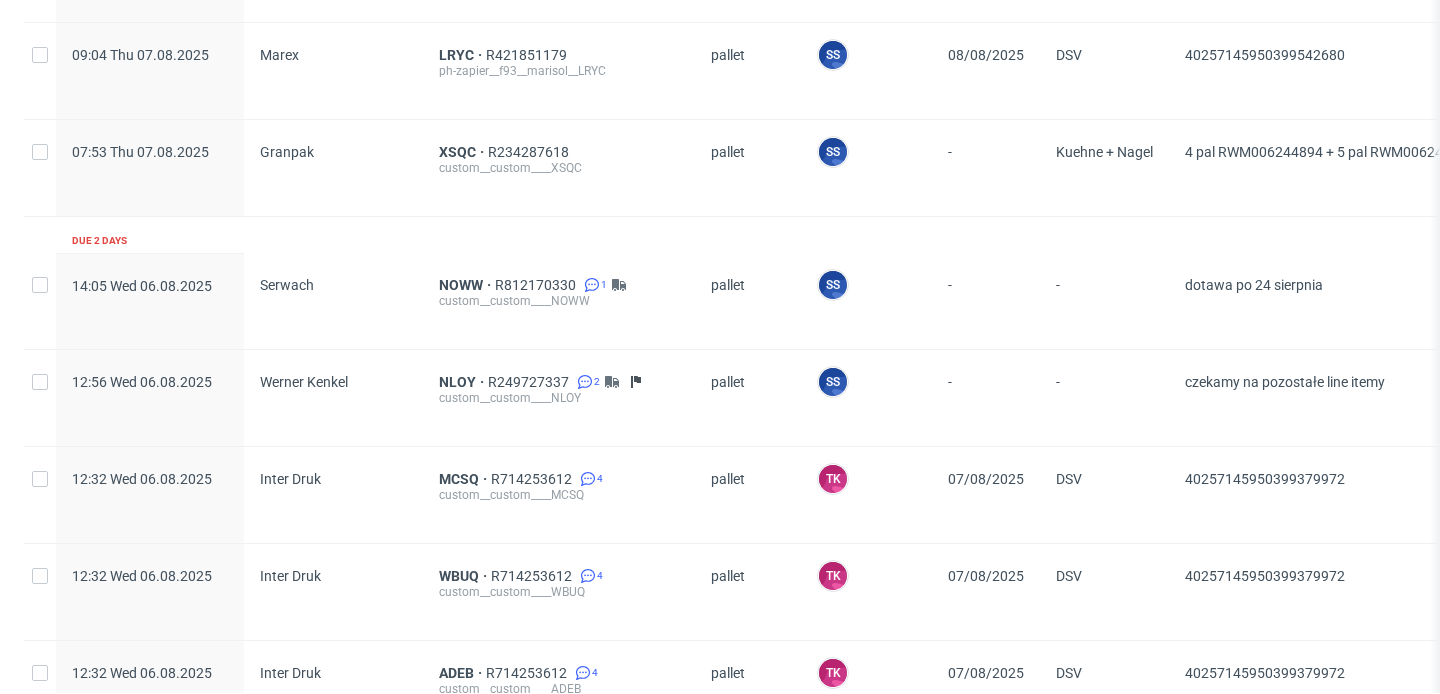 scroll, scrollTop: 1192, scrollLeft: 0, axis: vertical 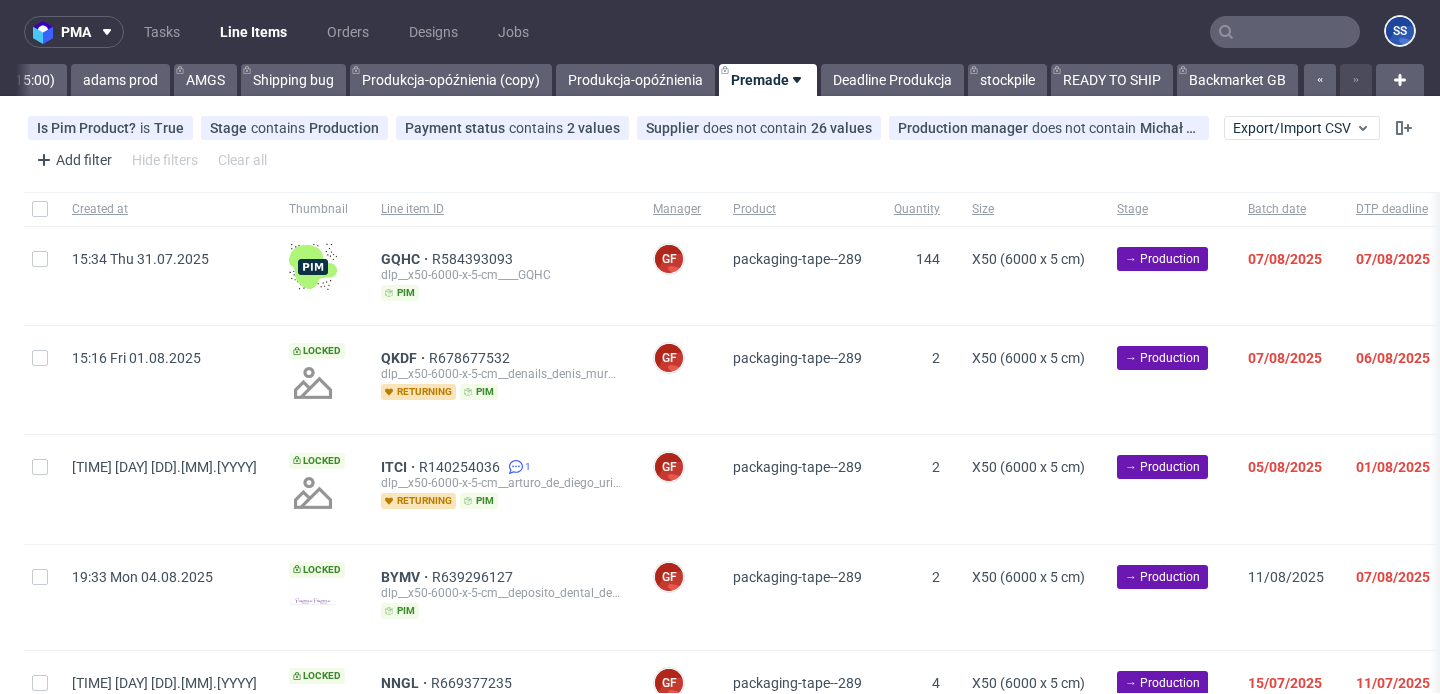 click at bounding box center (1285, 32) 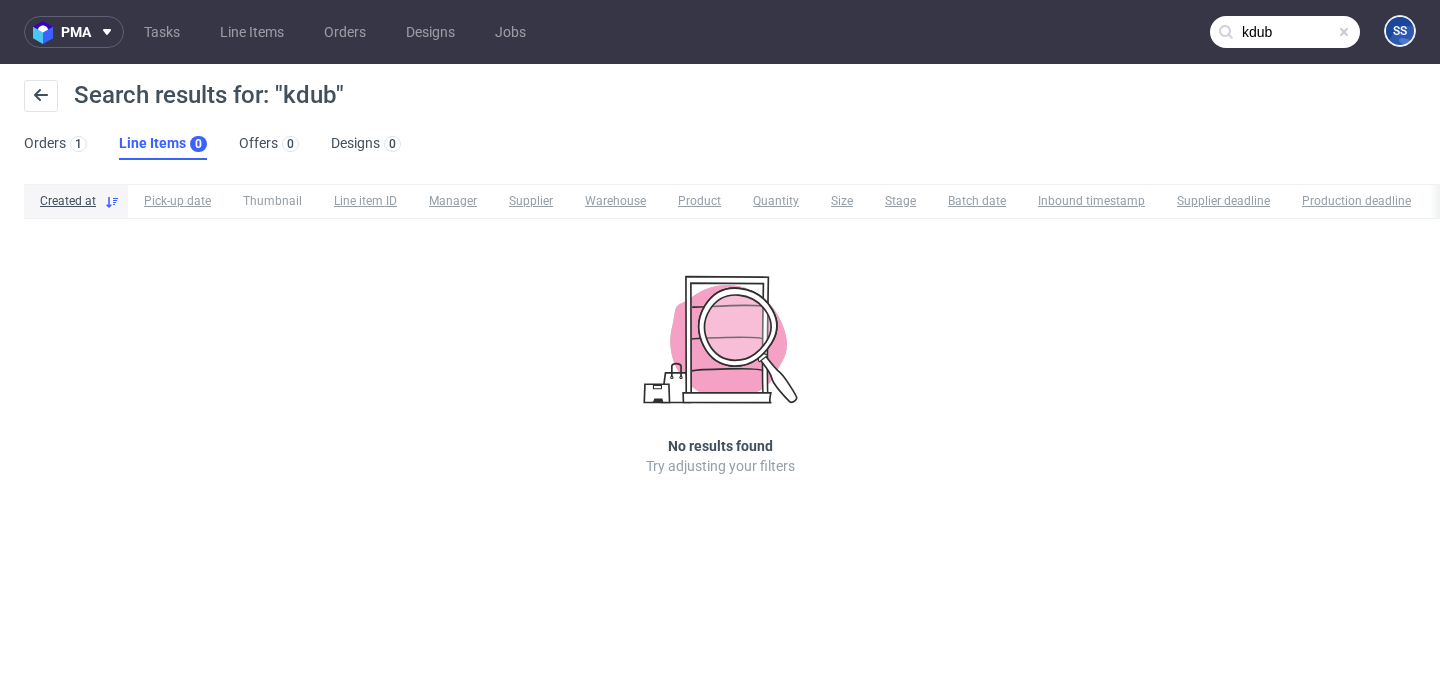 click on "kdub" at bounding box center [1285, 32] 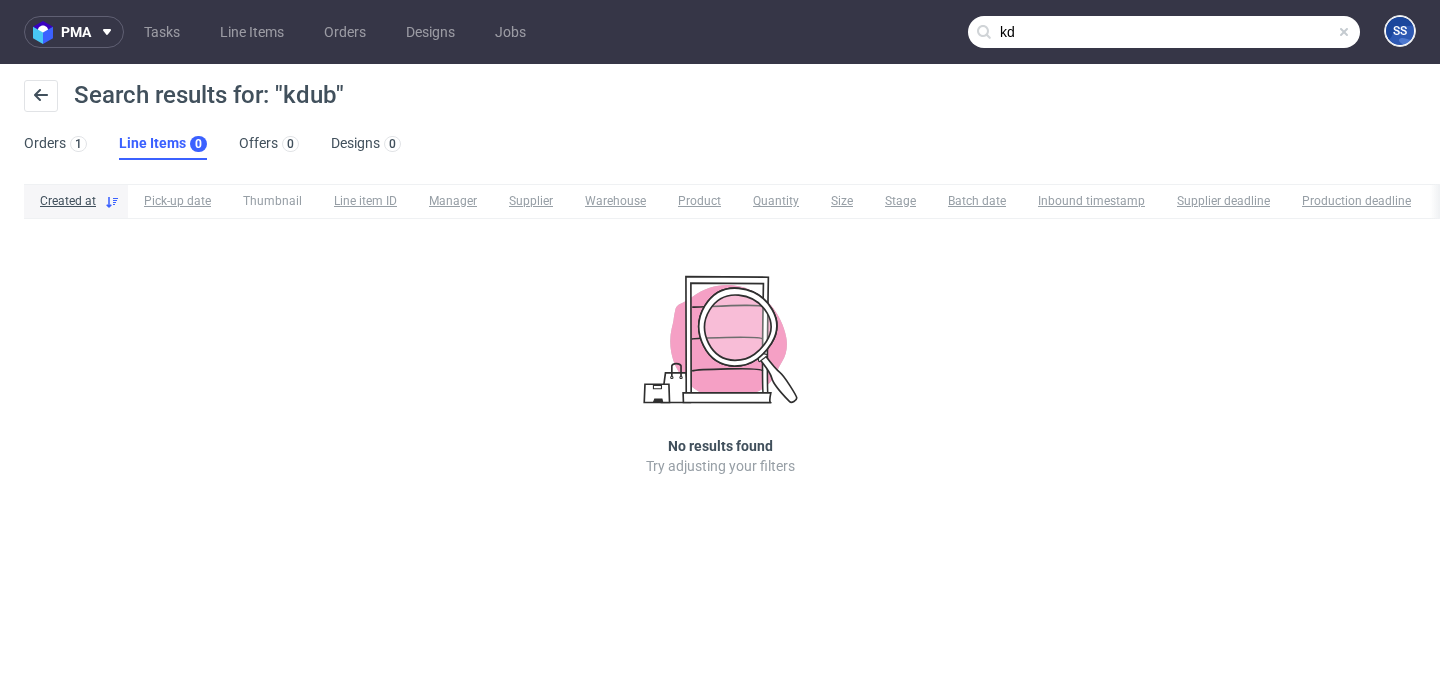 type on "k" 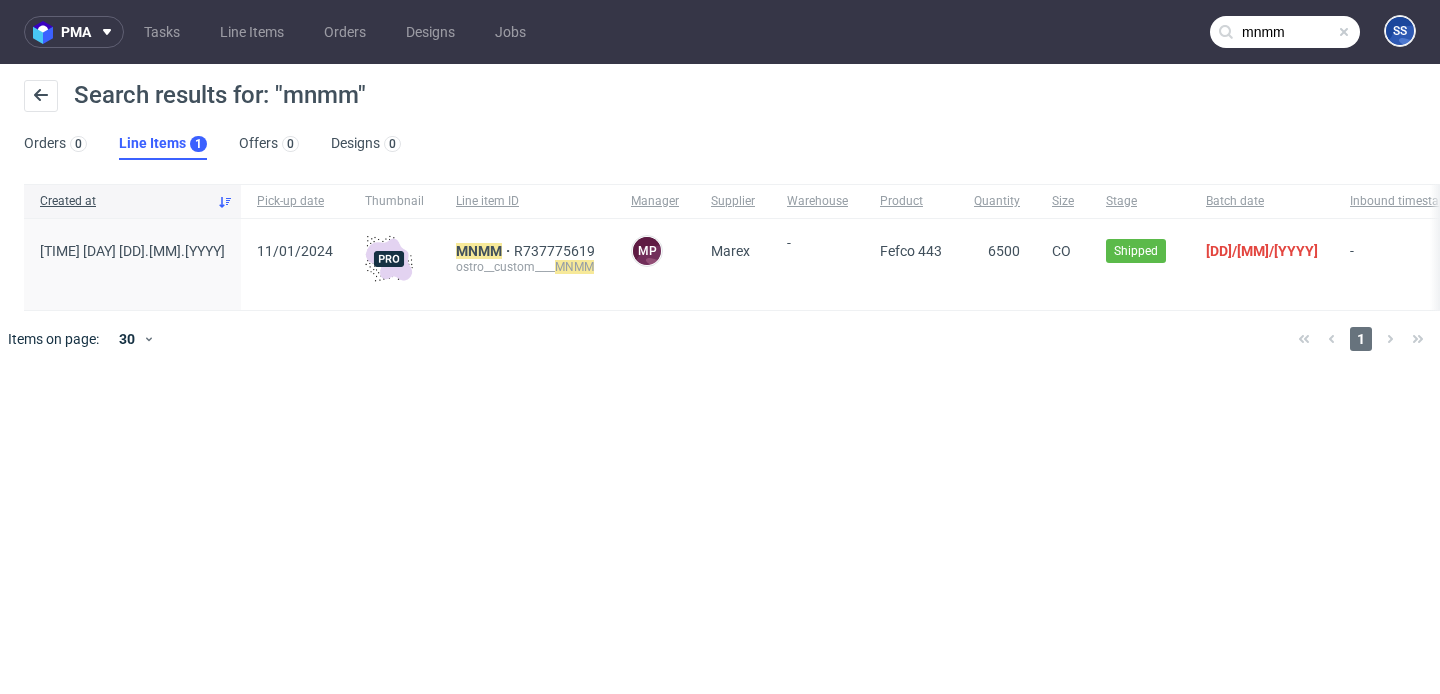 click on "mnmm" at bounding box center (1285, 32) 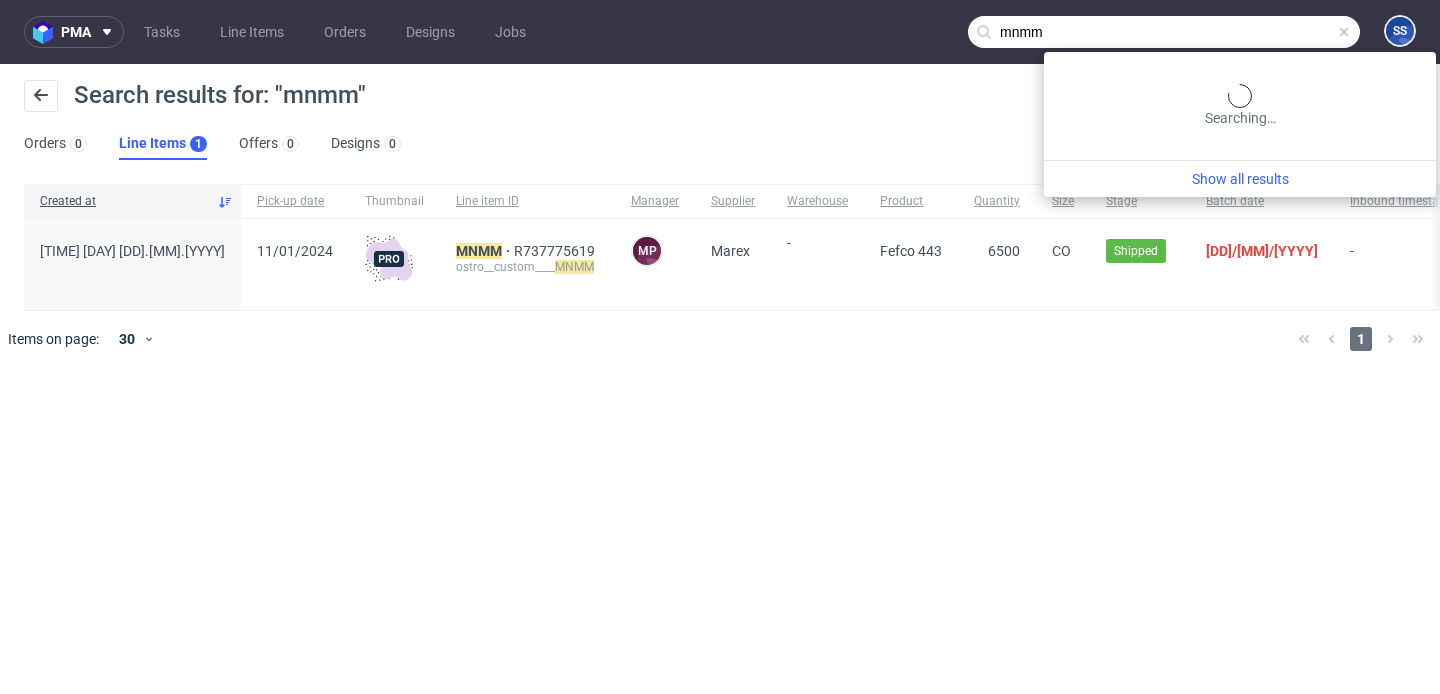 paste on "KDUP" 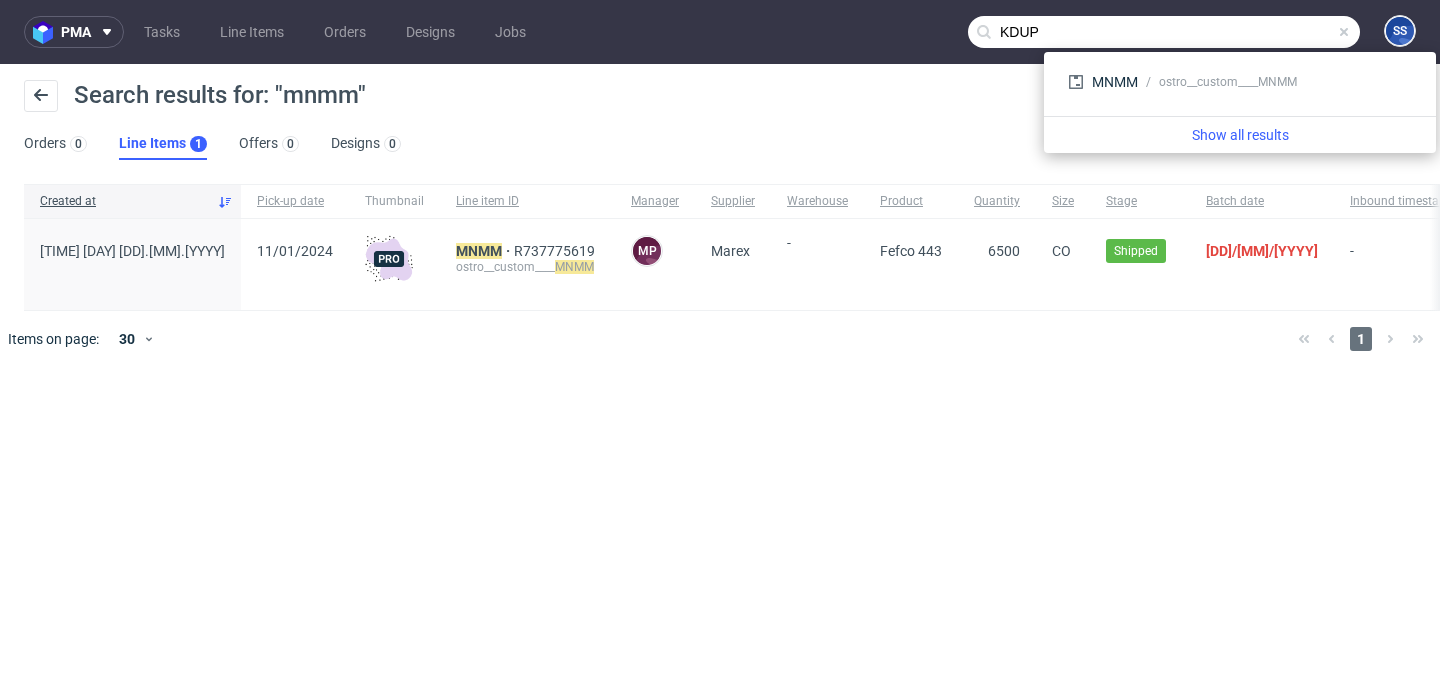 type on "KDUP" 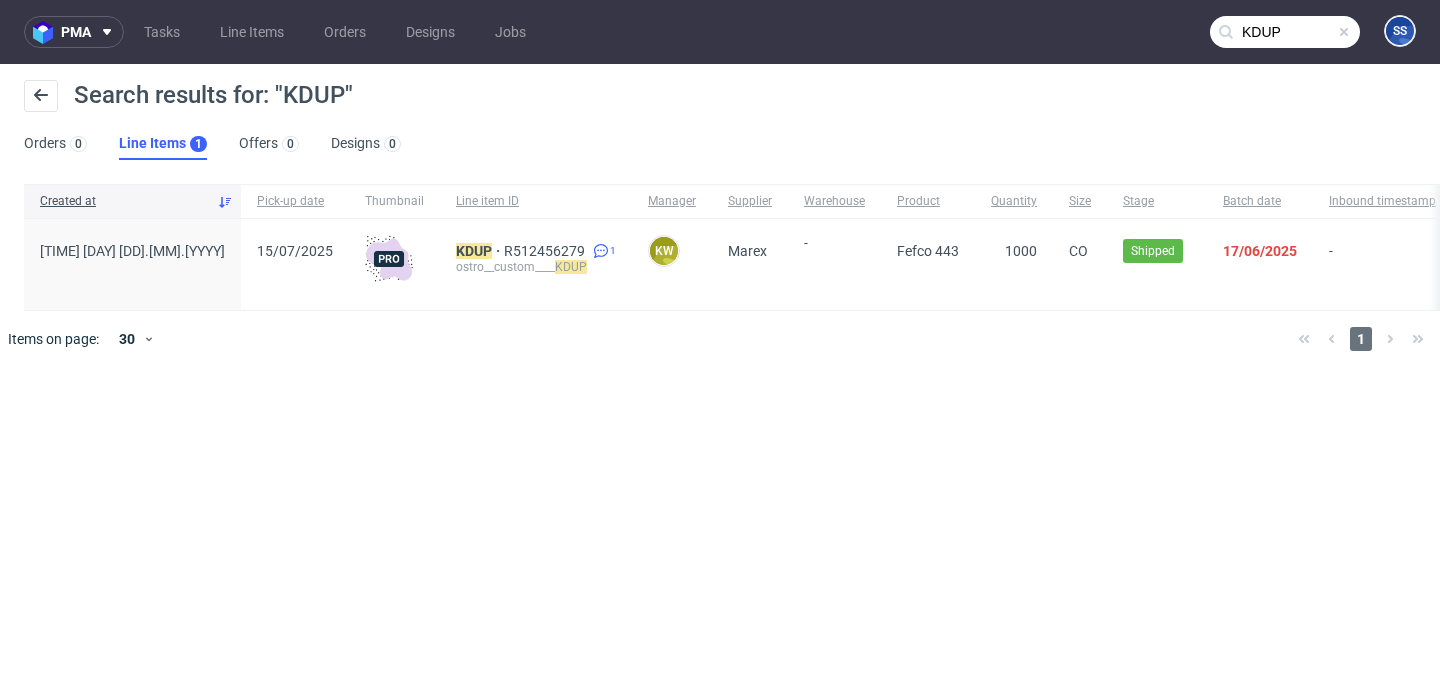 click on "KDUP [PASSPORT] 1 ostro__custom____ KDUP" at bounding box center (536, 264) 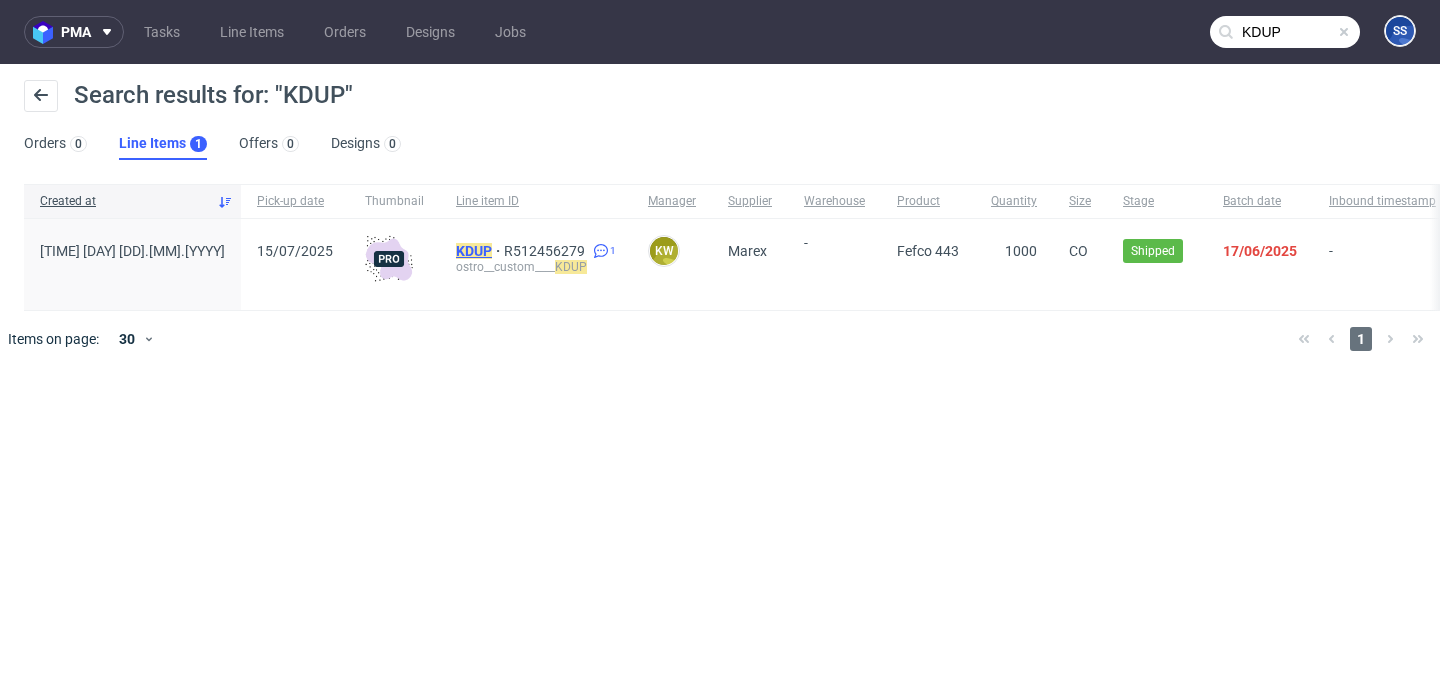 click on "KDUP" 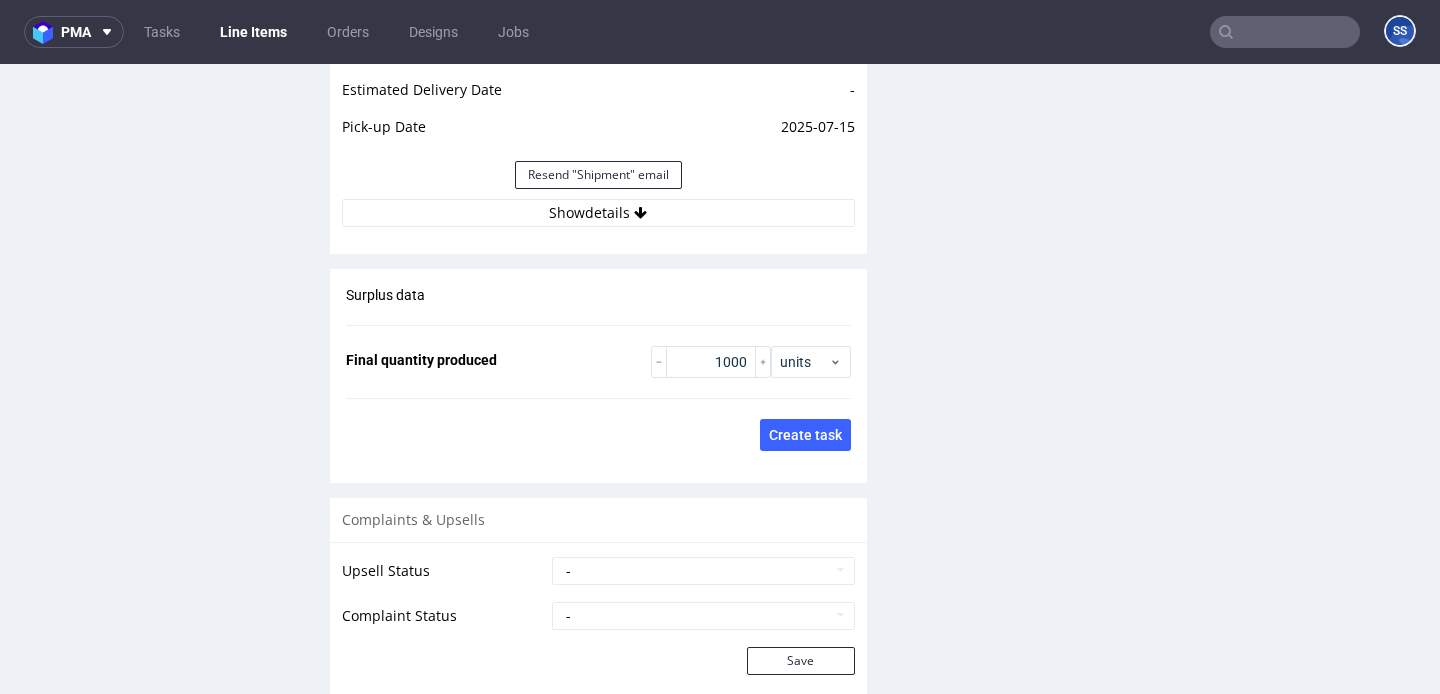 scroll, scrollTop: 3042, scrollLeft: 0, axis: vertical 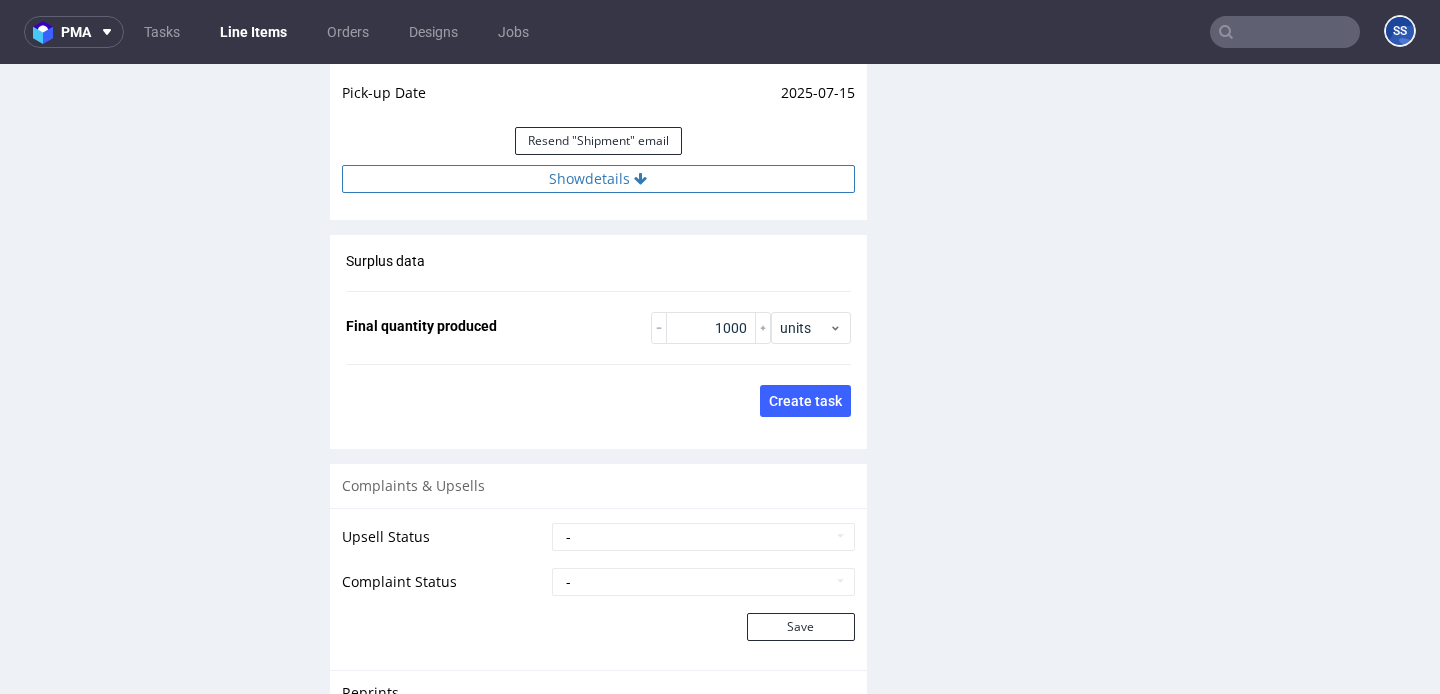 click on "Show  details" at bounding box center [598, 179] 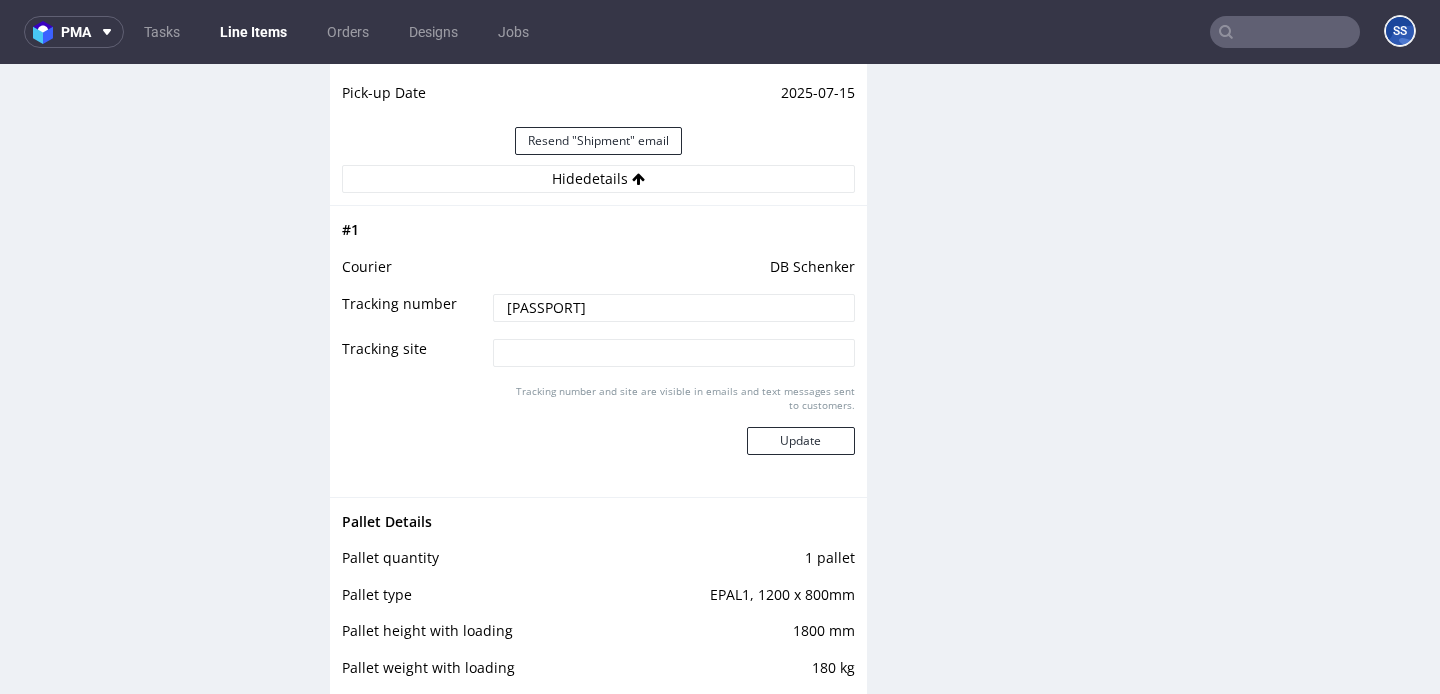 click on "PLWAW507022826" at bounding box center (673, 308) 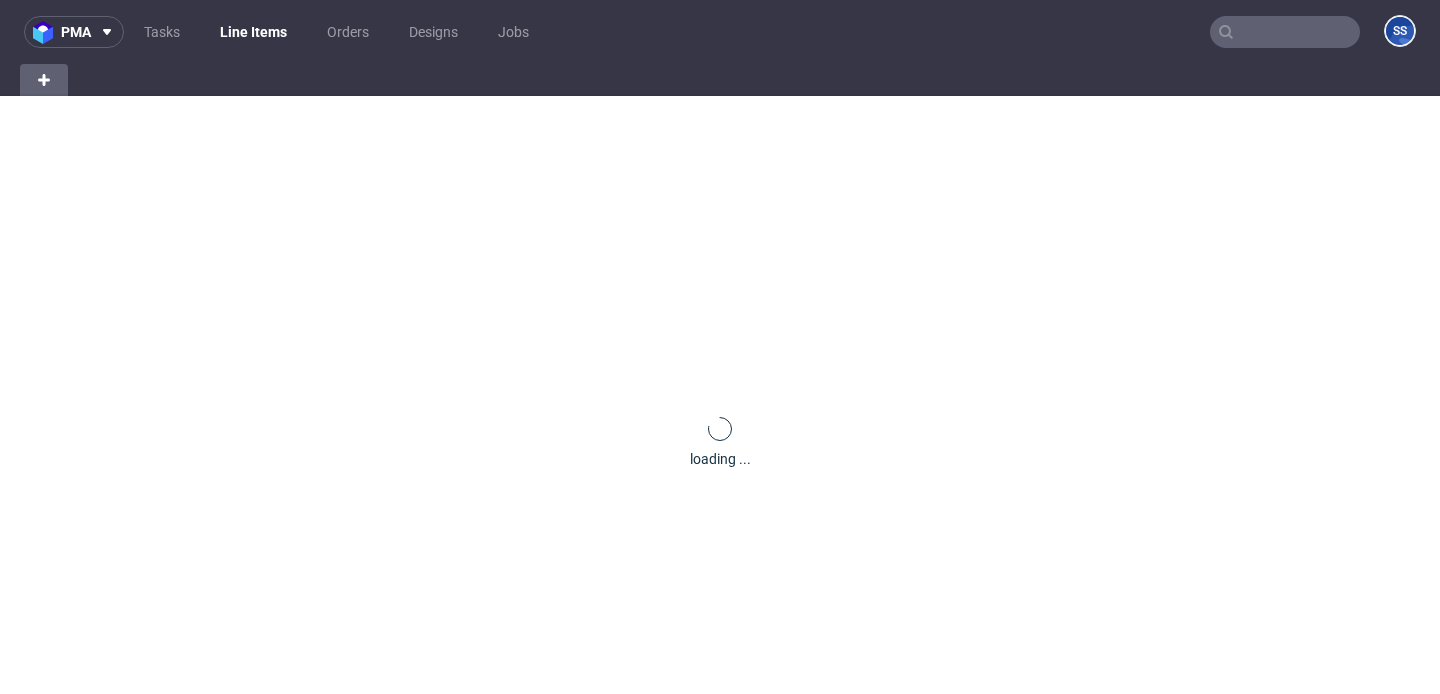 scroll, scrollTop: 0, scrollLeft: 0, axis: both 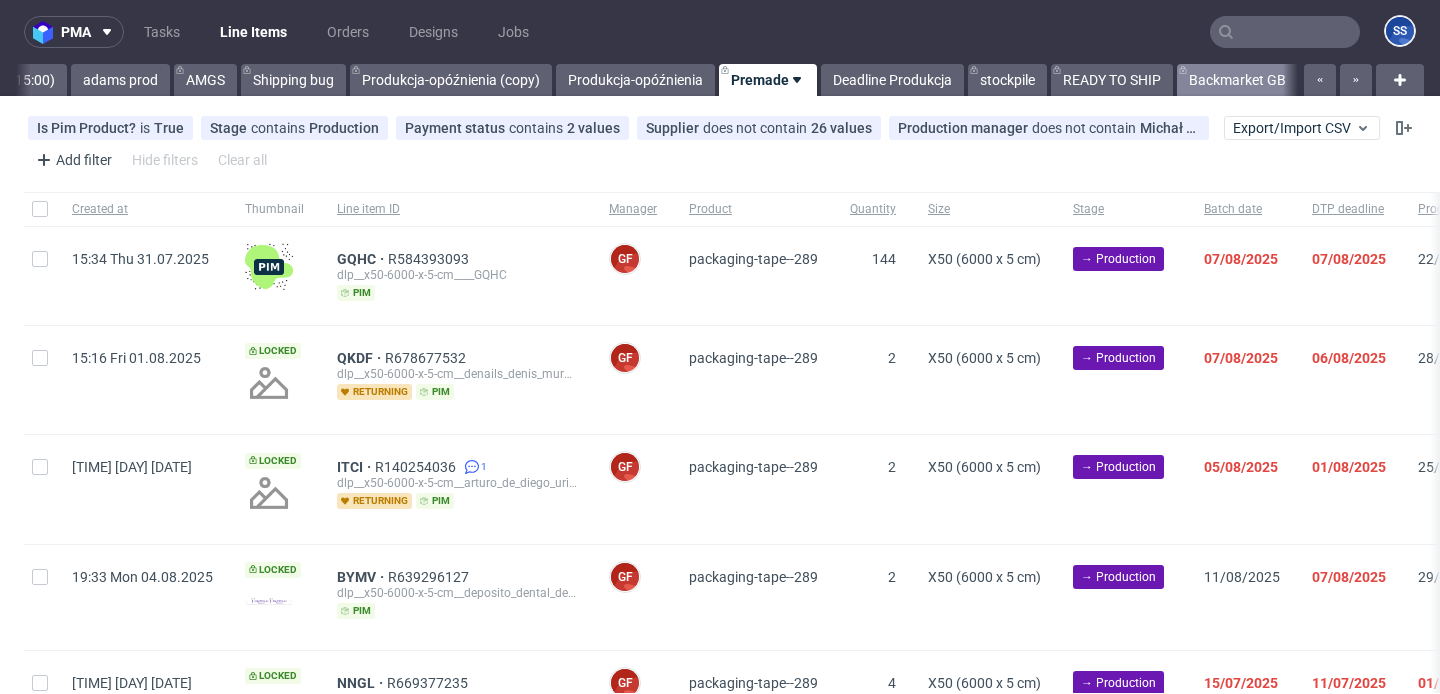 click on "Backmarket GB" at bounding box center (1237, 80) 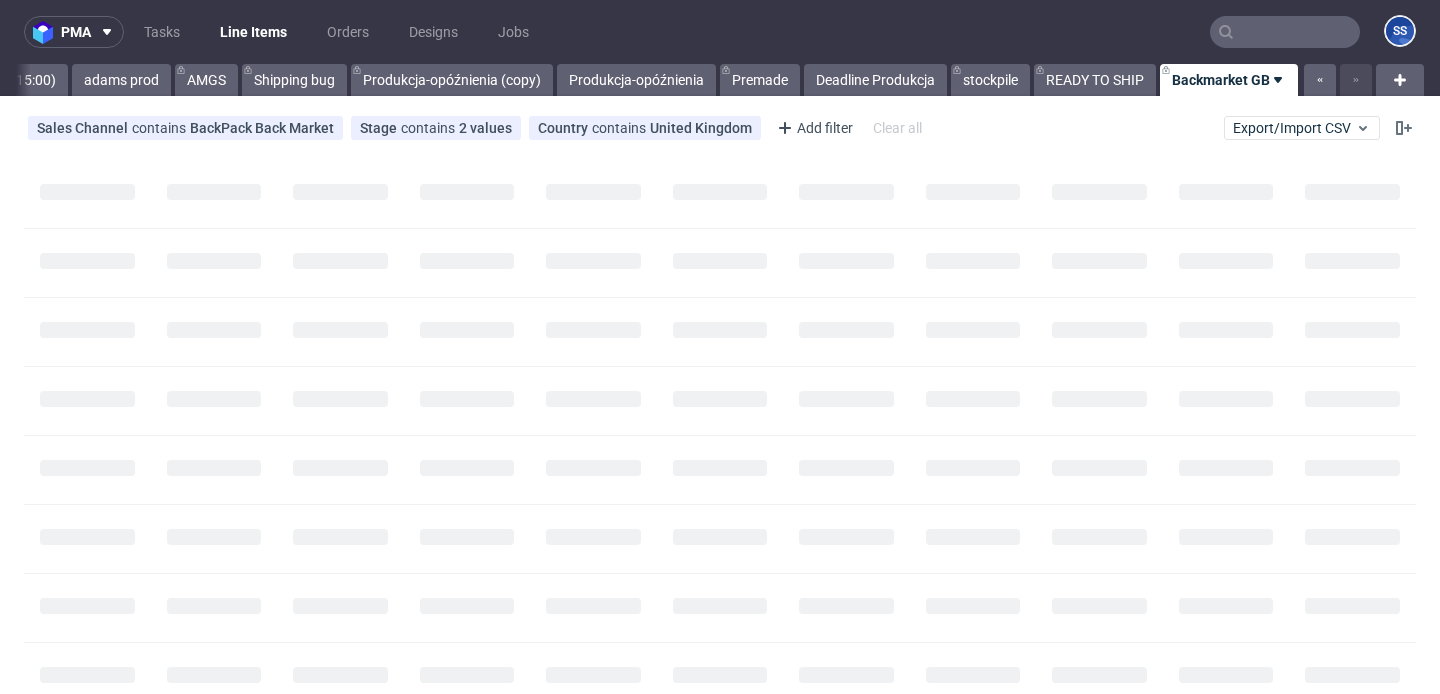 scroll, scrollTop: 0, scrollLeft: 1373, axis: horizontal 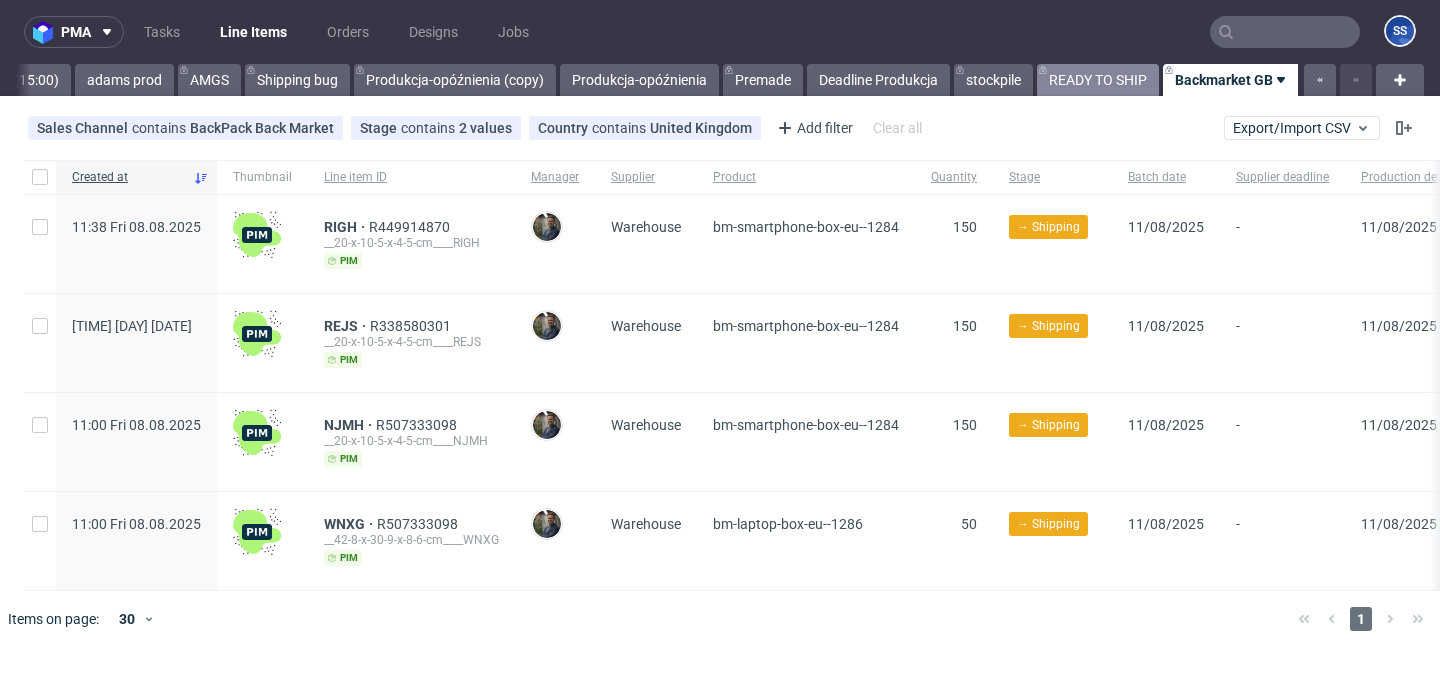 click 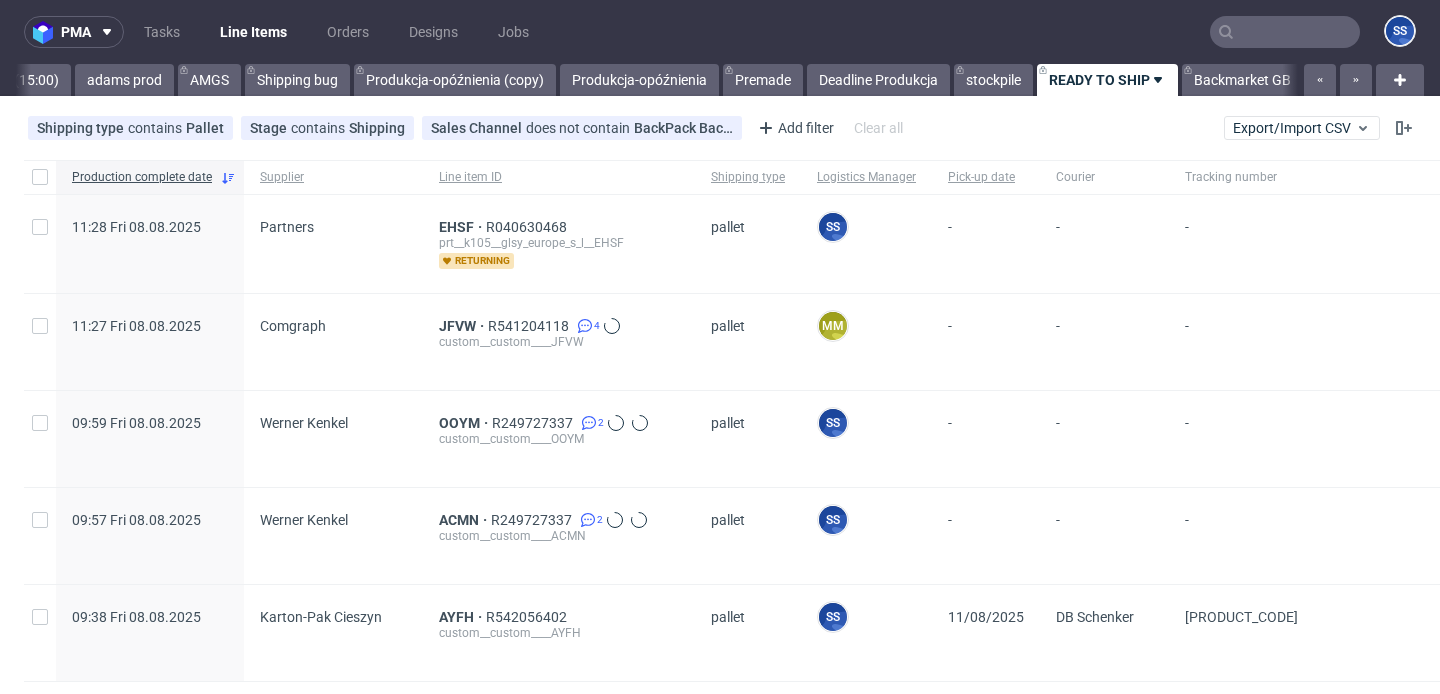 scroll, scrollTop: 0, scrollLeft: 1389, axis: horizontal 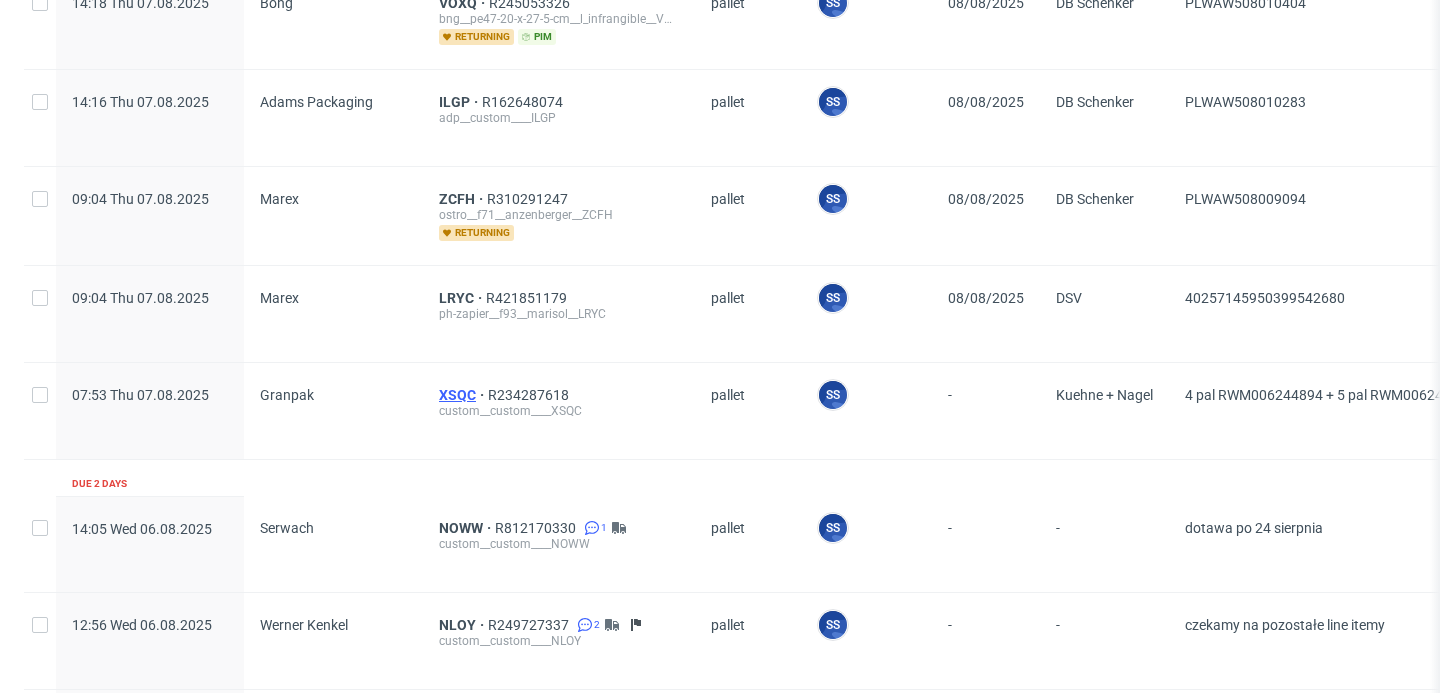 click on "XSQC" at bounding box center (463, 395) 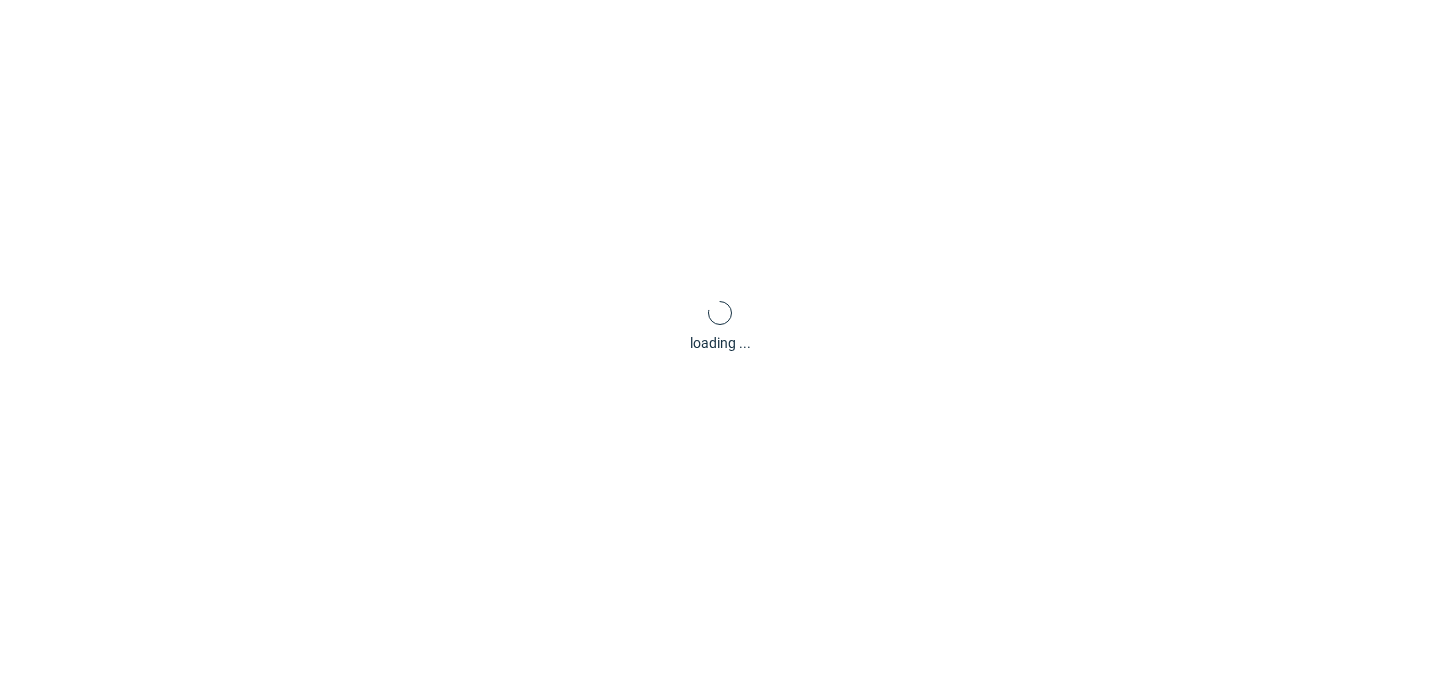 scroll, scrollTop: 0, scrollLeft: 0, axis: both 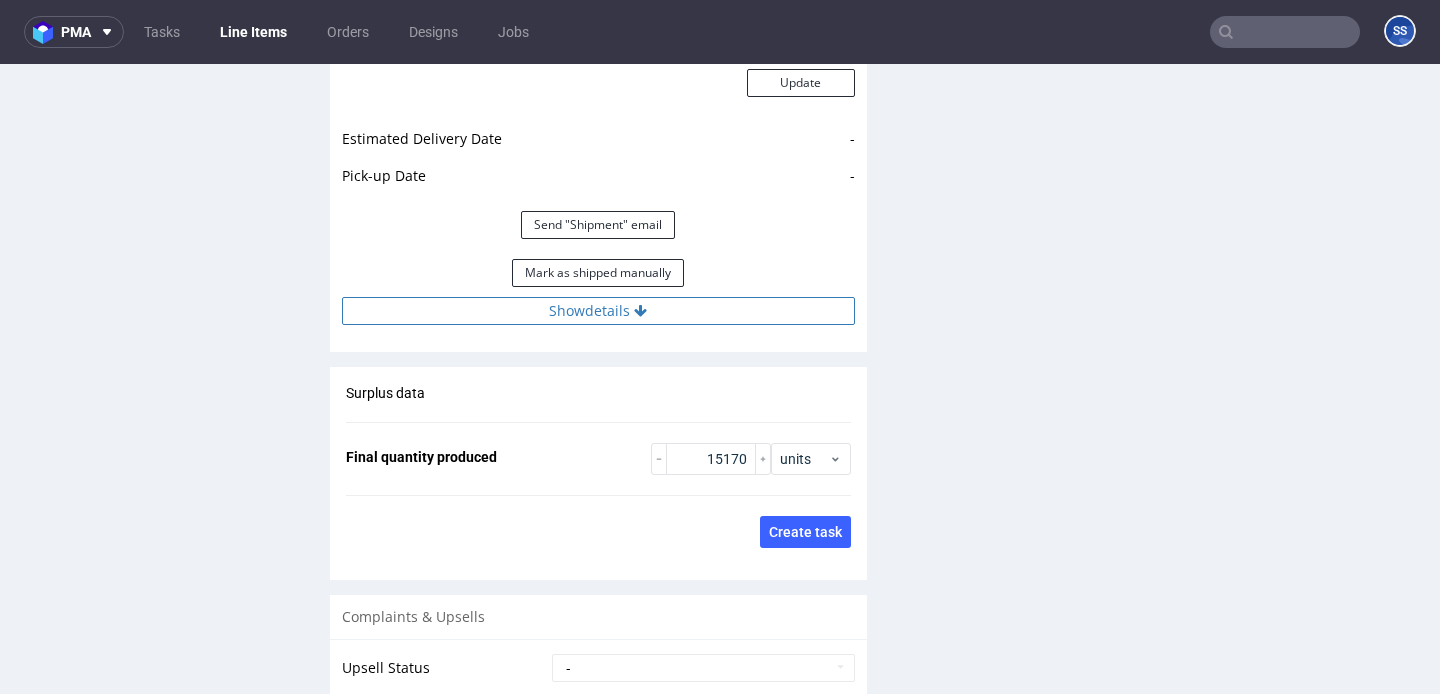 click on "Show  details" at bounding box center [598, 311] 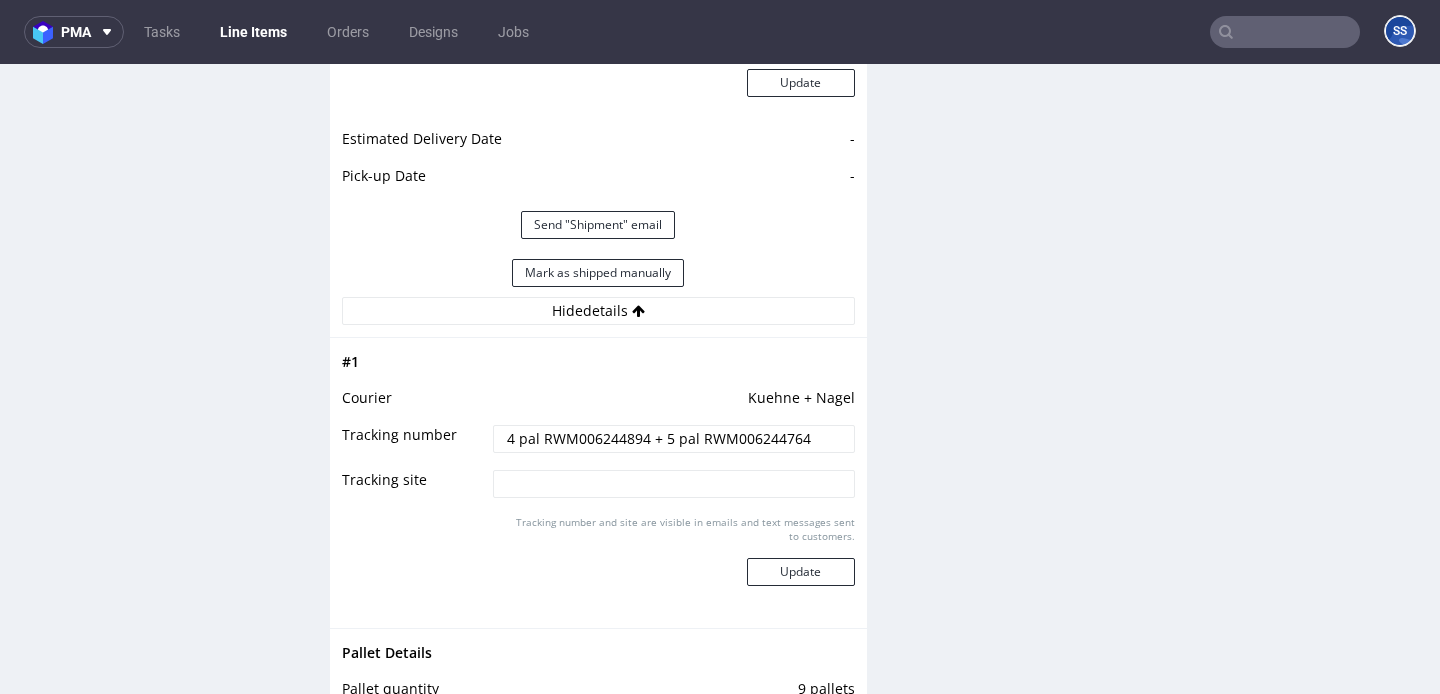 click on "4 pal RWM006244894 + 5 pal RWM006244764" at bounding box center [671, 445] 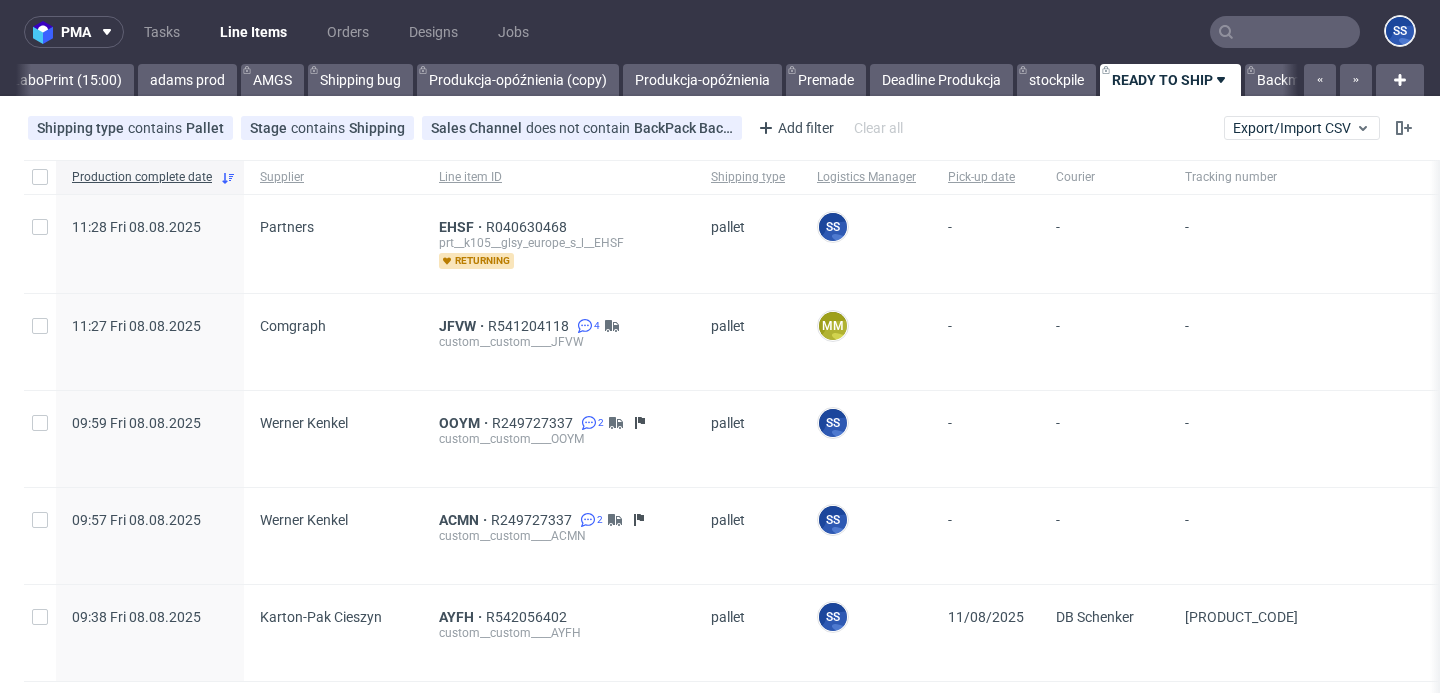 scroll, scrollTop: 0, scrollLeft: 1388, axis: horizontal 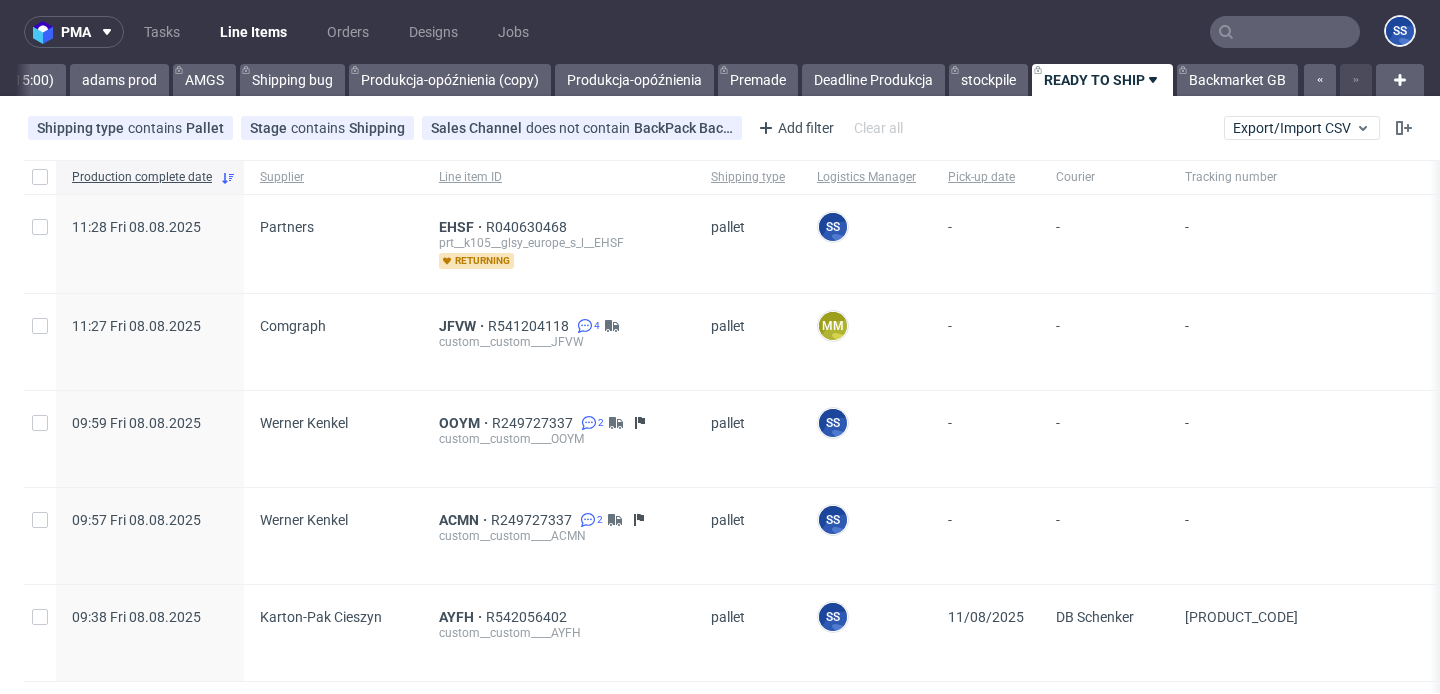 click at bounding box center [1285, 32] 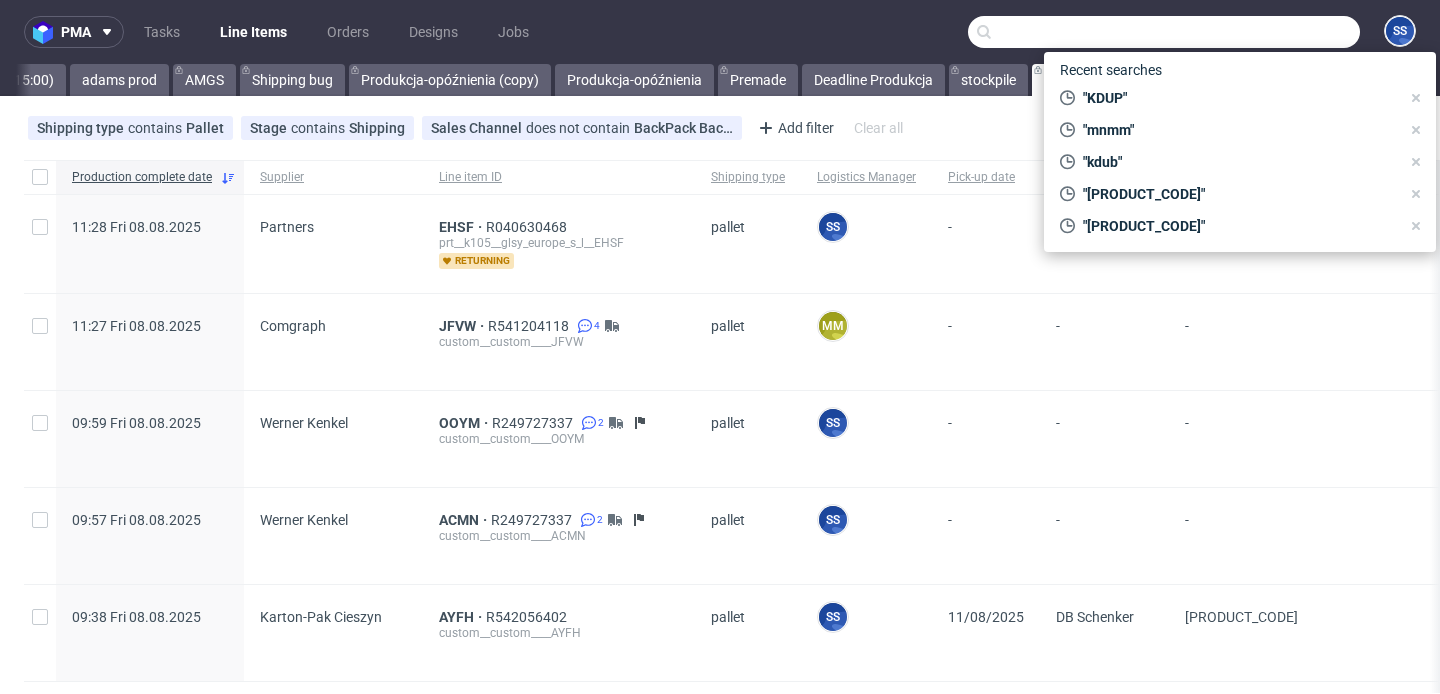 paste on "IQIB" 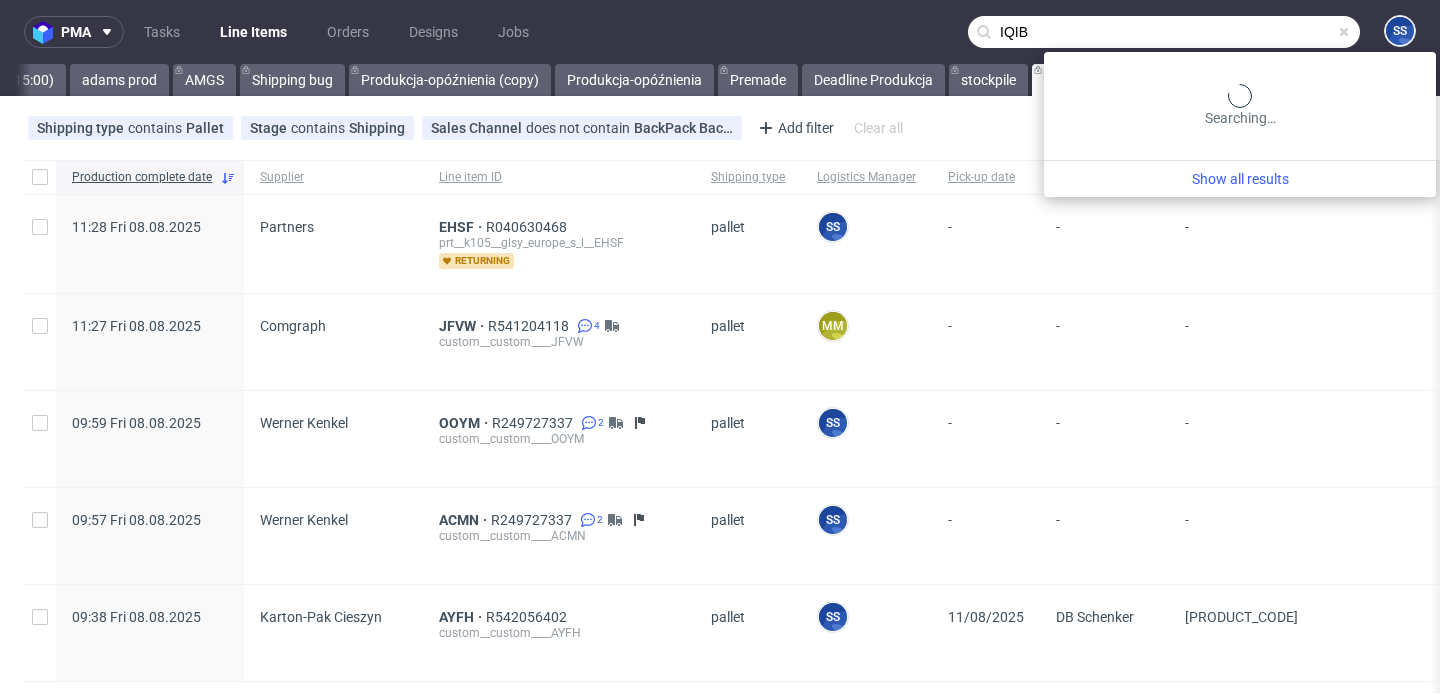 type on "IQIB" 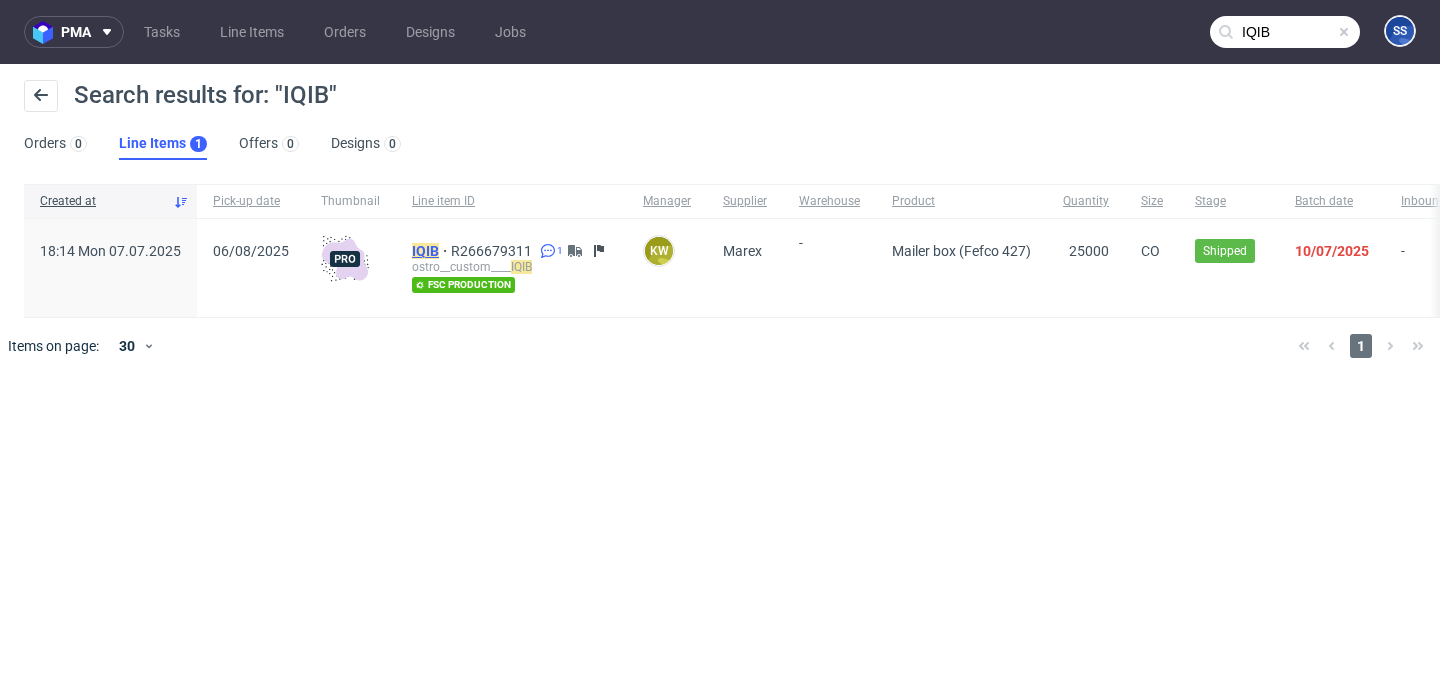 click on "IQIB" 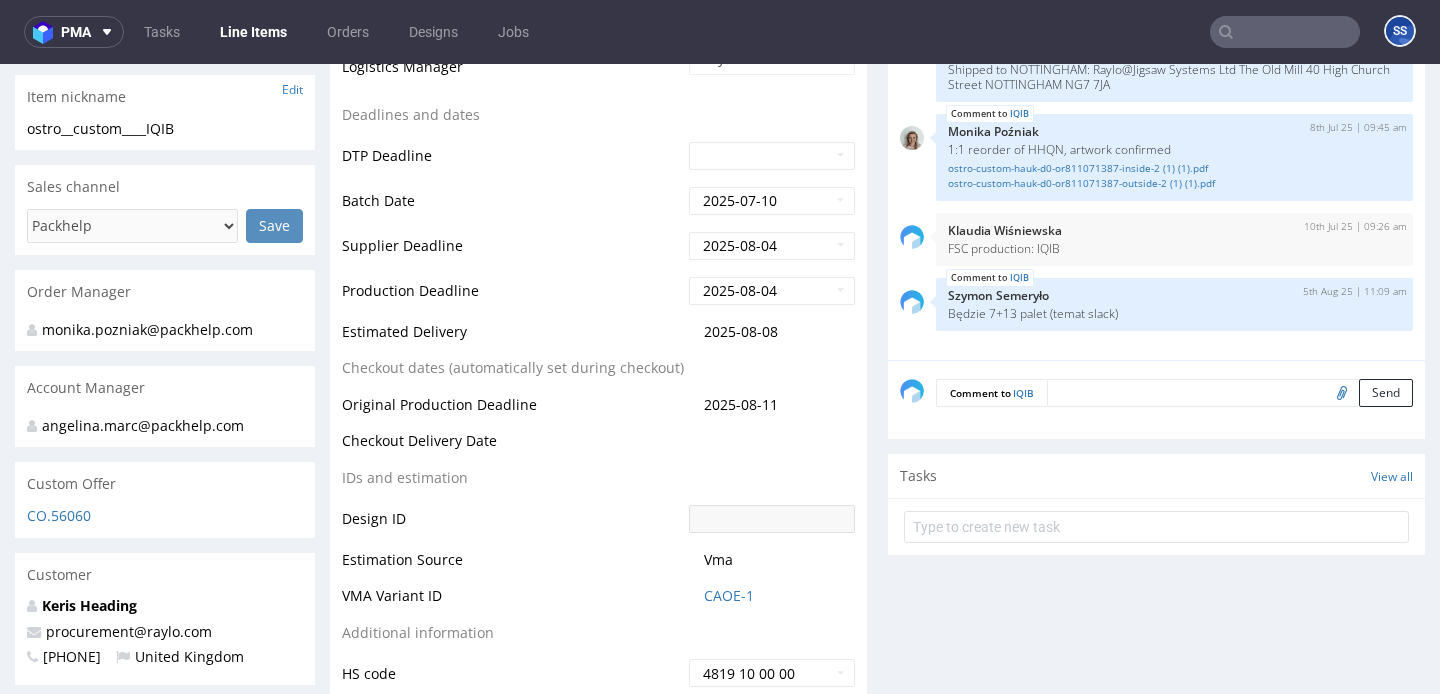 scroll, scrollTop: 0, scrollLeft: 0, axis: both 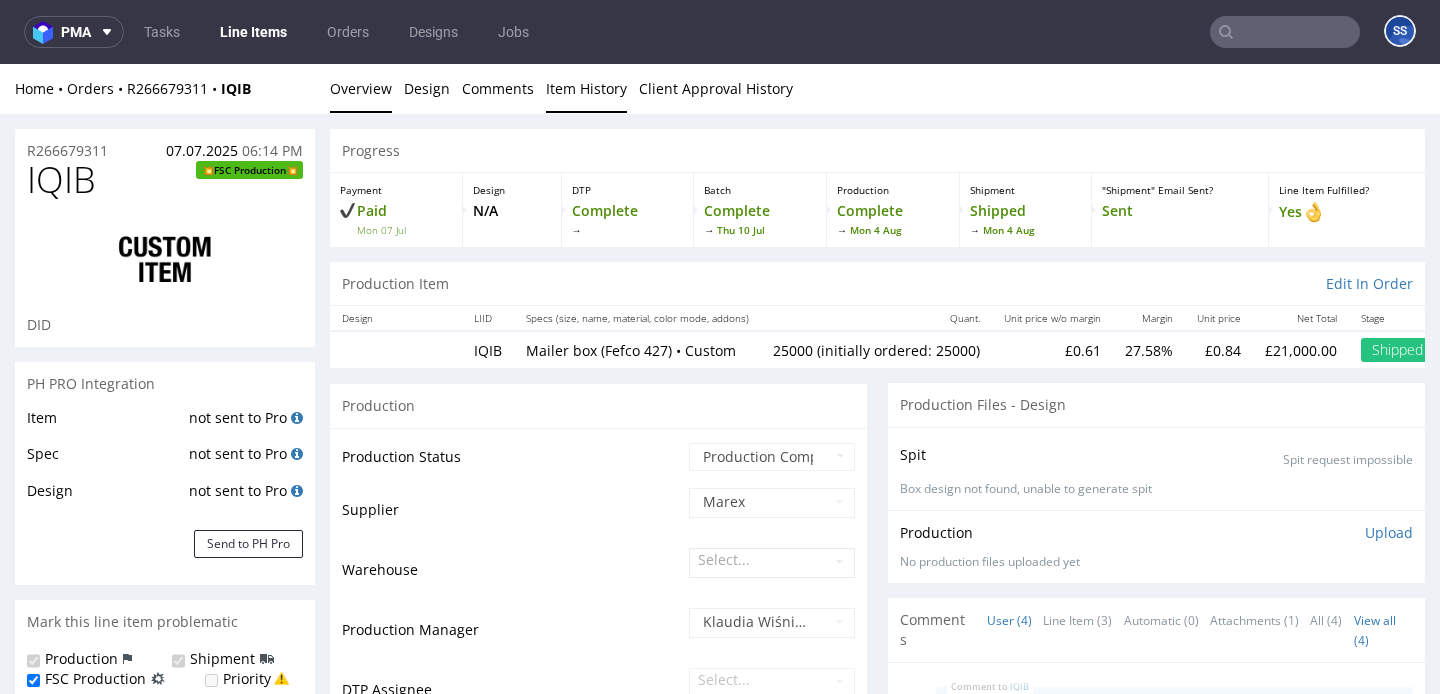 click on "Item History" at bounding box center [586, 88] 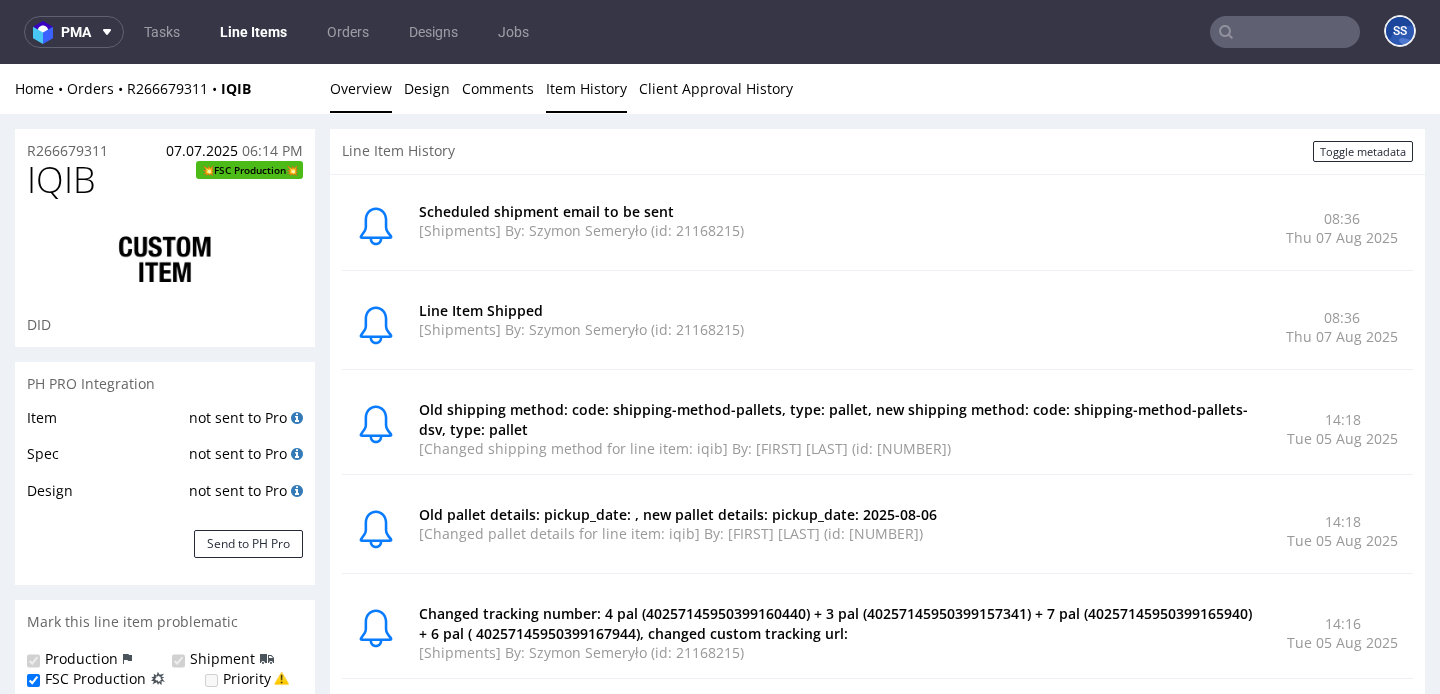 click on "Overview" at bounding box center [361, 88] 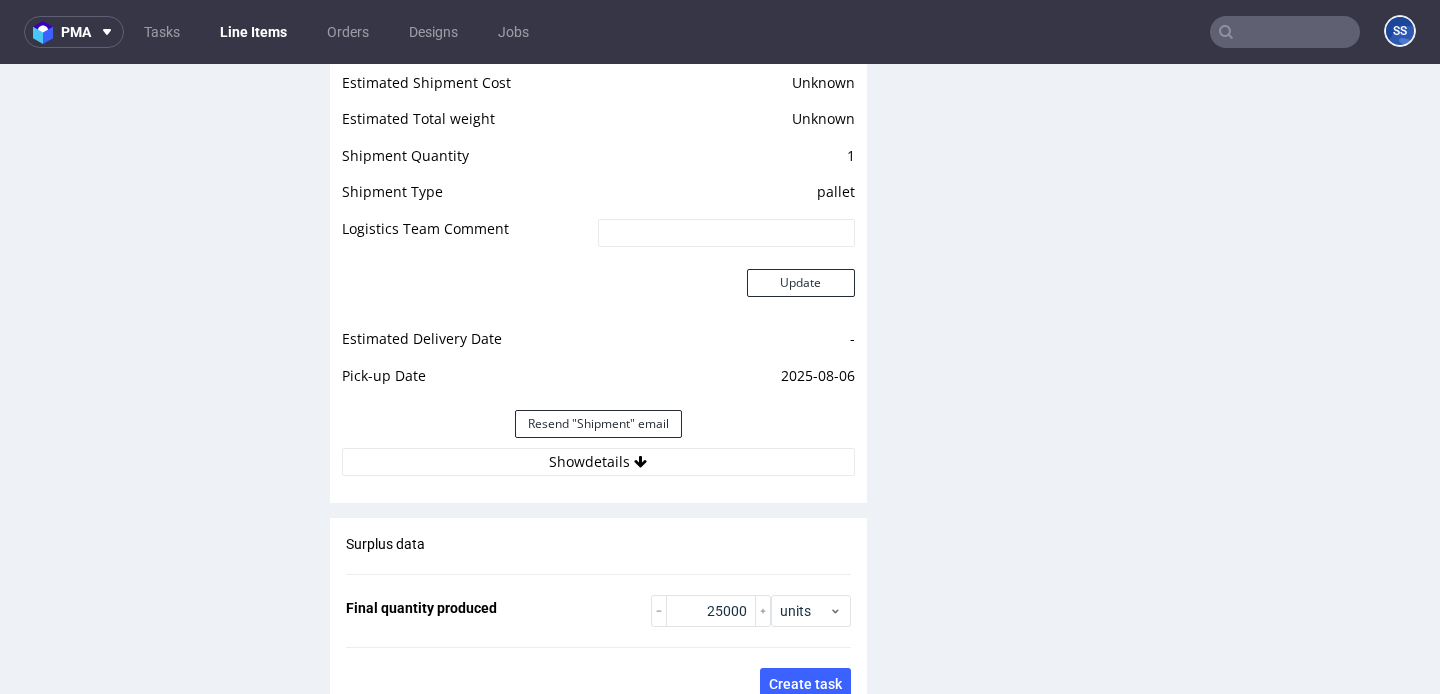 scroll, scrollTop: 3049, scrollLeft: 0, axis: vertical 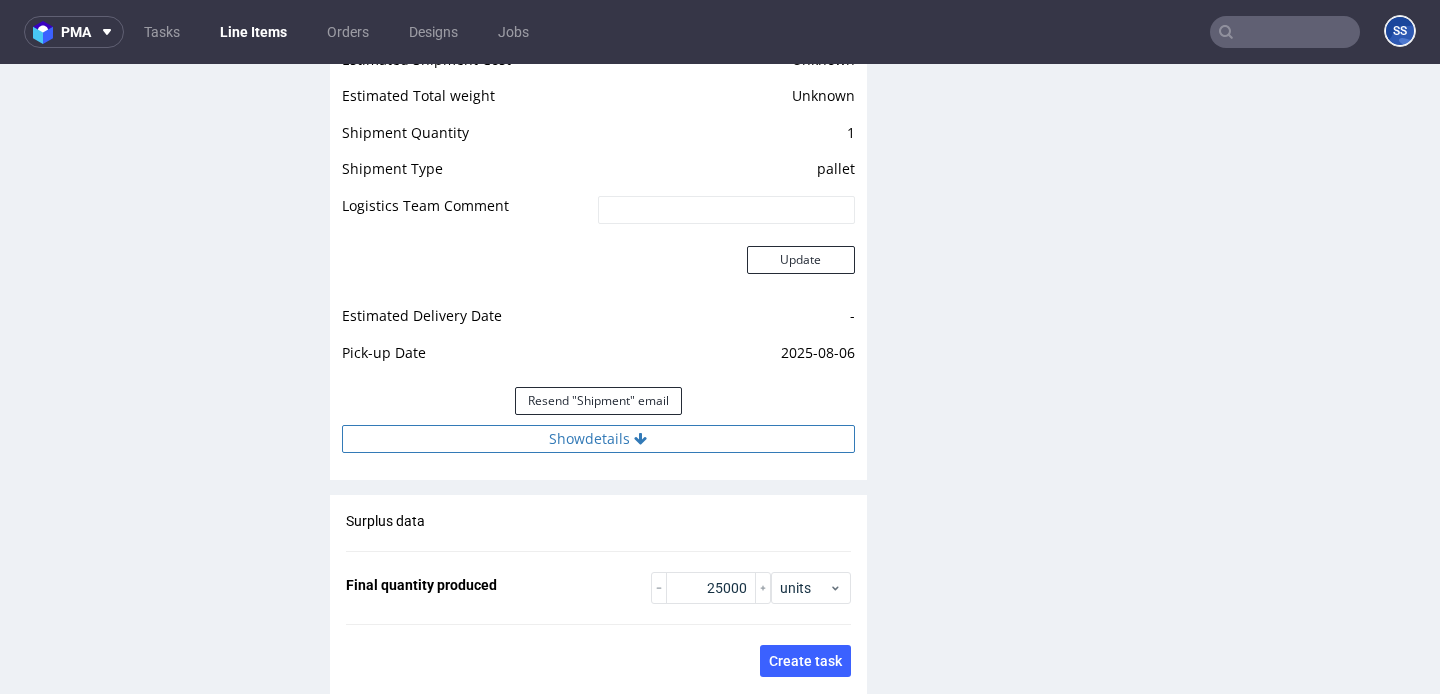 click on "Show  details" at bounding box center [598, 439] 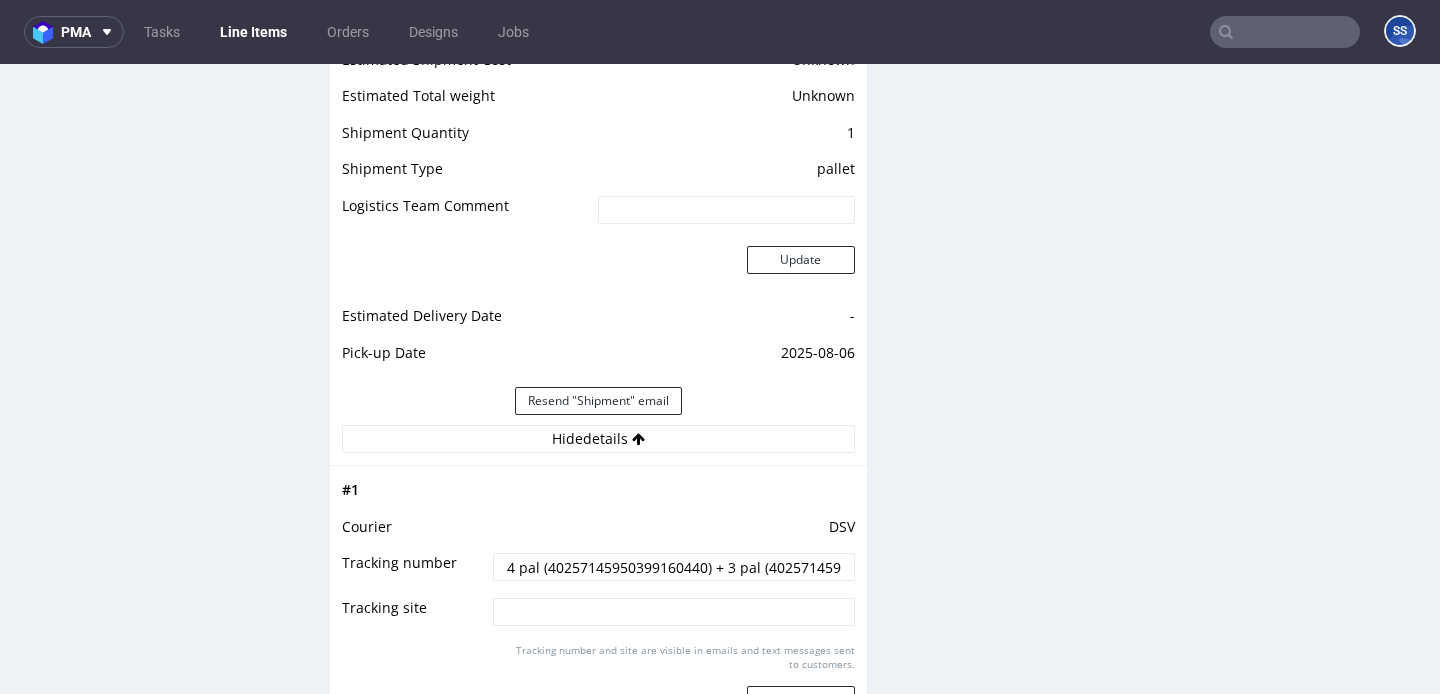 click on "4 pal (40257145950399160440) + 3 pal (40257145950399157341) + 7 pal (40257145950399165940) + 6 pal ( 40257145950399167944)" at bounding box center (673, 567) 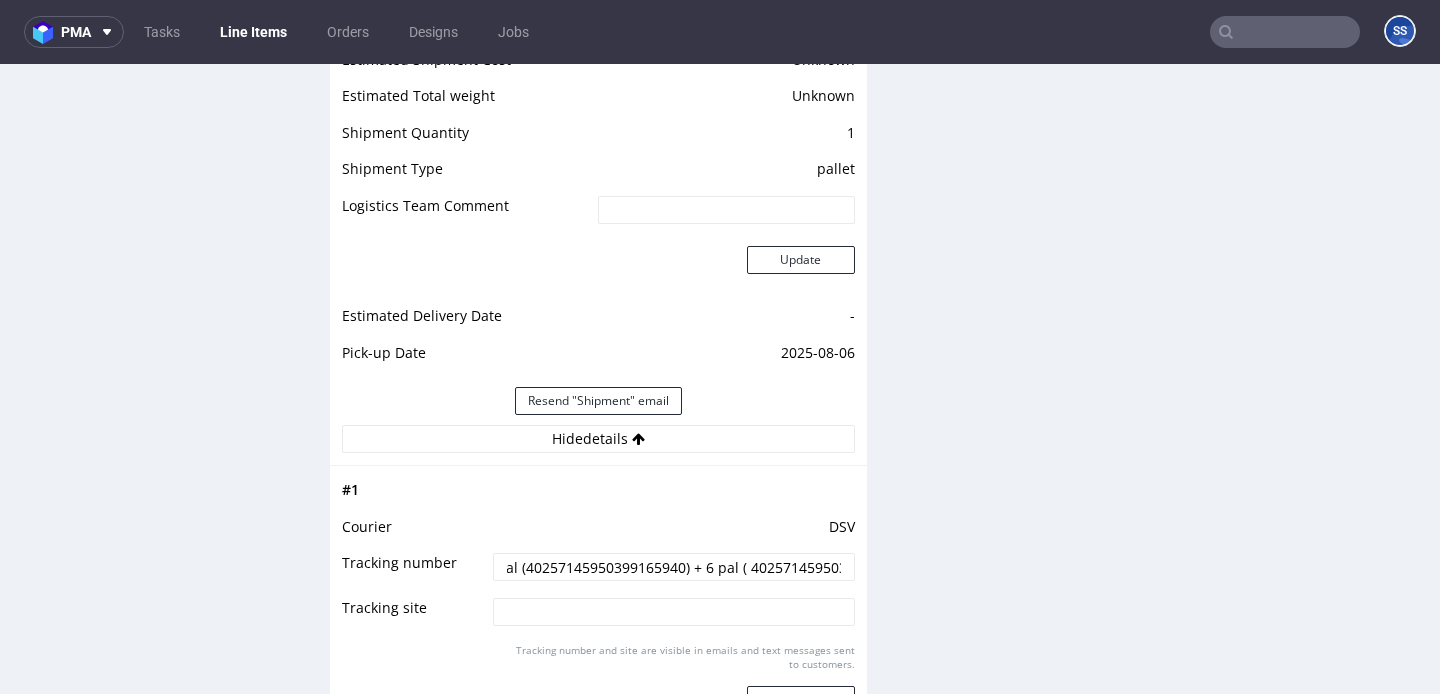 scroll, scrollTop: 0, scrollLeft: 491, axis: horizontal 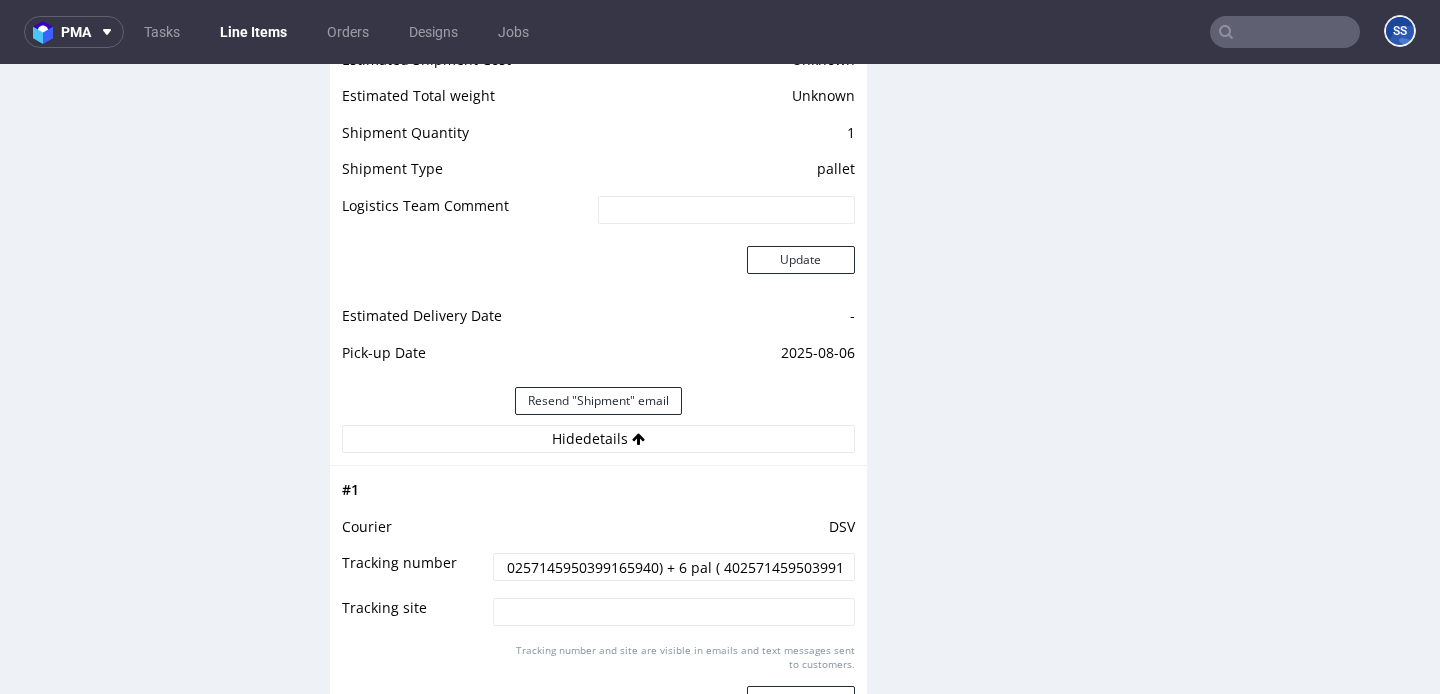 click on "4 pal (40257145950399160440) + 3 pal (40257145950399157341) + 7 pal (40257145950399165940) + 6 pal ( 40257145950399167944)" at bounding box center [673, 567] 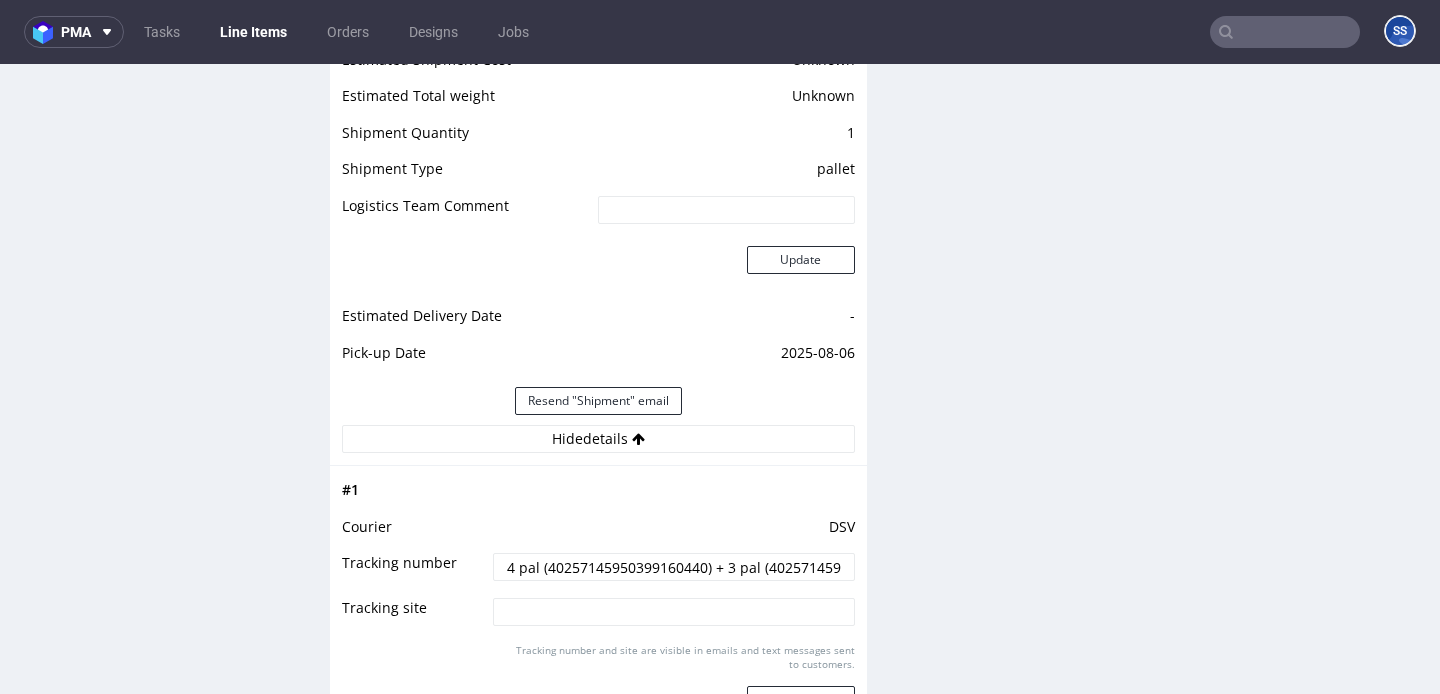 click on "4 pal (40257145950399160440) + 3 pal (40257145950399157341) + 7 pal (40257145950399165940) + 6 pal ( 40257145950399167944)" at bounding box center [673, 567] 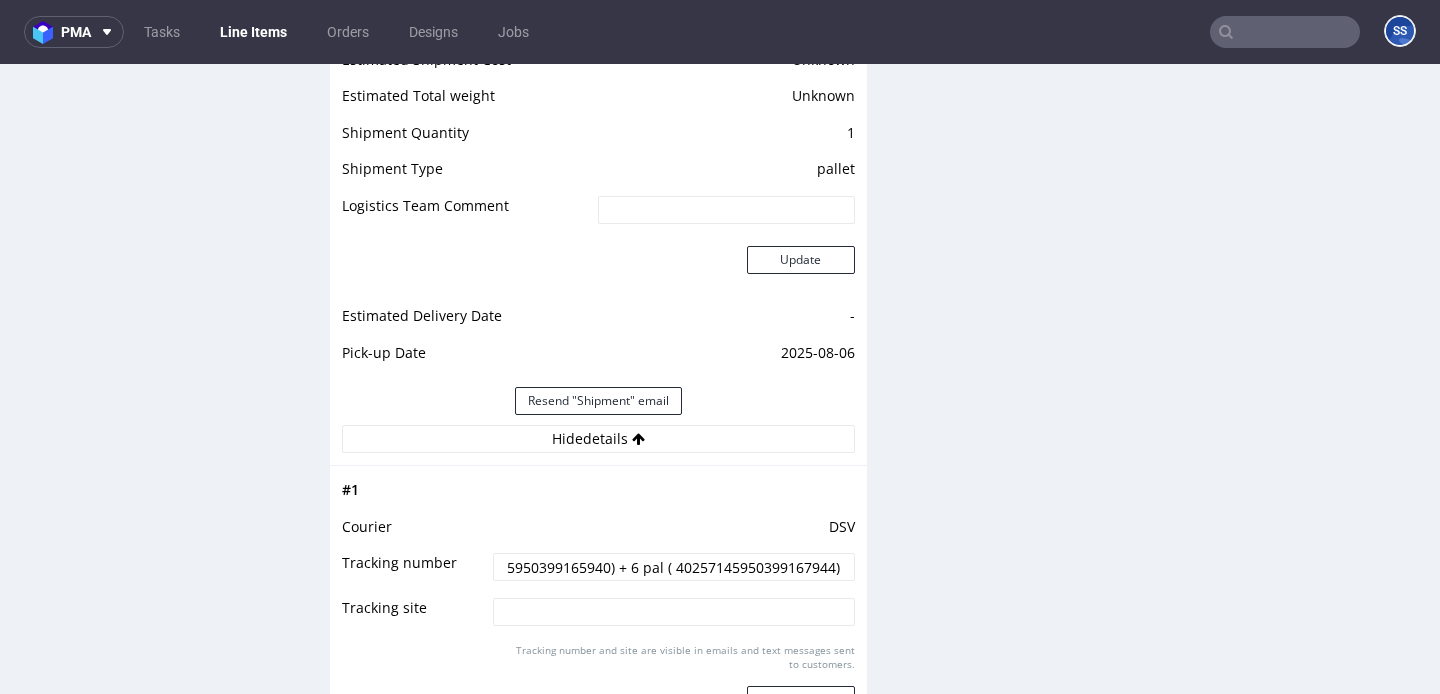 scroll, scrollTop: 0, scrollLeft: 570, axis: horizontal 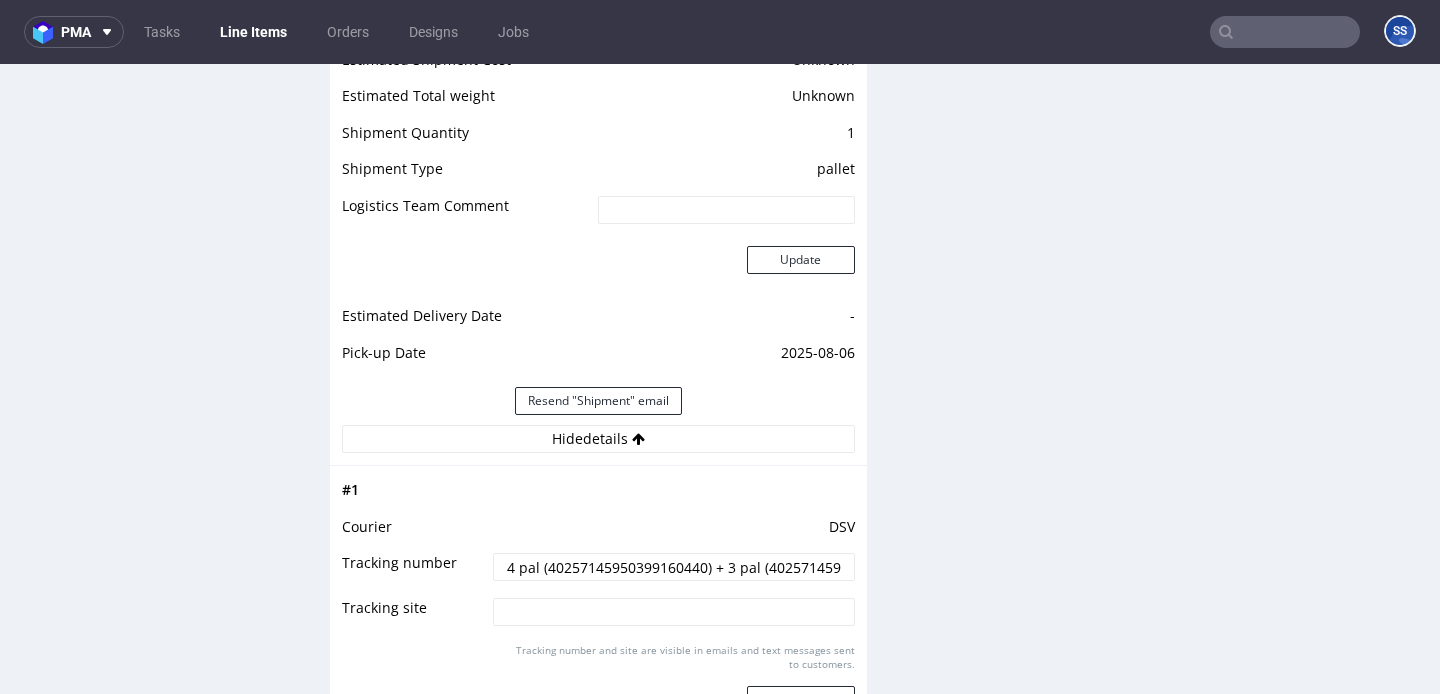 click on "4 pal (40257145950399160440) + 3 pal (40257145950399157341) + 7 pal (40257145950399165940) + 6 pal ( 40257145950399167944)" at bounding box center (673, 567) 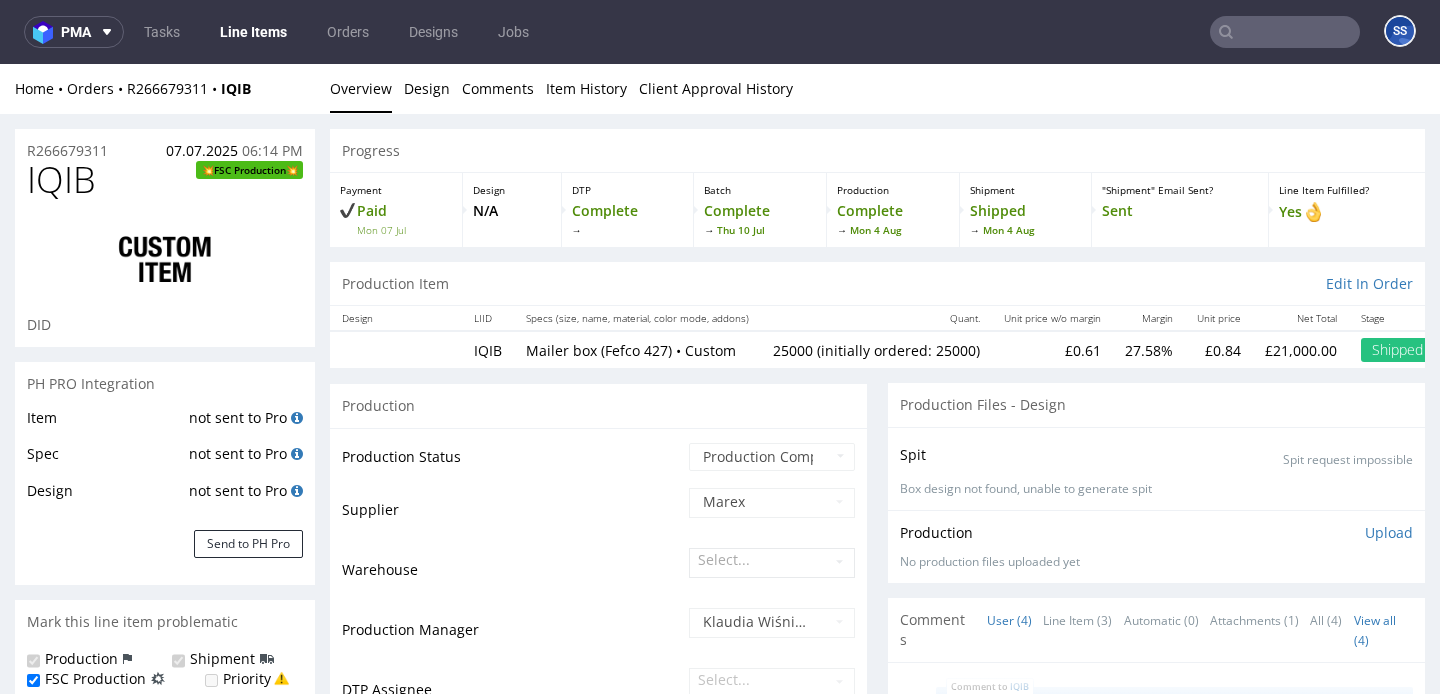 scroll, scrollTop: 3049, scrollLeft: 0, axis: vertical 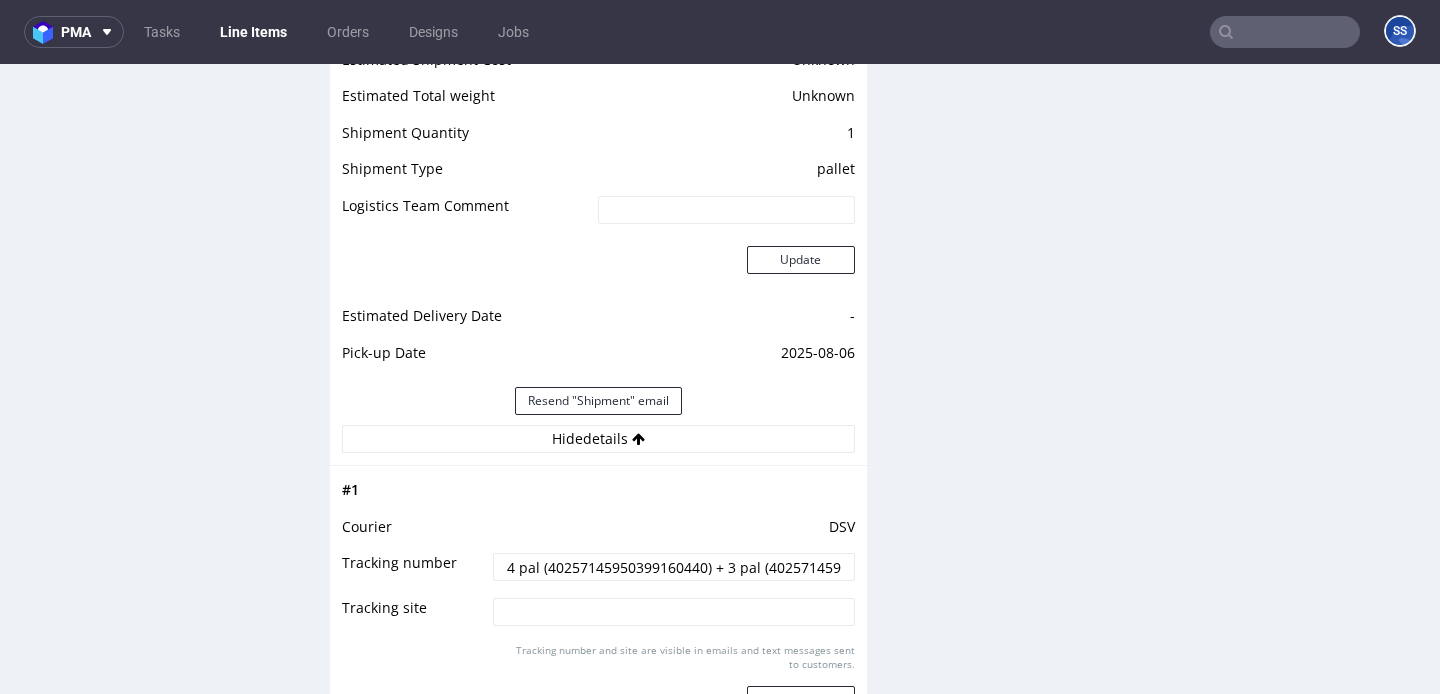click on "4 pal (40257145950399160440) + 3 pal (40257145950399157341) + 7 pal (40257145950399165940) + 6 pal ( 40257145950399167944)" at bounding box center [673, 567] 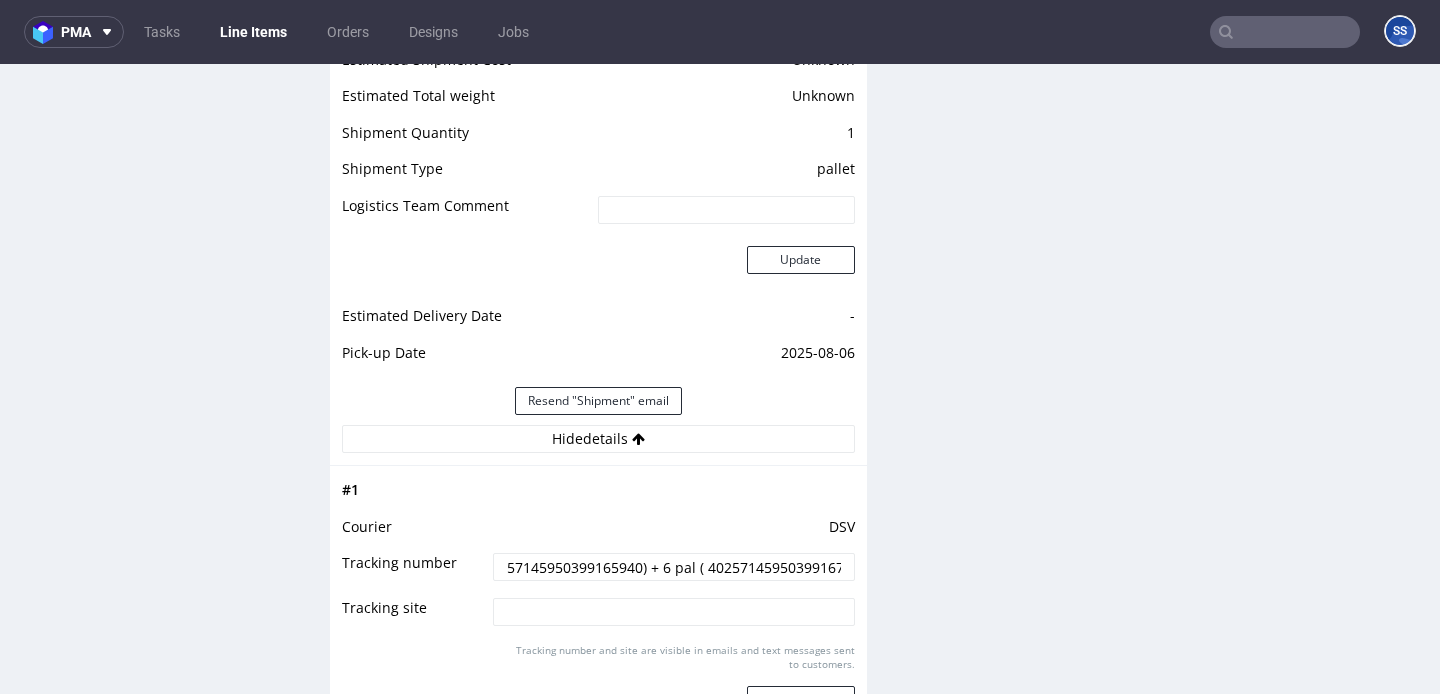 scroll, scrollTop: 0, scrollLeft: 570, axis: horizontal 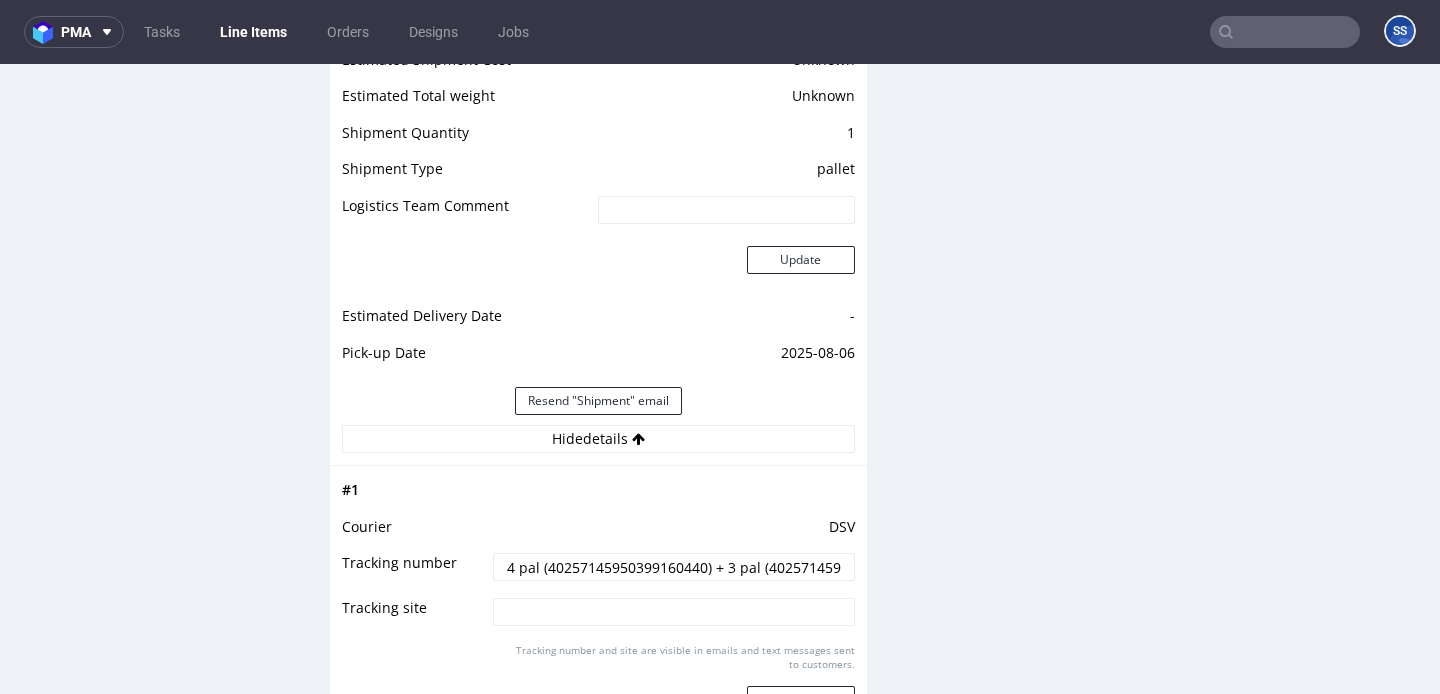 click on "Line Items" at bounding box center (253, 32) 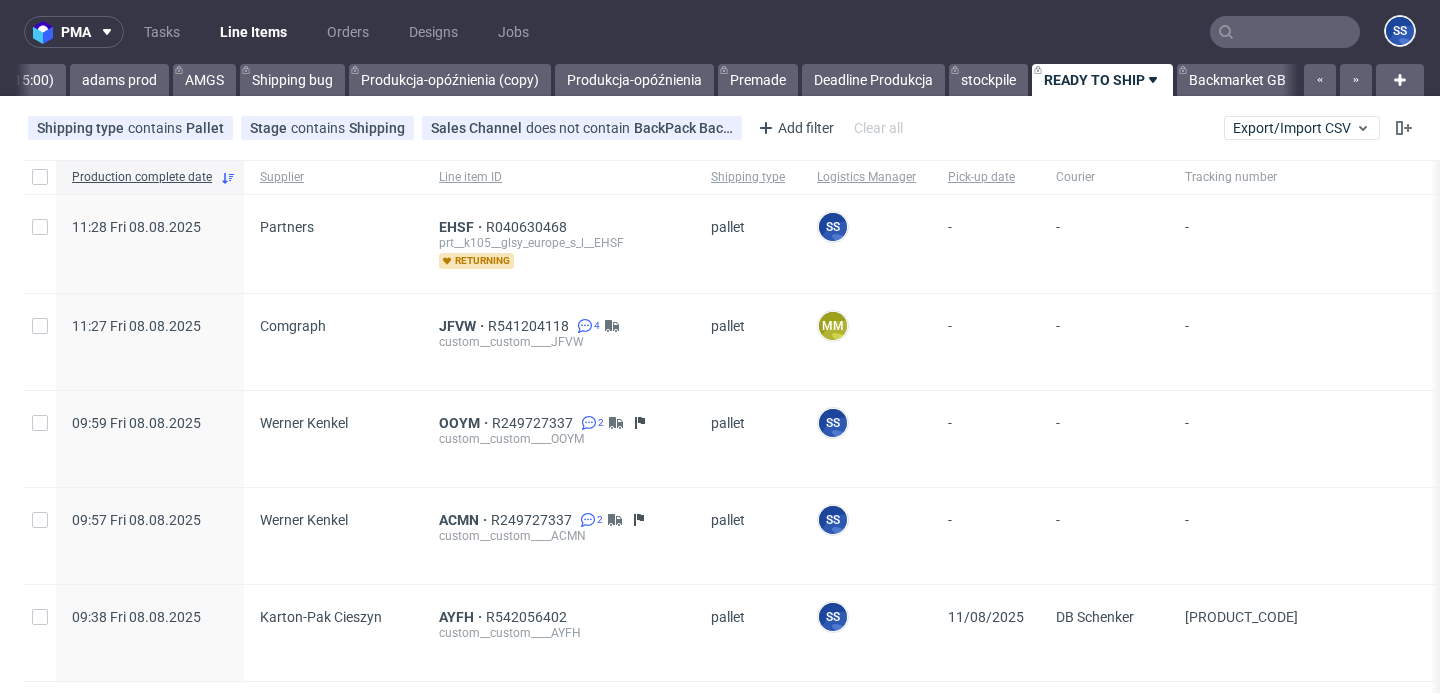 scroll, scrollTop: 0, scrollLeft: 1389, axis: horizontal 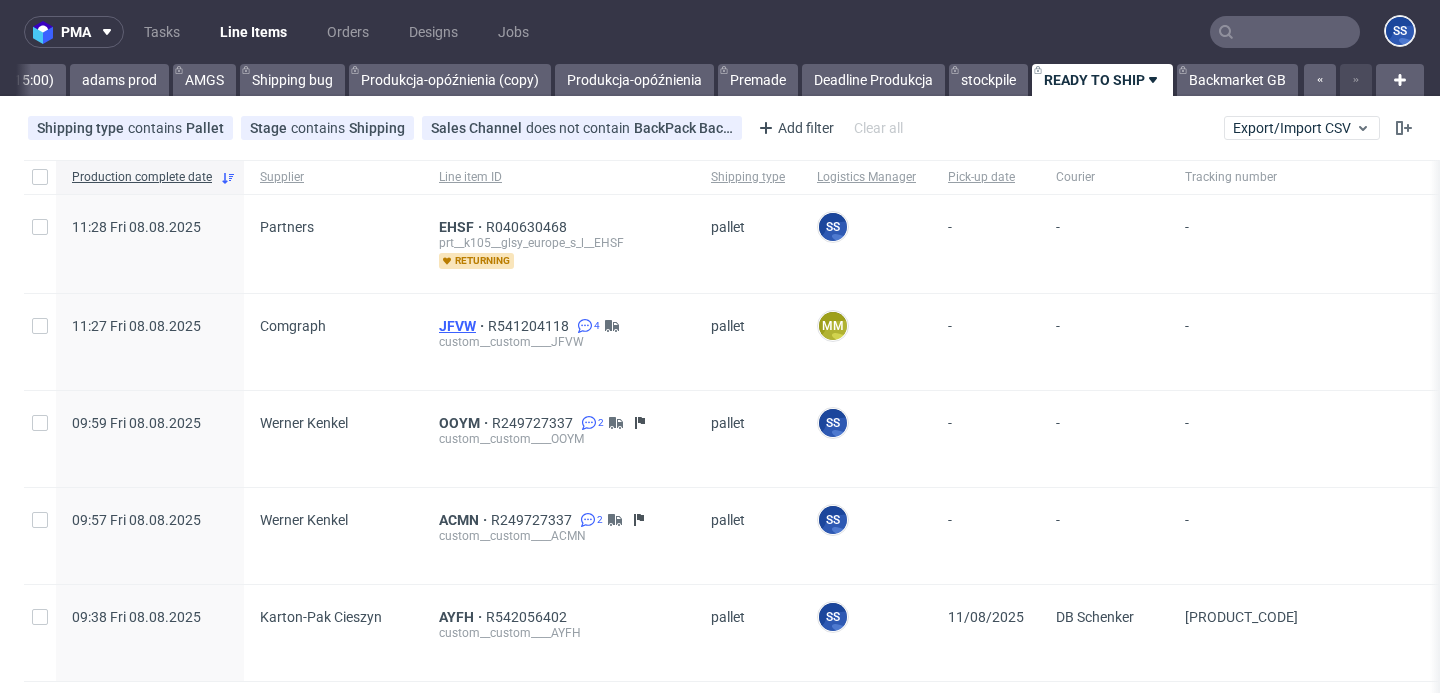 click on "JFVW" at bounding box center [463, 326] 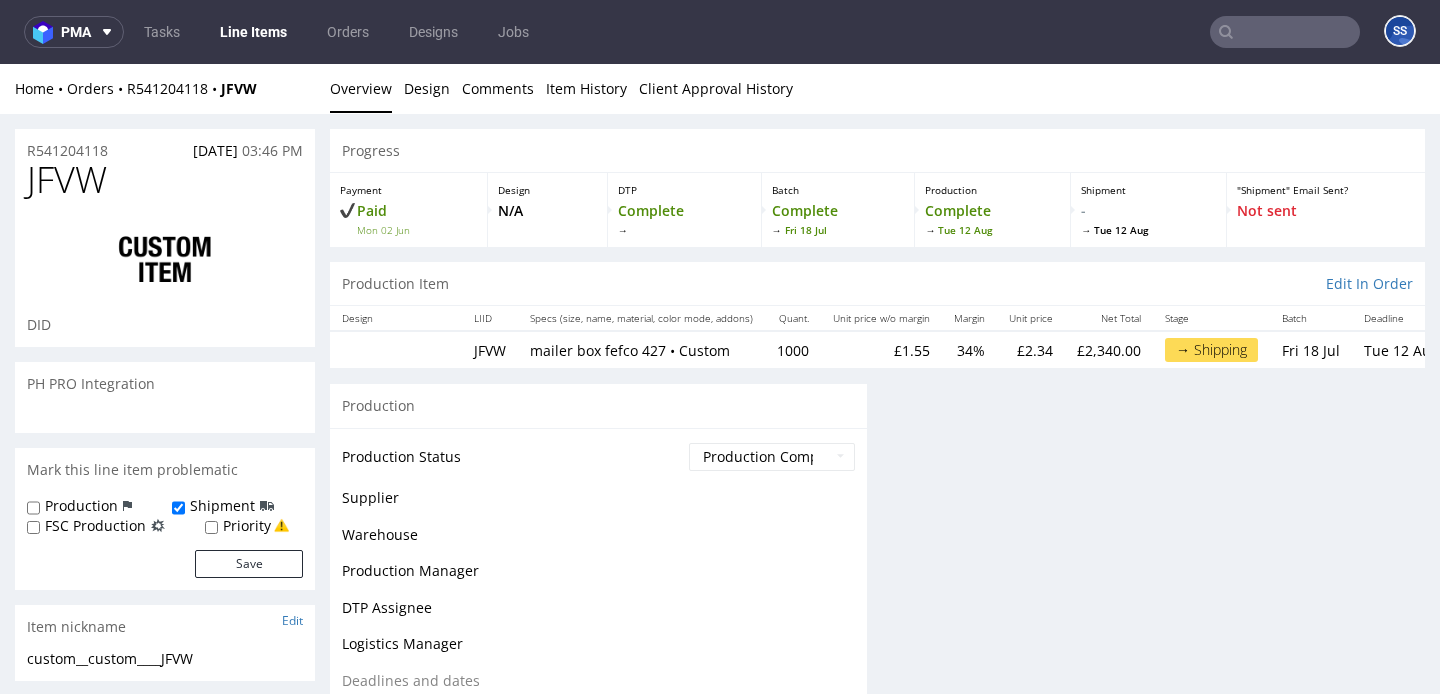 scroll, scrollTop: 0, scrollLeft: 0, axis: both 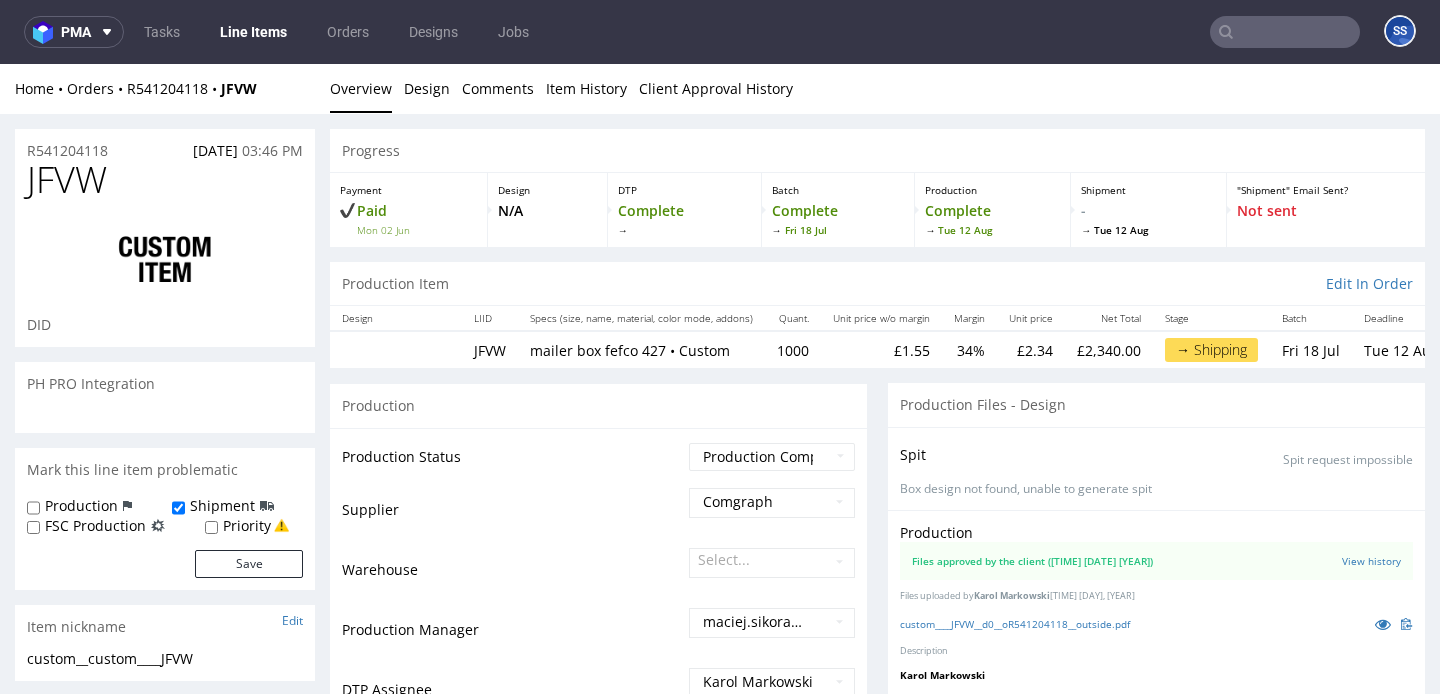 type 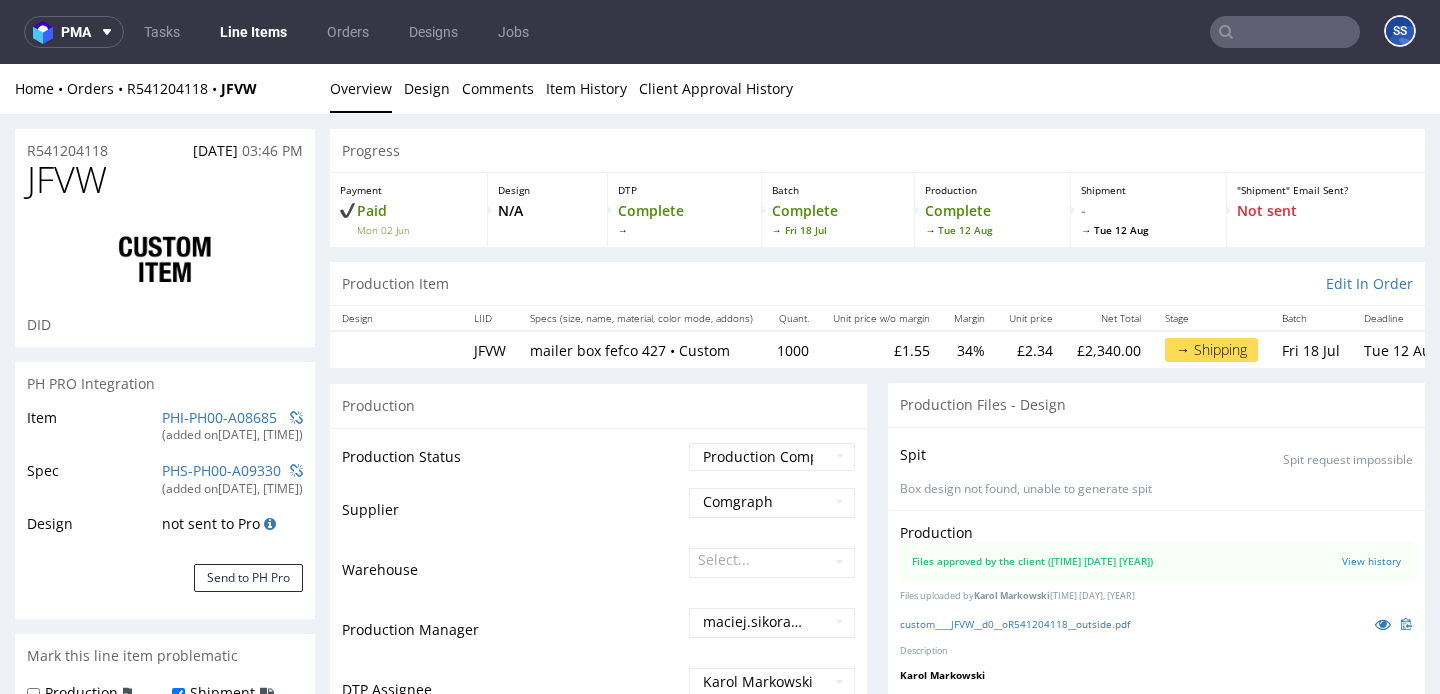 click on "Line Items" at bounding box center (253, 32) 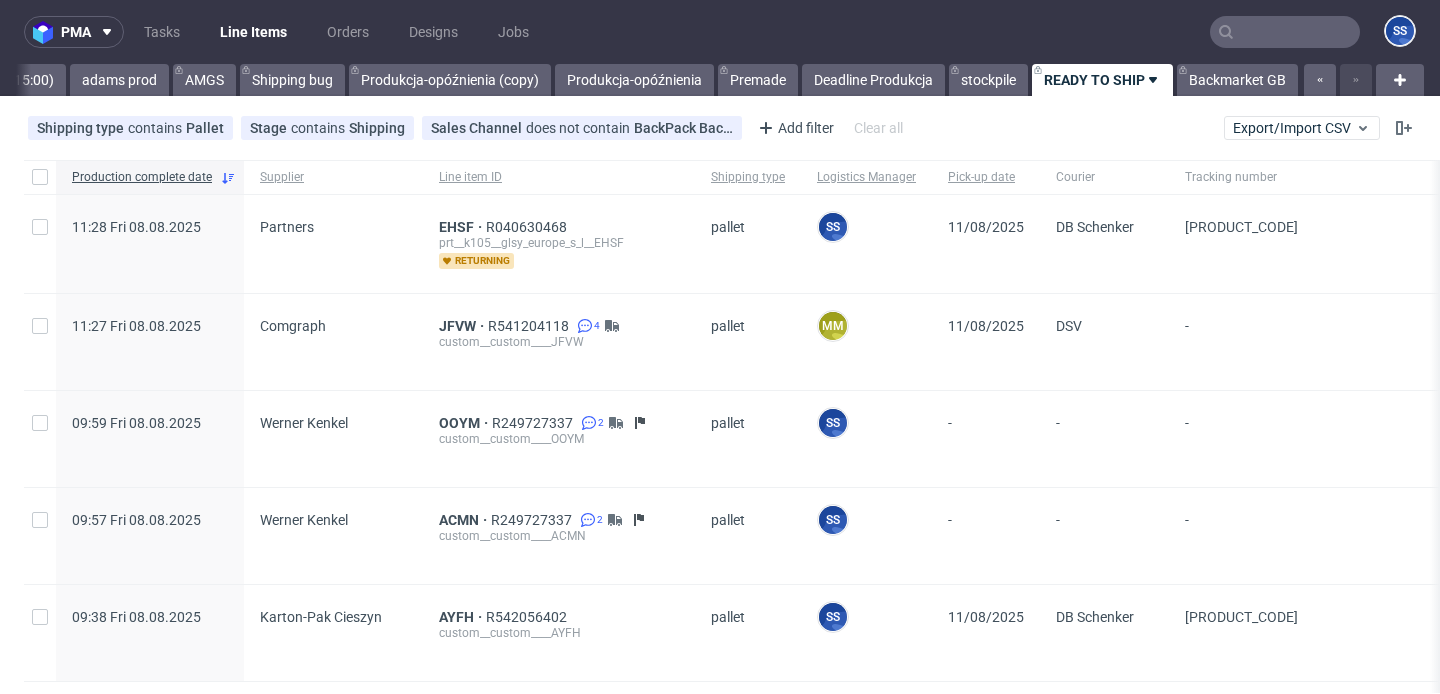 scroll, scrollTop: 0, scrollLeft: 1389, axis: horizontal 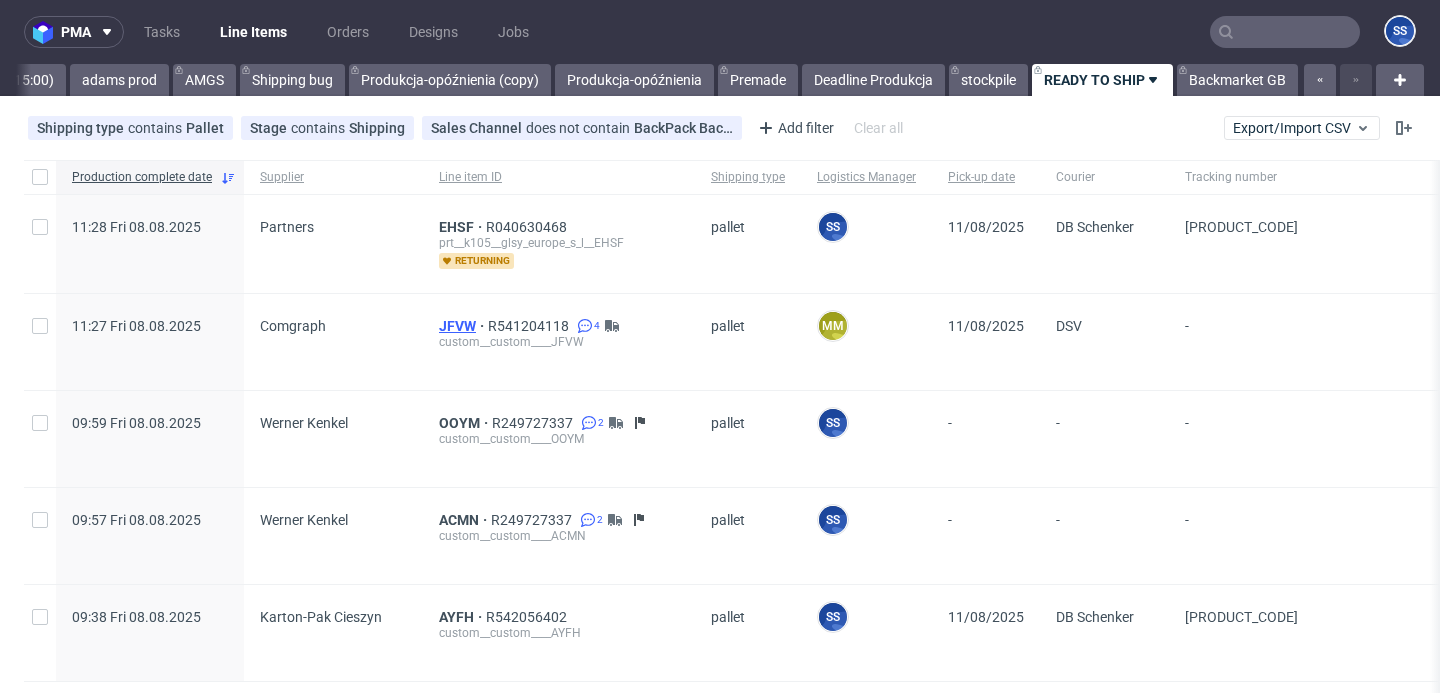 click on "JFVW" at bounding box center [463, 326] 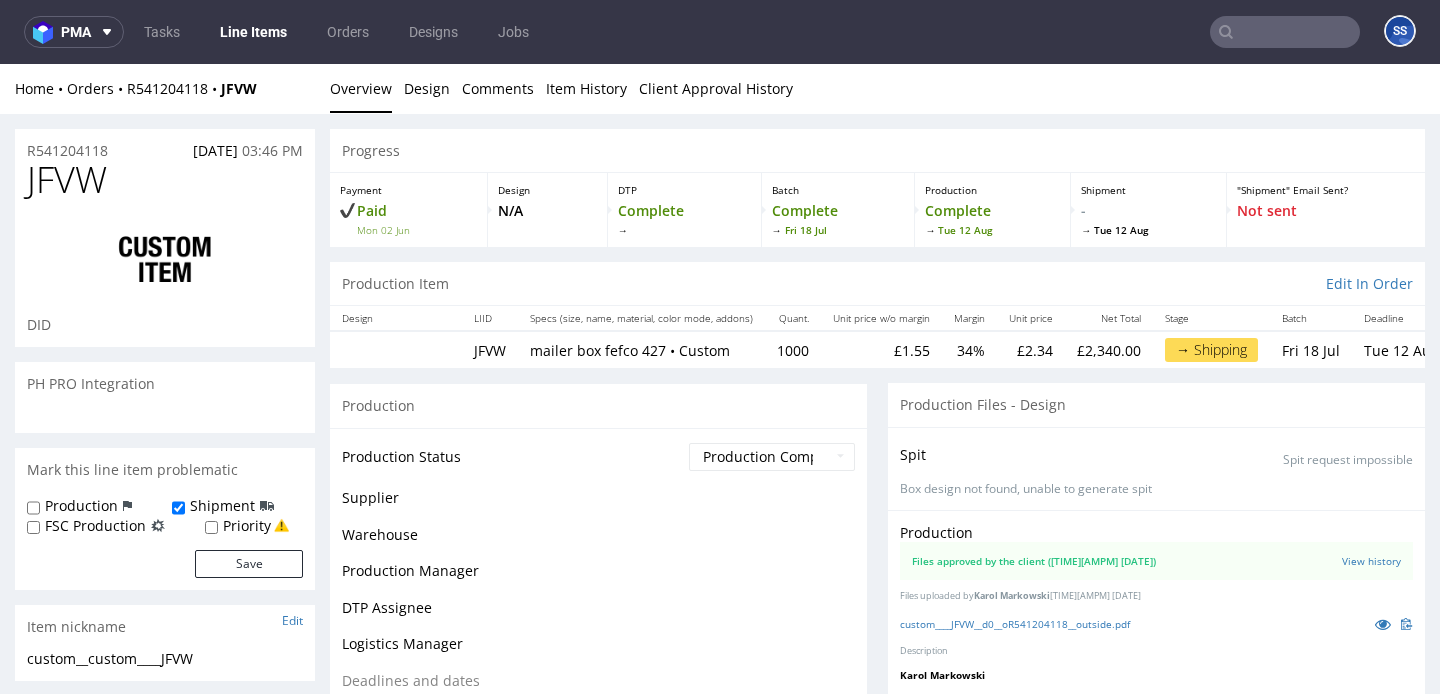 scroll, scrollTop: 1, scrollLeft: 0, axis: vertical 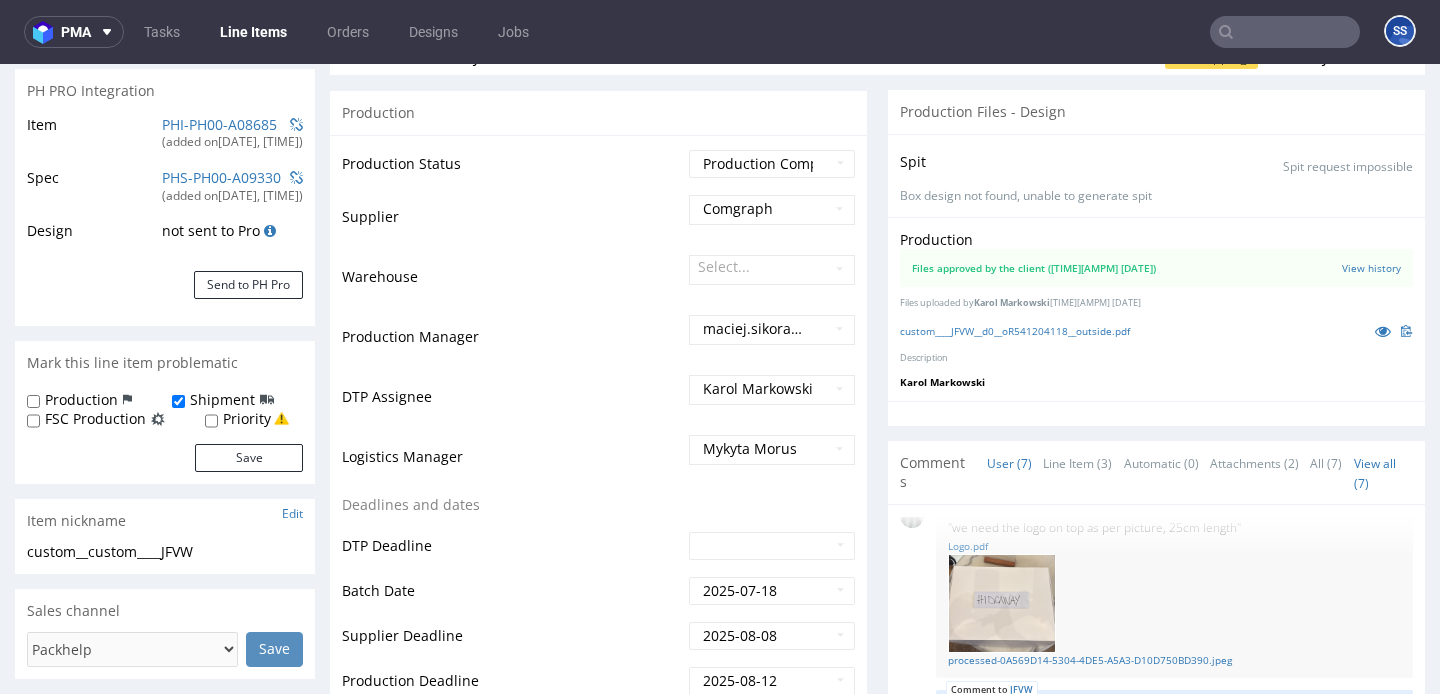 select on "in_progress" 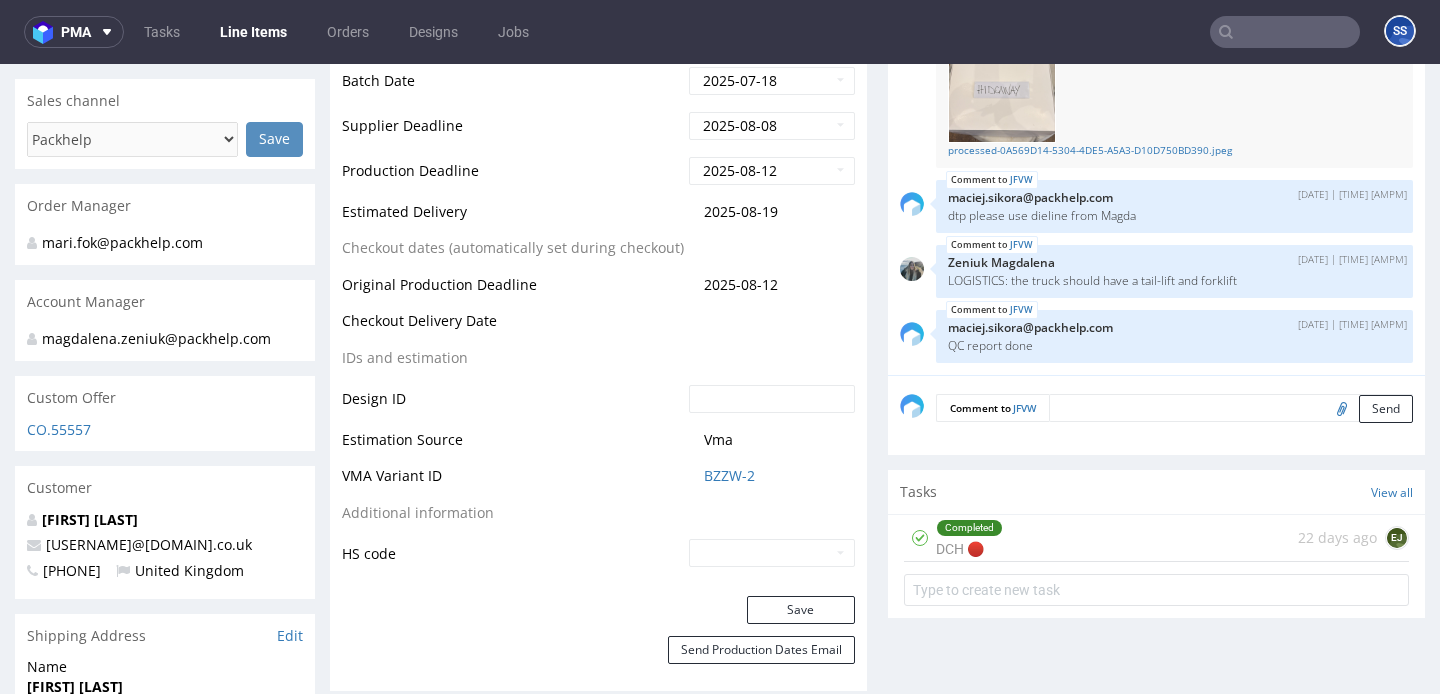 scroll, scrollTop: 0, scrollLeft: 0, axis: both 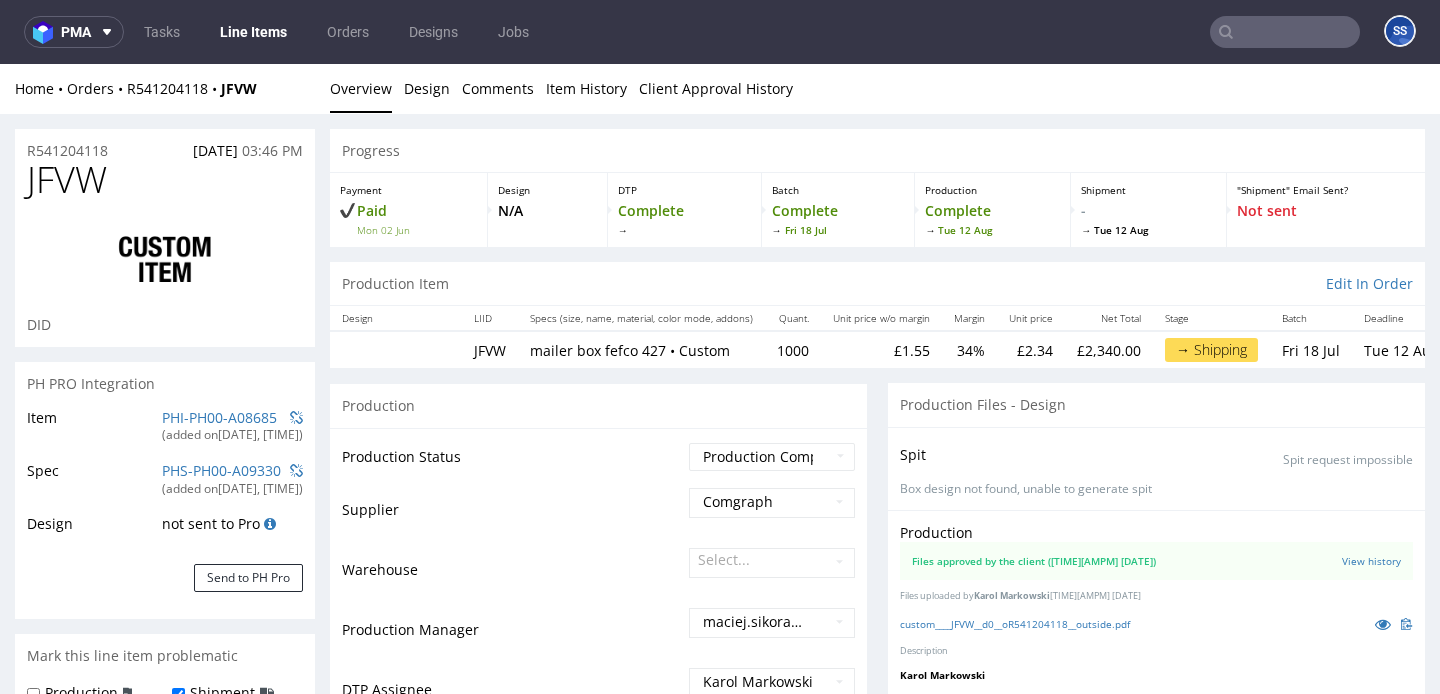 click on "Line Items" at bounding box center (253, 32) 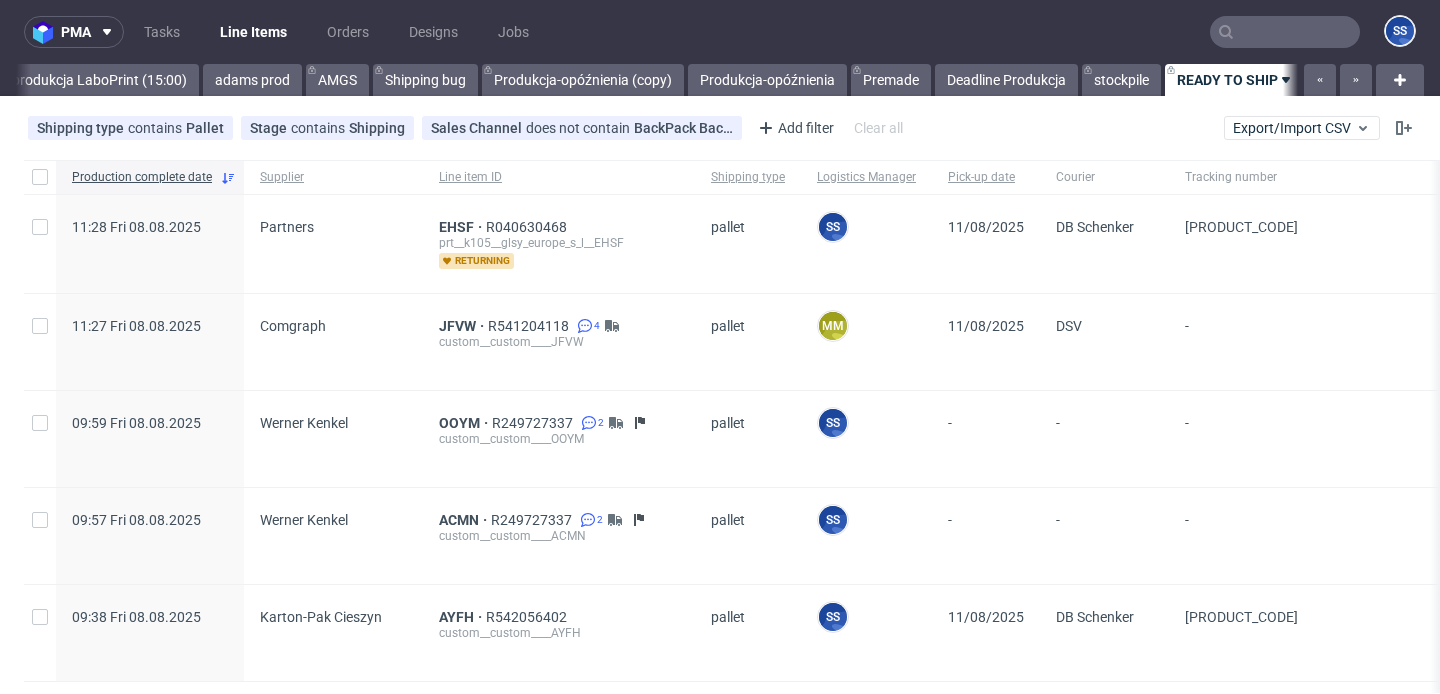 scroll, scrollTop: 0, scrollLeft: 1328, axis: horizontal 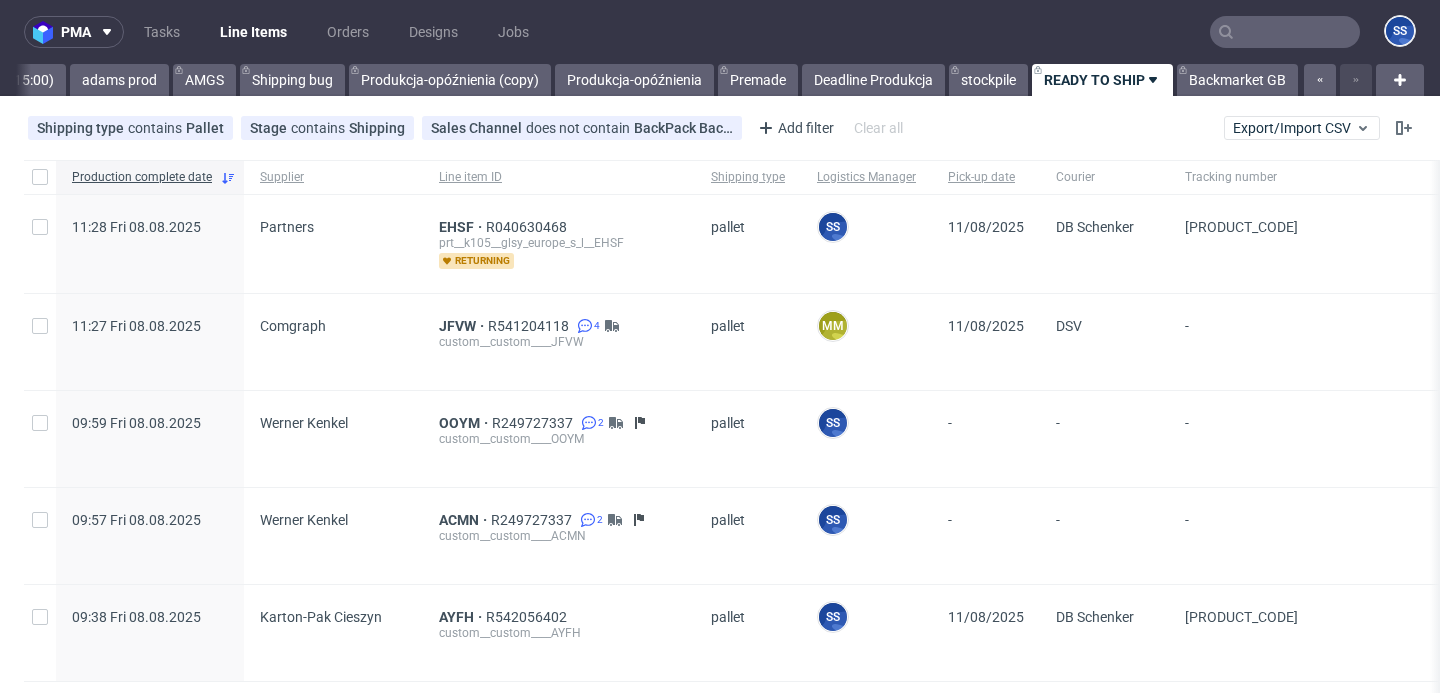 click at bounding box center [1285, 32] 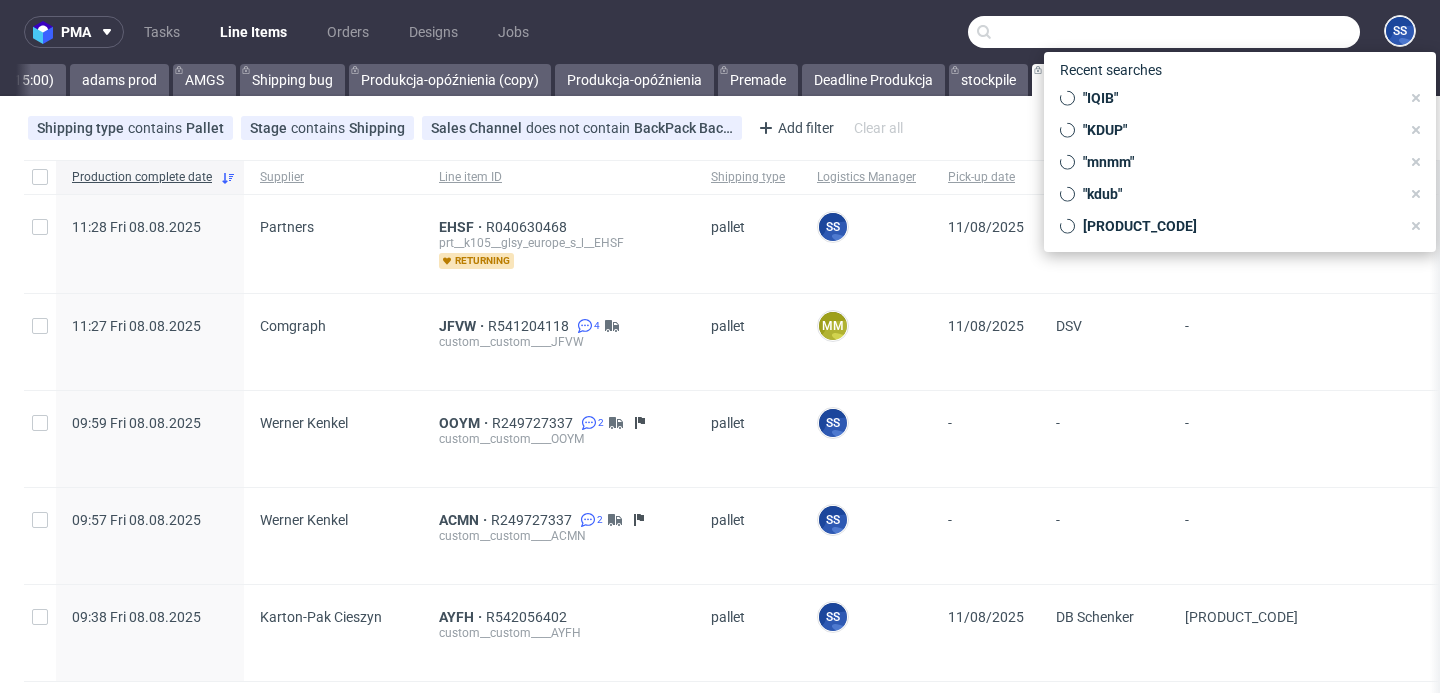 paste on "R460460140_QCBU" 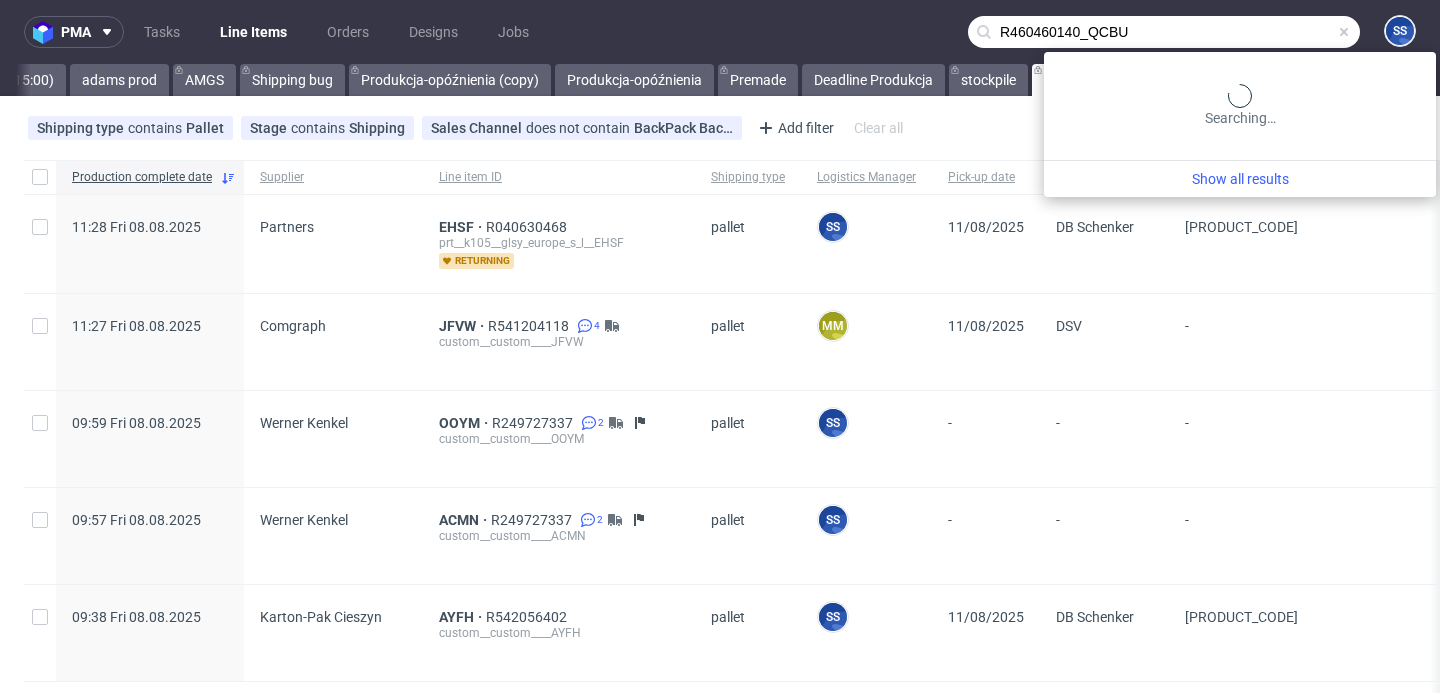 type on "R460460140_QCBU" 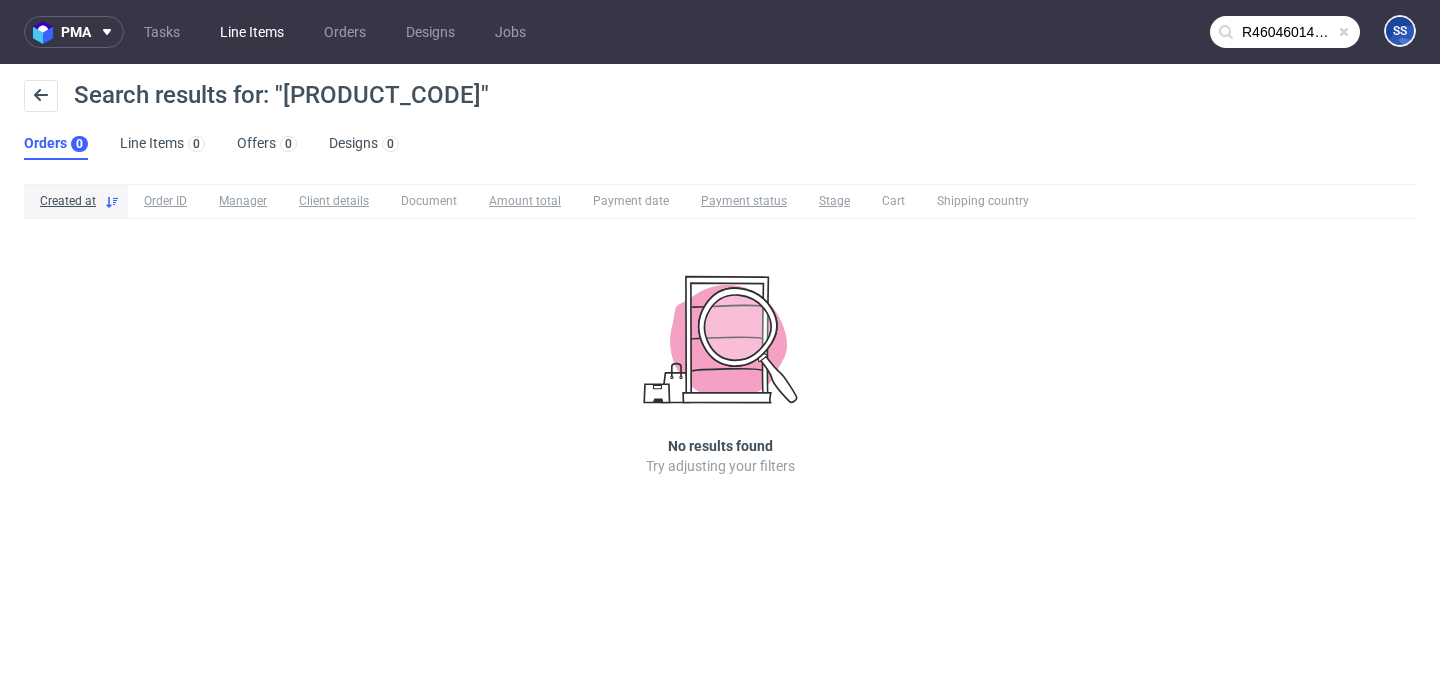 click on "Line Items" at bounding box center (252, 32) 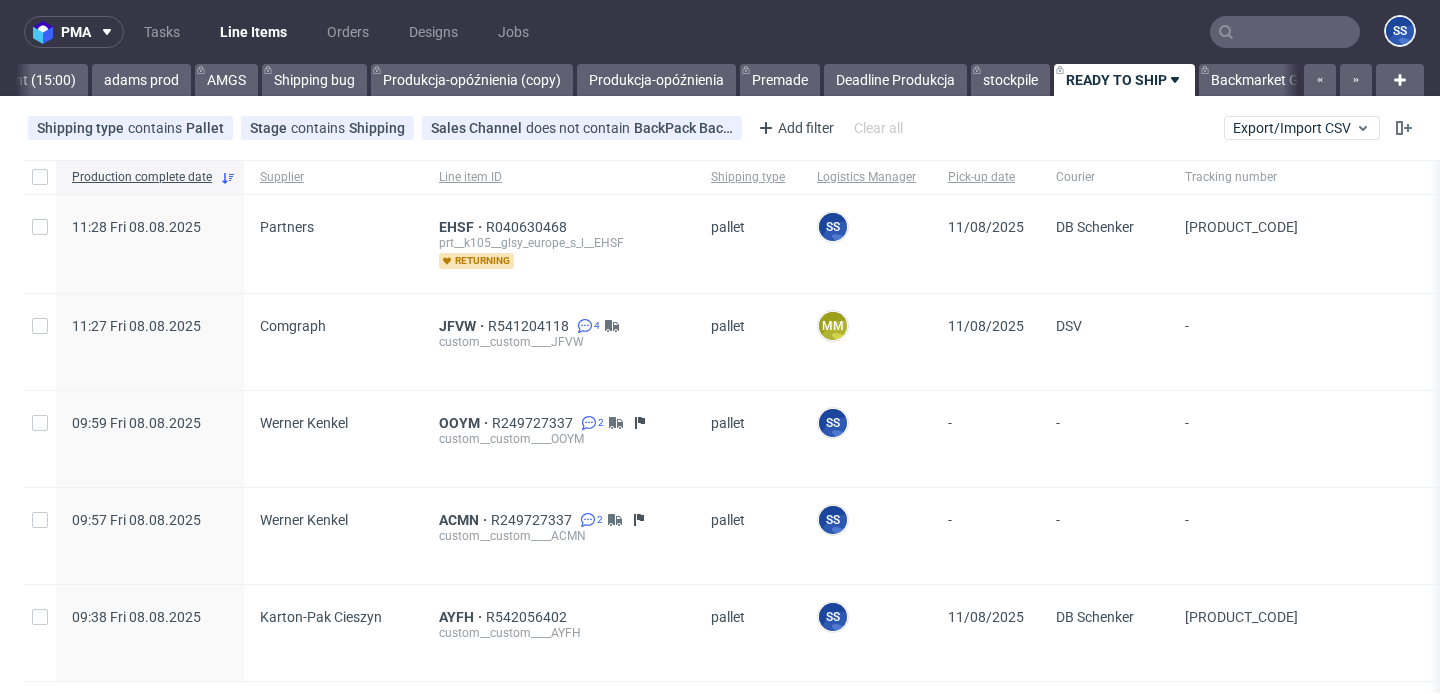scroll, scrollTop: 0, scrollLeft: 1389, axis: horizontal 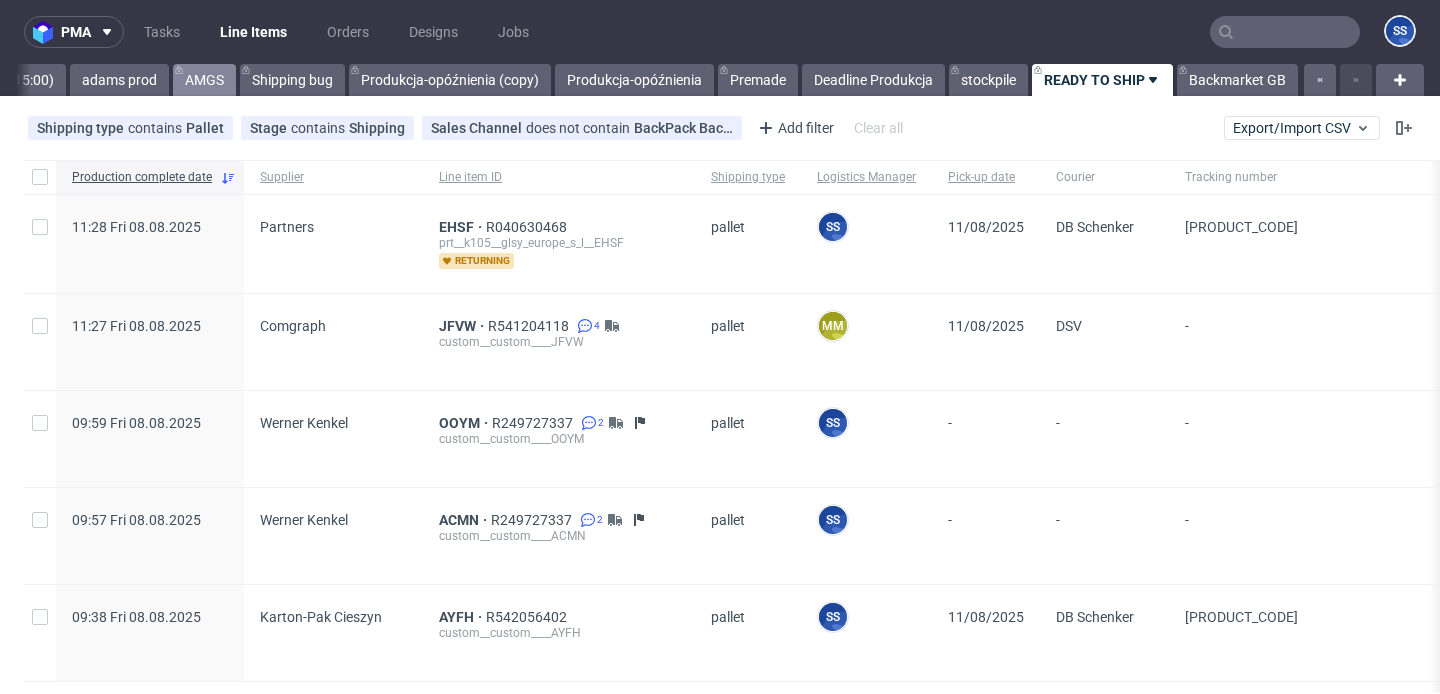 type on "R460460140_QCBU" 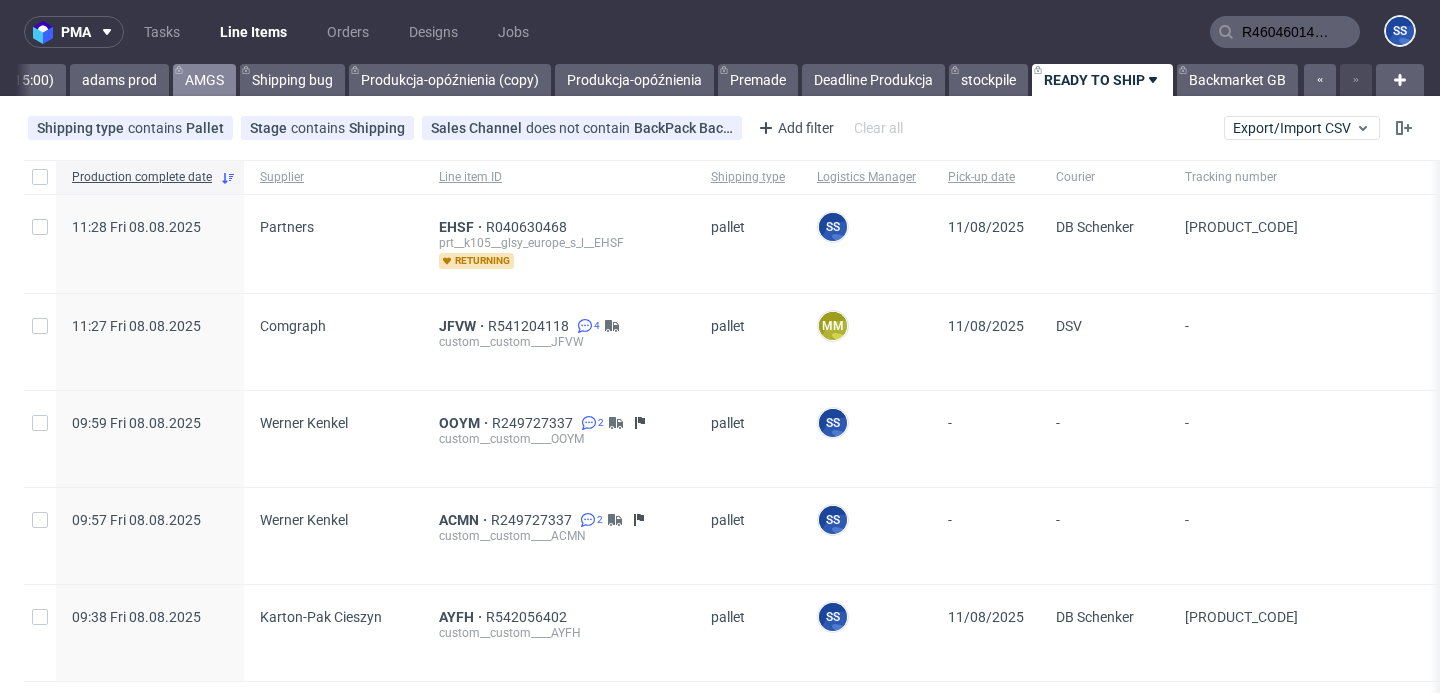 scroll, scrollTop: 0, scrollLeft: 0, axis: both 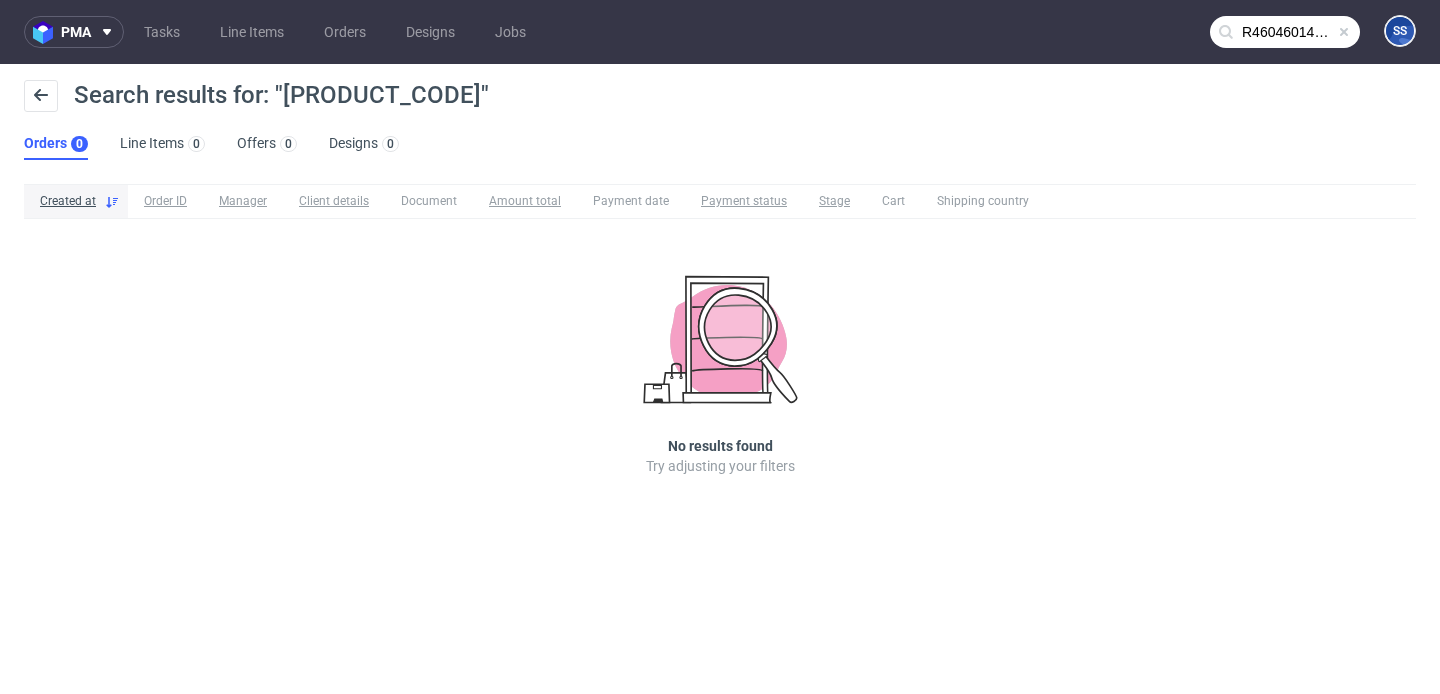 type 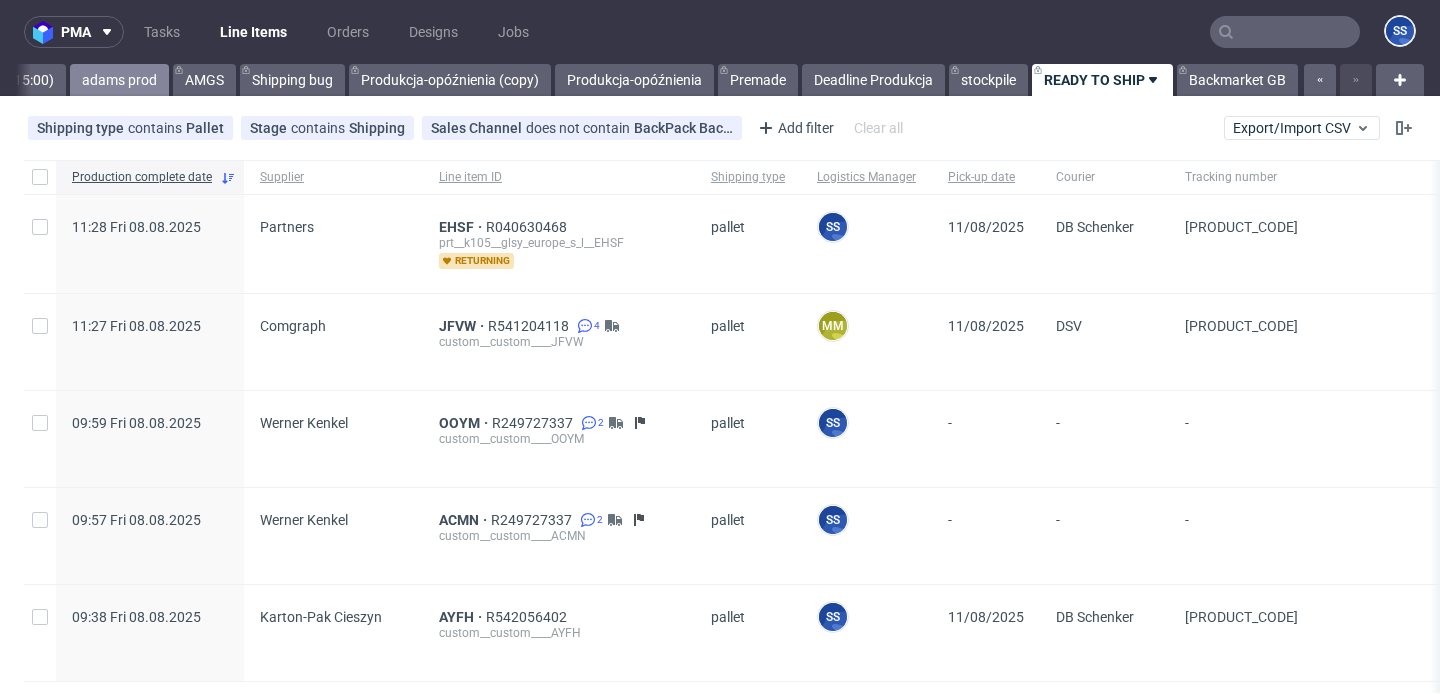 click on "adams prod" at bounding box center [119, 80] 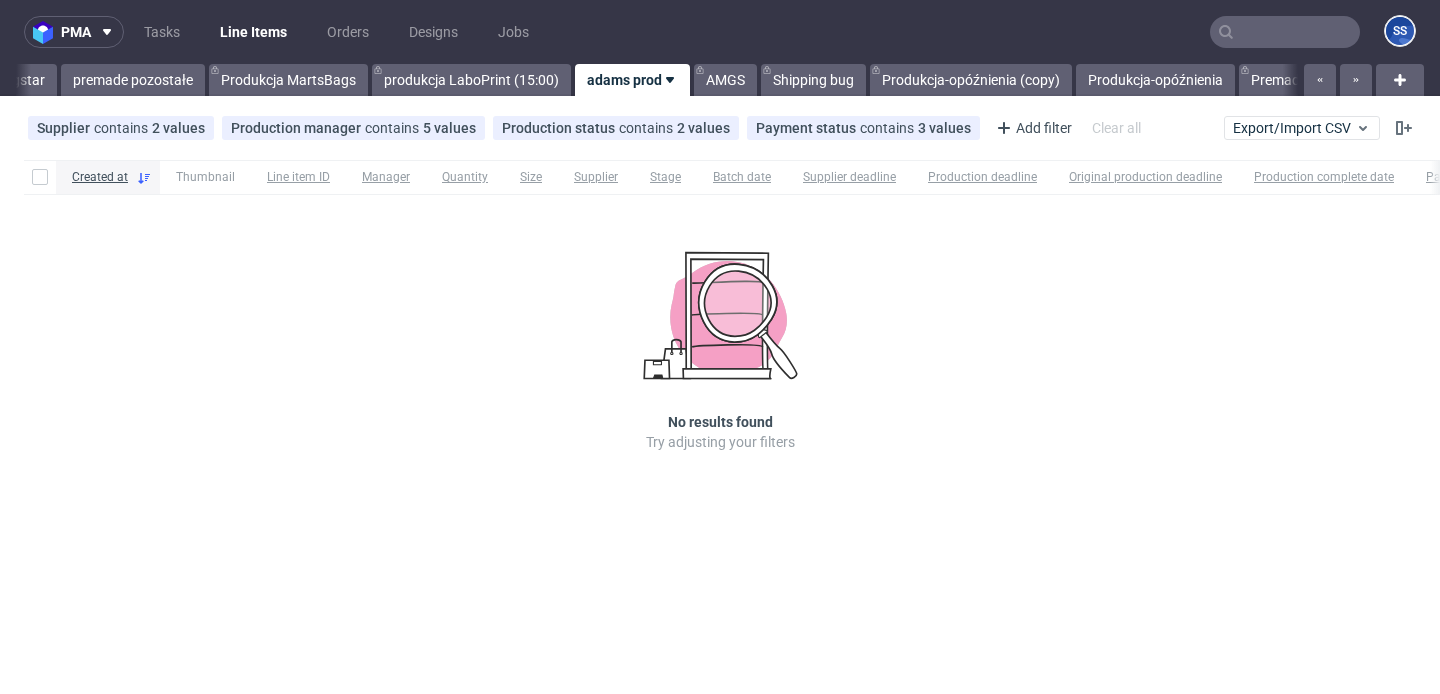 scroll, scrollTop: 0, scrollLeft: 845, axis: horizontal 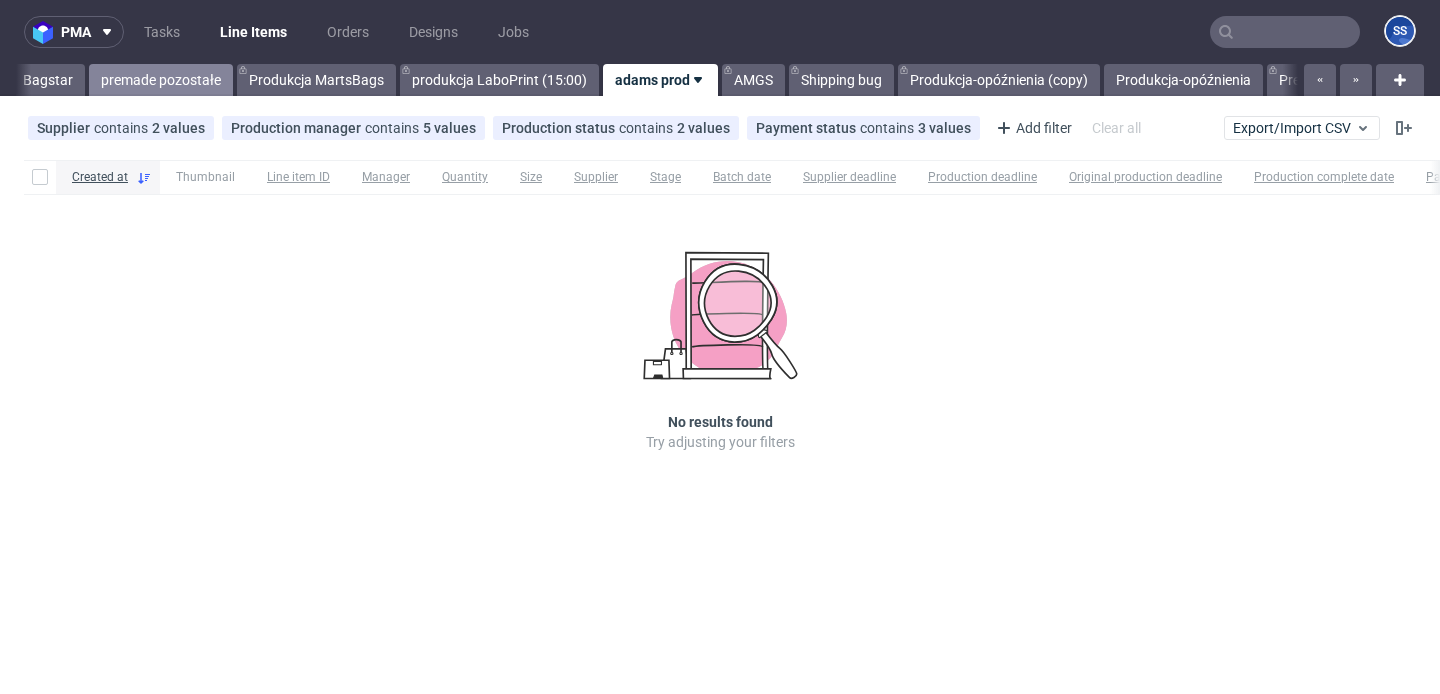click on "premade pozostałe" at bounding box center (161, 80) 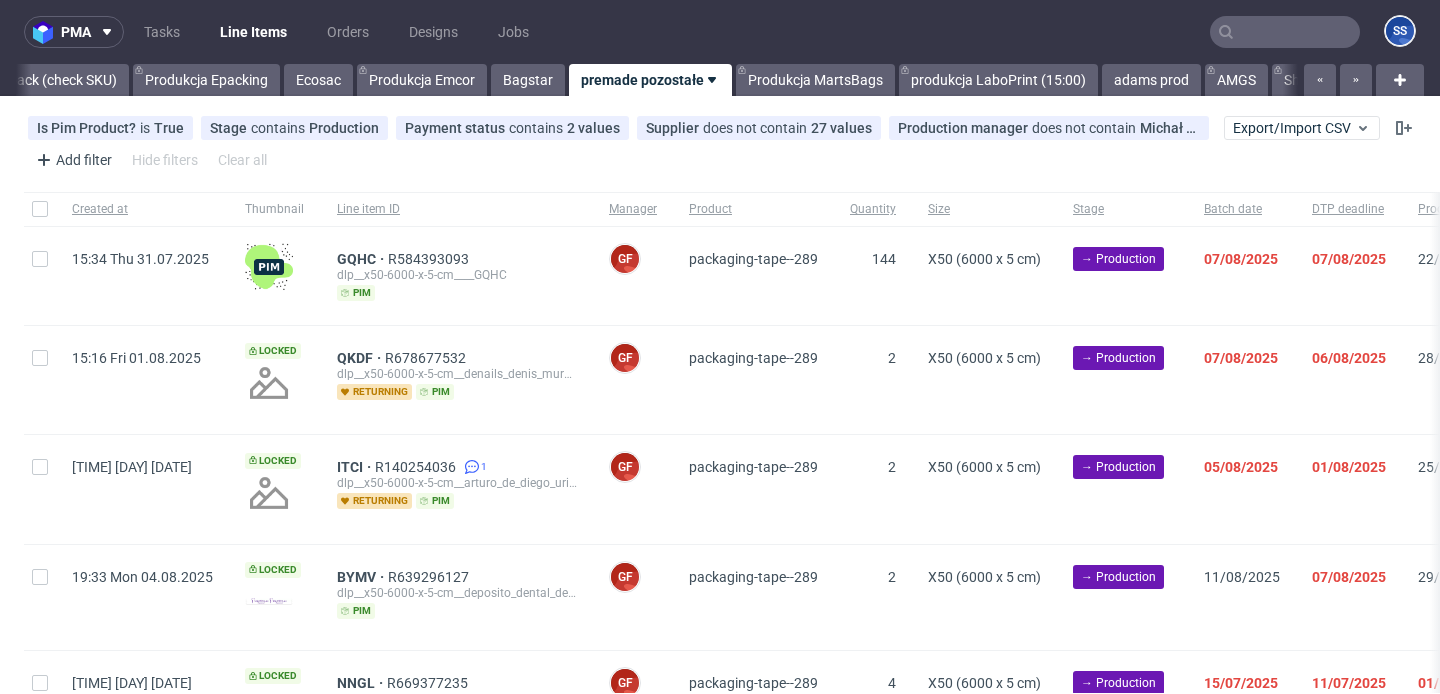 click on "Produkcja Epacking" at bounding box center (206, 80) 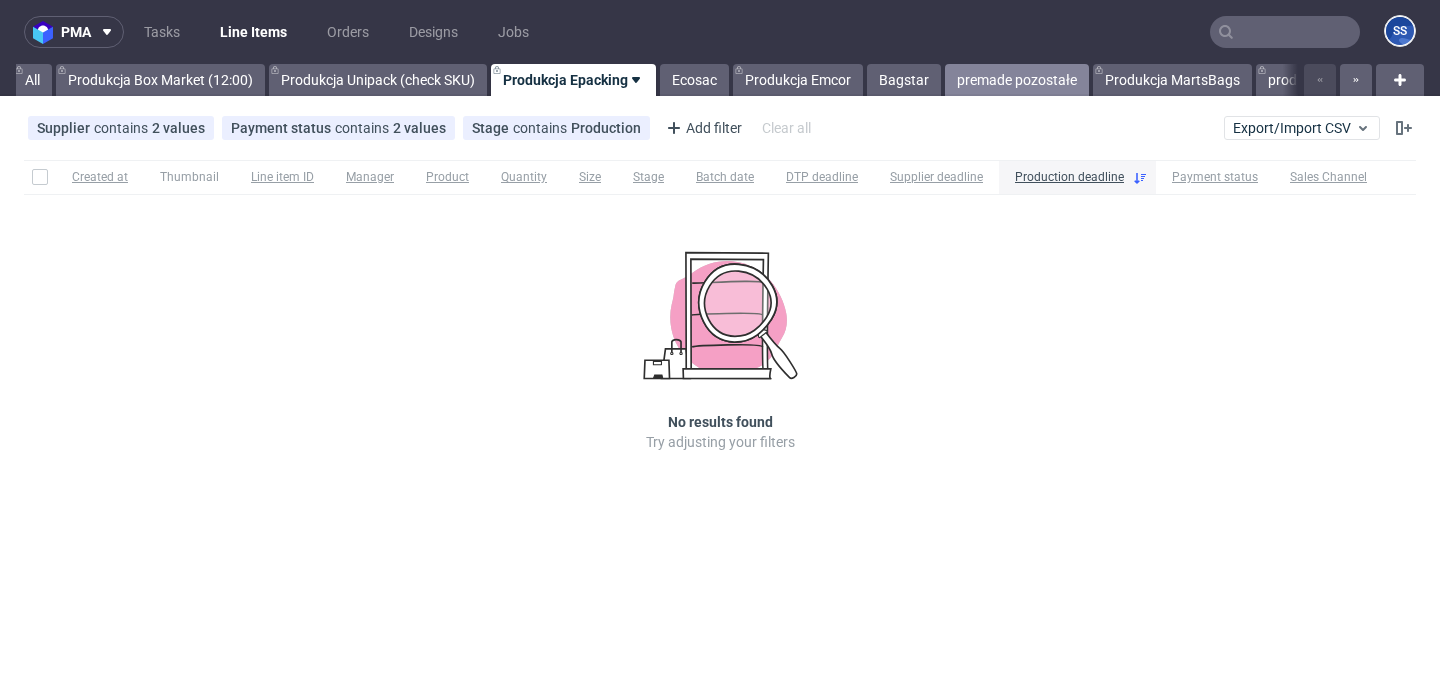scroll, scrollTop: 0, scrollLeft: 0, axis: both 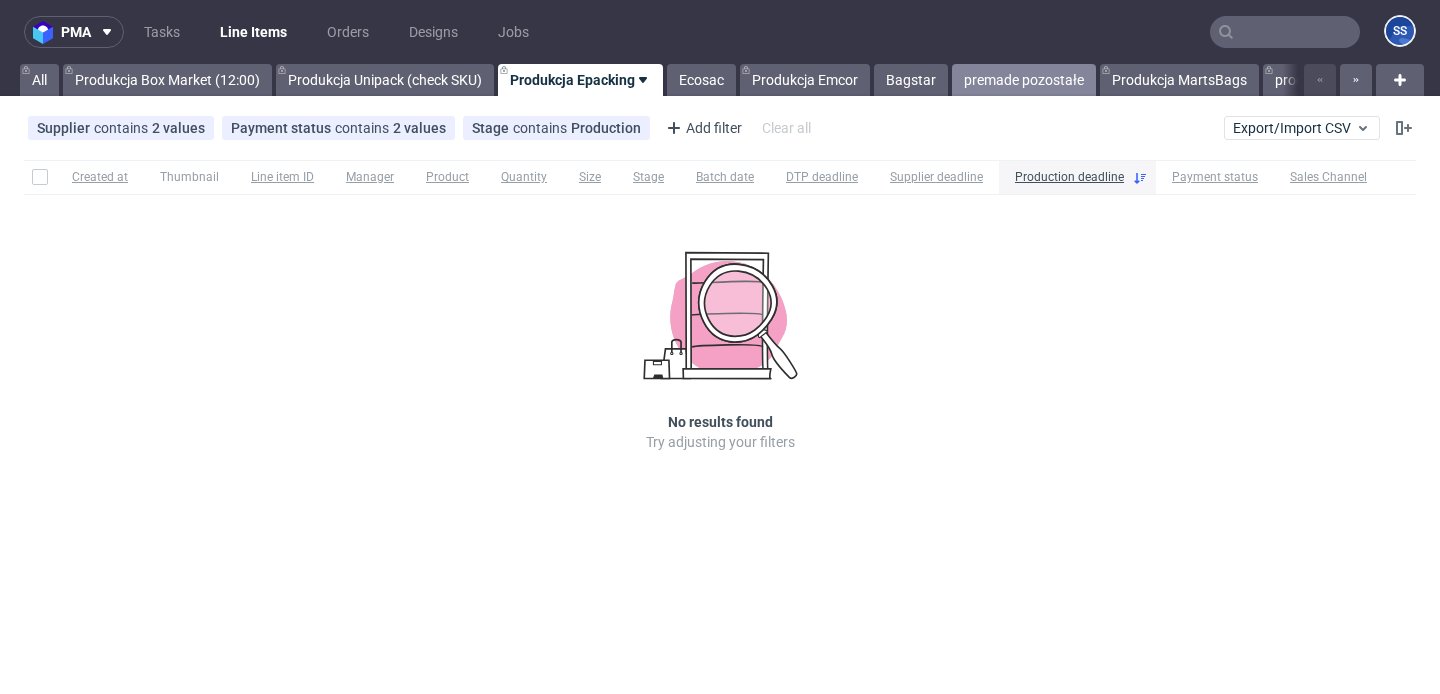 click on "Produkcja Box Market (12:00)" at bounding box center [167, 80] 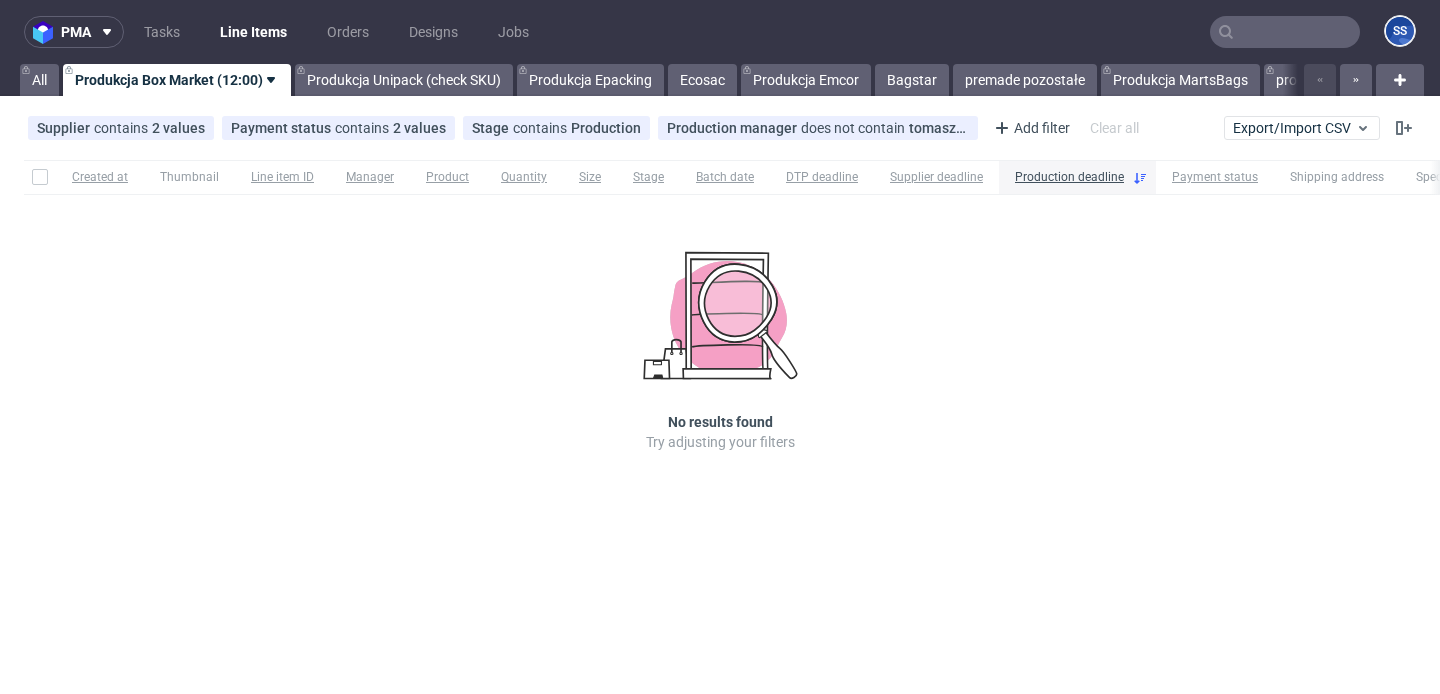 click 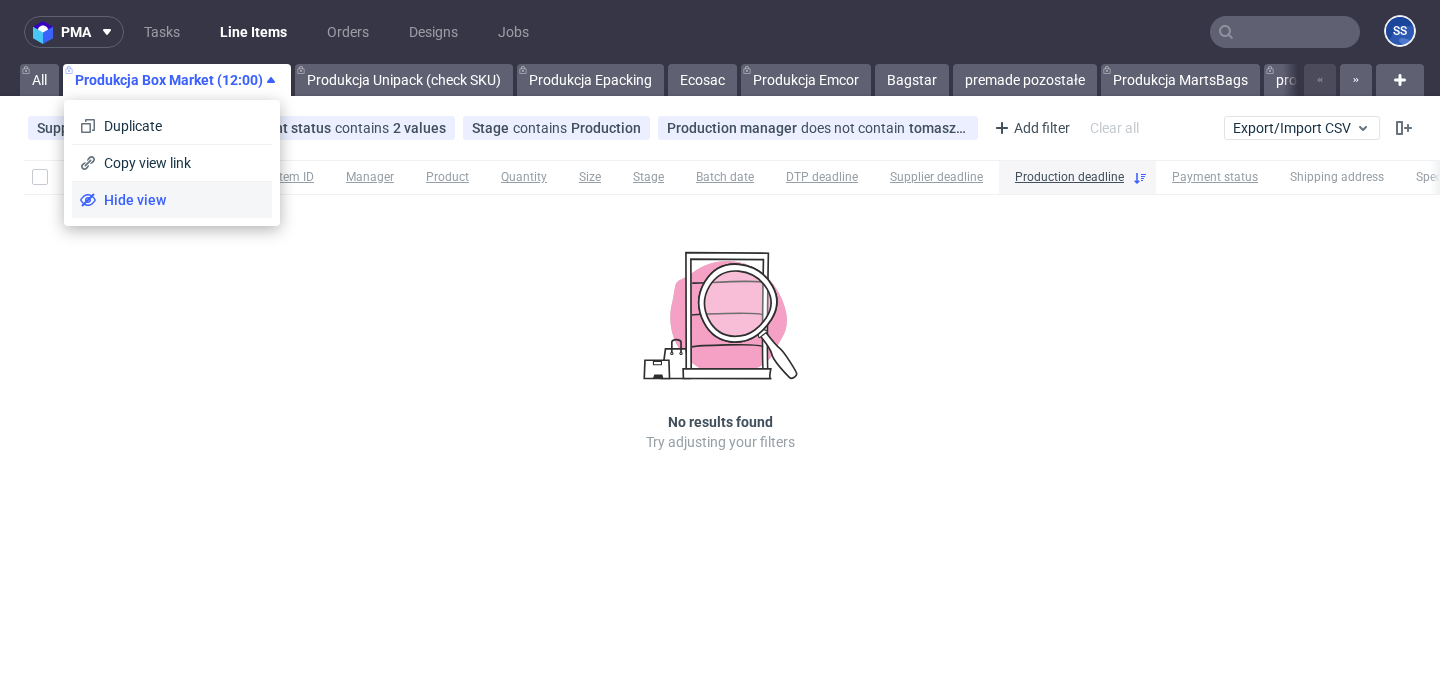 click on "Hide view" at bounding box center [180, 200] 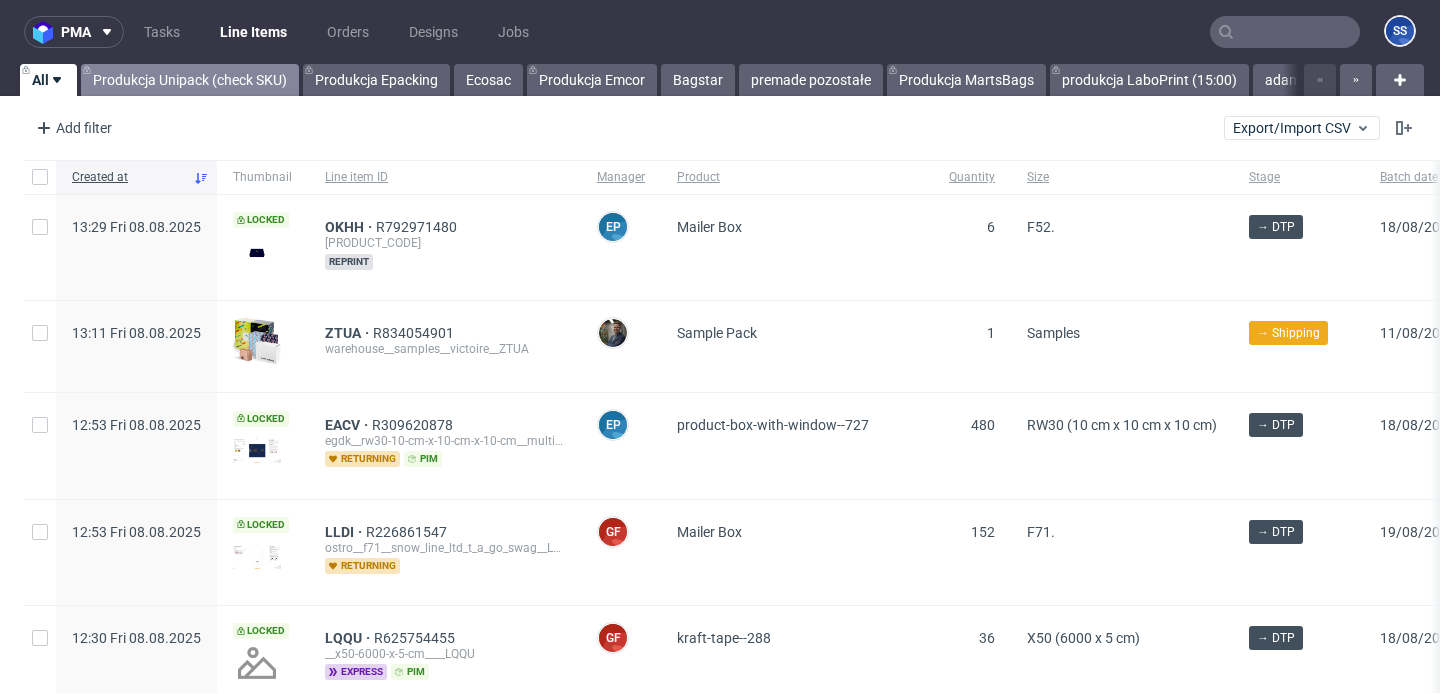 click on "Produkcja Unipack (check SKU)" at bounding box center (190, 80) 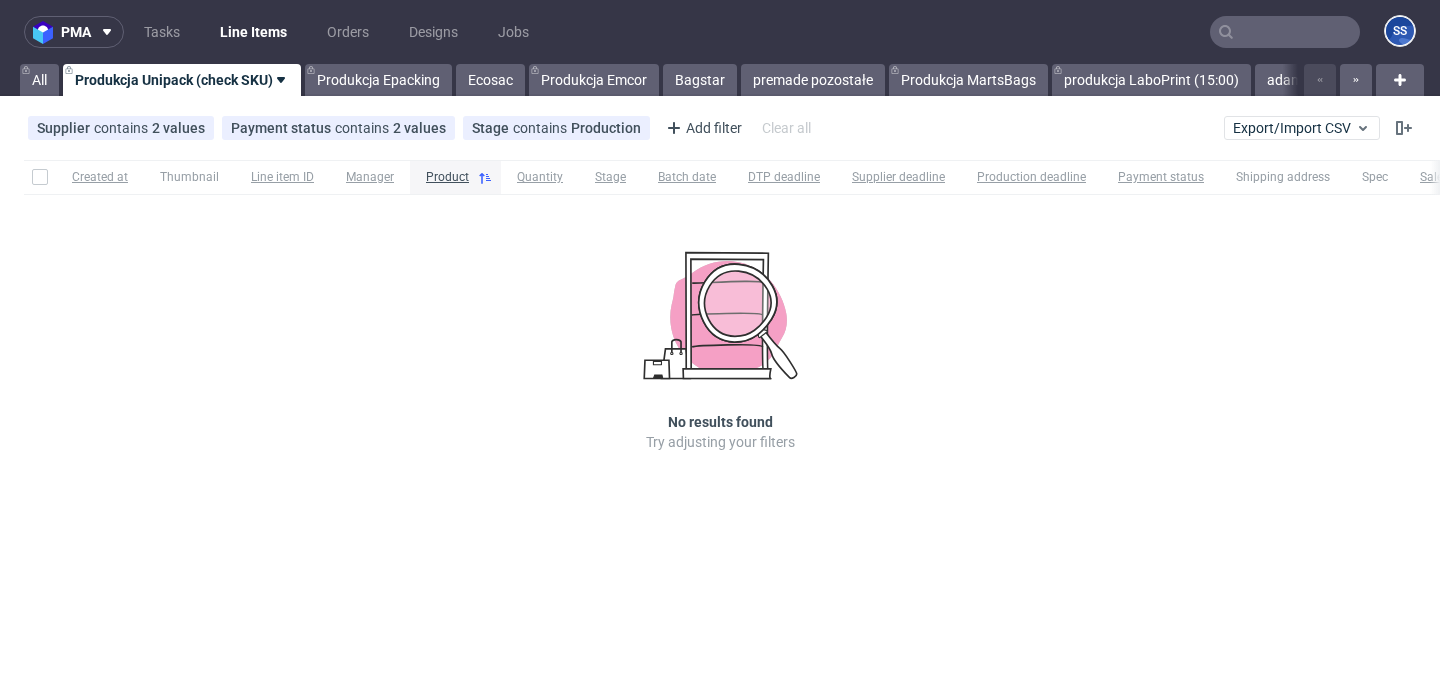 click 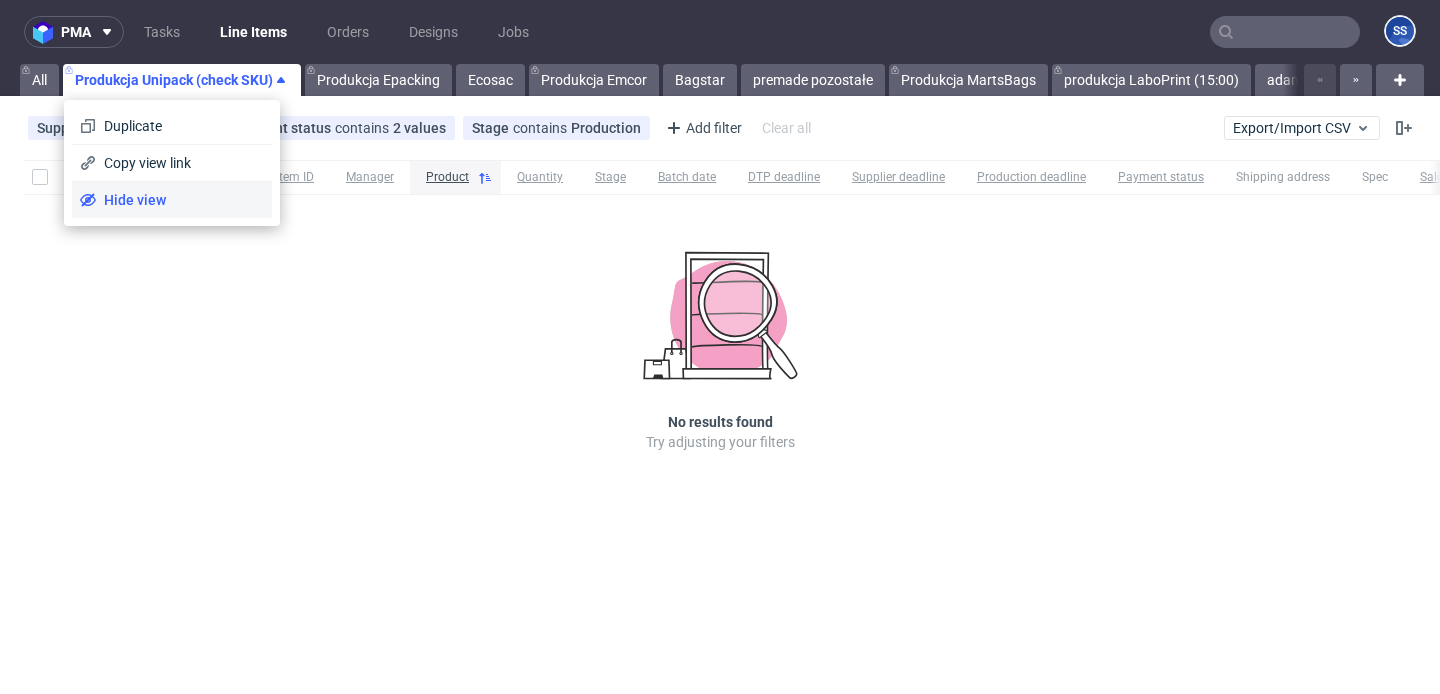 click on "Hide view" at bounding box center (172, 200) 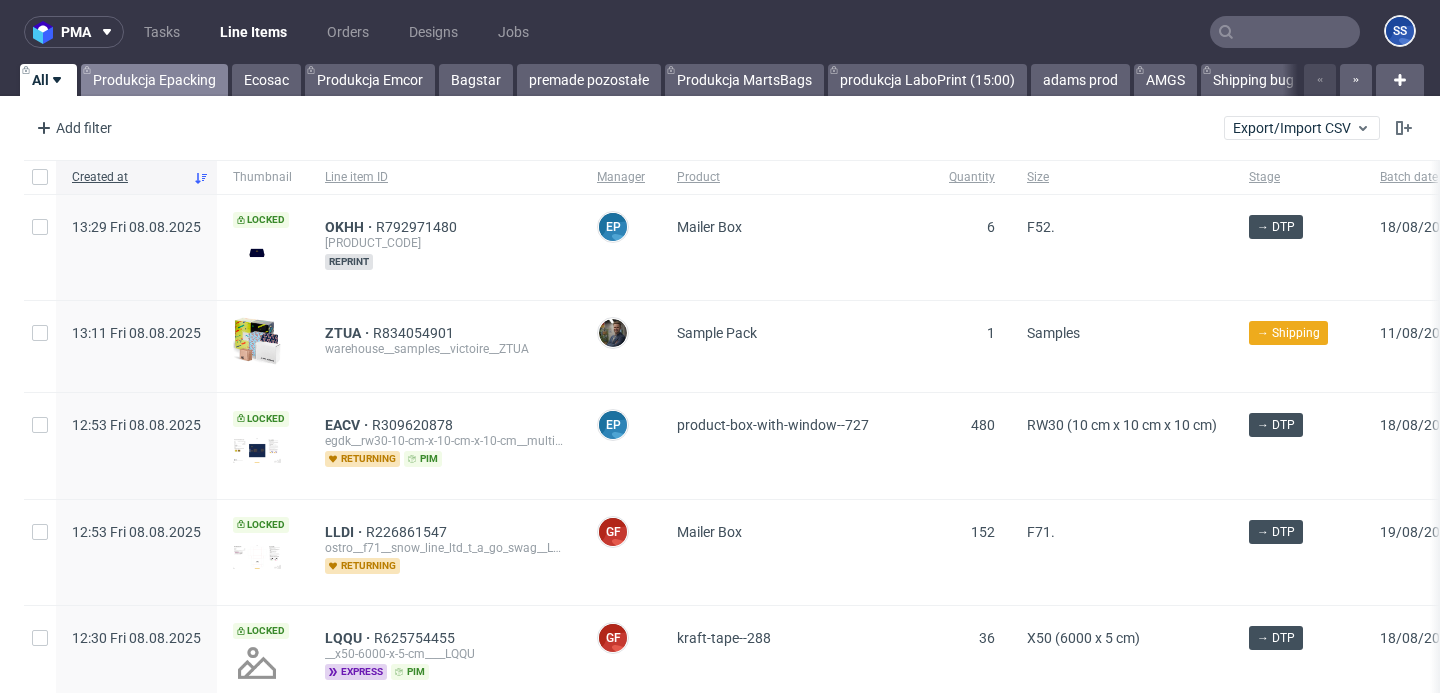 click on "Produkcja Epacking" at bounding box center (154, 80) 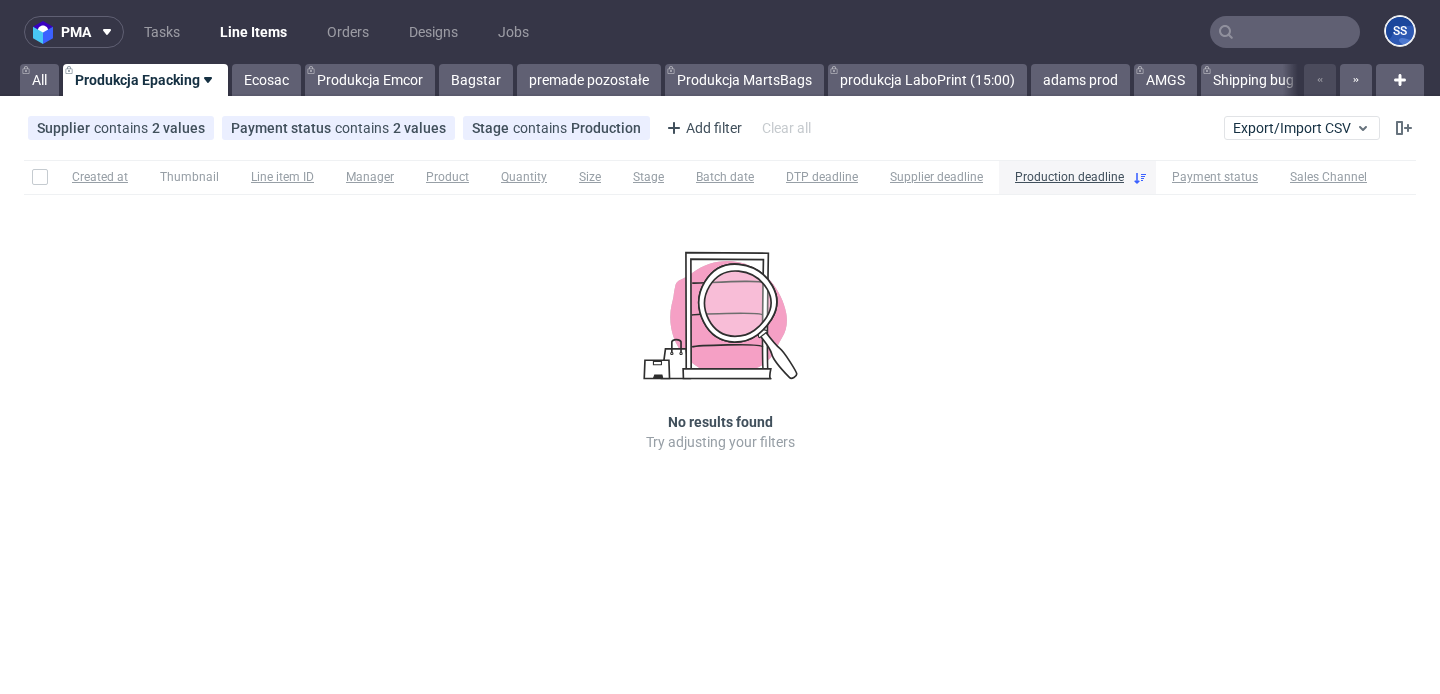 click 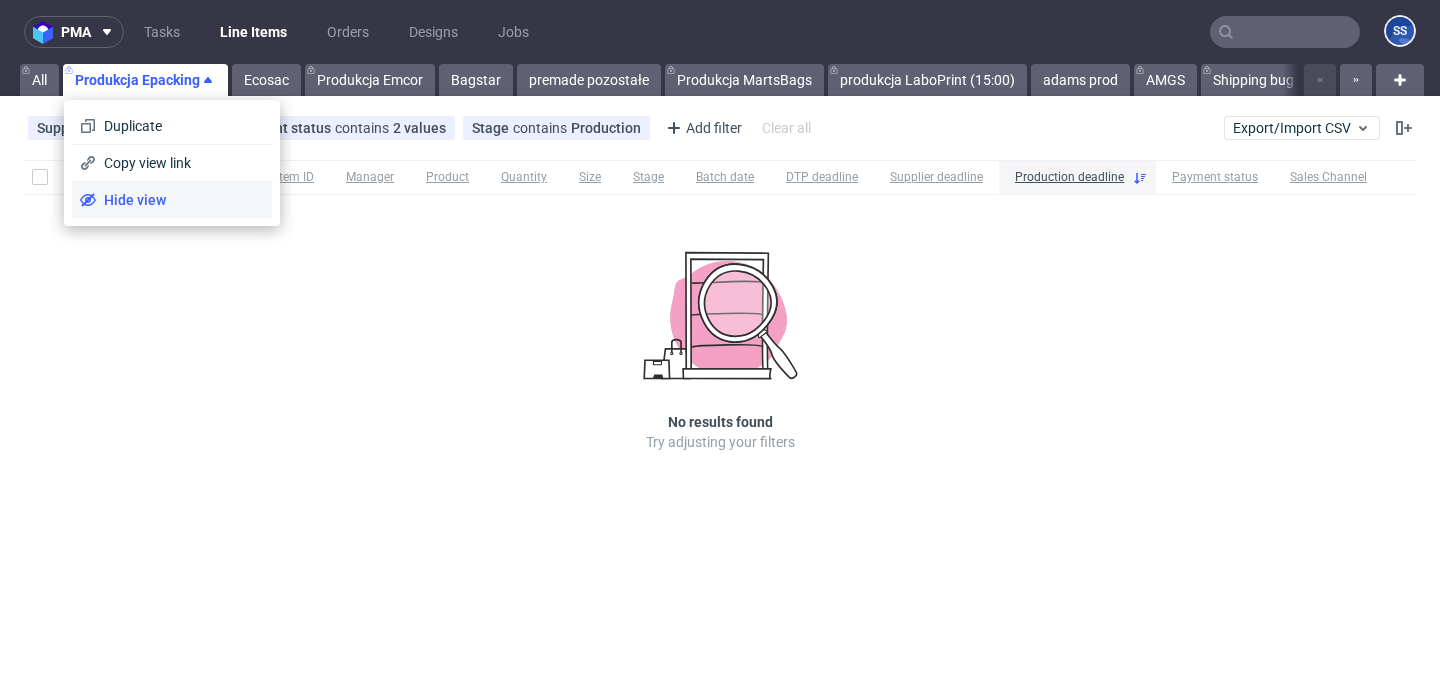 click on "Hide view" at bounding box center (180, 200) 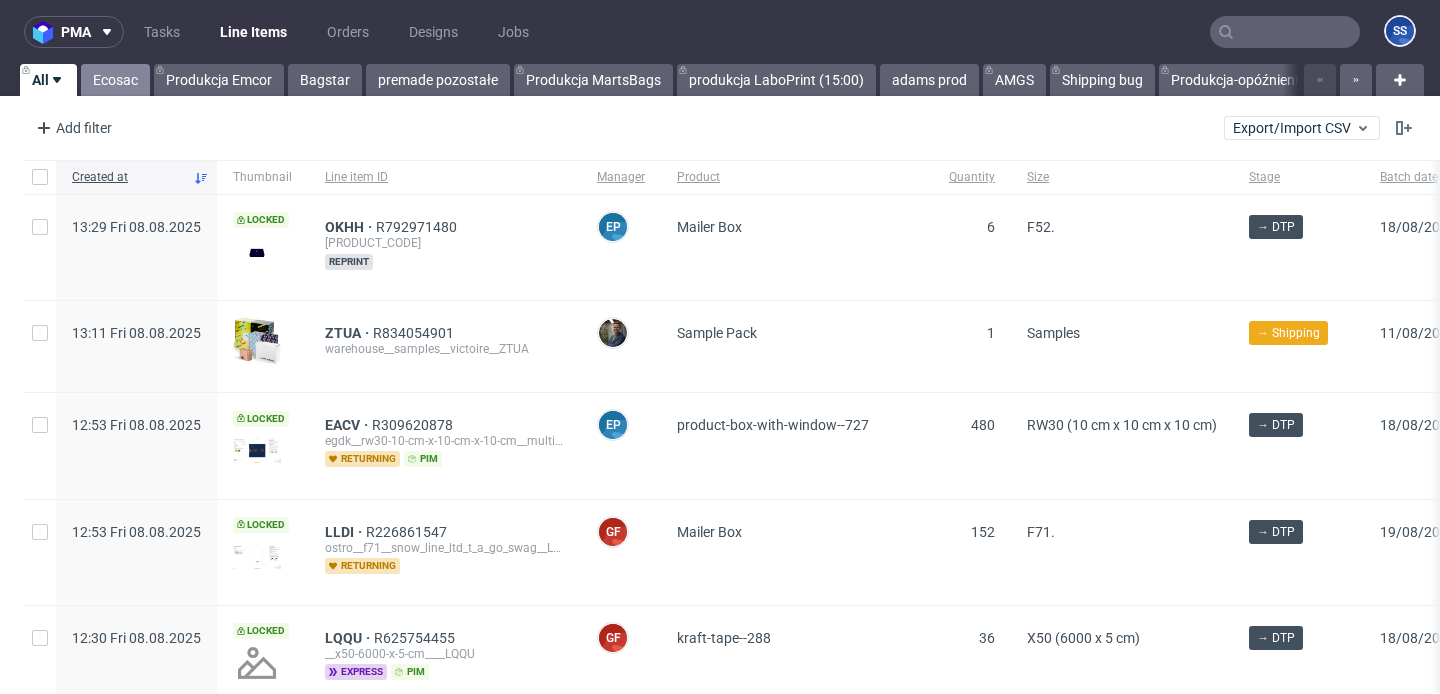 click on "Ecosac" at bounding box center [115, 80] 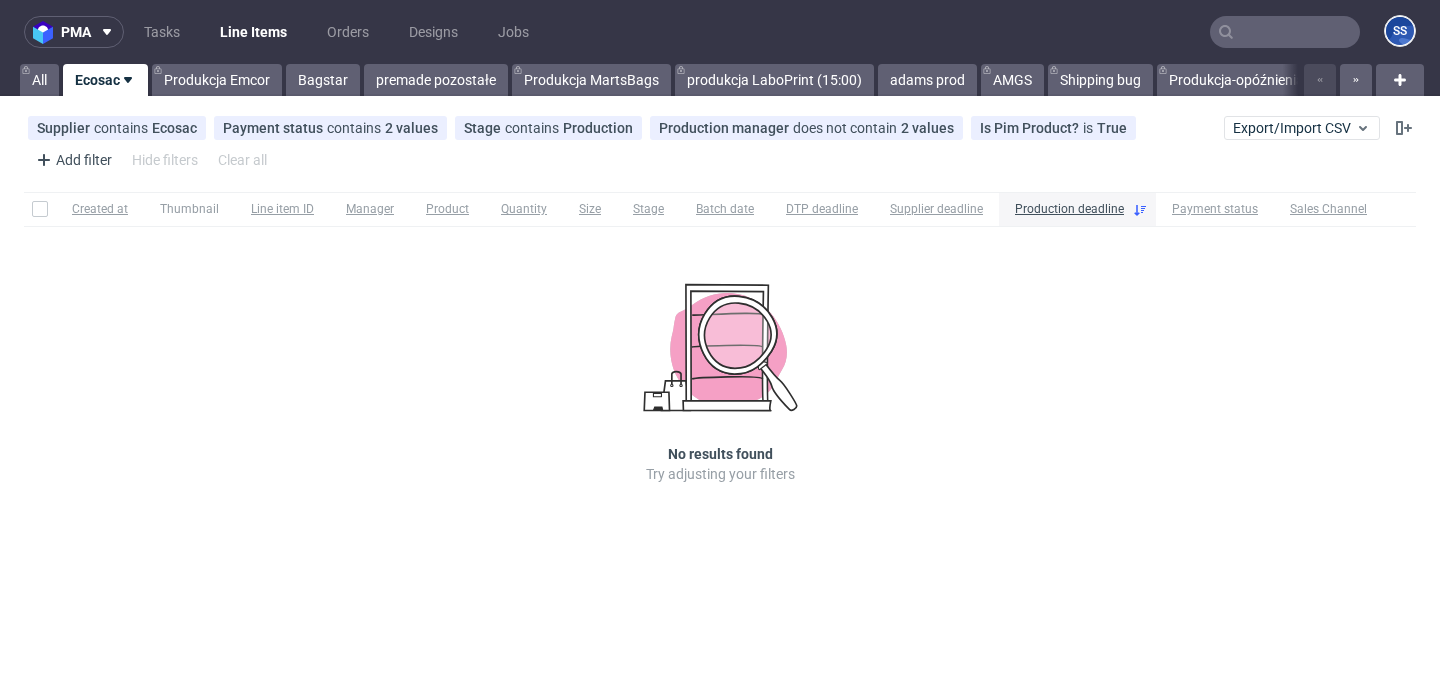 click 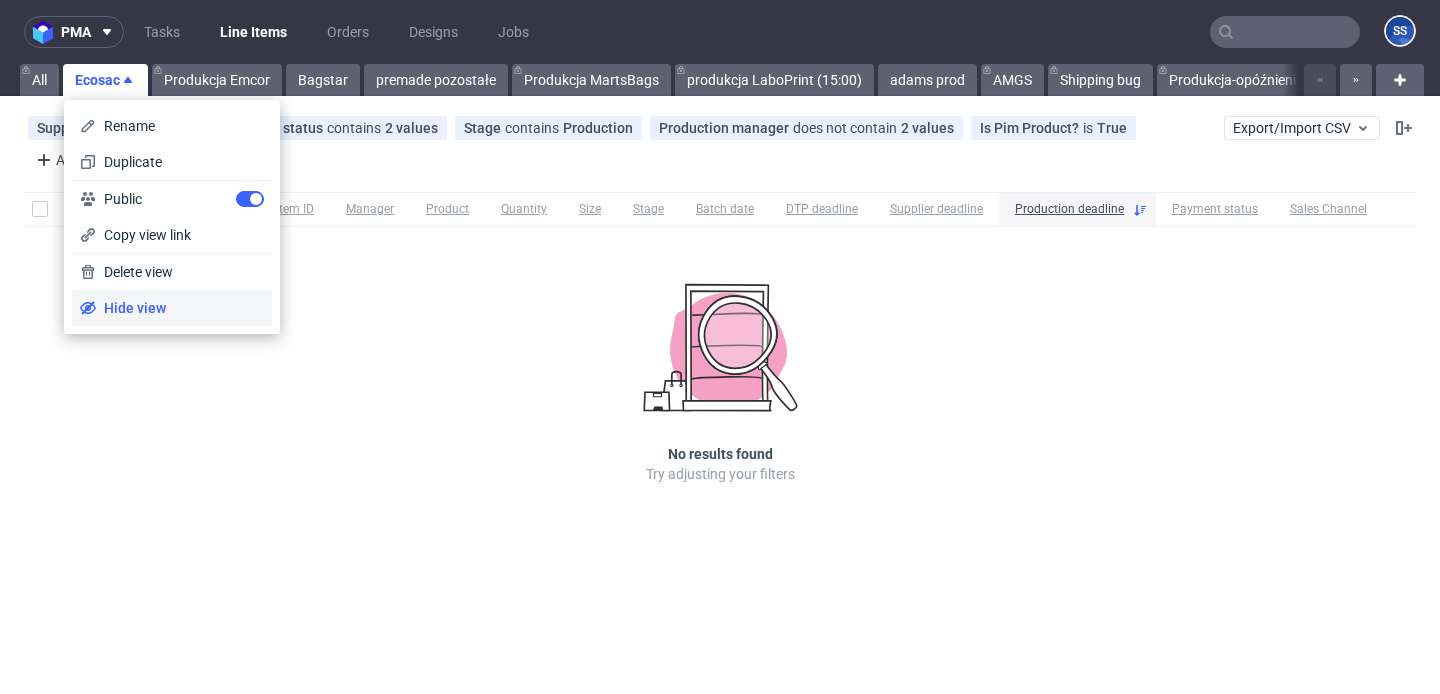 click on "Hide view" at bounding box center (180, 308) 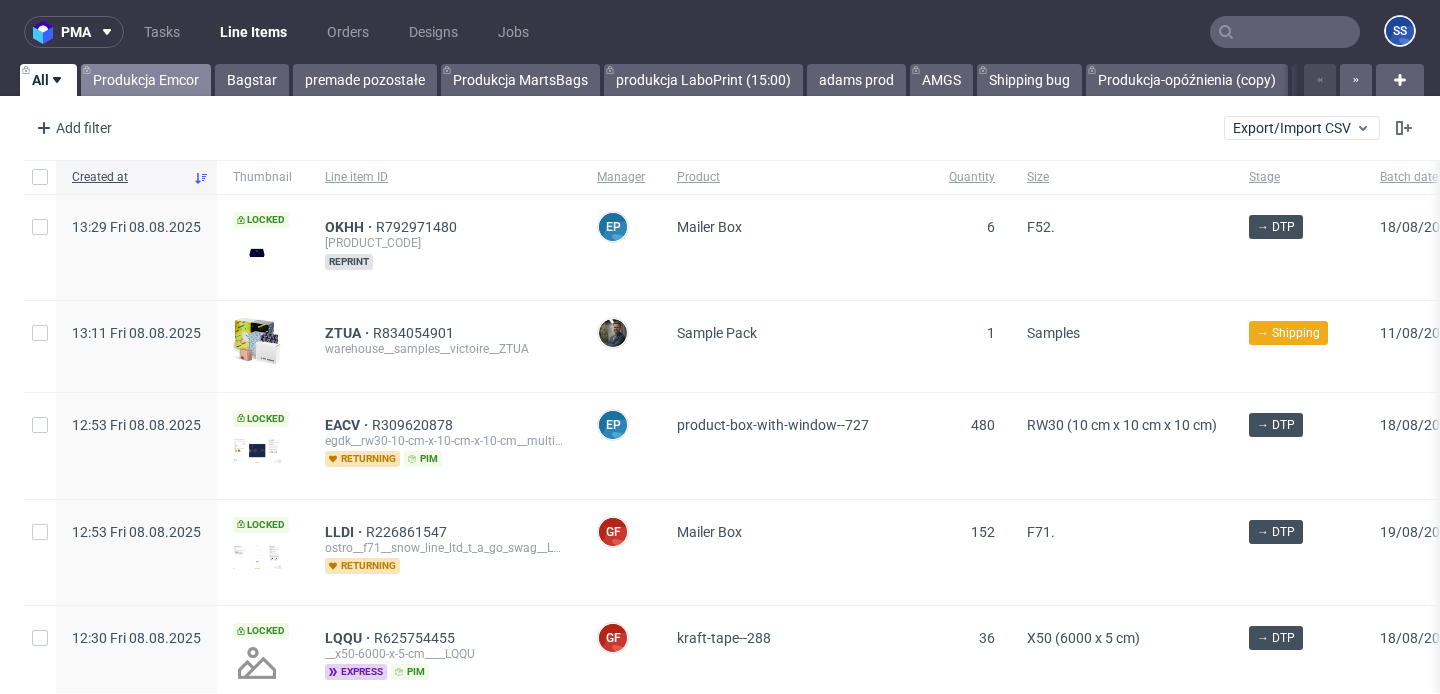 click on "Produkcja Emcor" at bounding box center (146, 80) 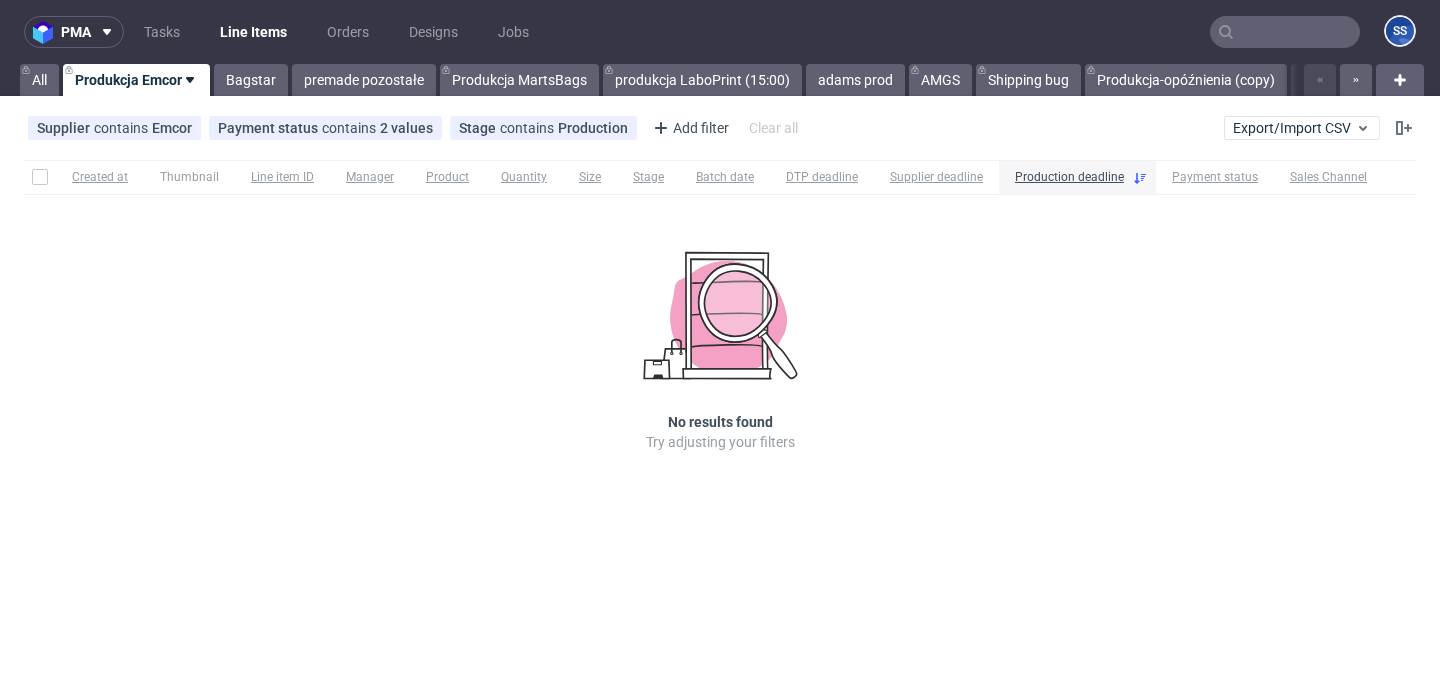 click 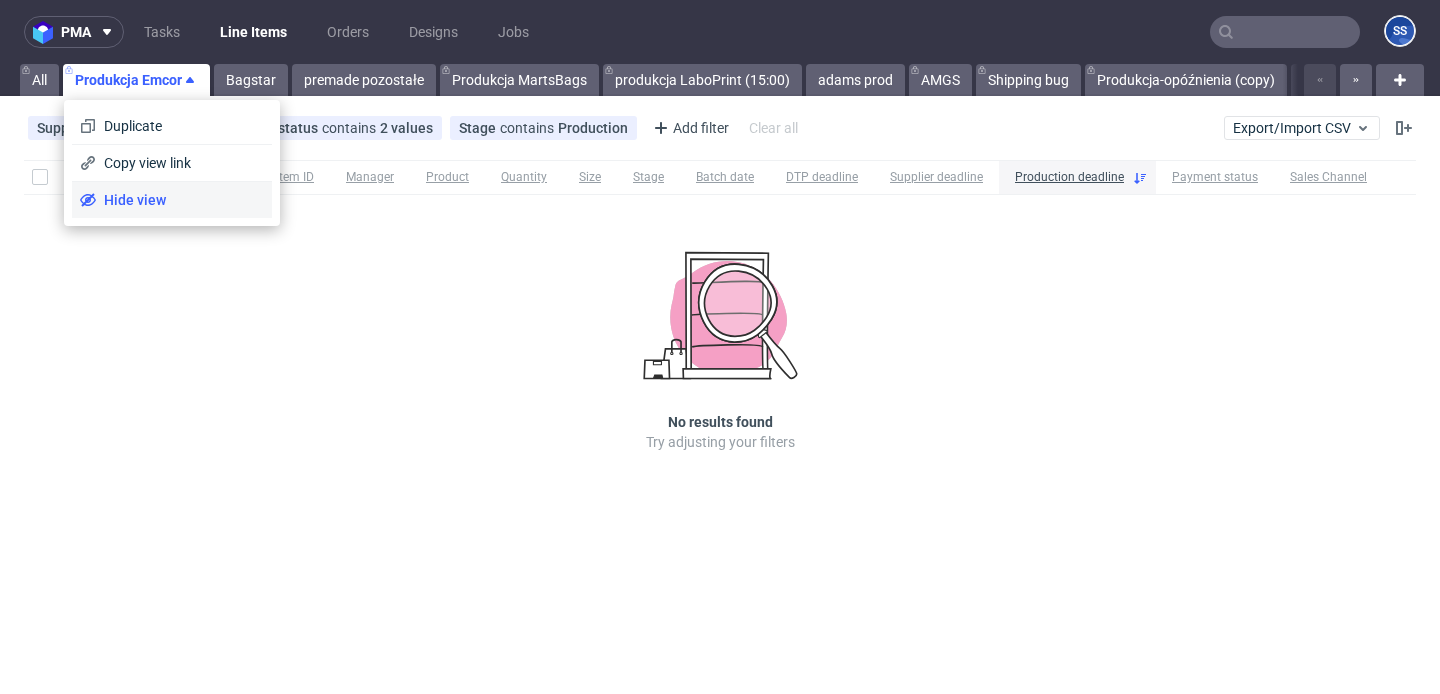 click on "Hide view" at bounding box center [172, 200] 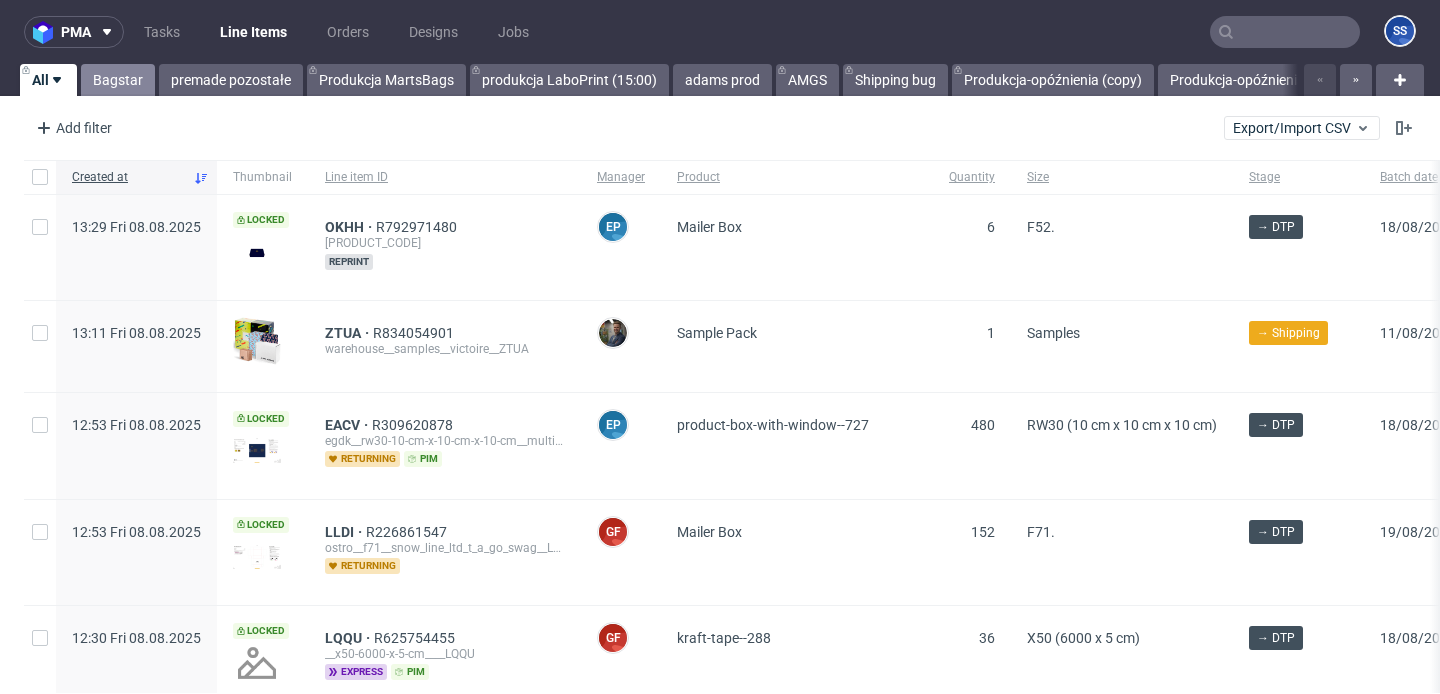click on "Bagstar" at bounding box center (118, 80) 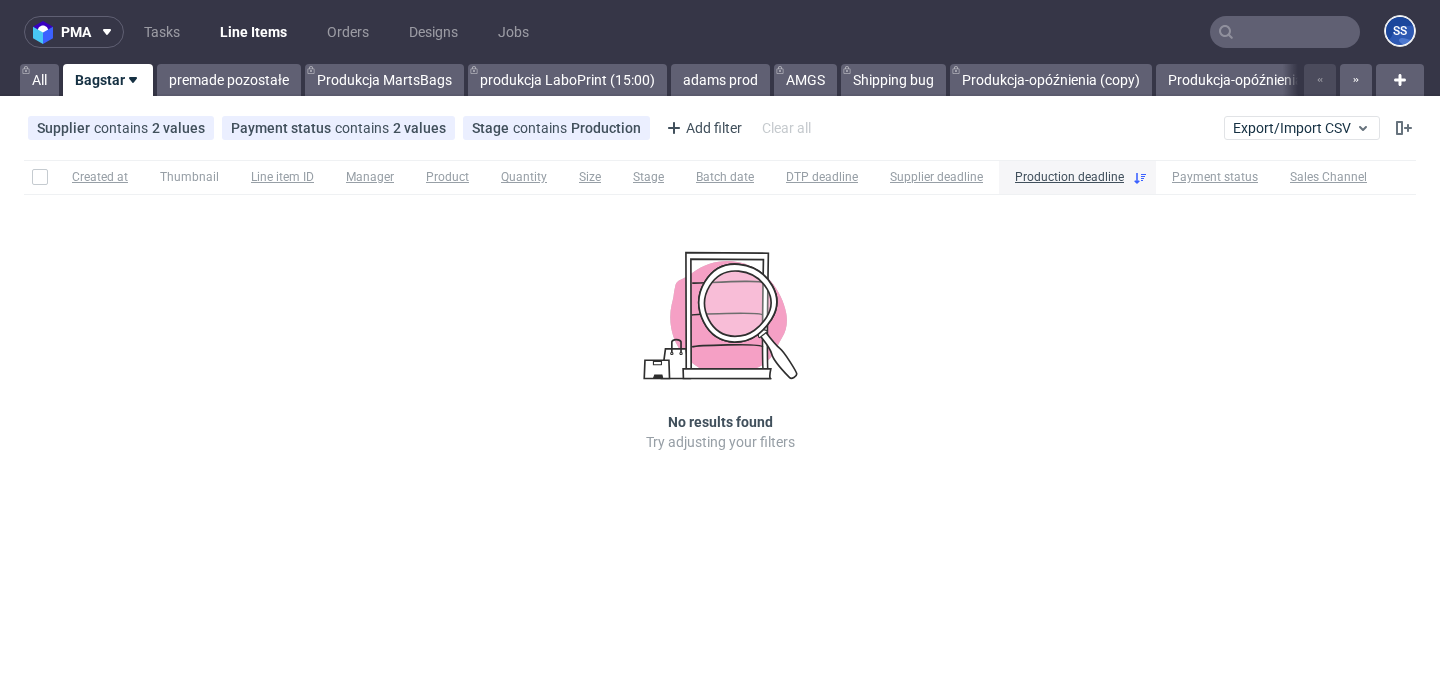 click 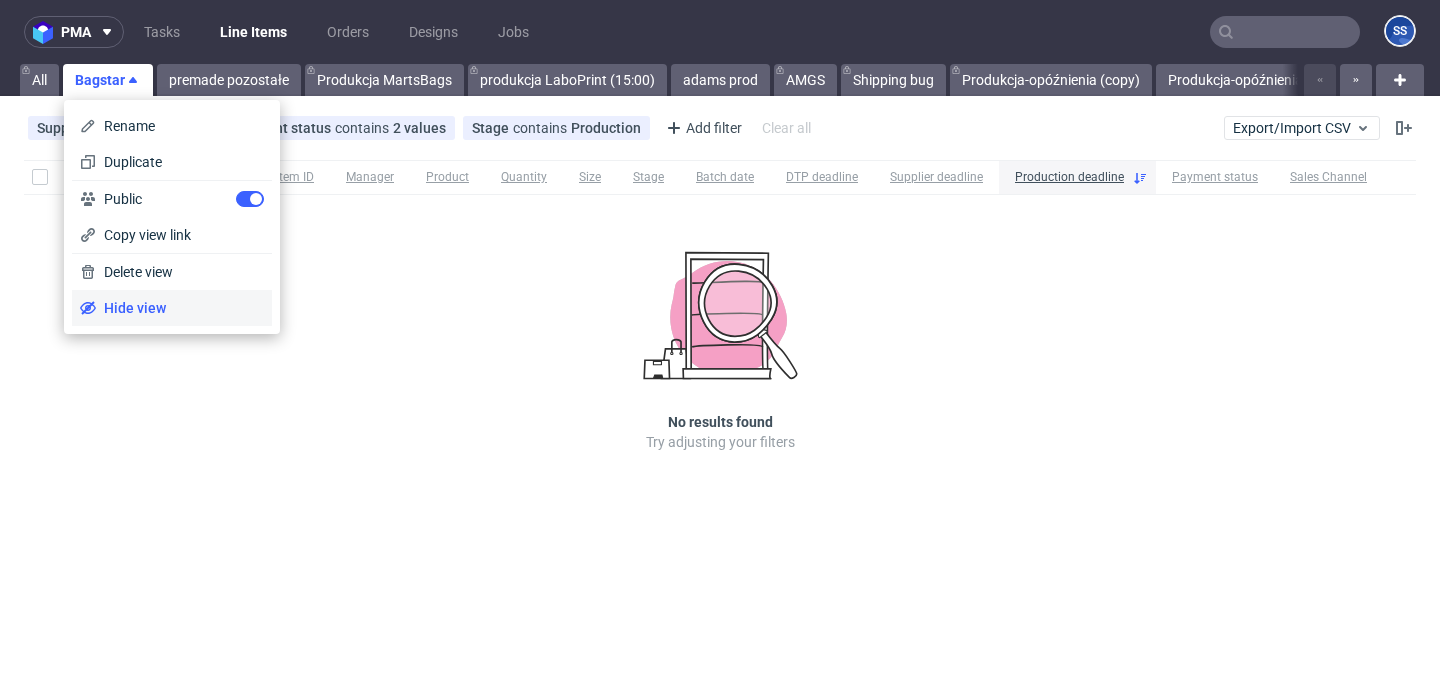 click on "Hide view" at bounding box center (180, 308) 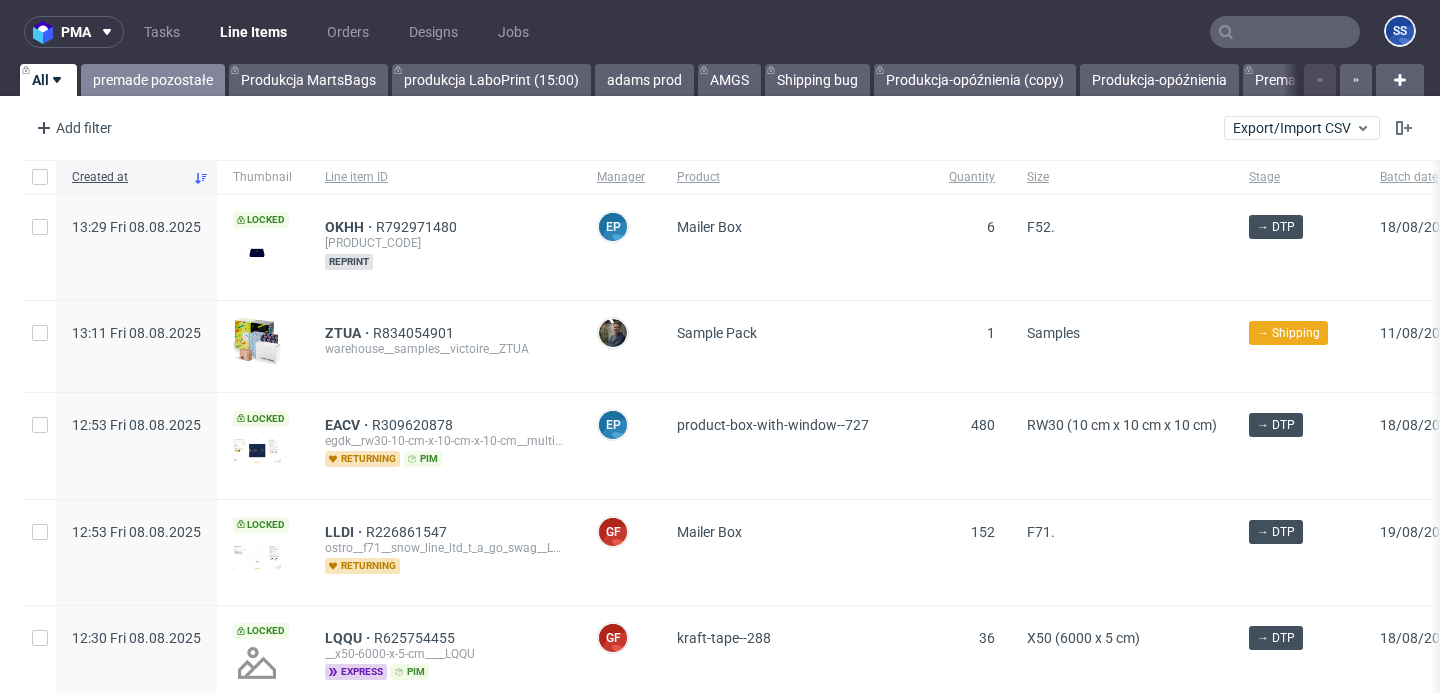 click on "premade pozostałe" at bounding box center [153, 80] 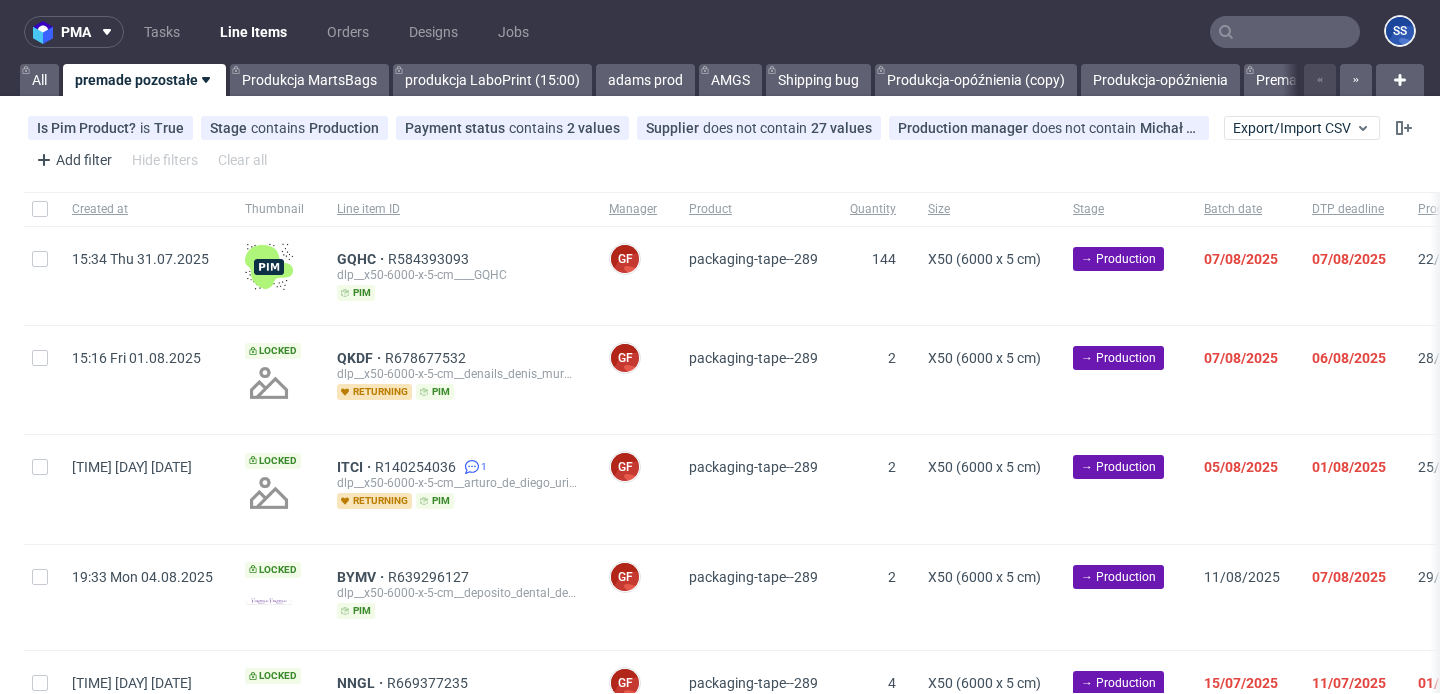 click 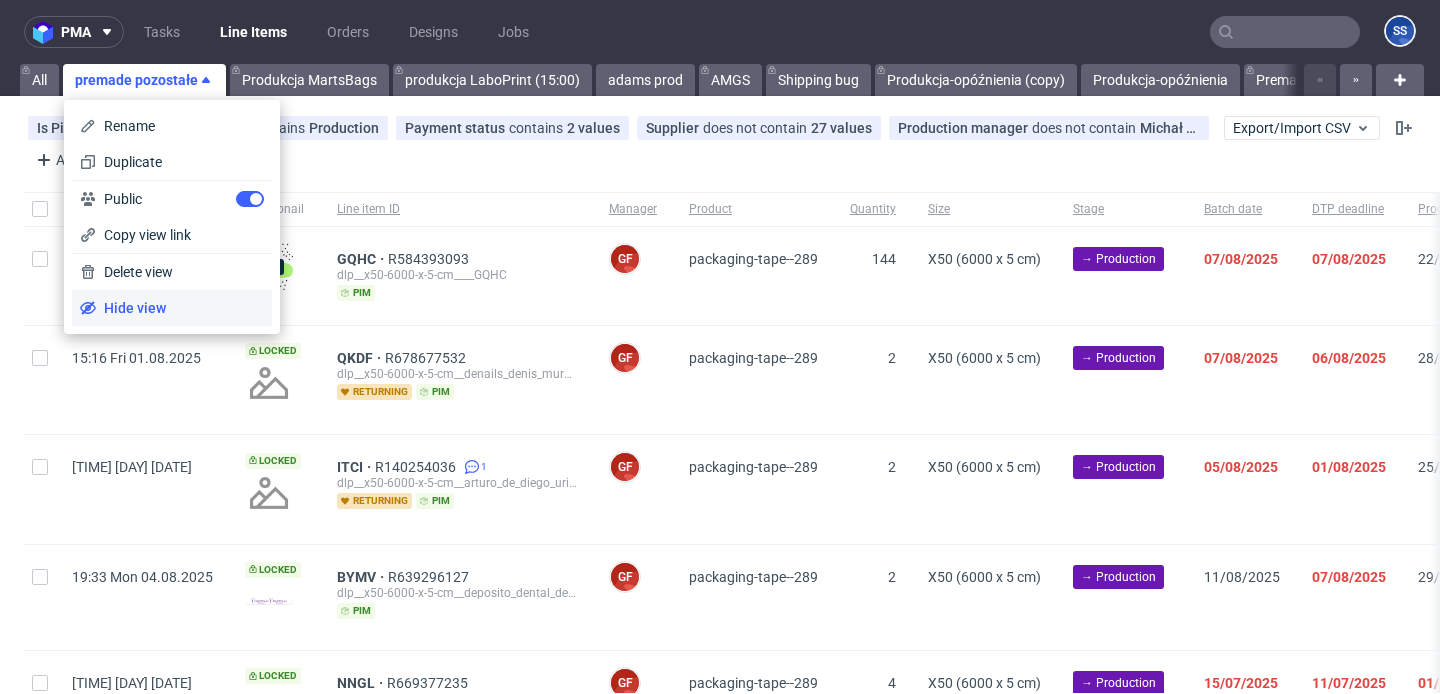 click on "Hide view" at bounding box center [180, 308] 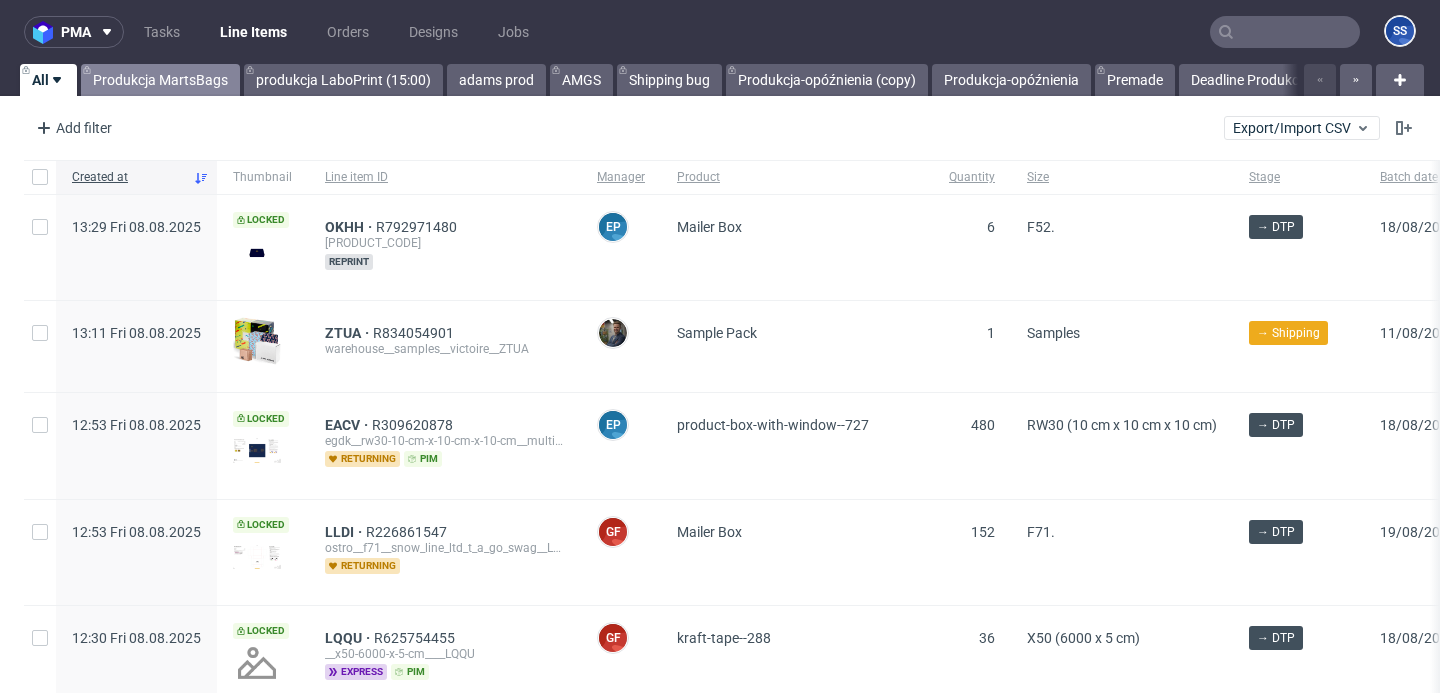 click on "Produkcja MartsBags" at bounding box center (160, 80) 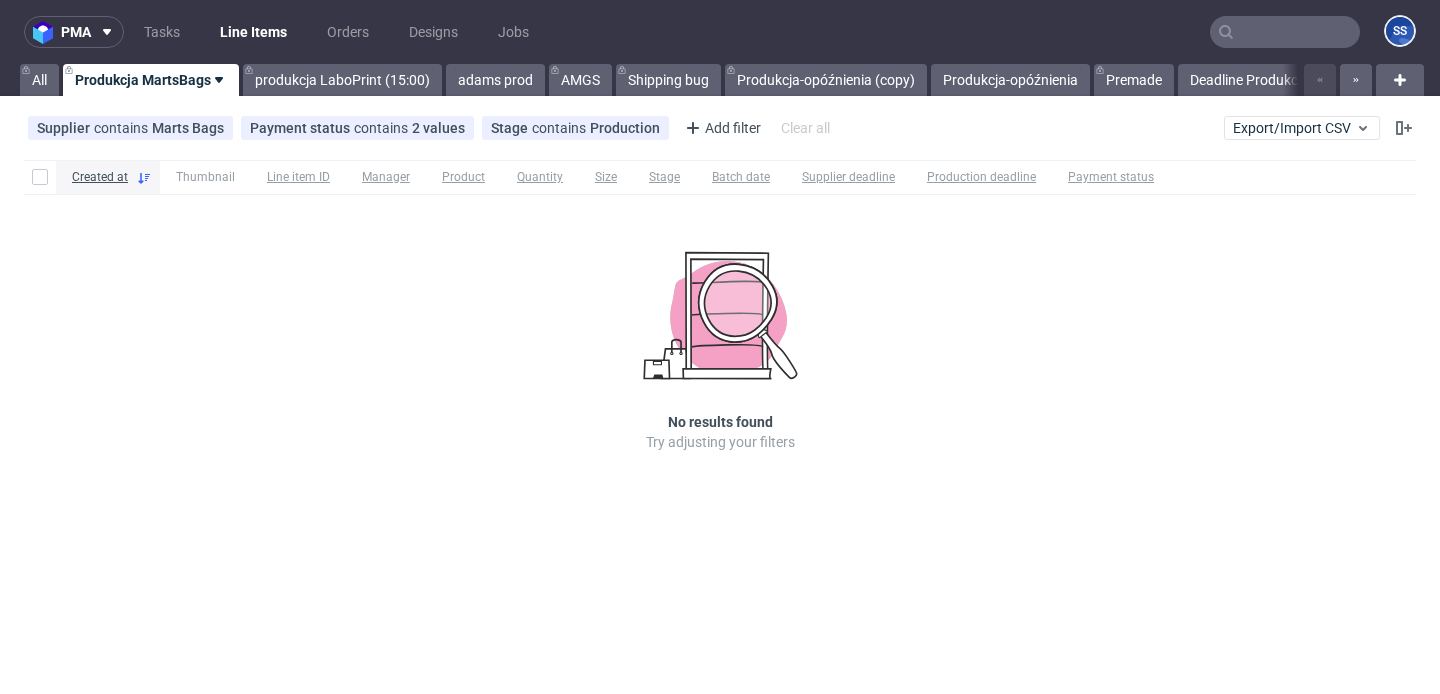 click 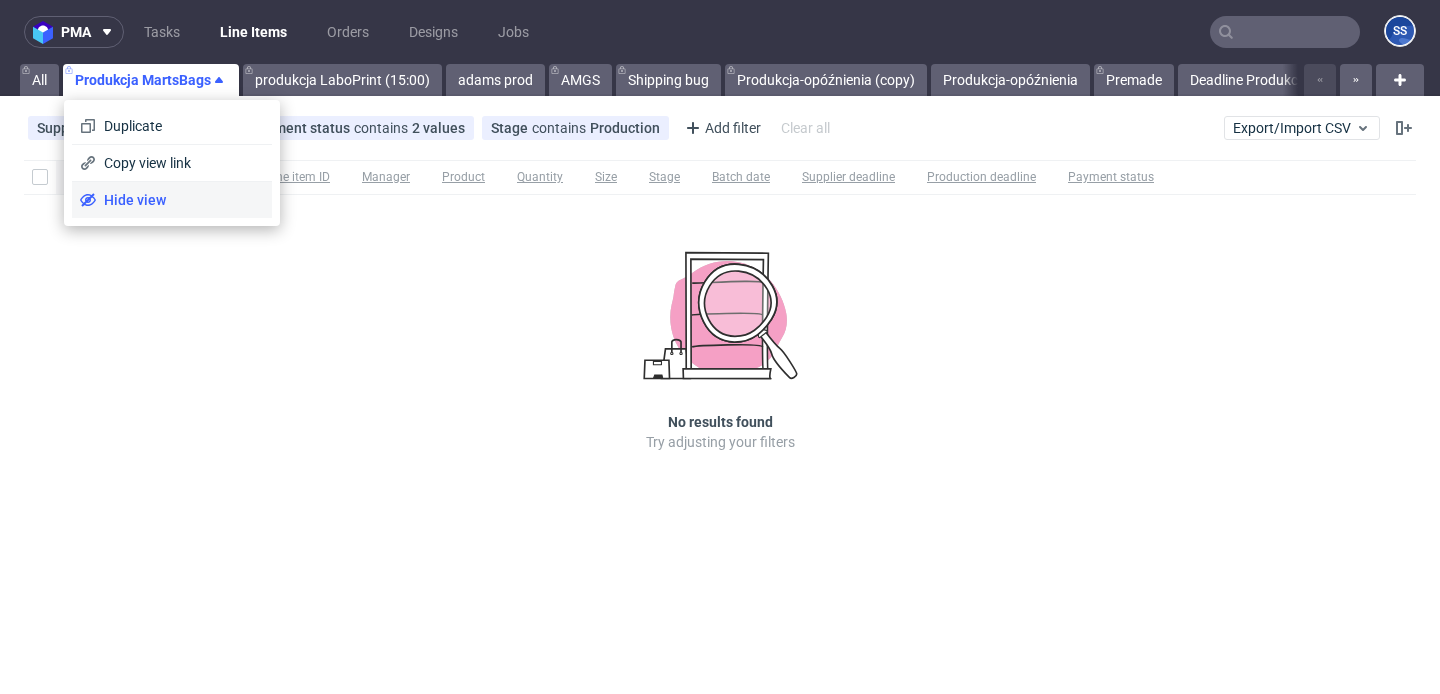 click on "Hide view" at bounding box center (180, 200) 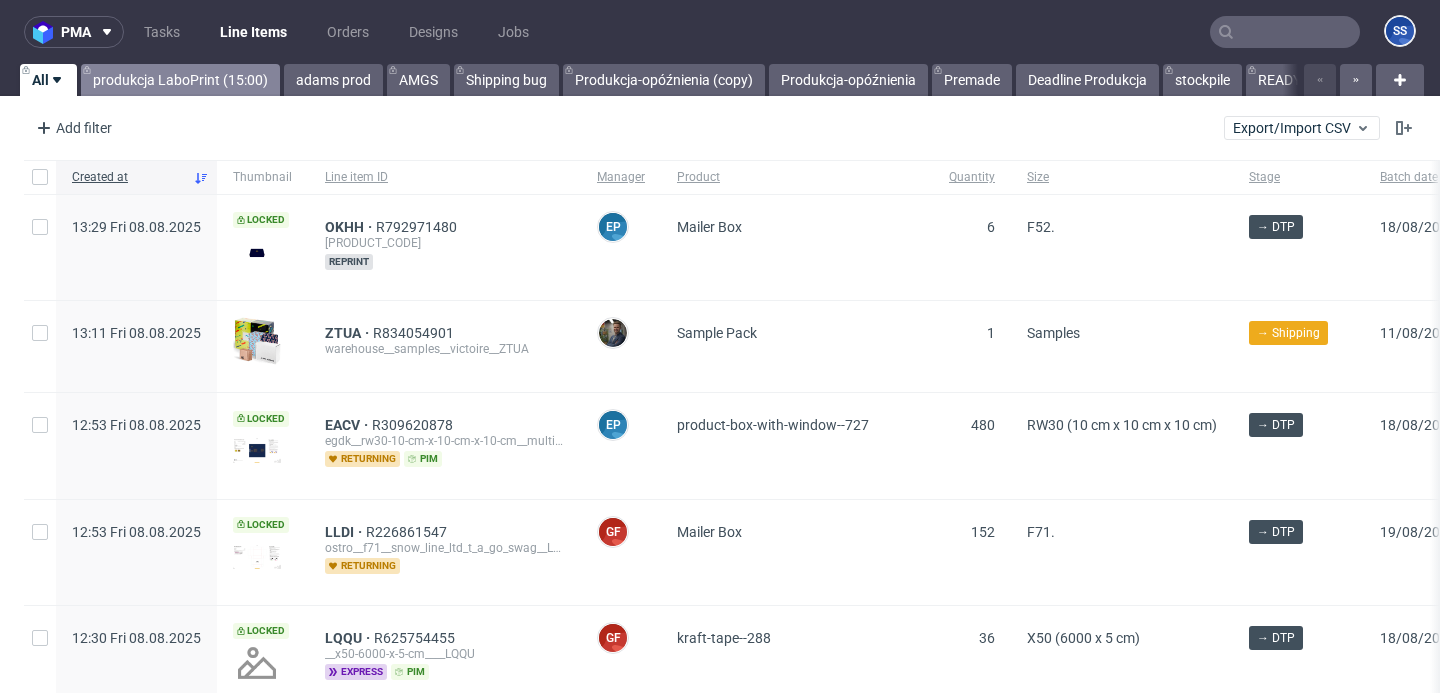 click on "produkcja LaboPrint (15:00)" at bounding box center [180, 80] 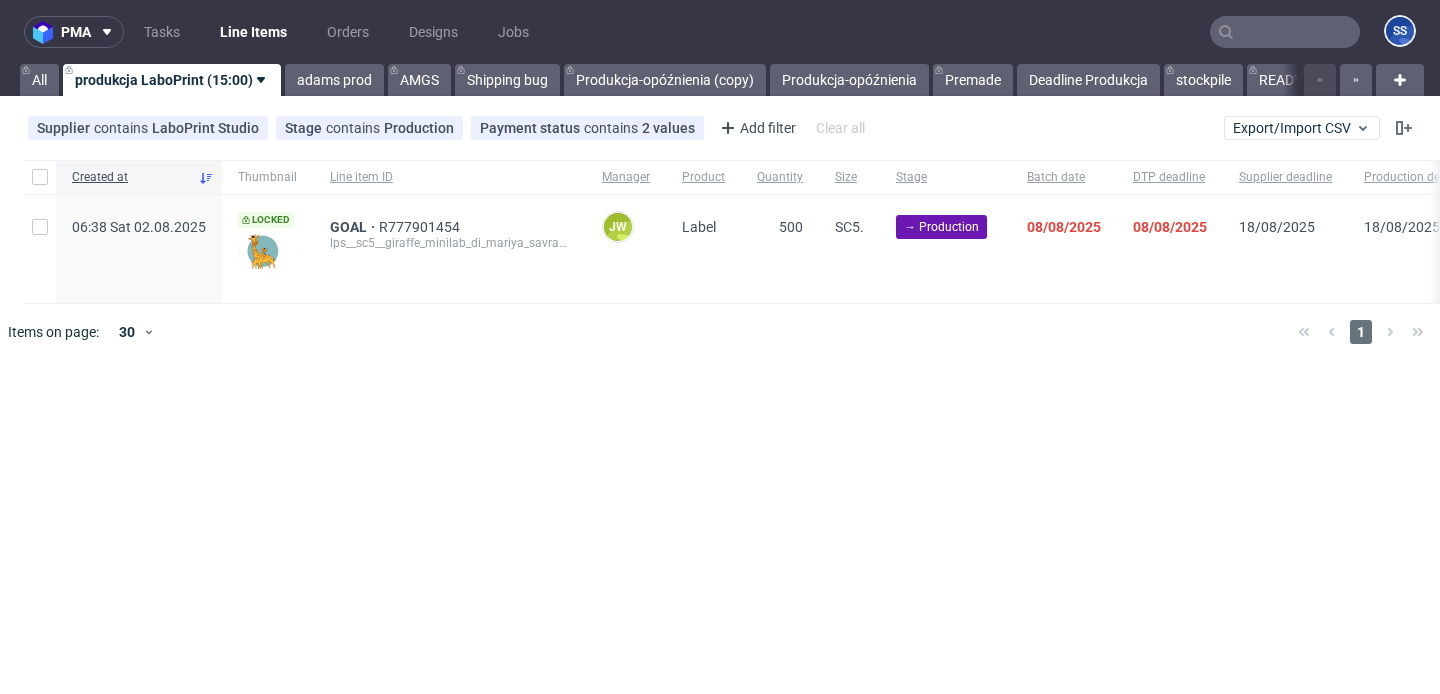 click 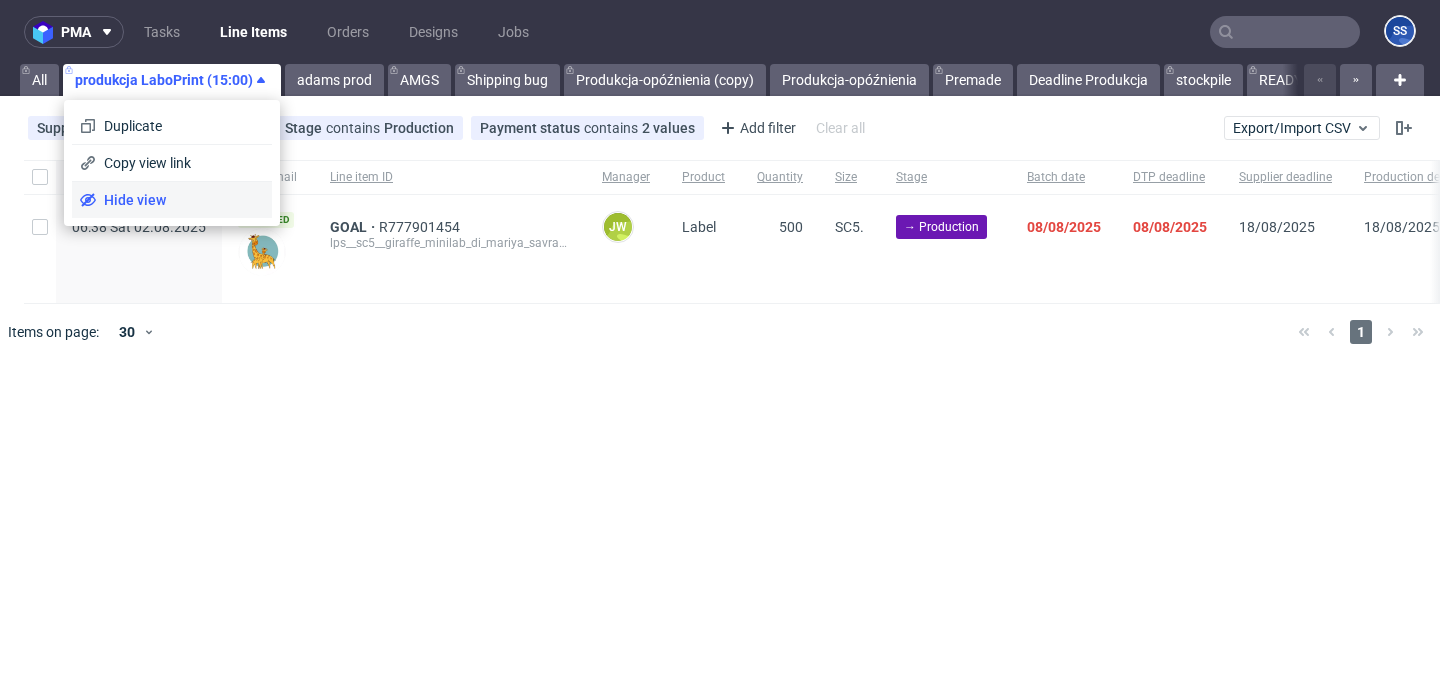 click on "Hide view" at bounding box center [180, 200] 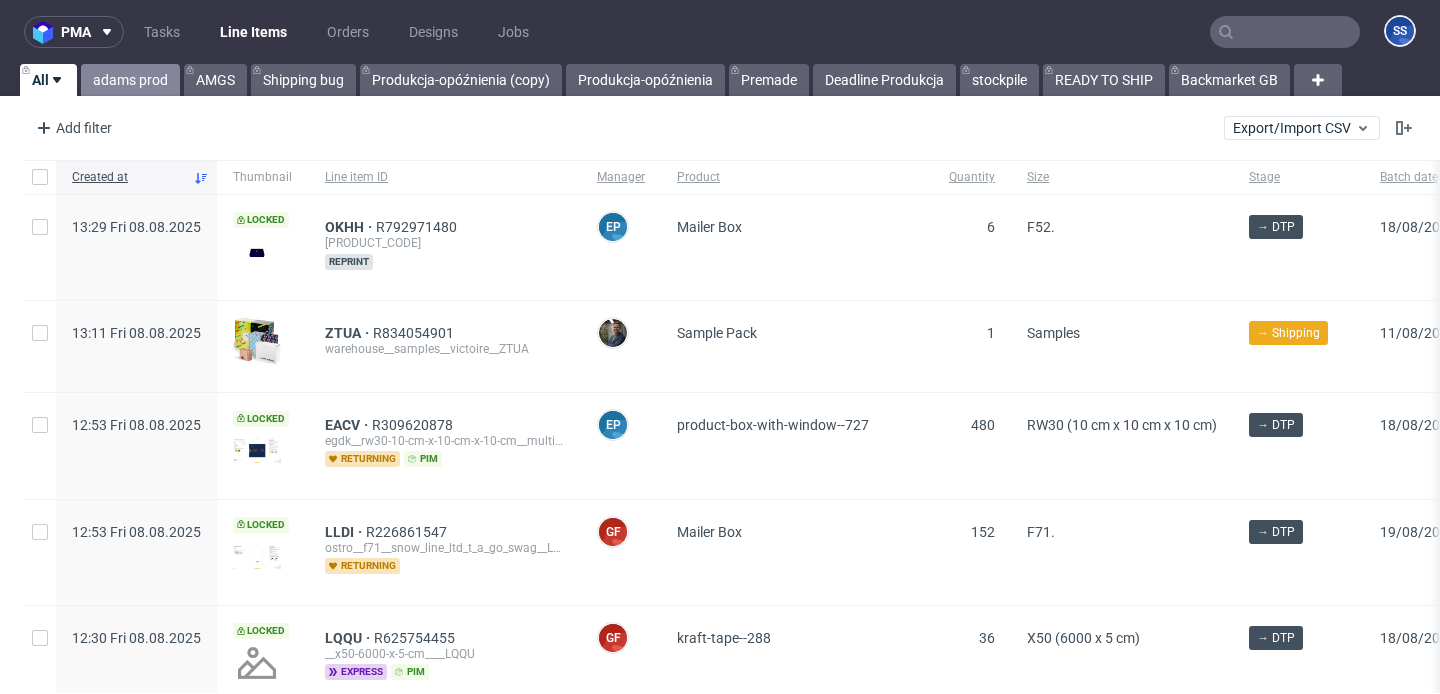 click on "adams prod" at bounding box center (130, 80) 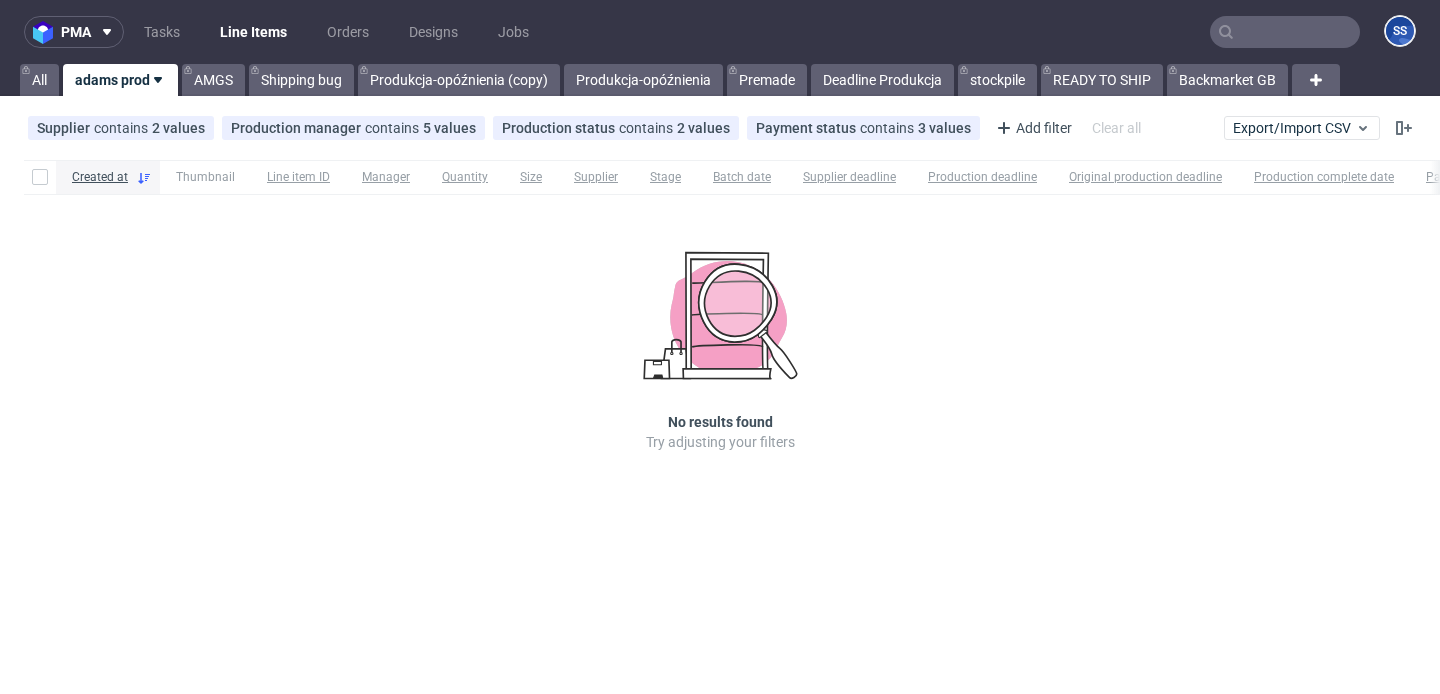 click 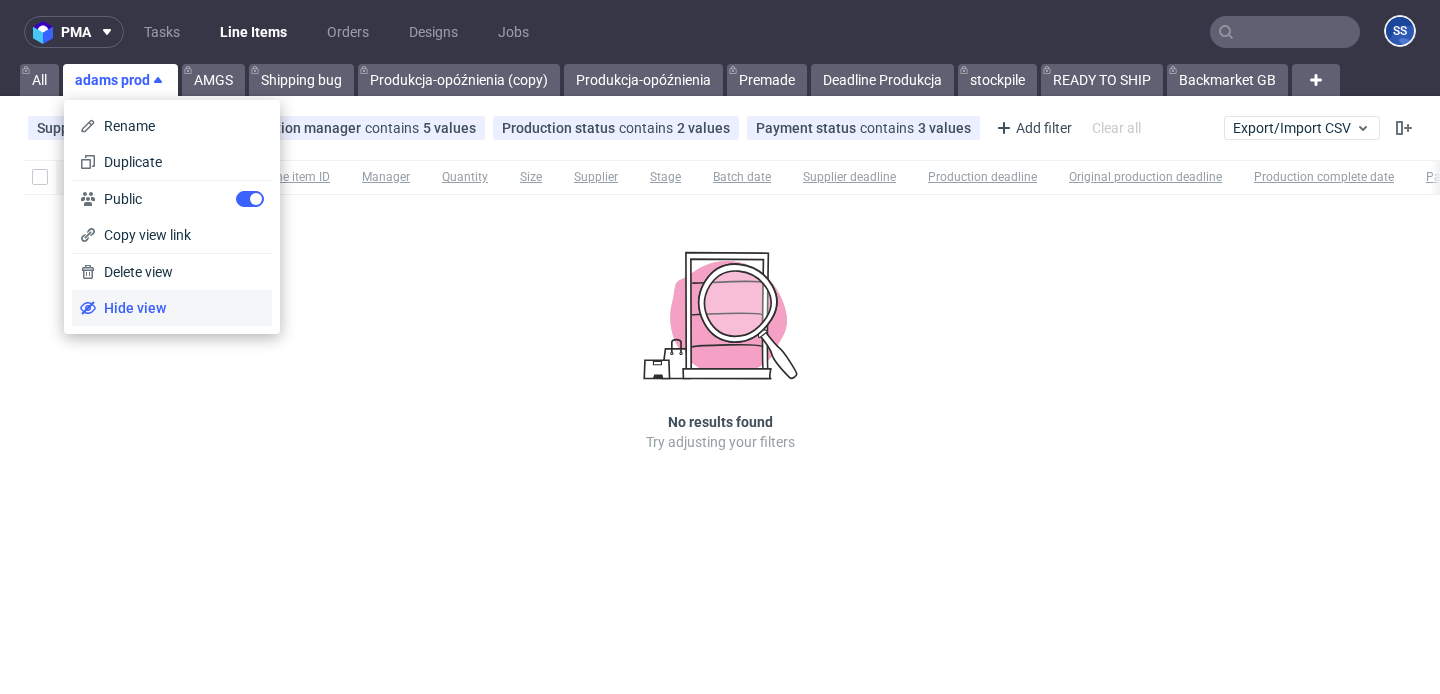 click on "Hide view" at bounding box center [172, 308] 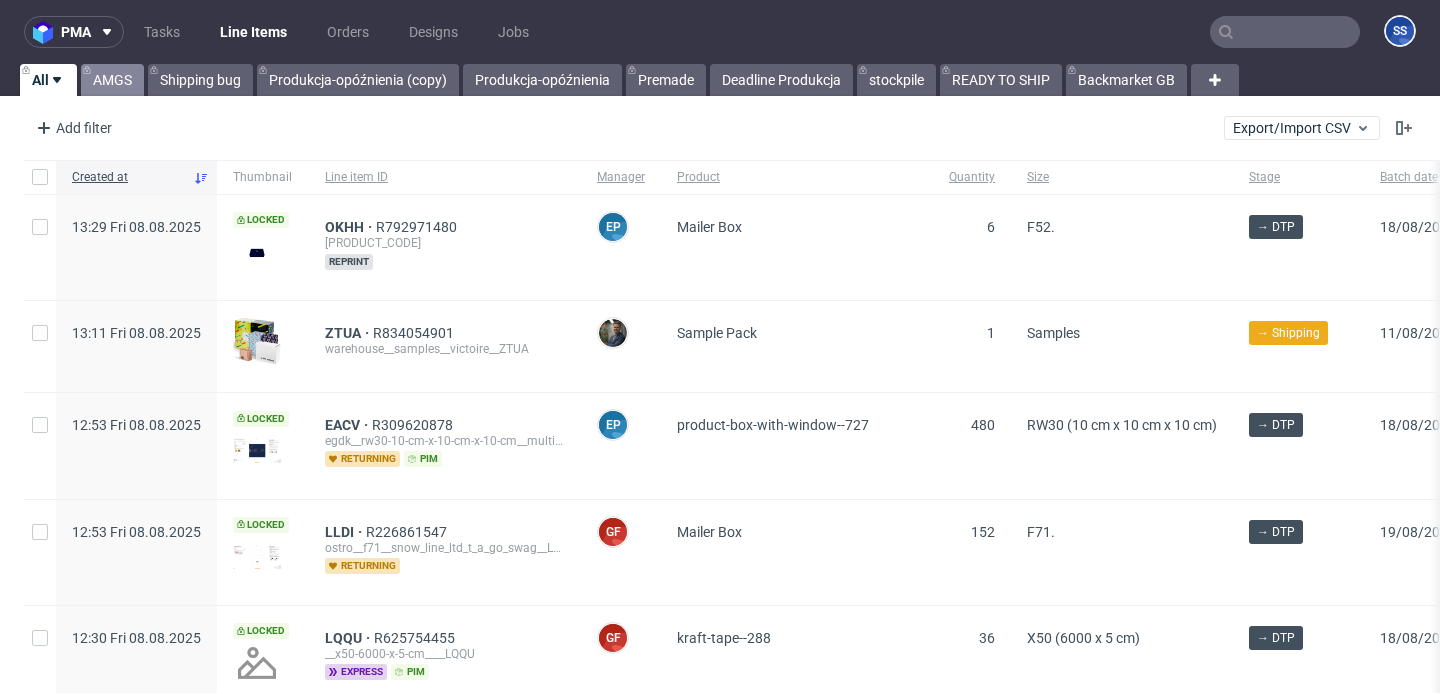 click on "AMGS" at bounding box center [112, 80] 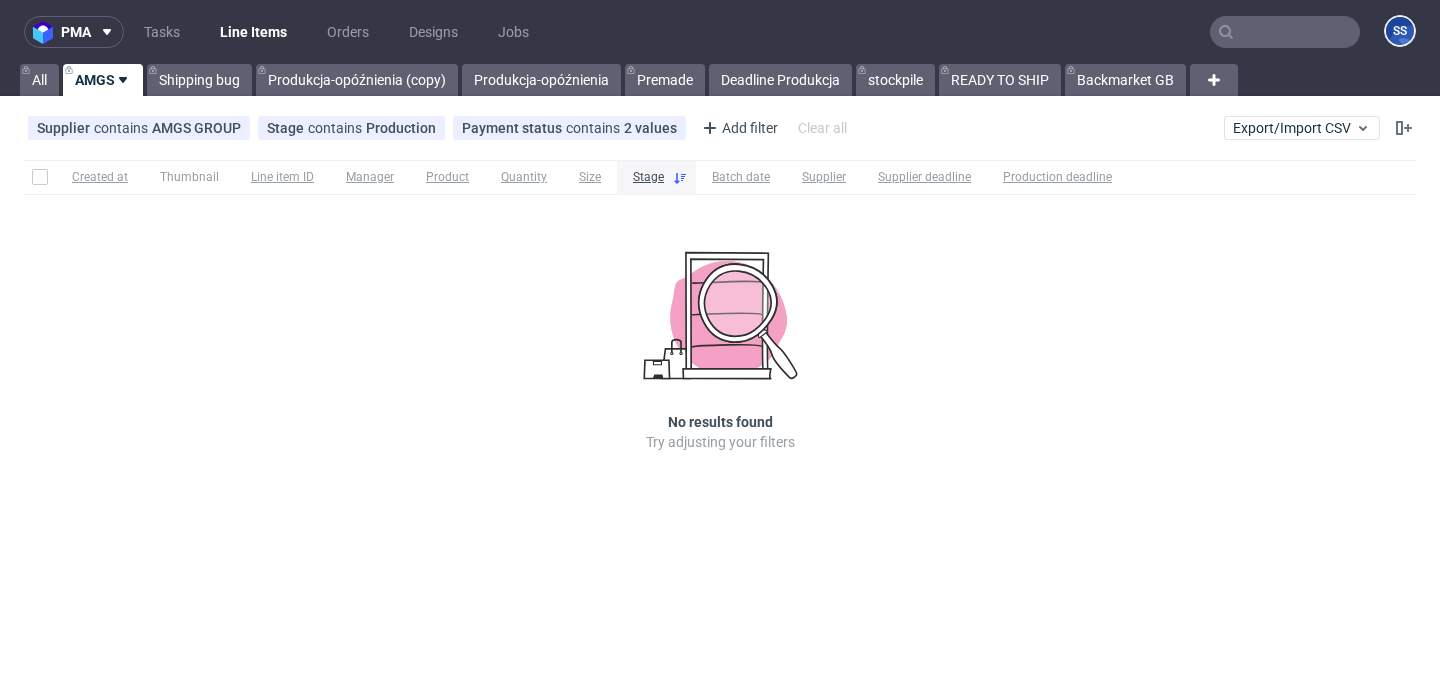 click 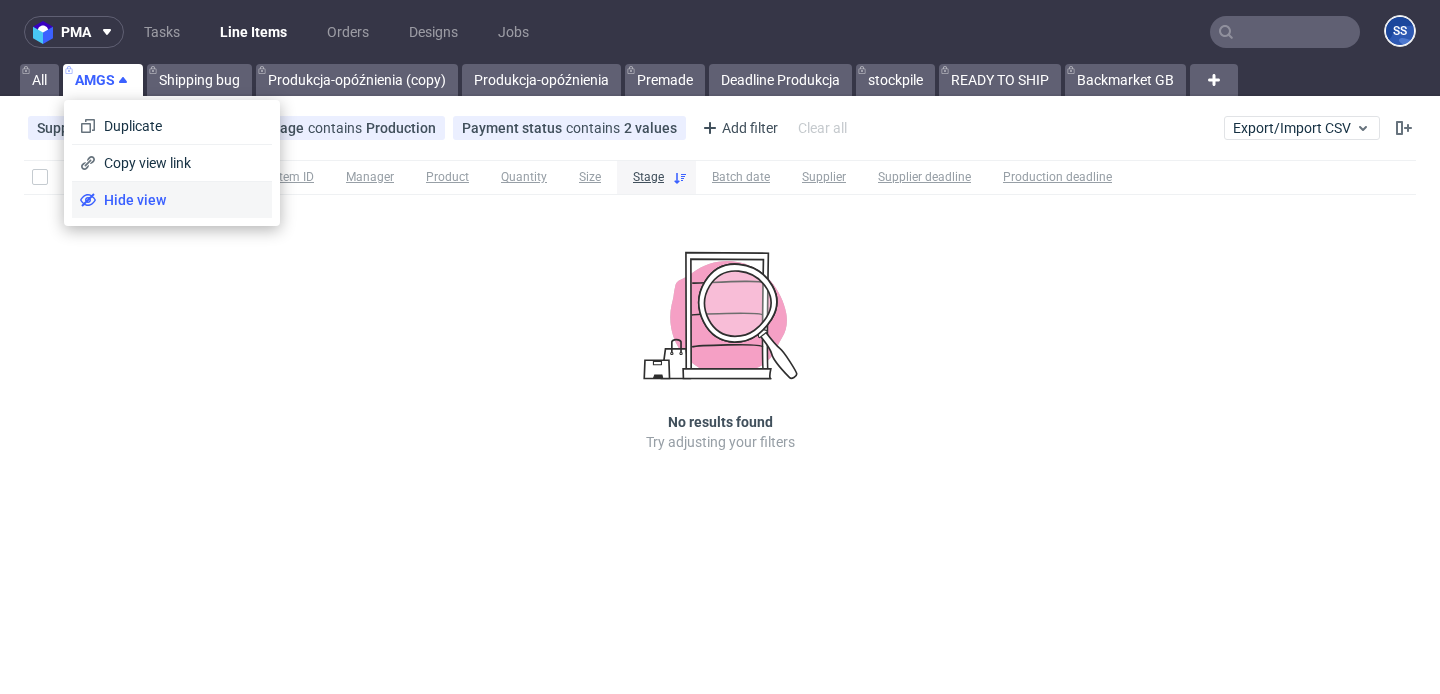 click on "Hide view" at bounding box center (180, 200) 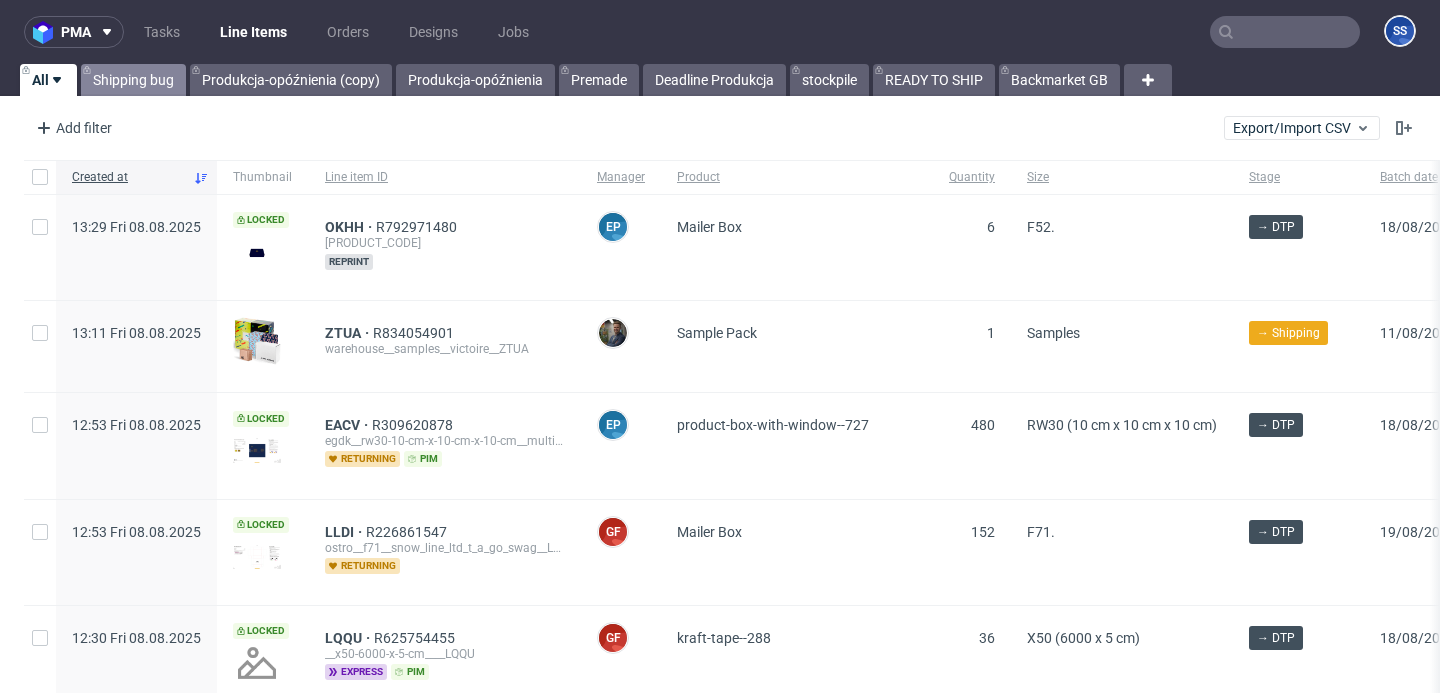 click on "Shipping bug" at bounding box center [133, 80] 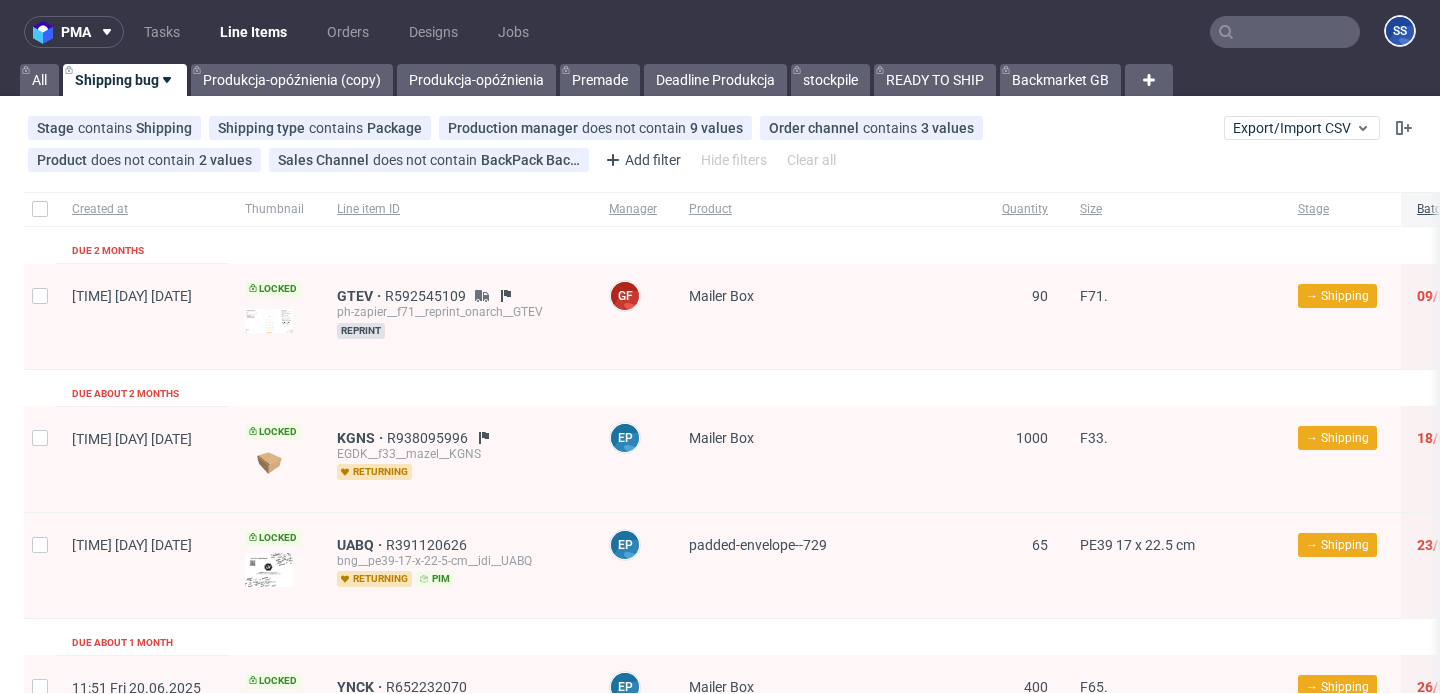 click 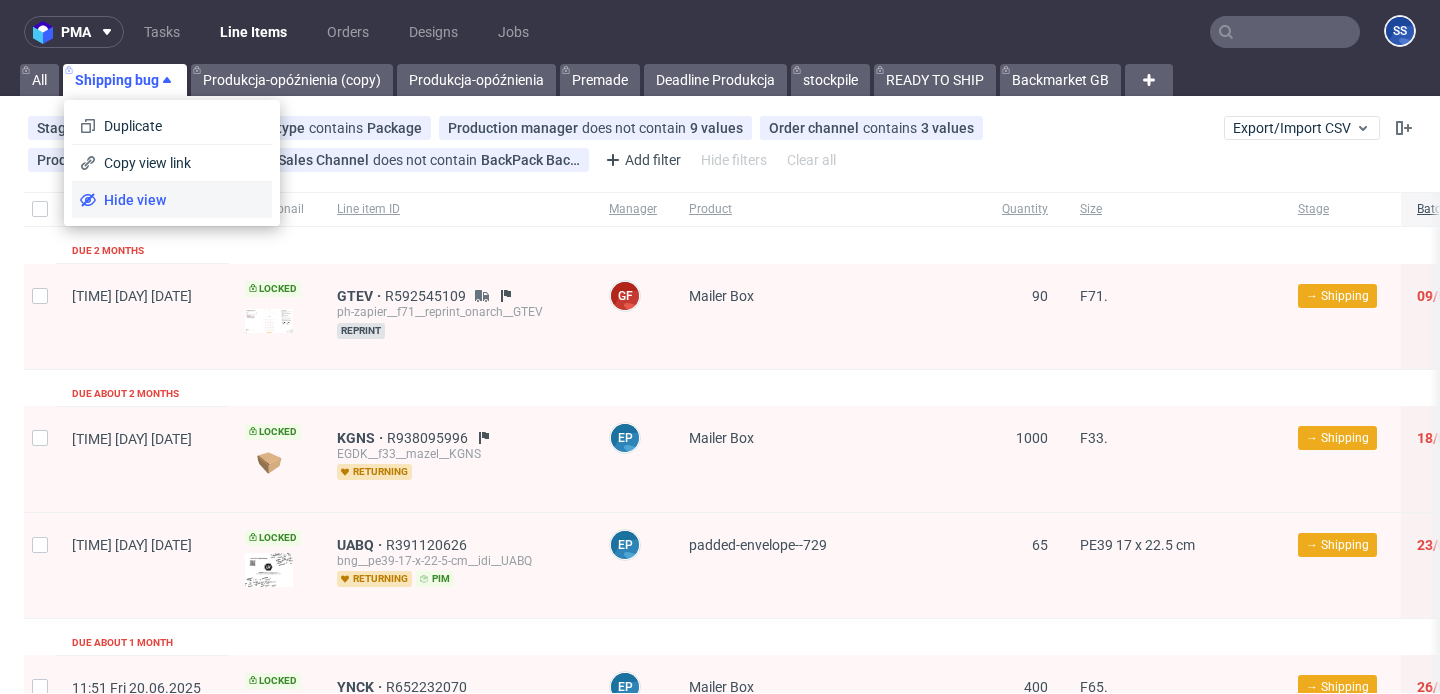 click on "Hide view" at bounding box center [180, 200] 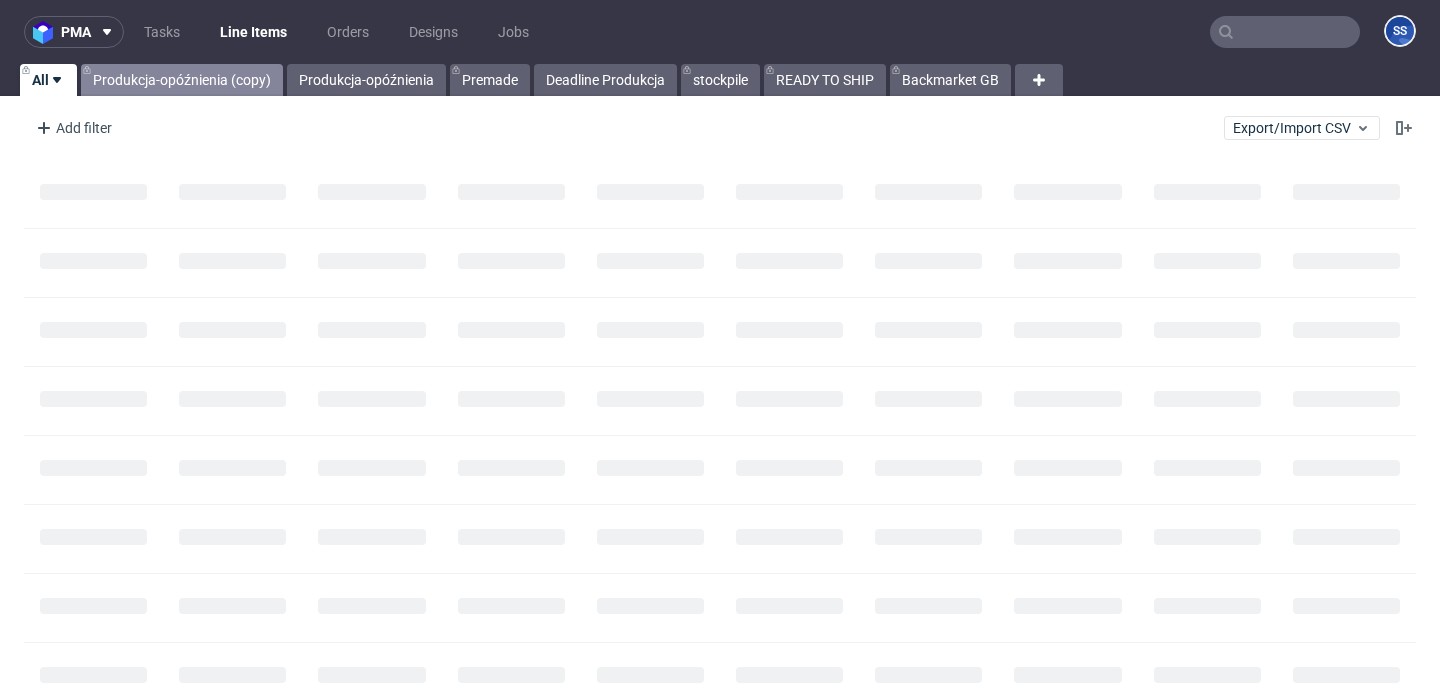 click on "Produkcja-opóźnienia (copy)" at bounding box center [182, 80] 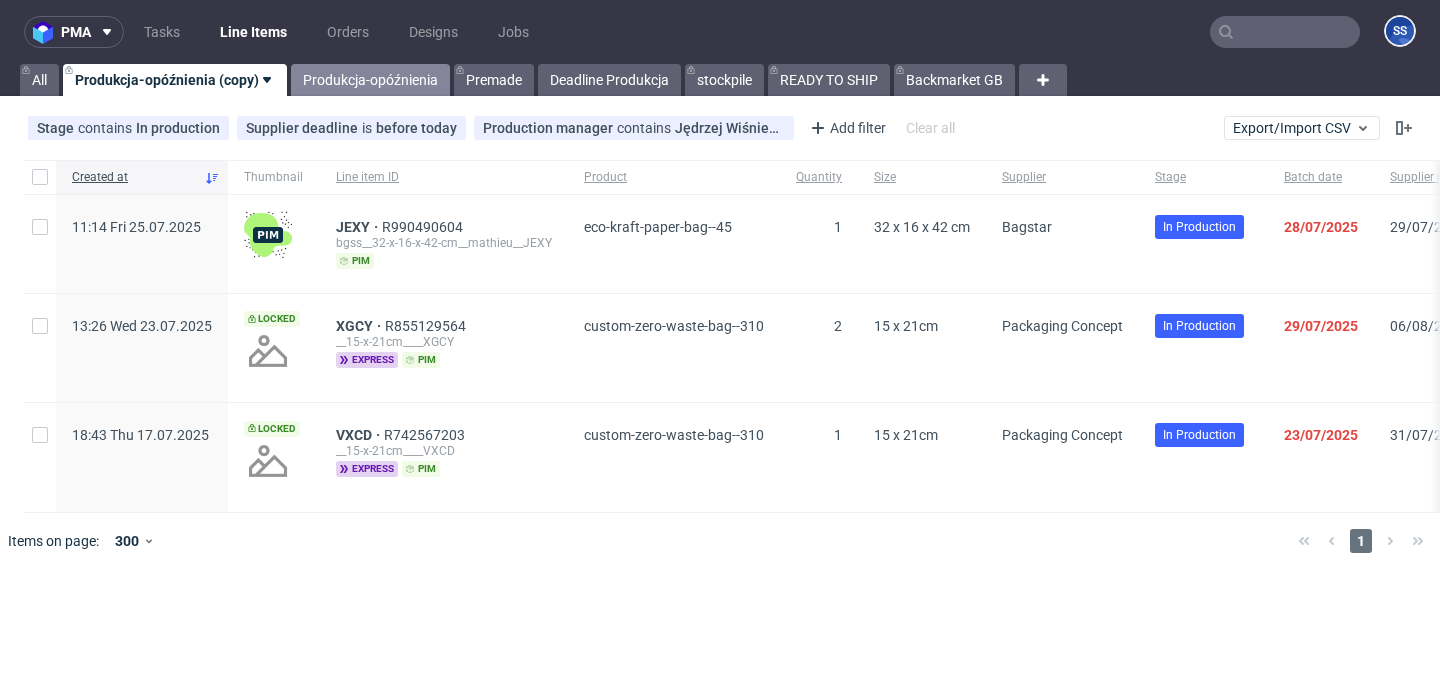 click on "Produkcja-opóźnienia" at bounding box center [370, 80] 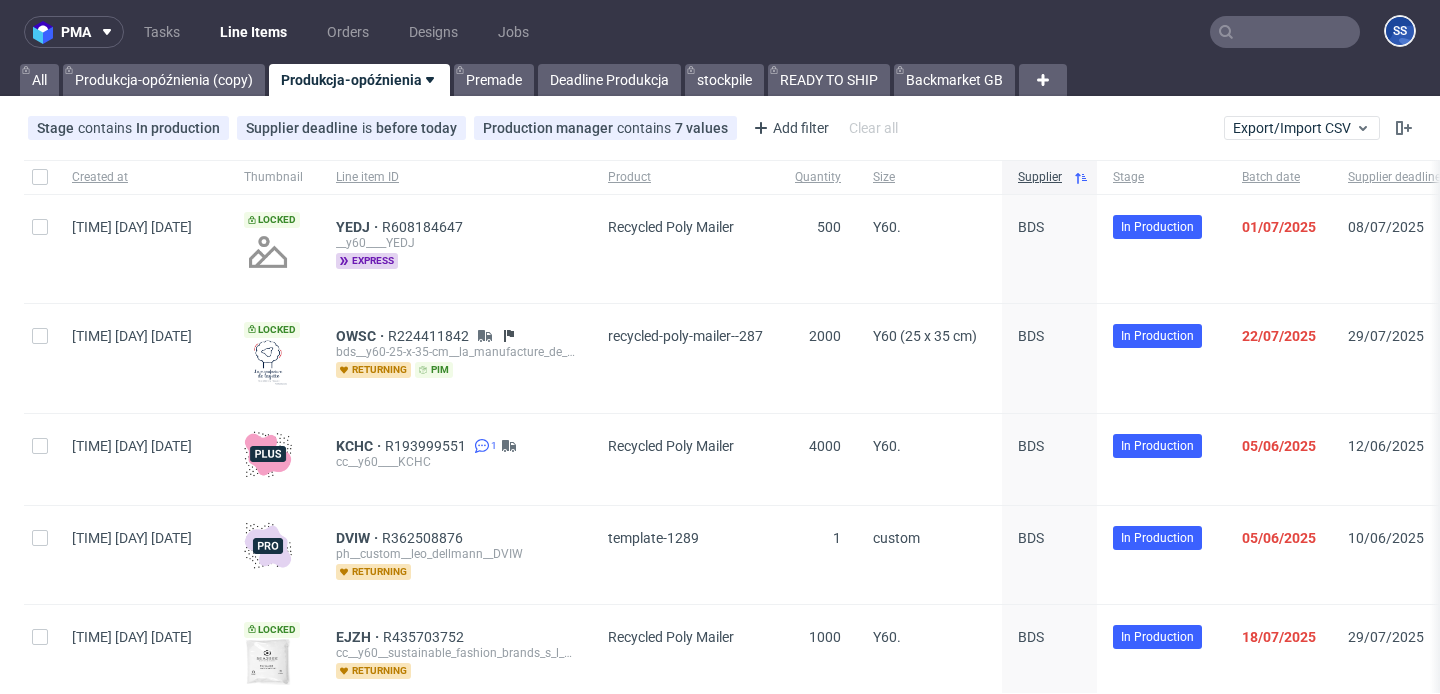 click 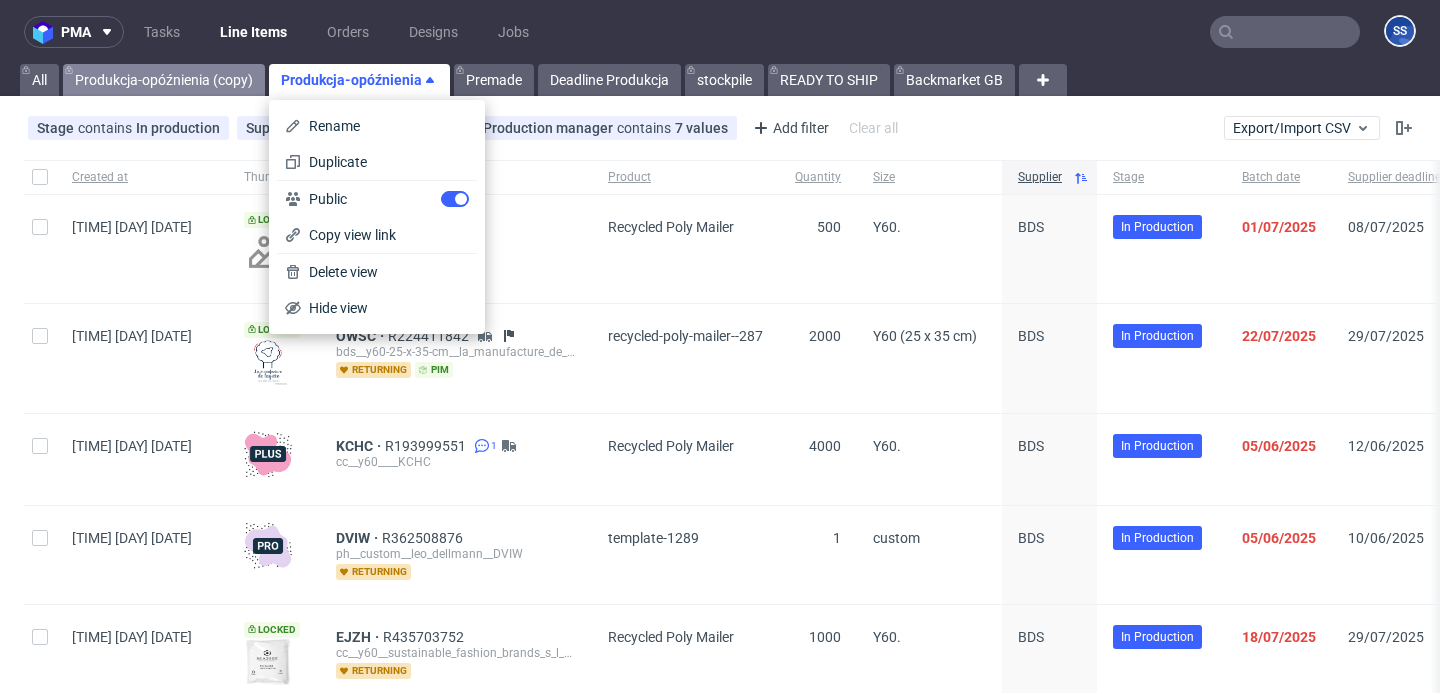 click on "Produkcja-opóźnienia (copy)" at bounding box center [164, 80] 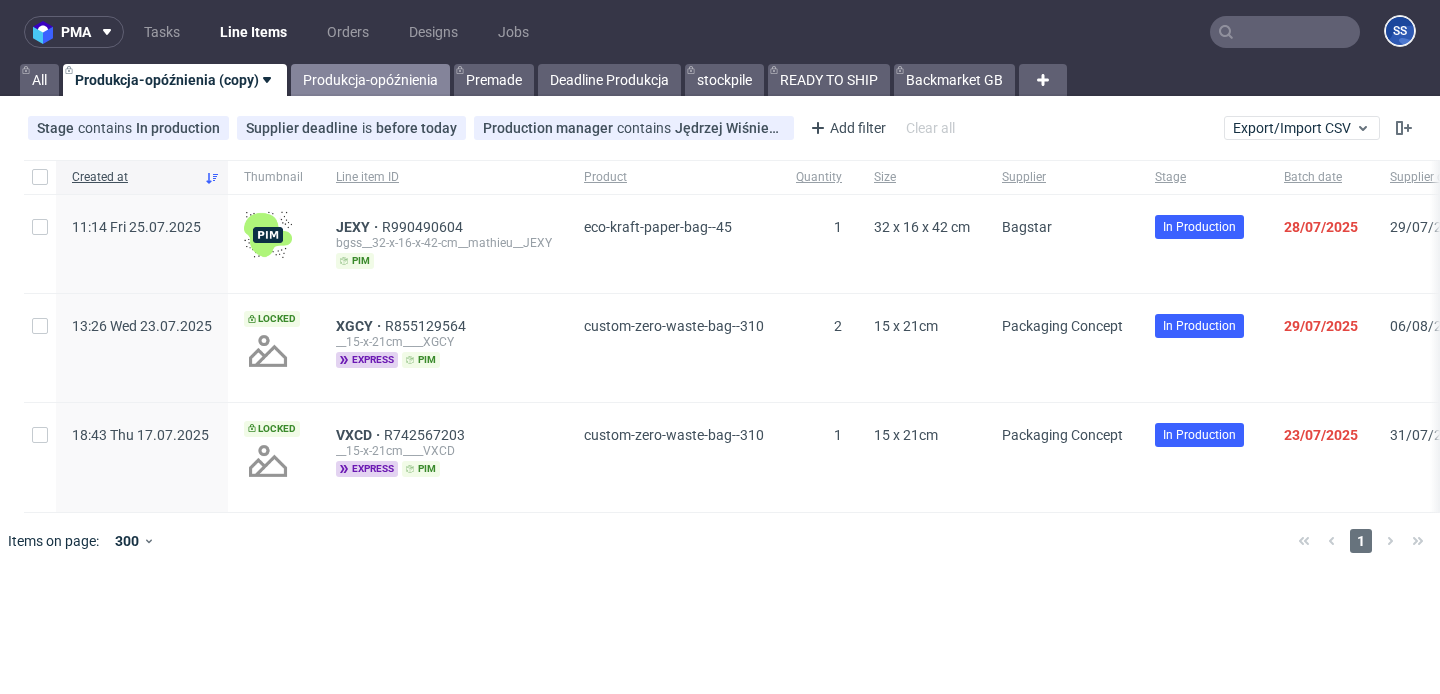 click on "Produkcja-opóźnienia" at bounding box center [370, 80] 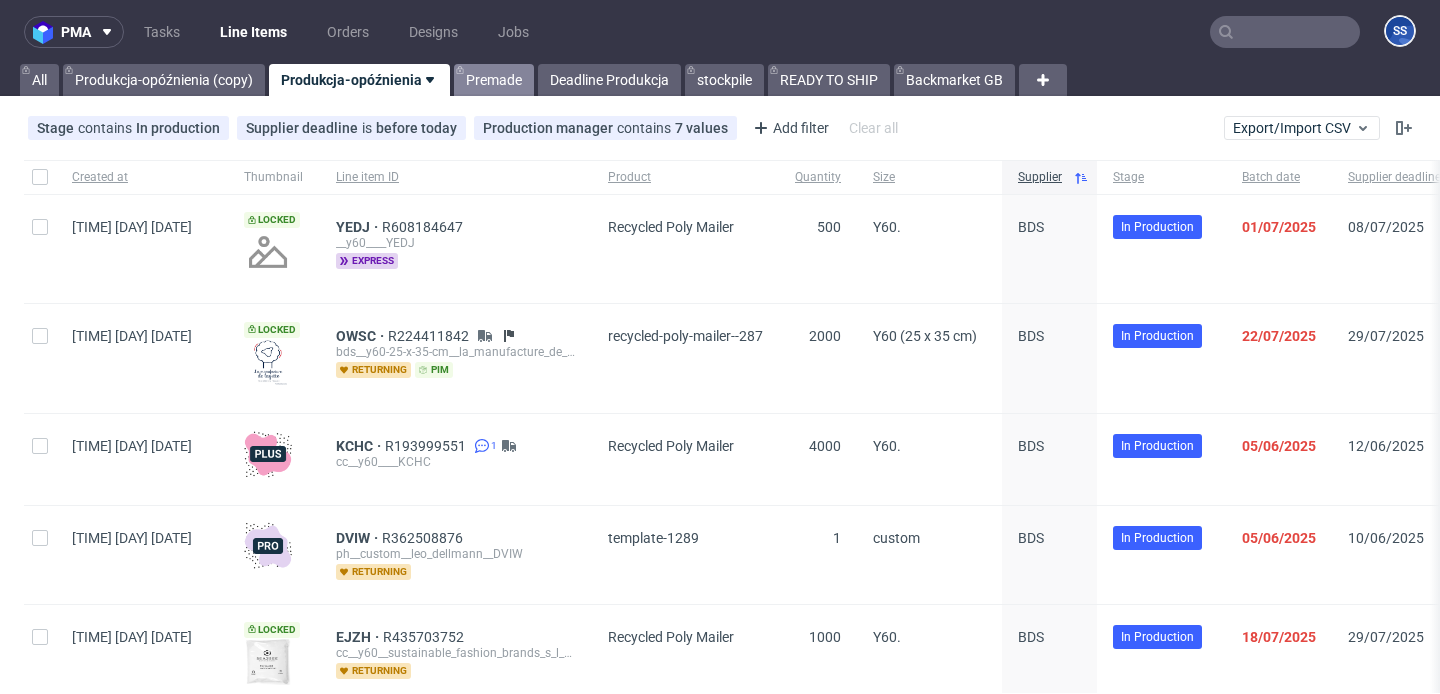 click on "Premade" at bounding box center (494, 80) 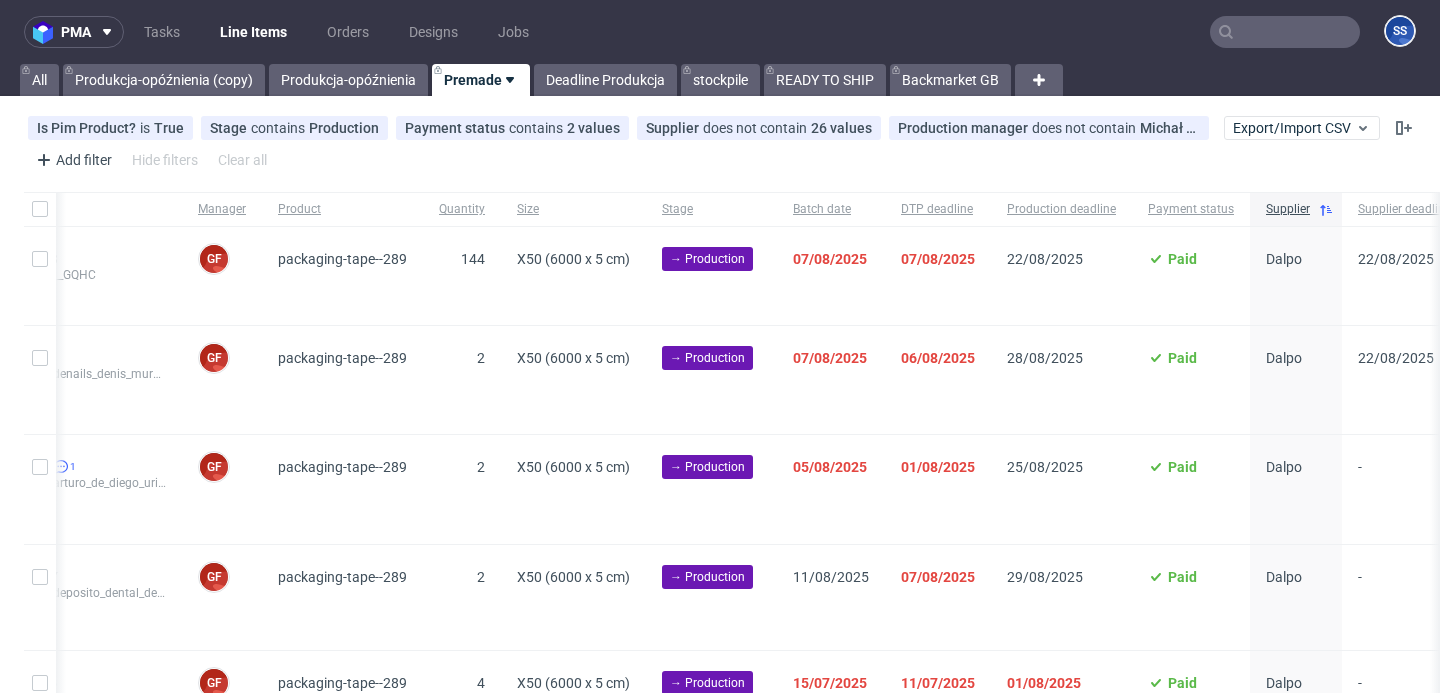 scroll, scrollTop: 0, scrollLeft: 433, axis: horizontal 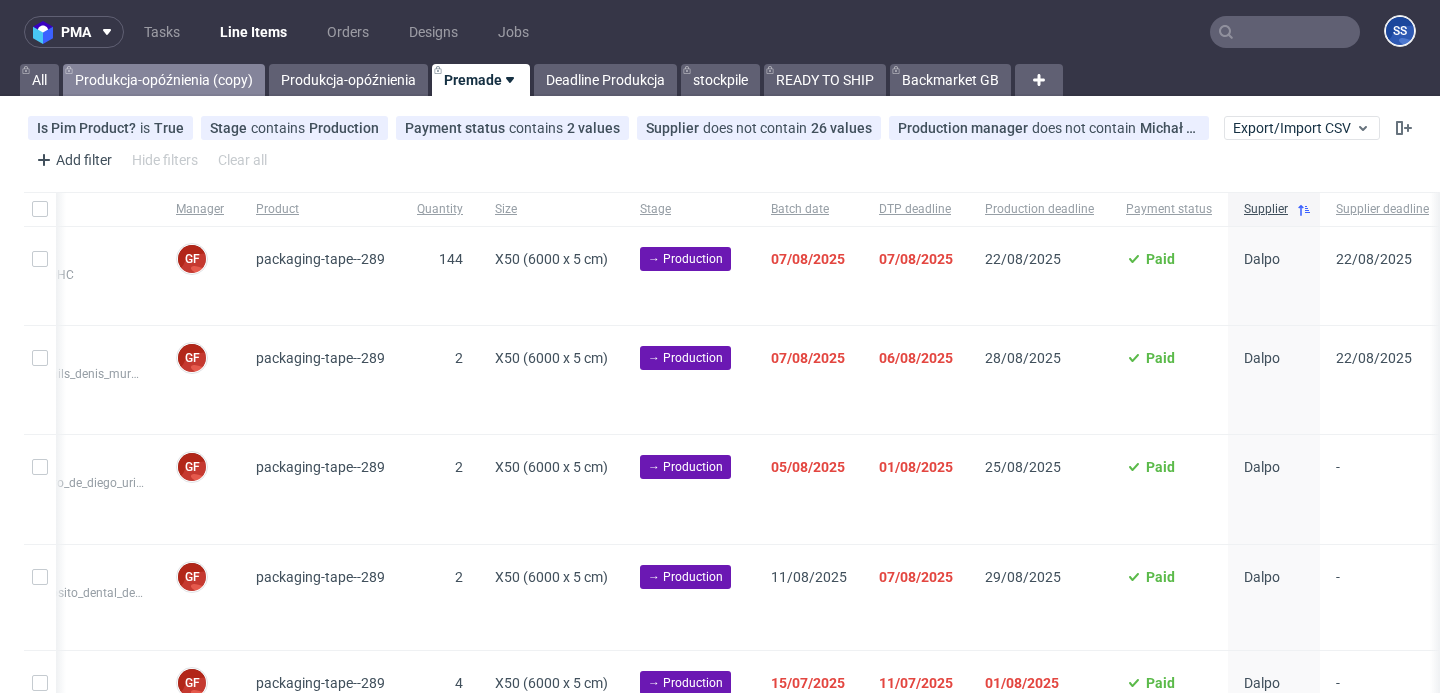 click on "Produkcja-opóźnienia (copy)" at bounding box center (164, 80) 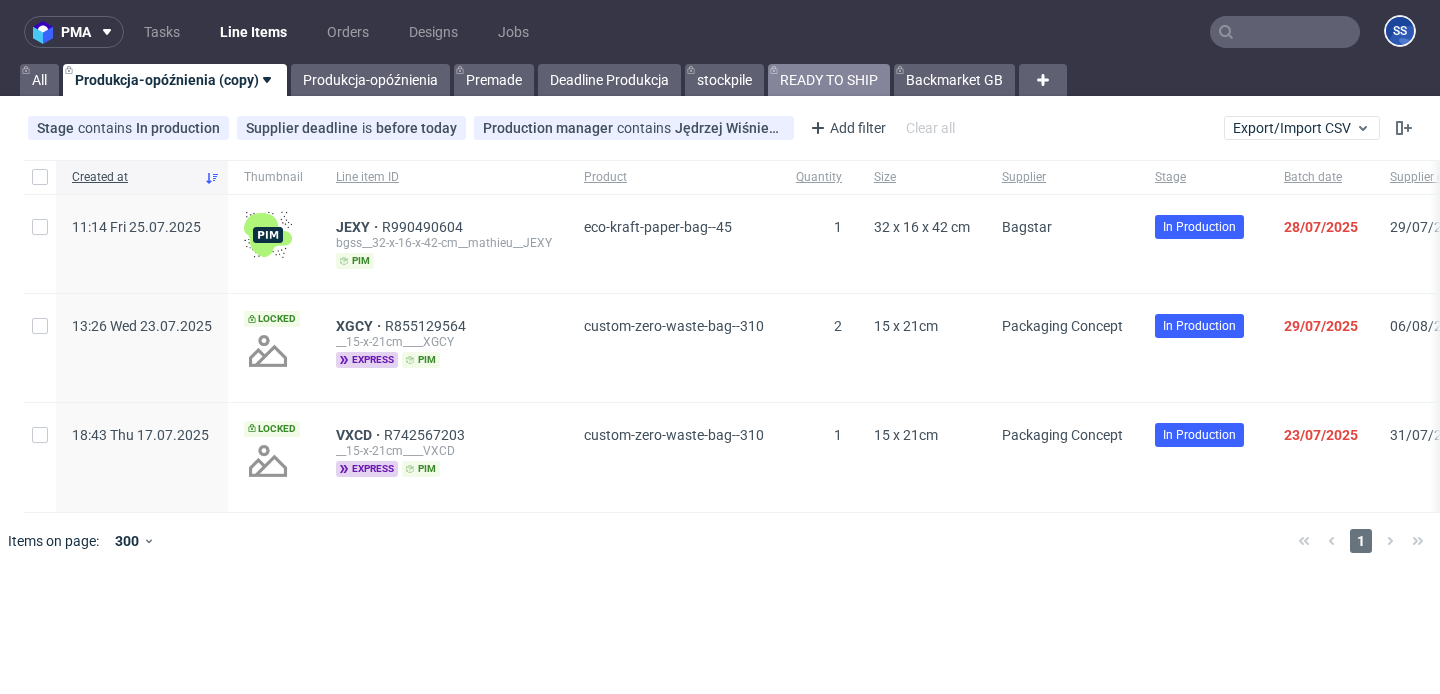 click on "READY TO SHIP" at bounding box center [829, 80] 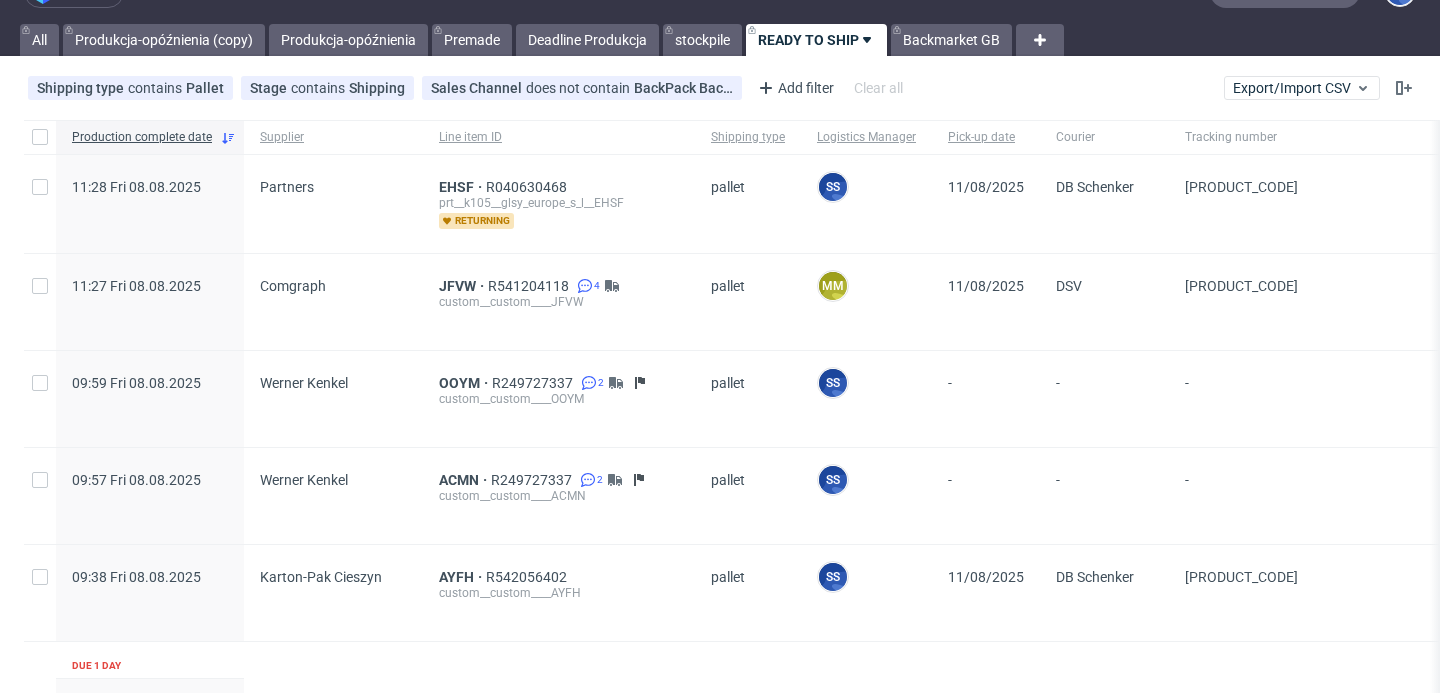 scroll, scrollTop: 0, scrollLeft: 0, axis: both 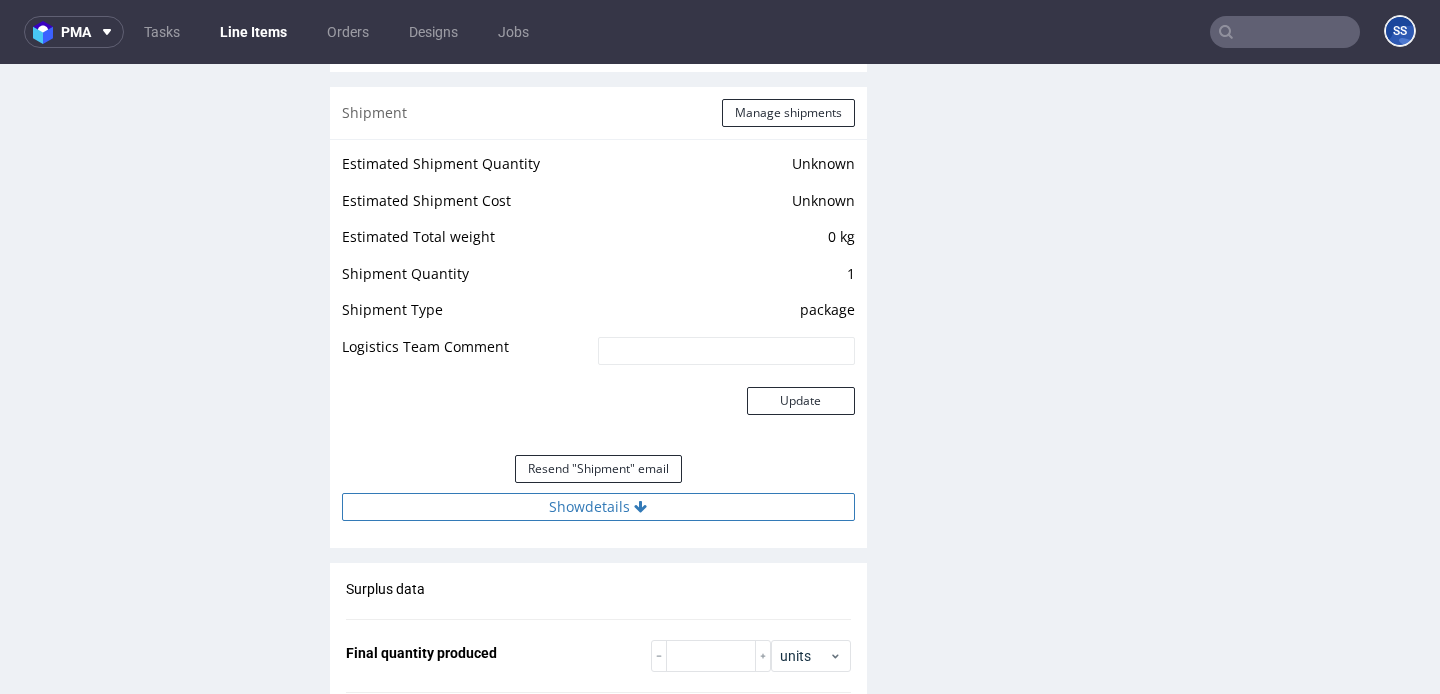 click on "Show  details" at bounding box center [598, 507] 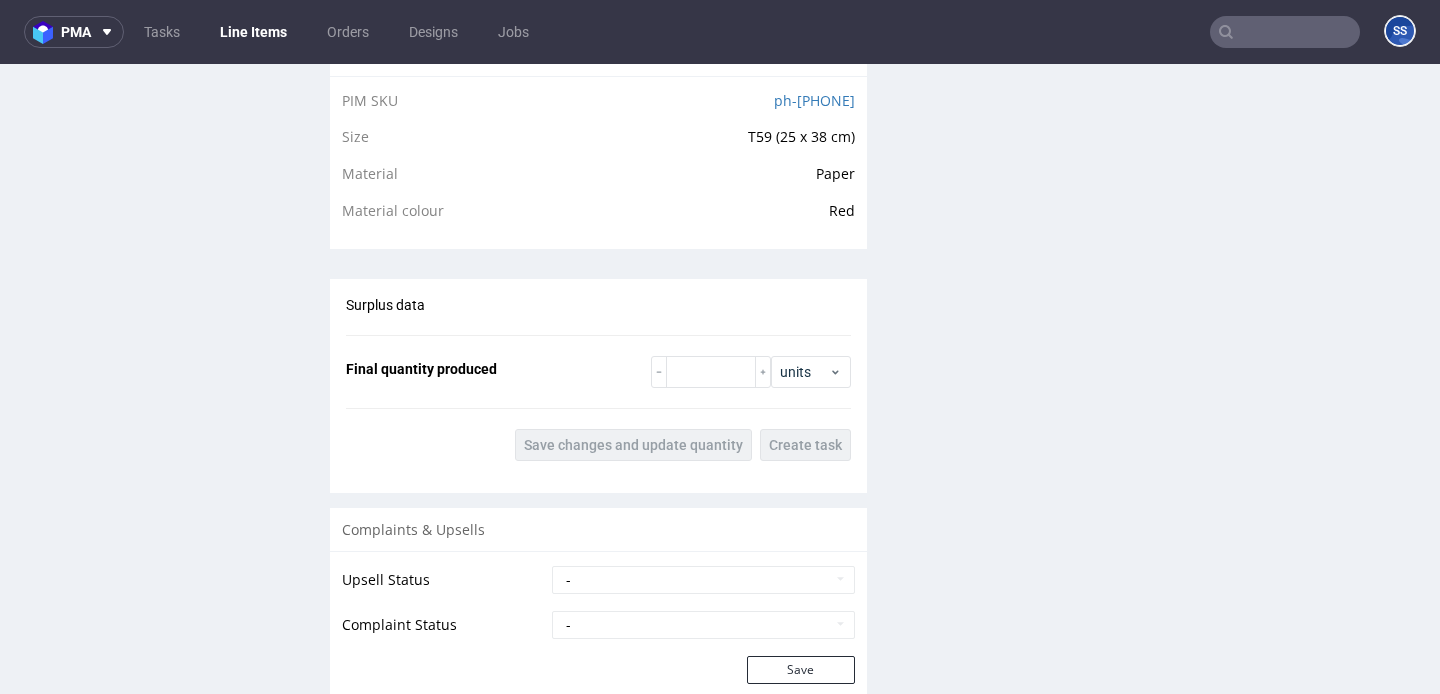 scroll, scrollTop: 1399, scrollLeft: 0, axis: vertical 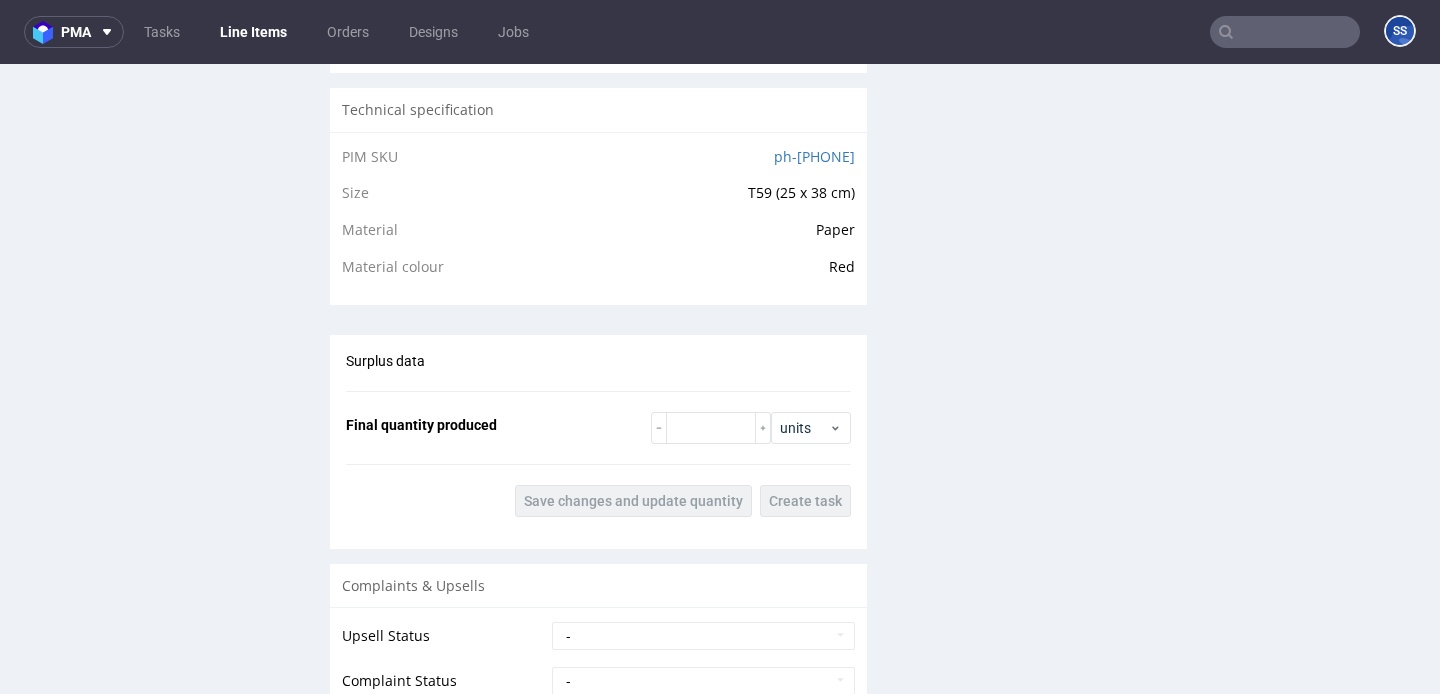 click on "Line Items" at bounding box center (253, 32) 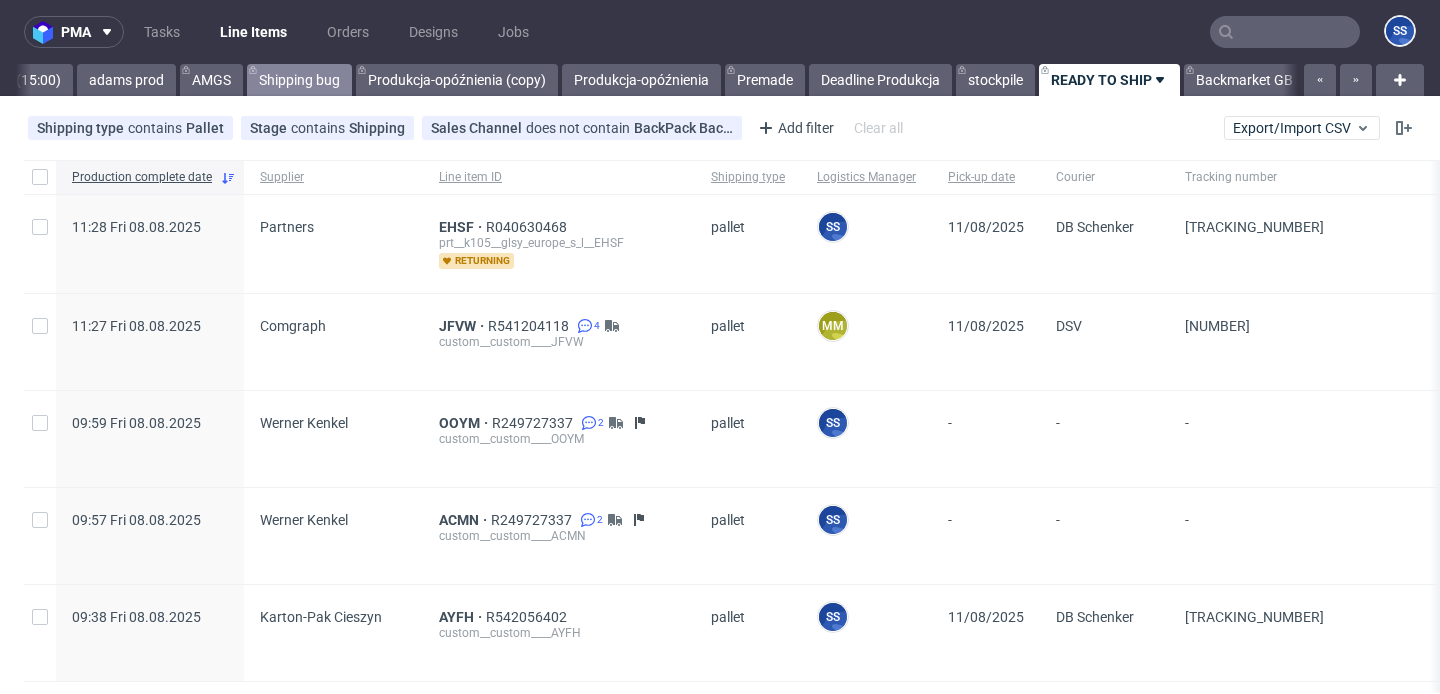 scroll, scrollTop: 0, scrollLeft: 1389, axis: horizontal 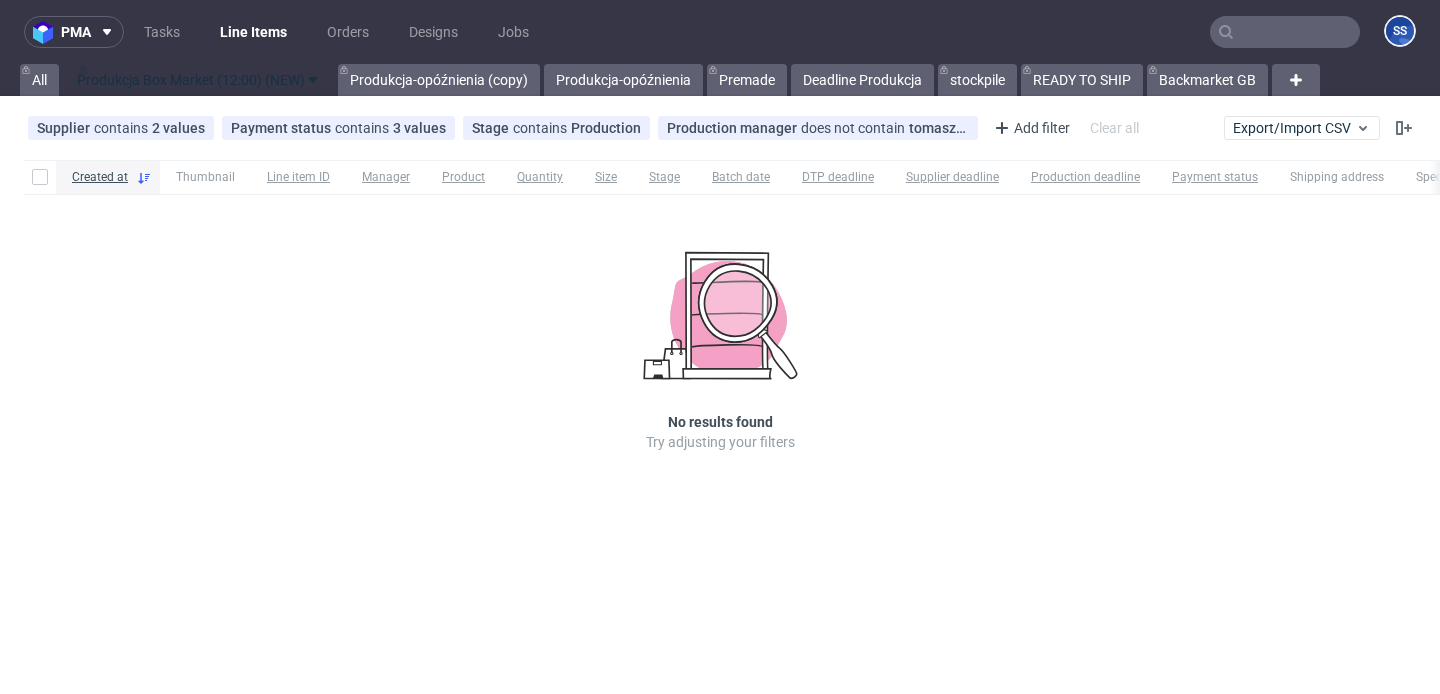 drag, startPoint x: 1120, startPoint y: 82, endPoint x: 182, endPoint y: 100, distance: 938.17267 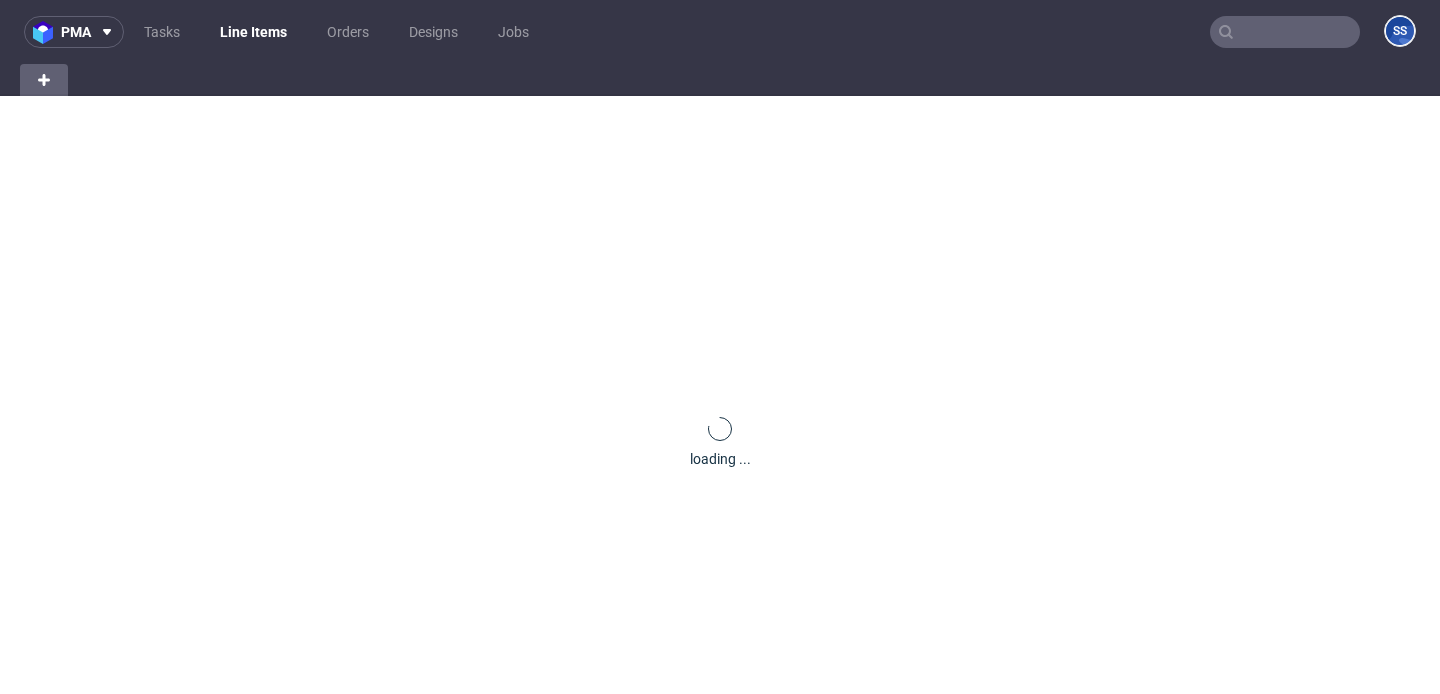 scroll, scrollTop: 0, scrollLeft: 0, axis: both 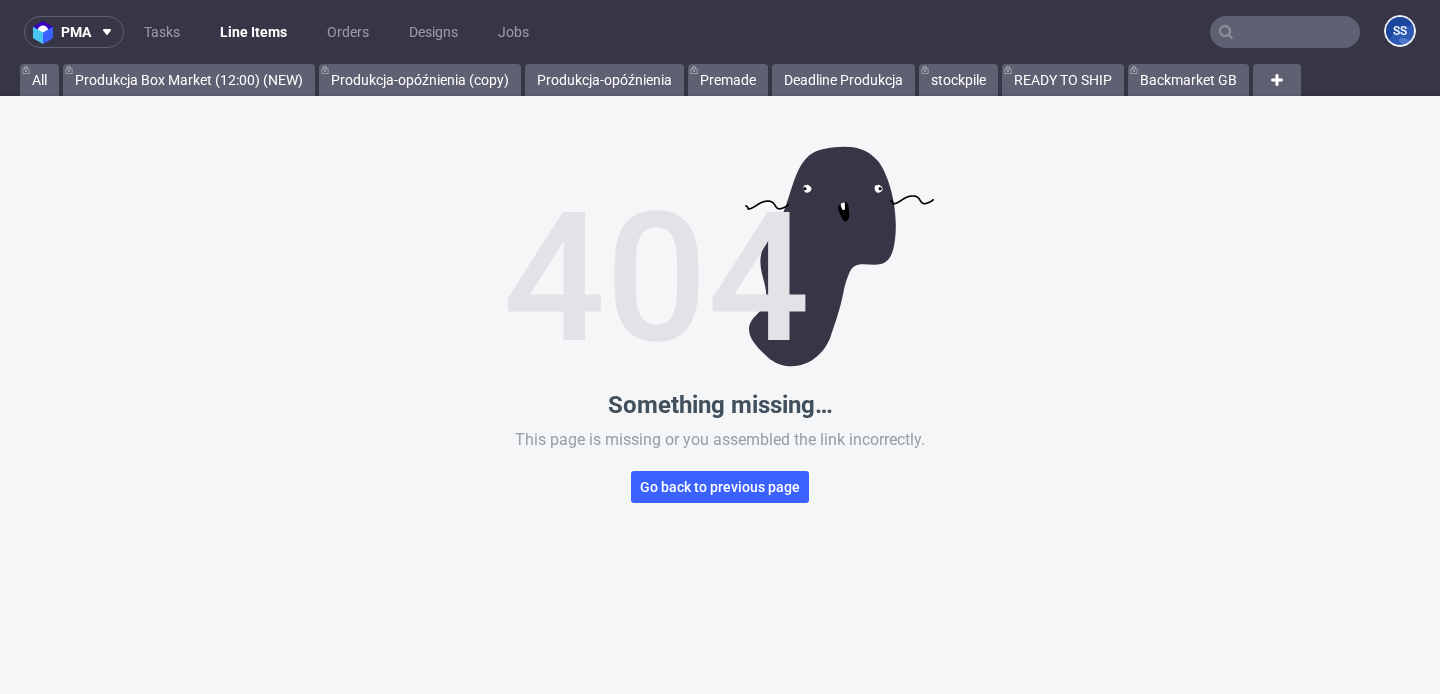 click at bounding box center (720, 256) 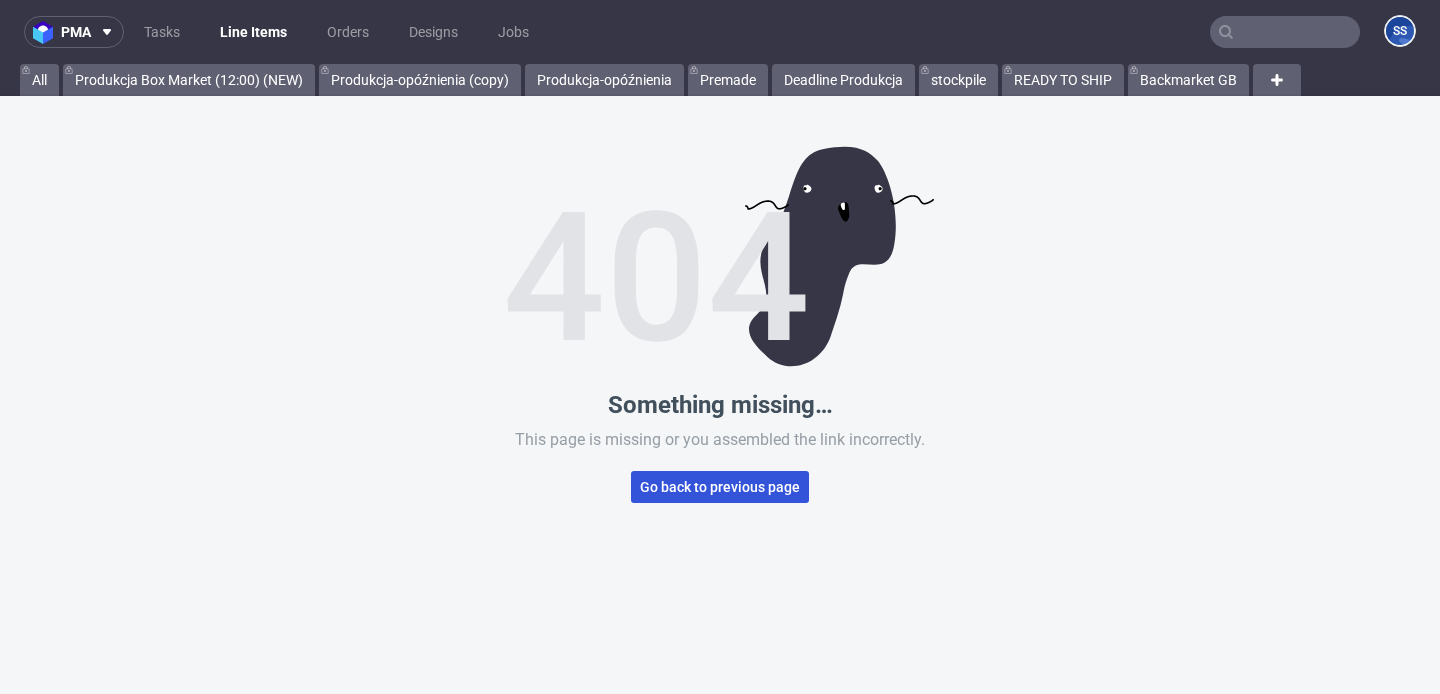 click on "Go back to previous page" at bounding box center [720, 487] 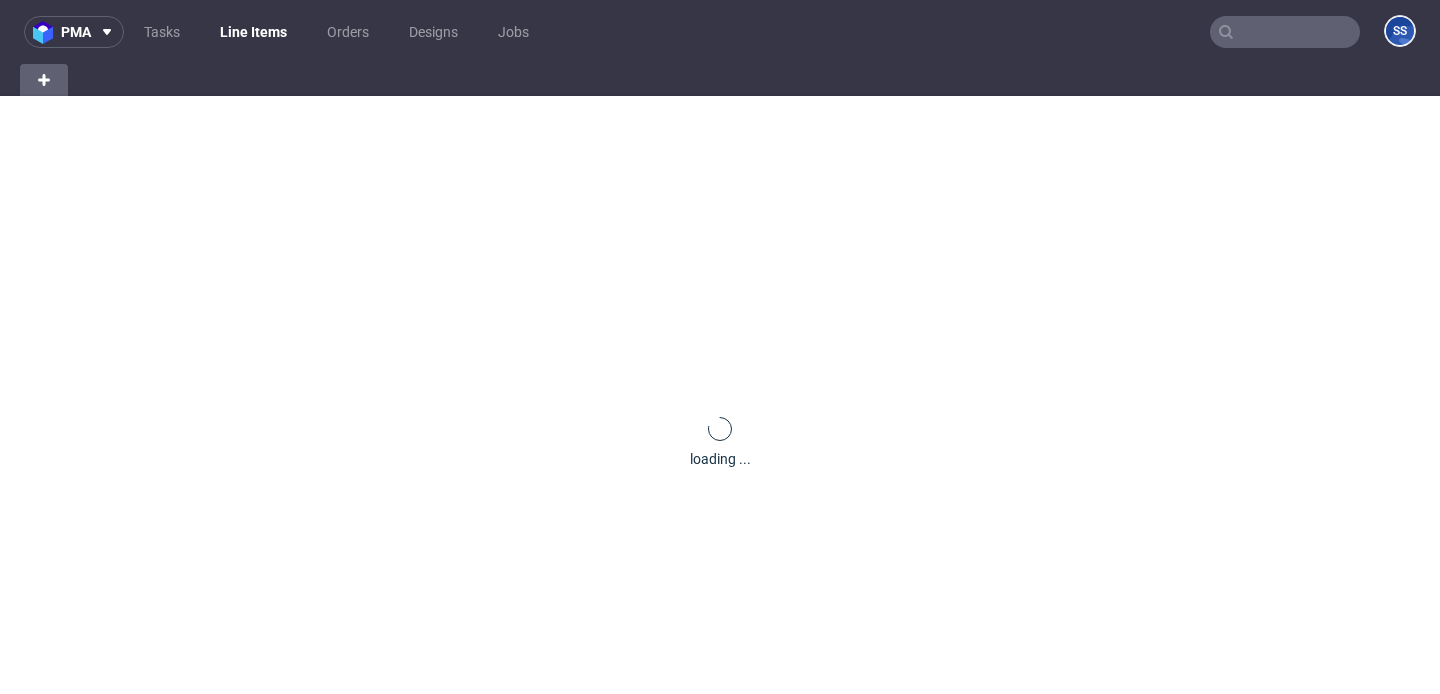 scroll, scrollTop: 0, scrollLeft: 0, axis: both 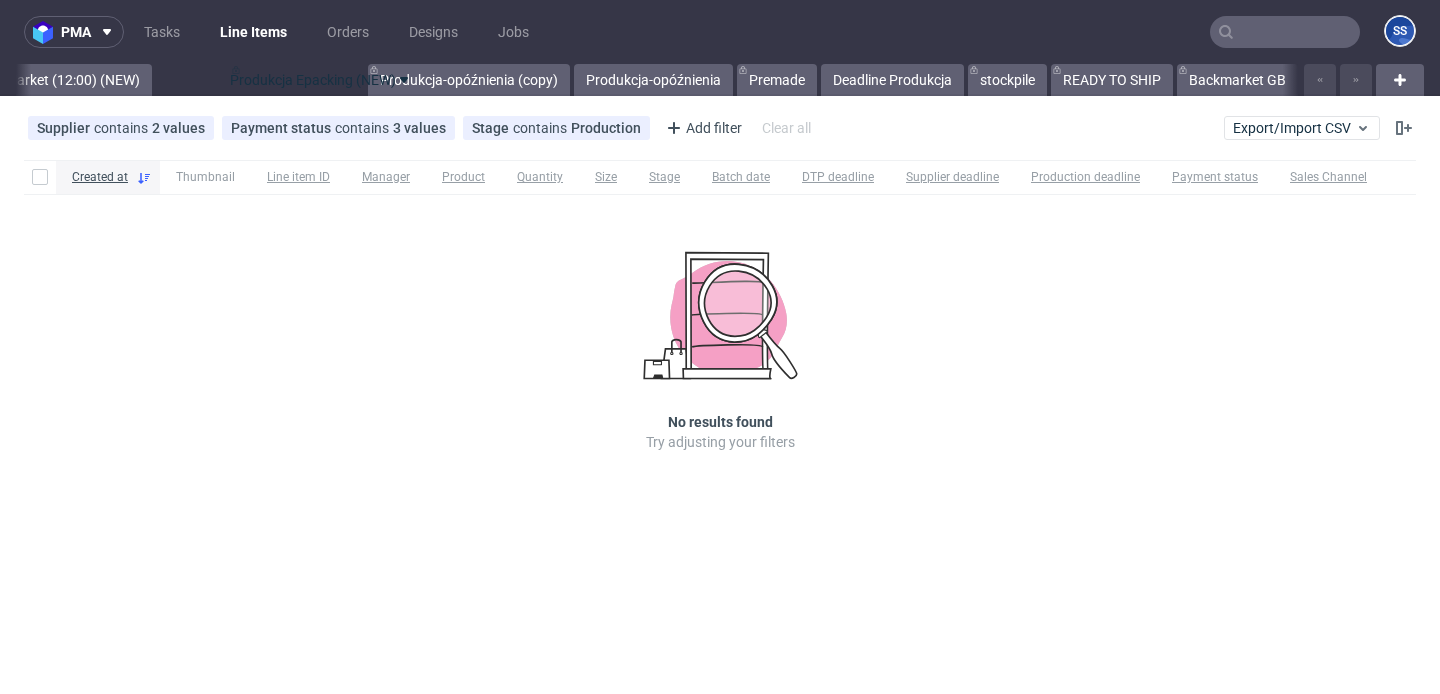 drag, startPoint x: 1138, startPoint y: 81, endPoint x: 277, endPoint y: 80, distance: 861.0006 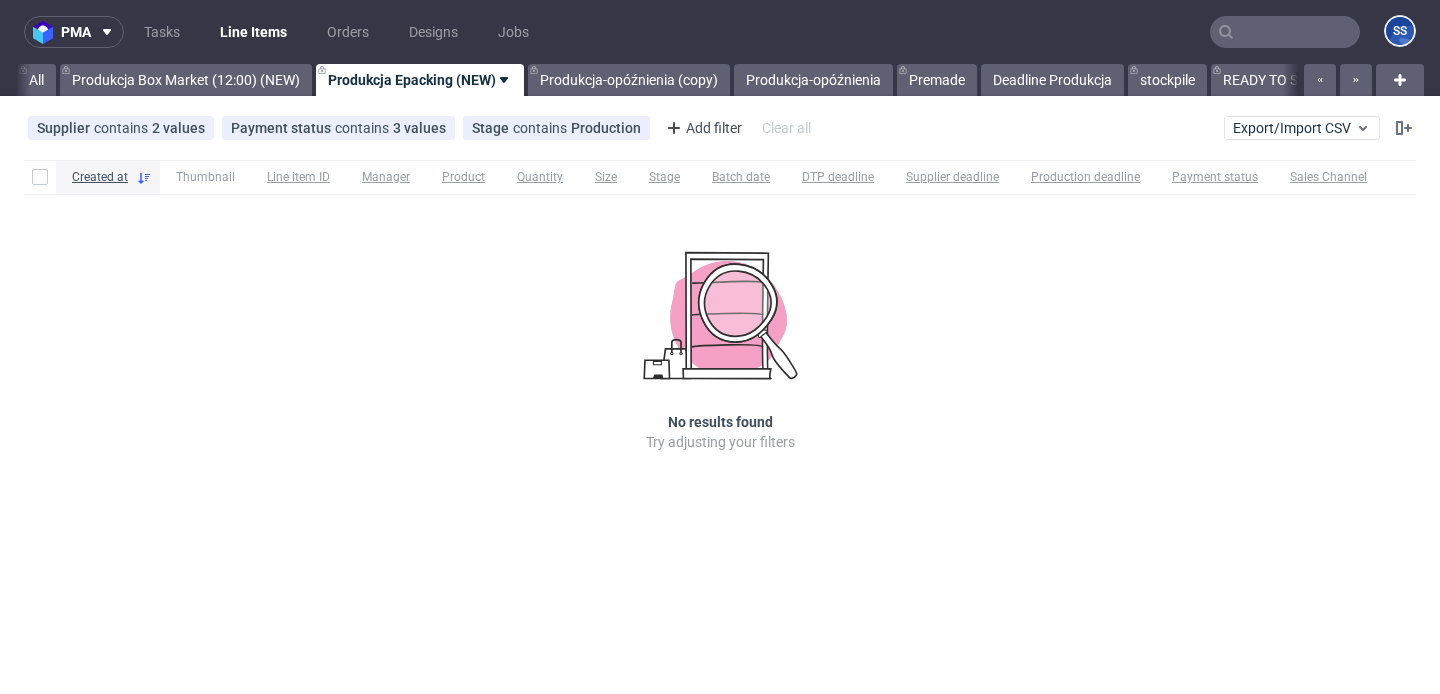 scroll, scrollTop: 0, scrollLeft: 0, axis: both 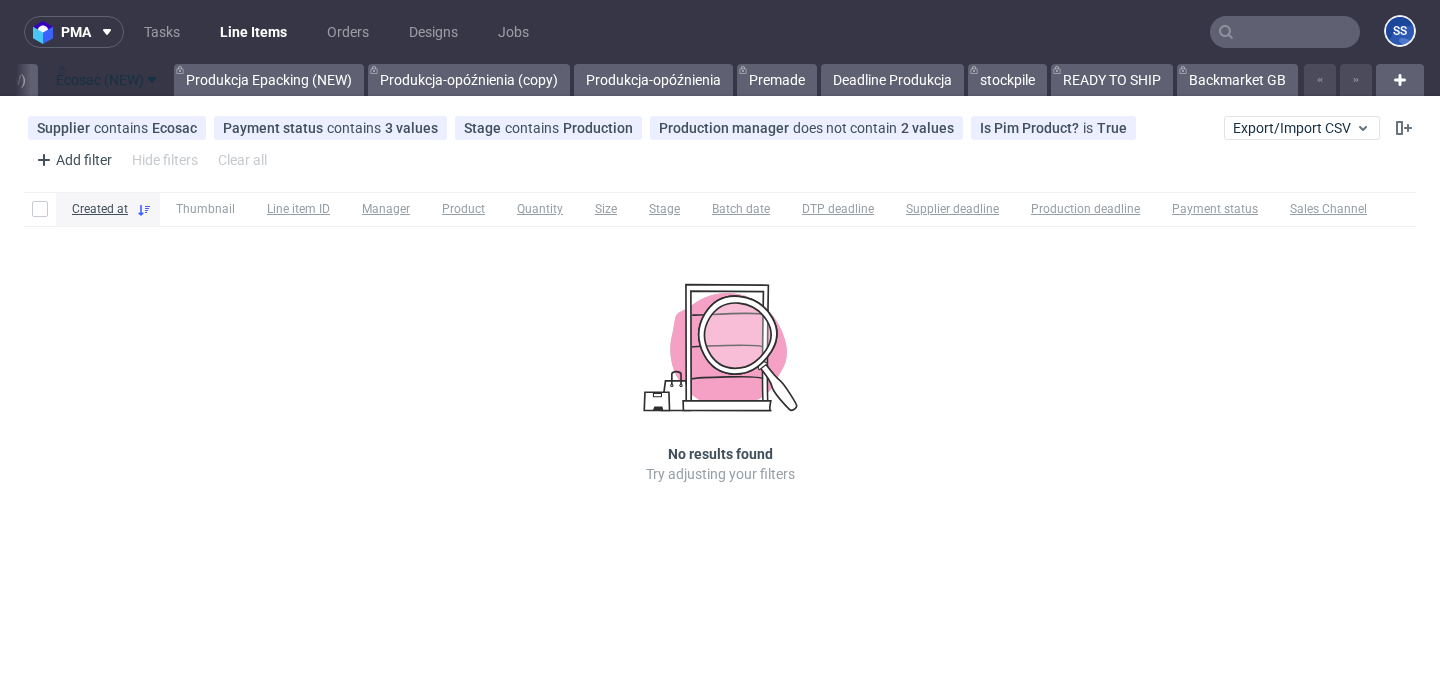 drag, startPoint x: 1220, startPoint y: 75, endPoint x: 96, endPoint y: 91, distance: 1124.1139 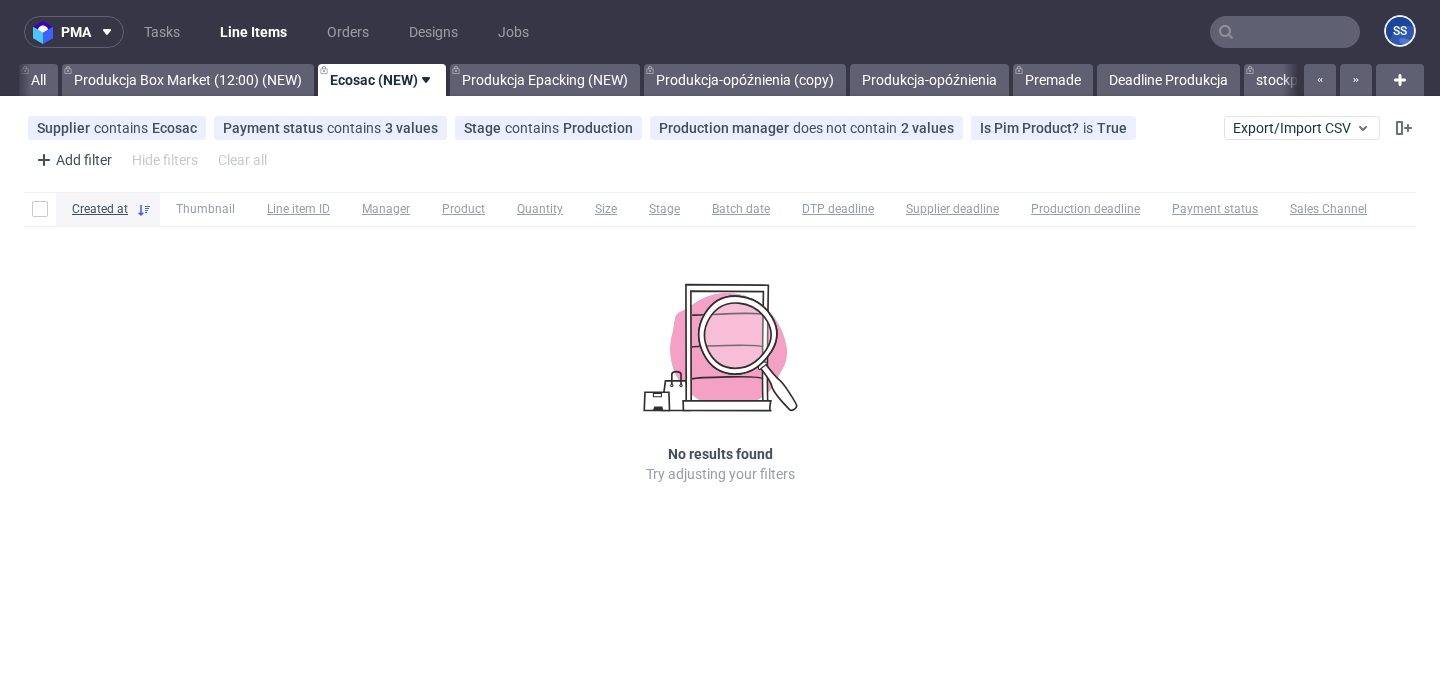 scroll, scrollTop: 0, scrollLeft: 0, axis: both 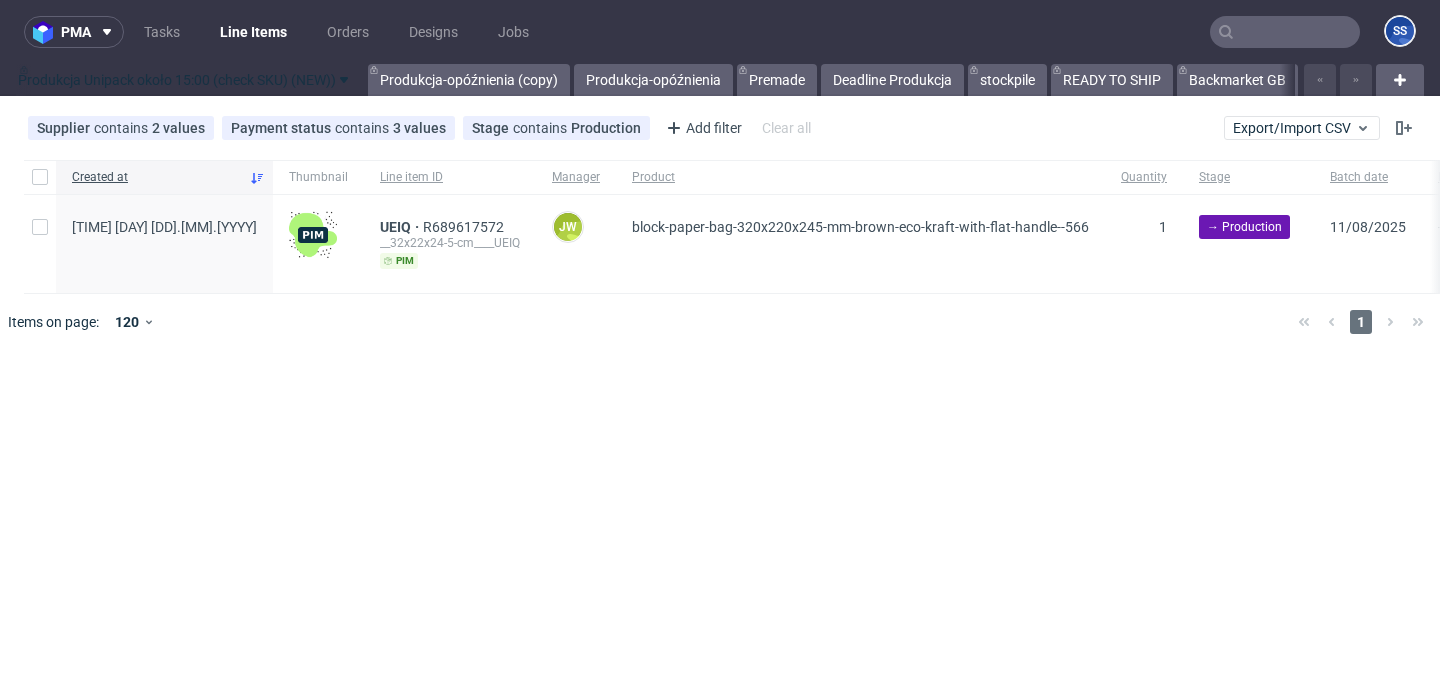 drag, startPoint x: 1045, startPoint y: 77, endPoint x: 117, endPoint y: 84, distance: 928.0264 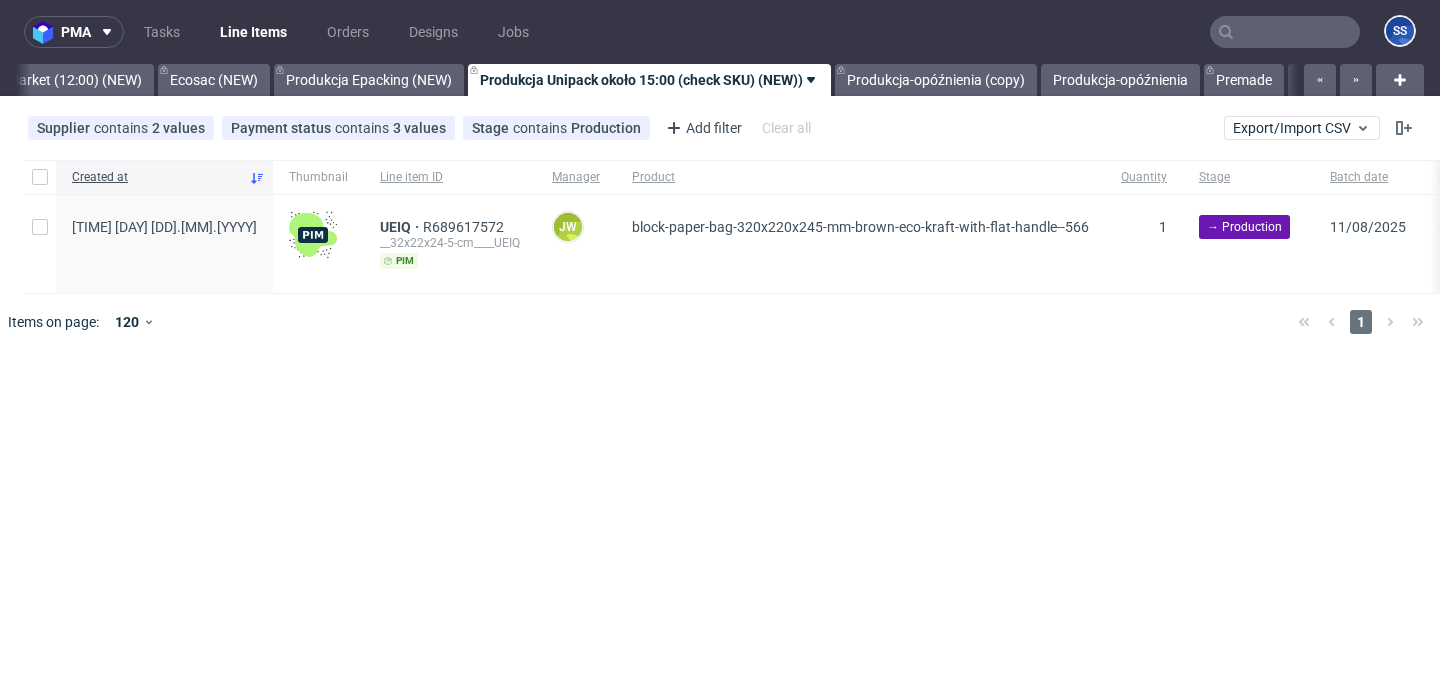 scroll, scrollTop: 0, scrollLeft: 157, axis: horizontal 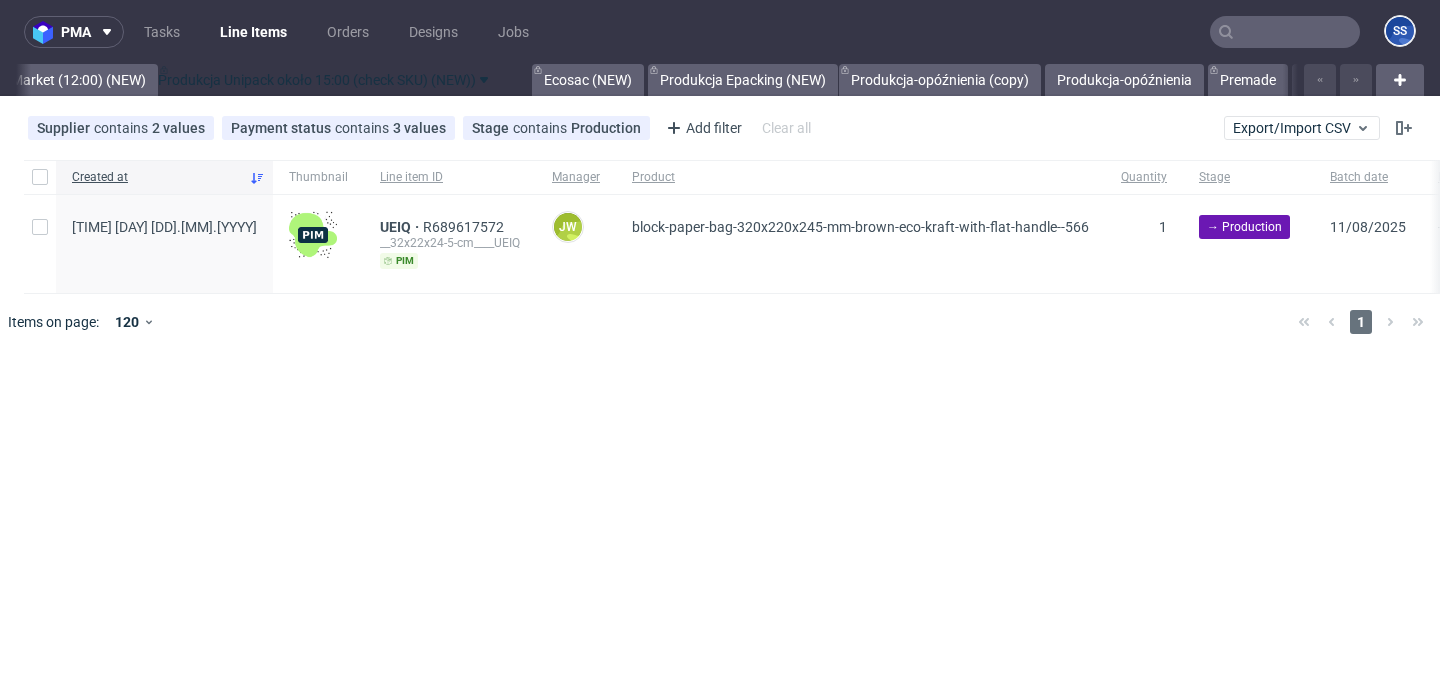 drag, startPoint x: 516, startPoint y: 83, endPoint x: 194, endPoint y: 77, distance: 322.0559 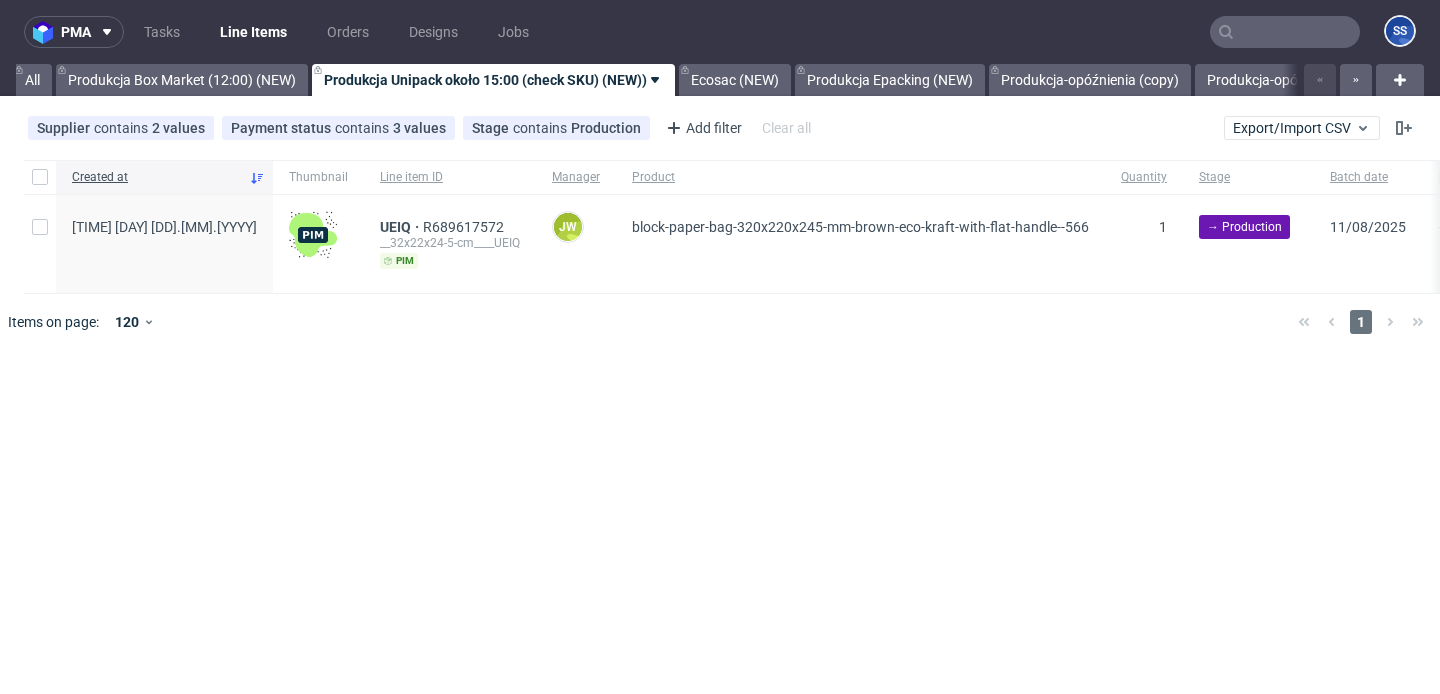 scroll, scrollTop: 0, scrollLeft: 0, axis: both 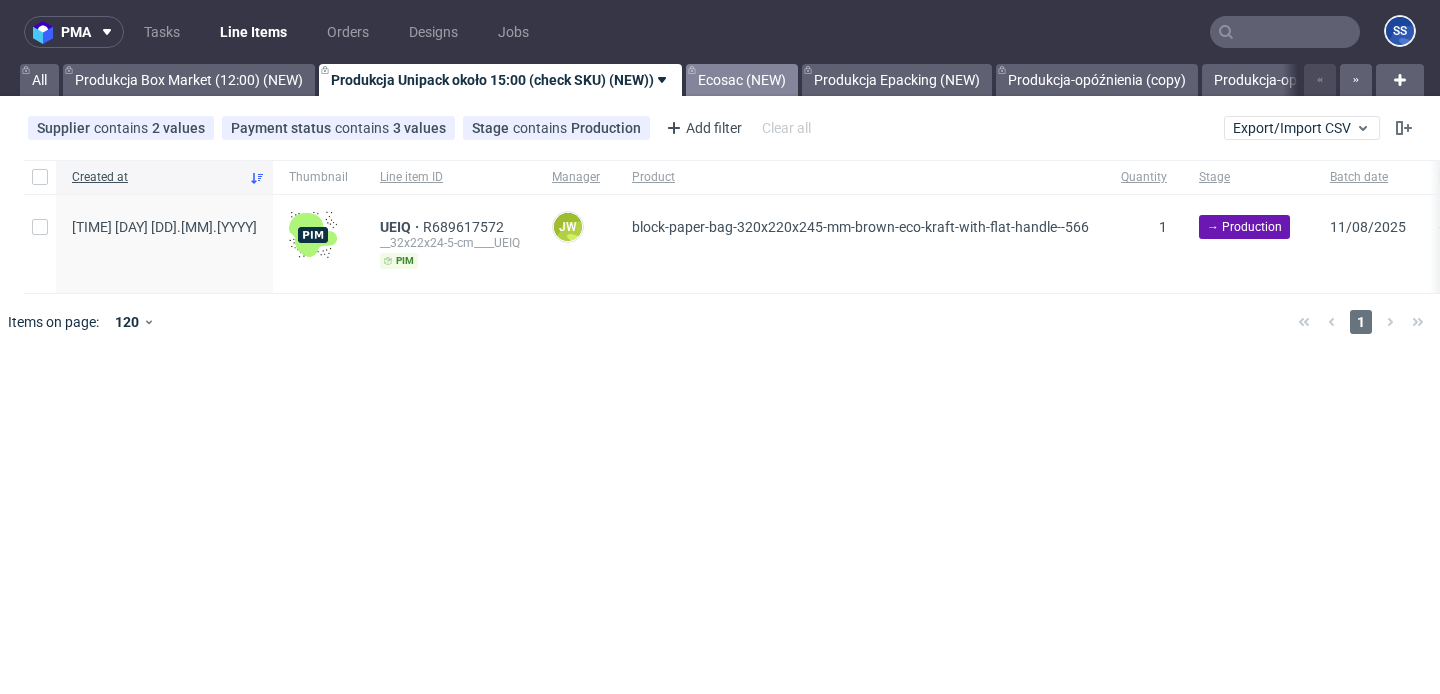 click on "Ecosac (NEW)" at bounding box center (742, 80) 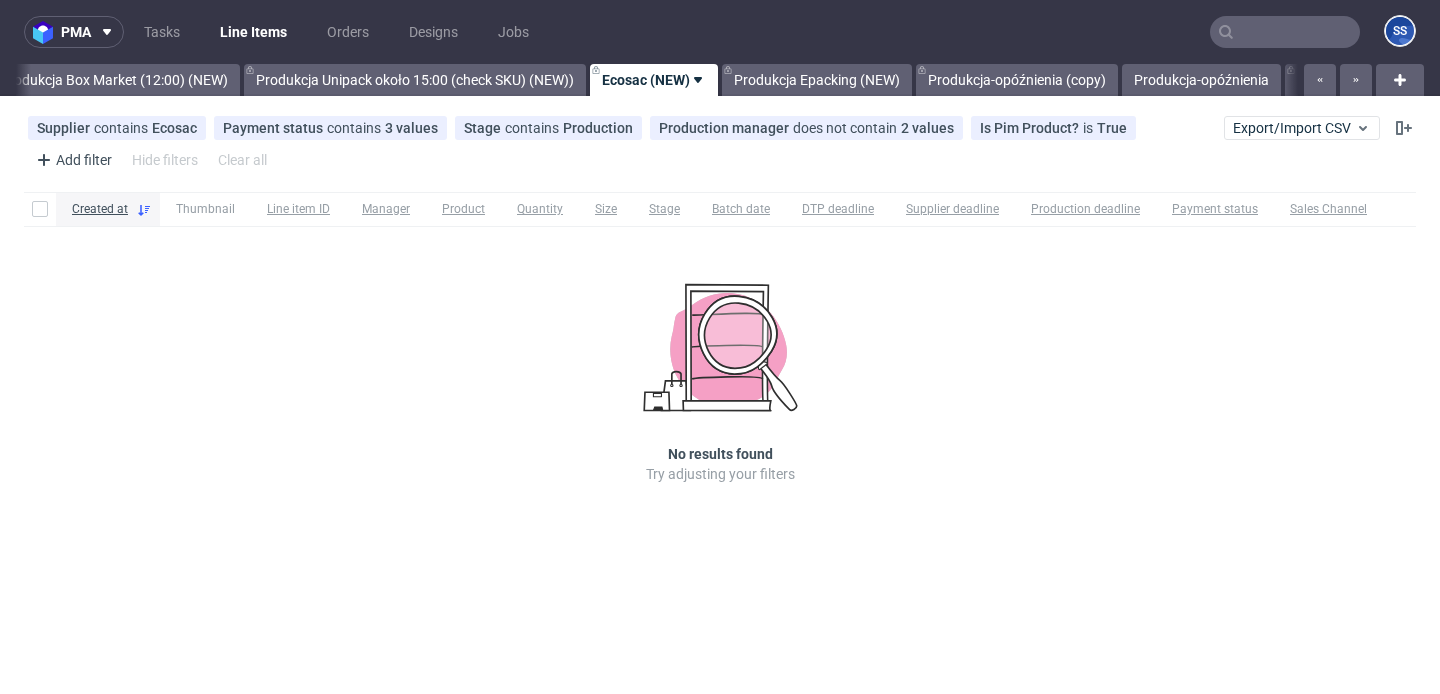 click 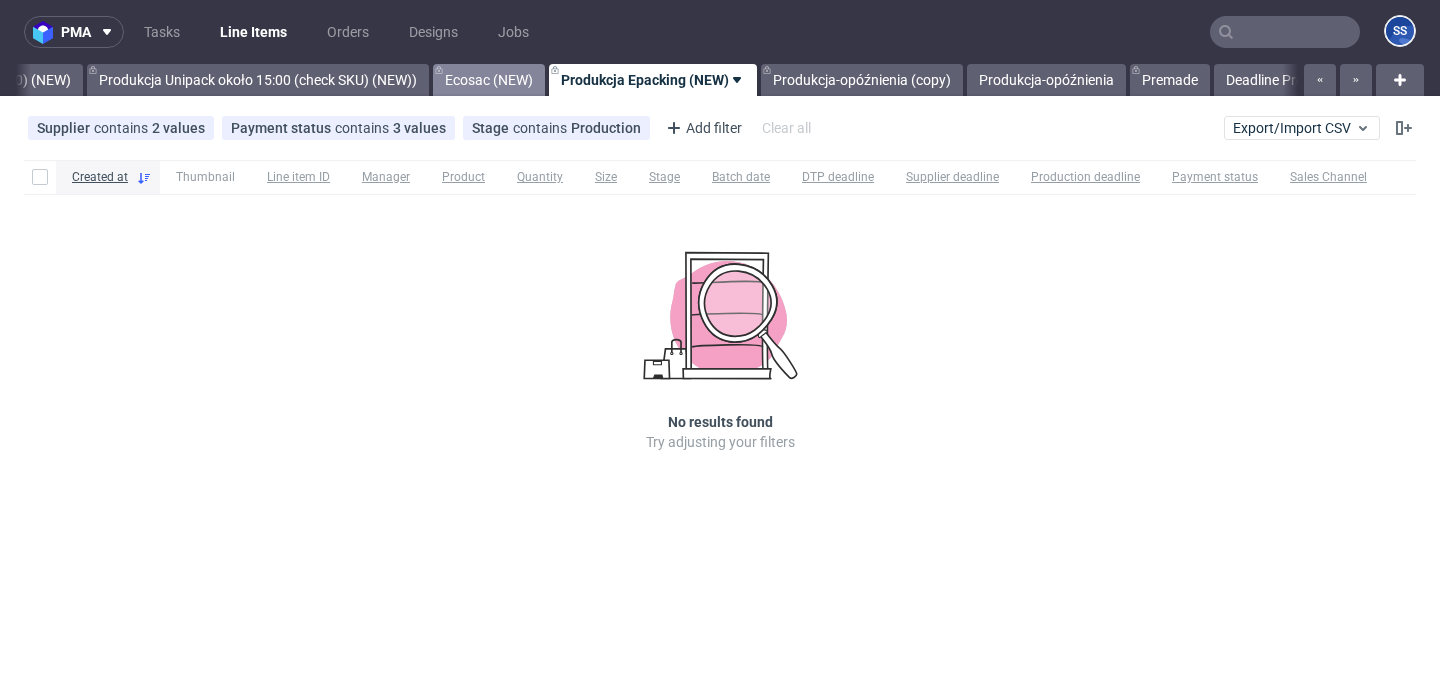 scroll, scrollTop: 0, scrollLeft: 232, axis: horizontal 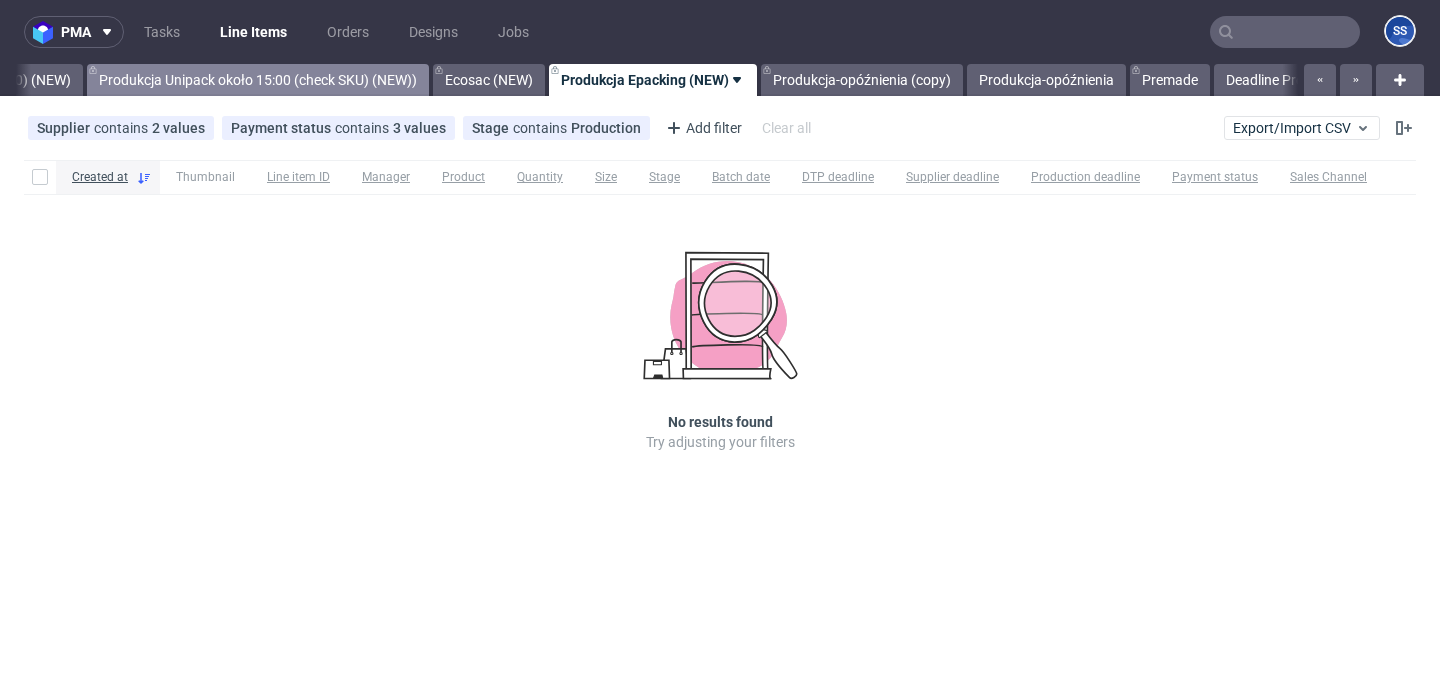 click on "Produkcja Unipack około 15:00 (check SKU) (NEW))" at bounding box center (258, 80) 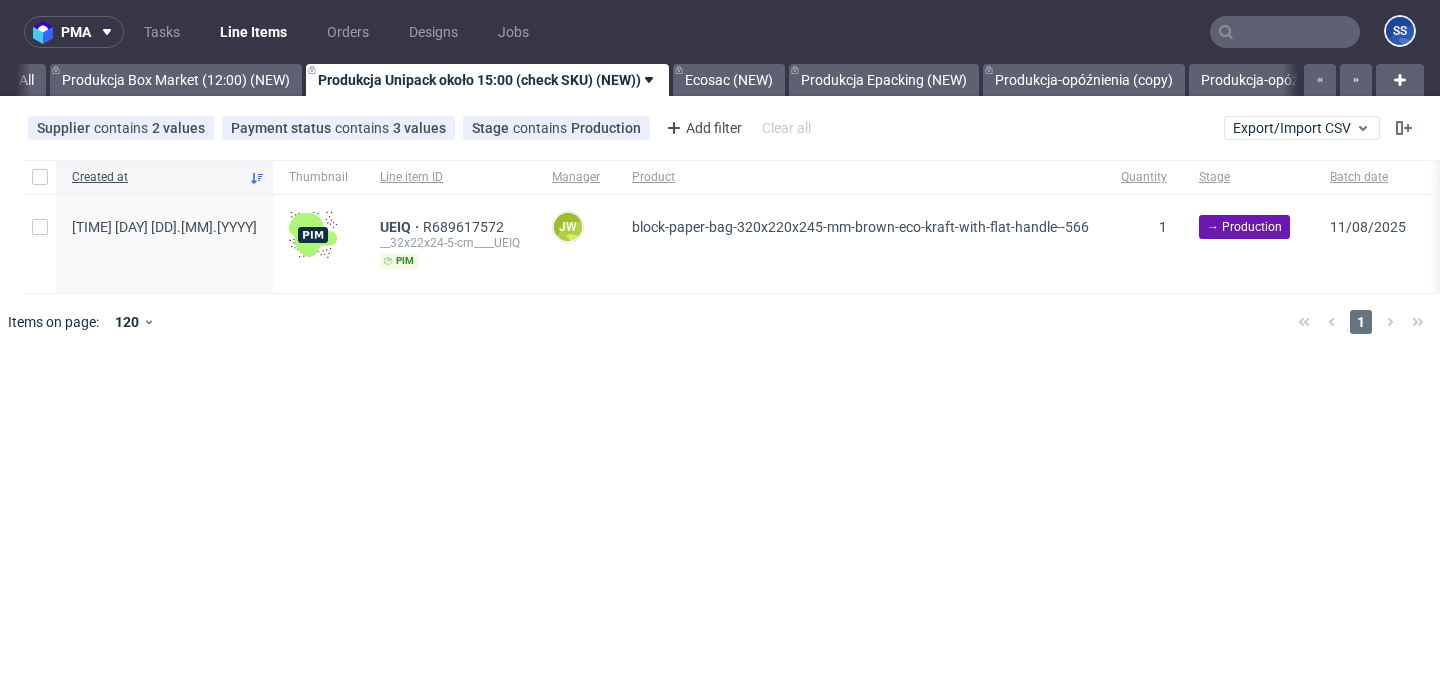 scroll, scrollTop: 0, scrollLeft: 0, axis: both 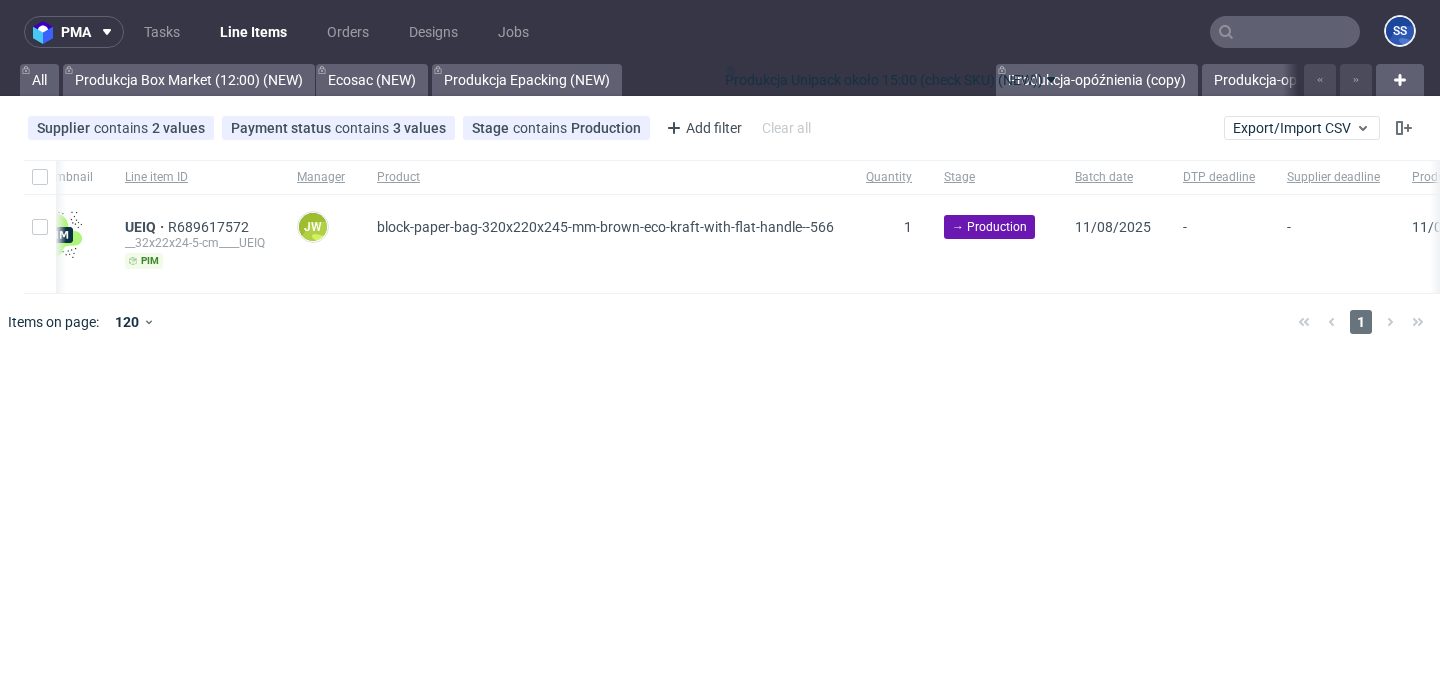 drag, startPoint x: 532, startPoint y: 81, endPoint x: 950, endPoint y: 84, distance: 418.01077 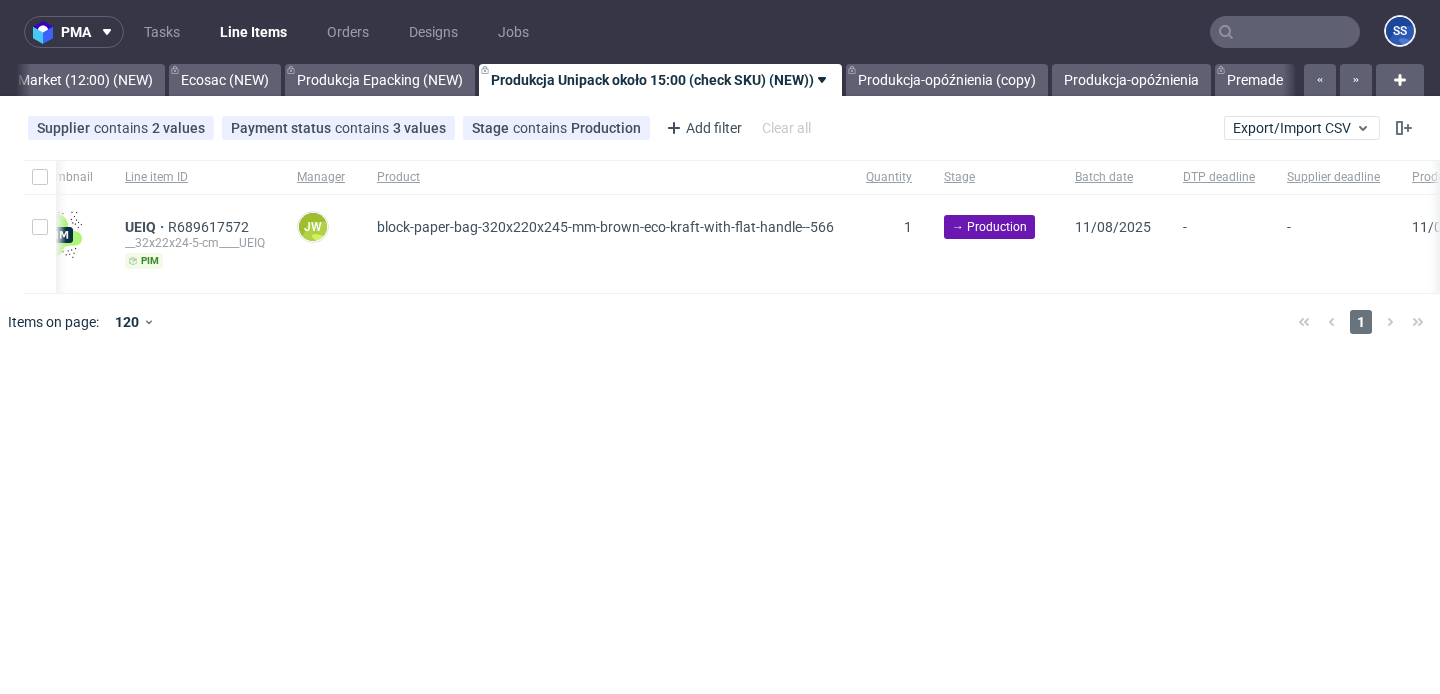 scroll, scrollTop: 0, scrollLeft: 157, axis: horizontal 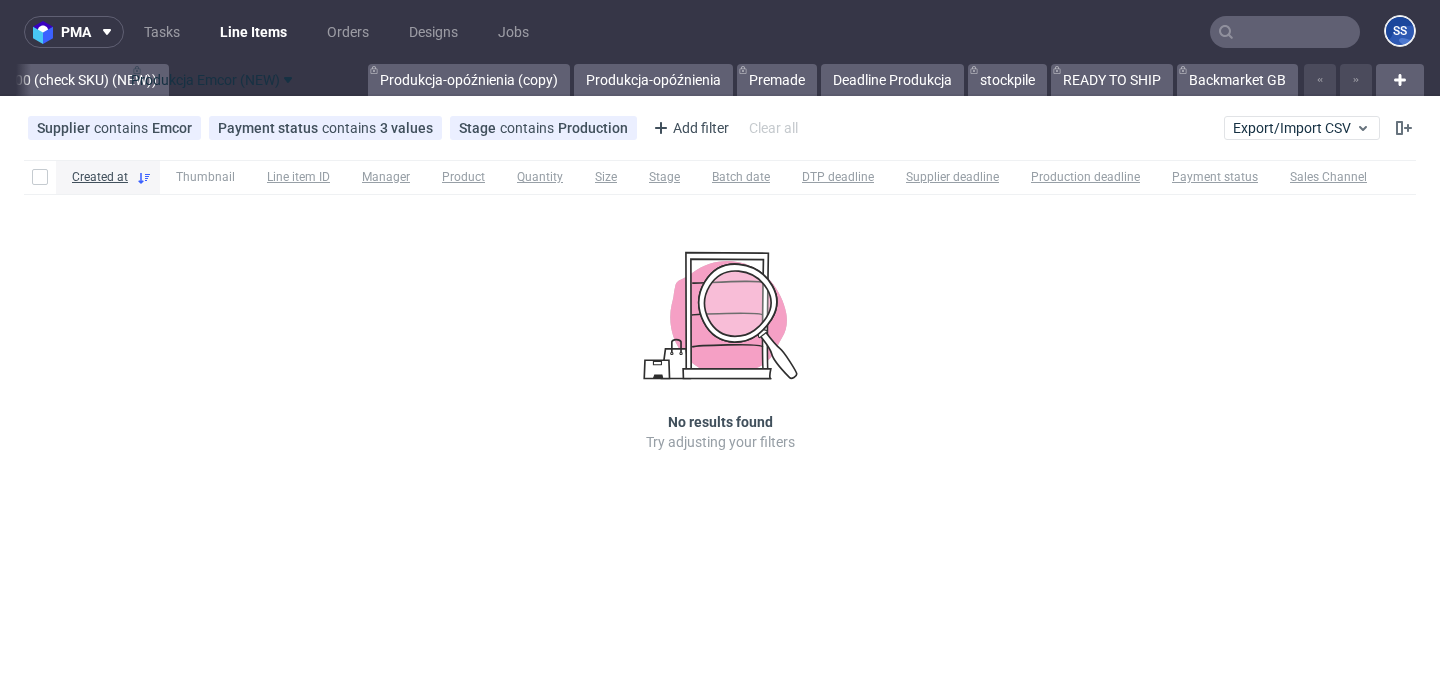 drag, startPoint x: 1170, startPoint y: 72, endPoint x: 222, endPoint y: 81, distance: 948.0427 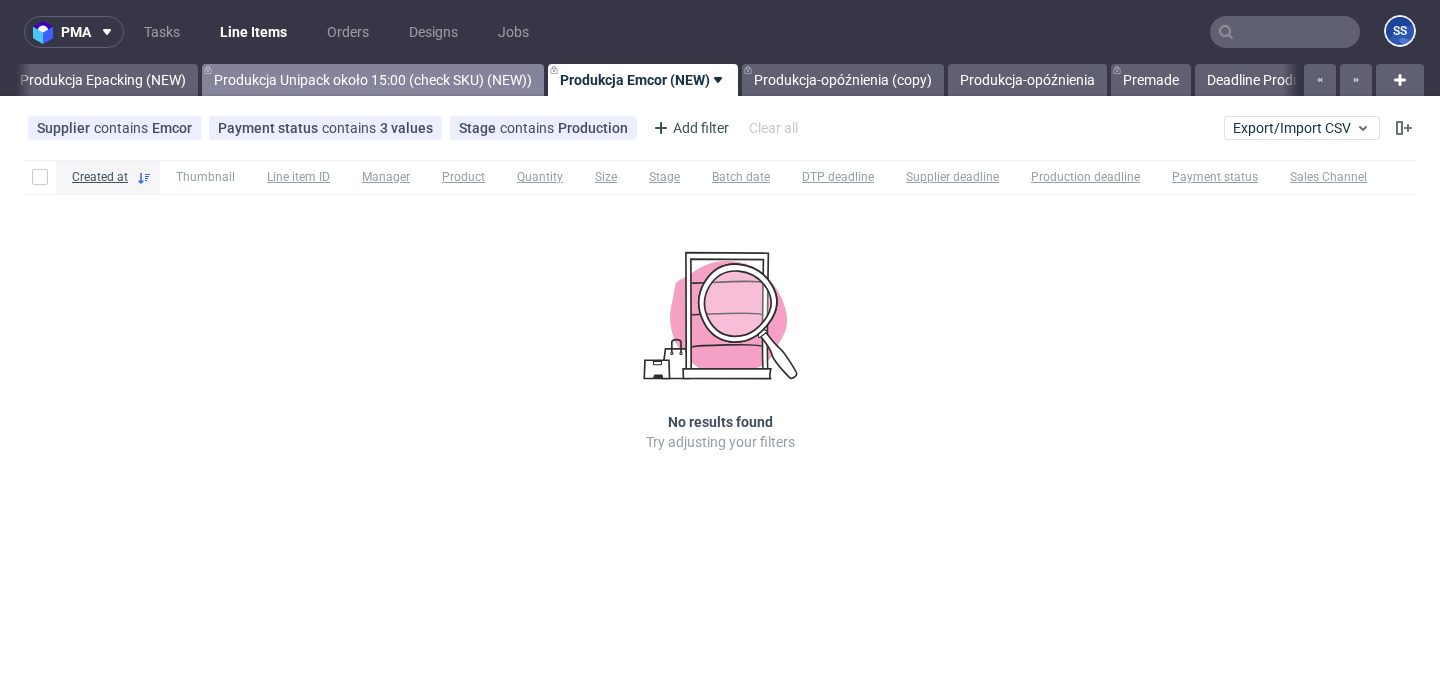 scroll, scrollTop: 0, scrollLeft: 418, axis: horizontal 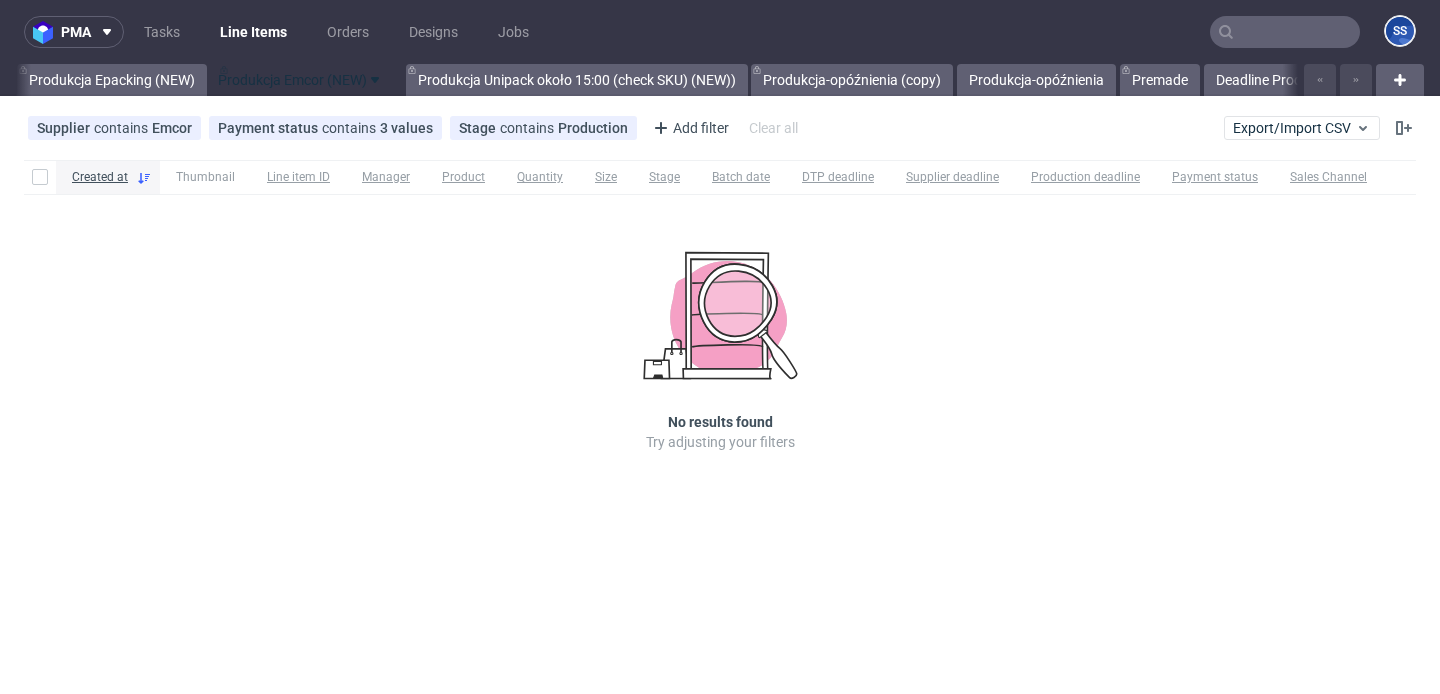 drag, startPoint x: 607, startPoint y: 69, endPoint x: 252, endPoint y: 67, distance: 355.00565 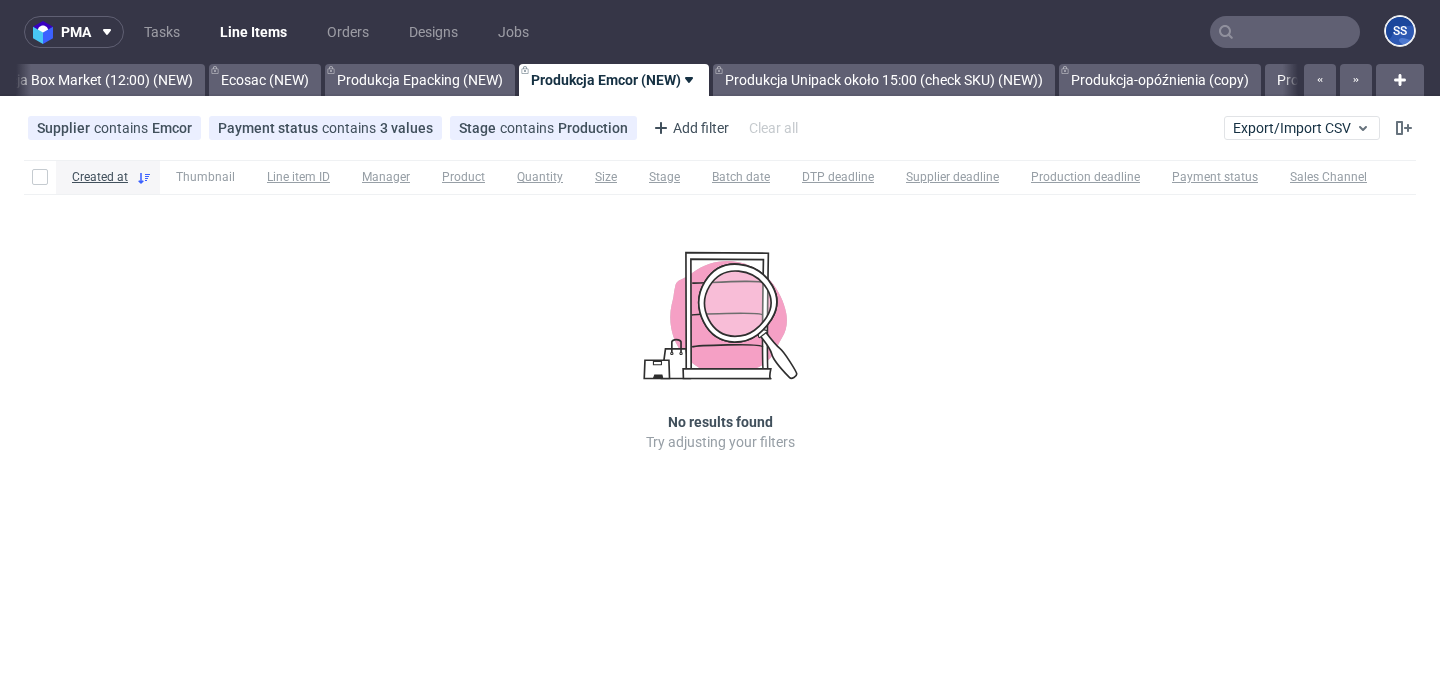 scroll, scrollTop: 0, scrollLeft: 69, axis: horizontal 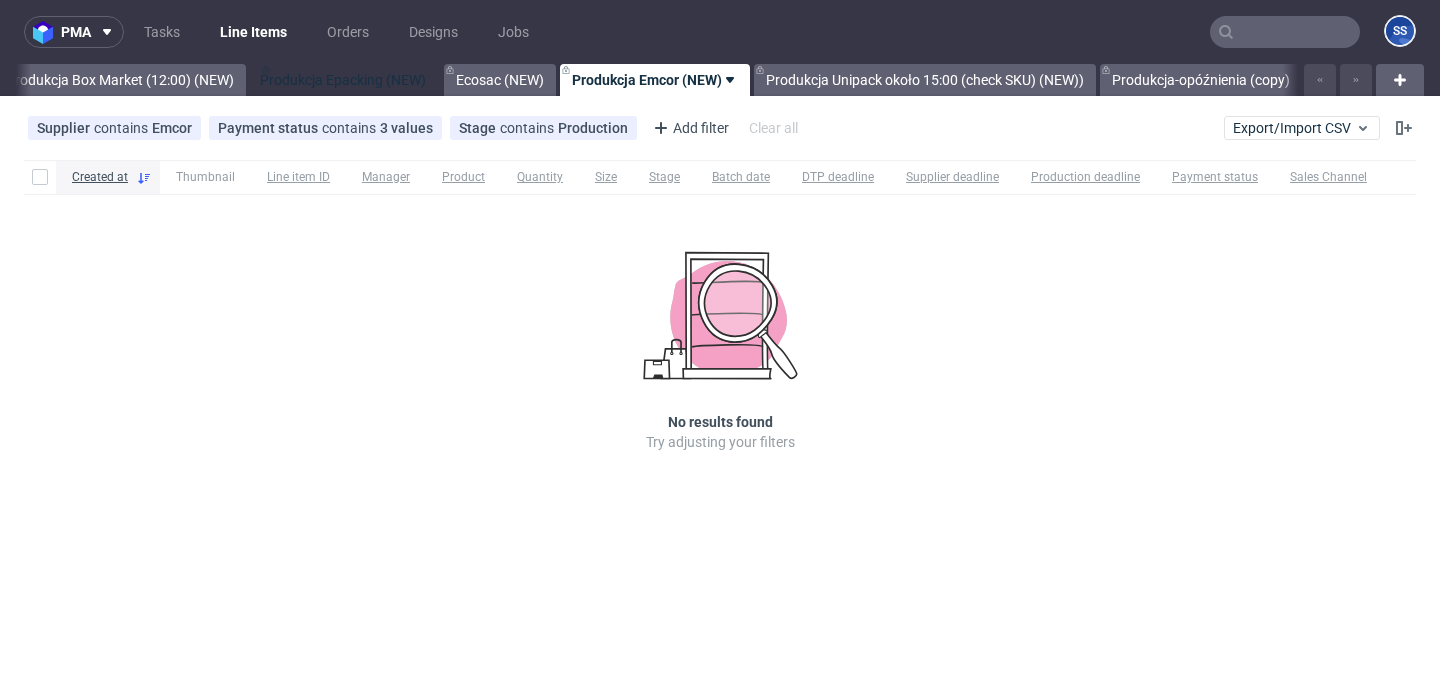 drag, startPoint x: 465, startPoint y: 89, endPoint x: 330, endPoint y: 104, distance: 135.83078 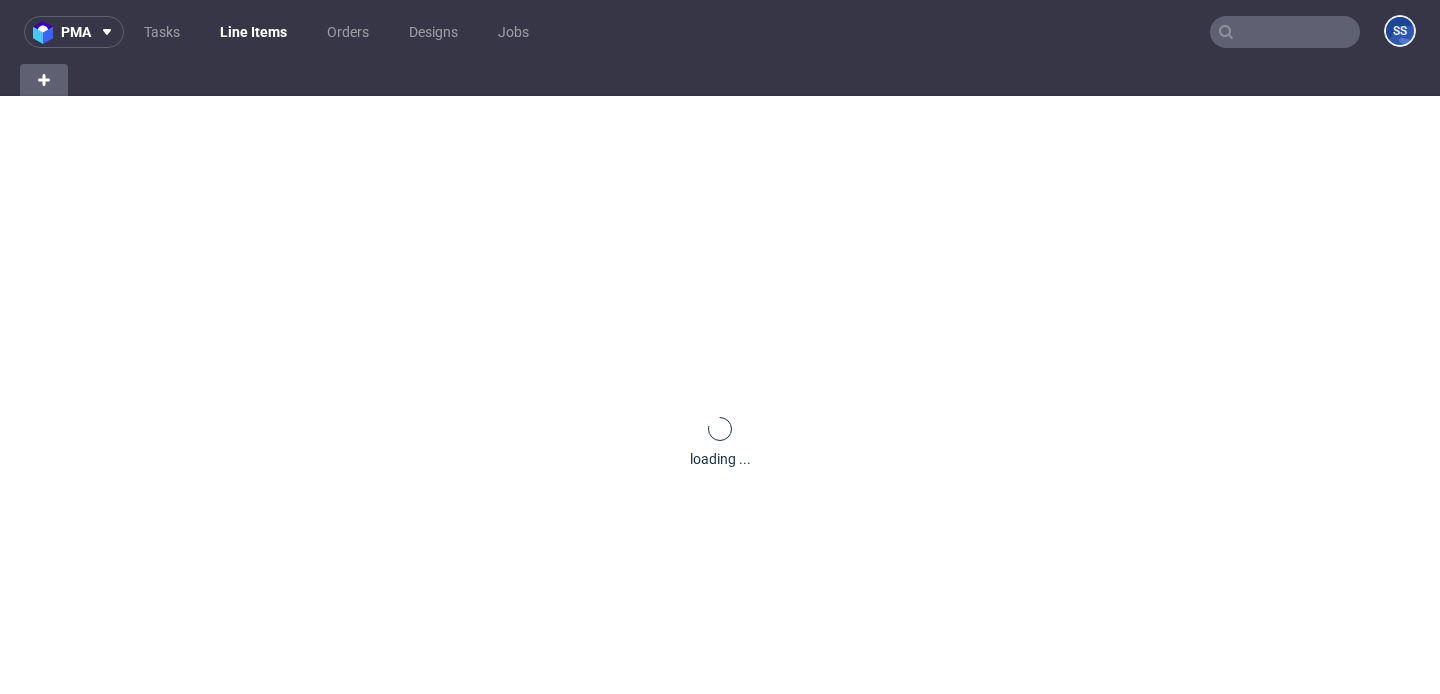 scroll, scrollTop: 0, scrollLeft: 0, axis: both 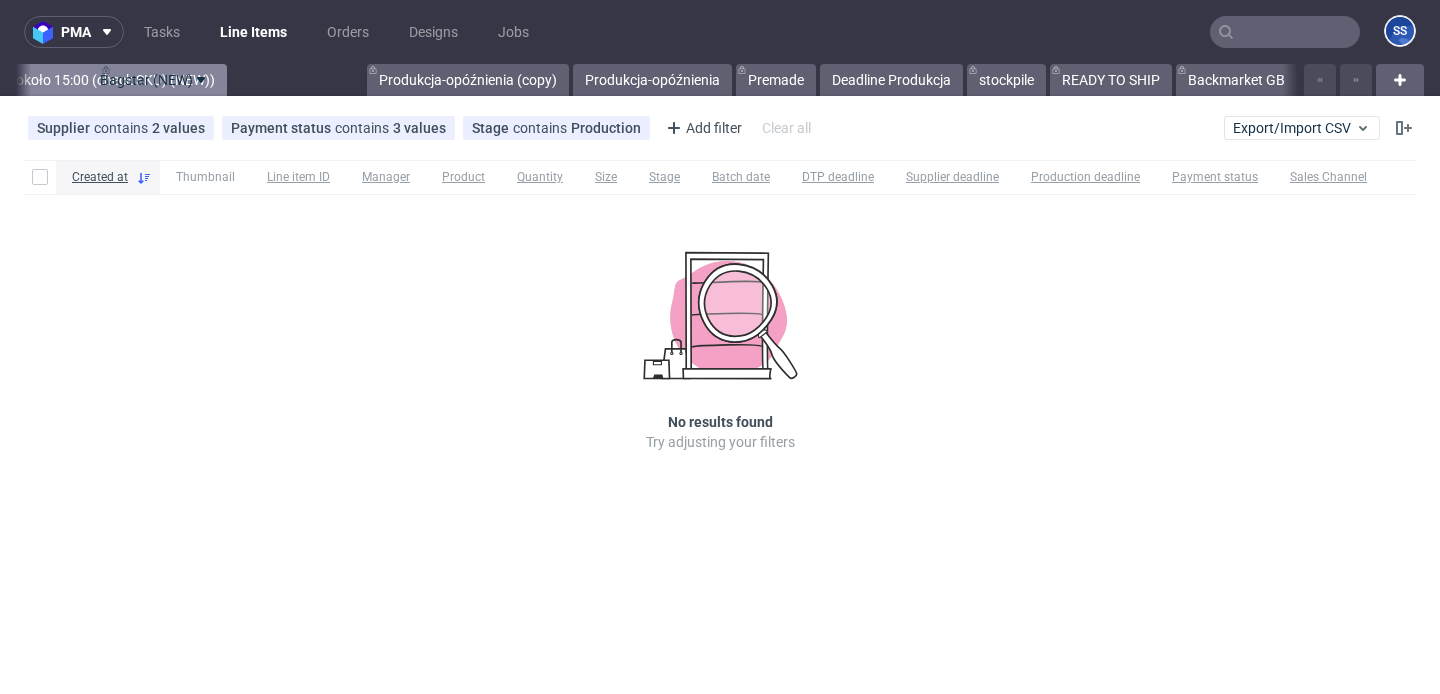 drag, startPoint x: 1227, startPoint y: 81, endPoint x: 152, endPoint y: 80, distance: 1075.0005 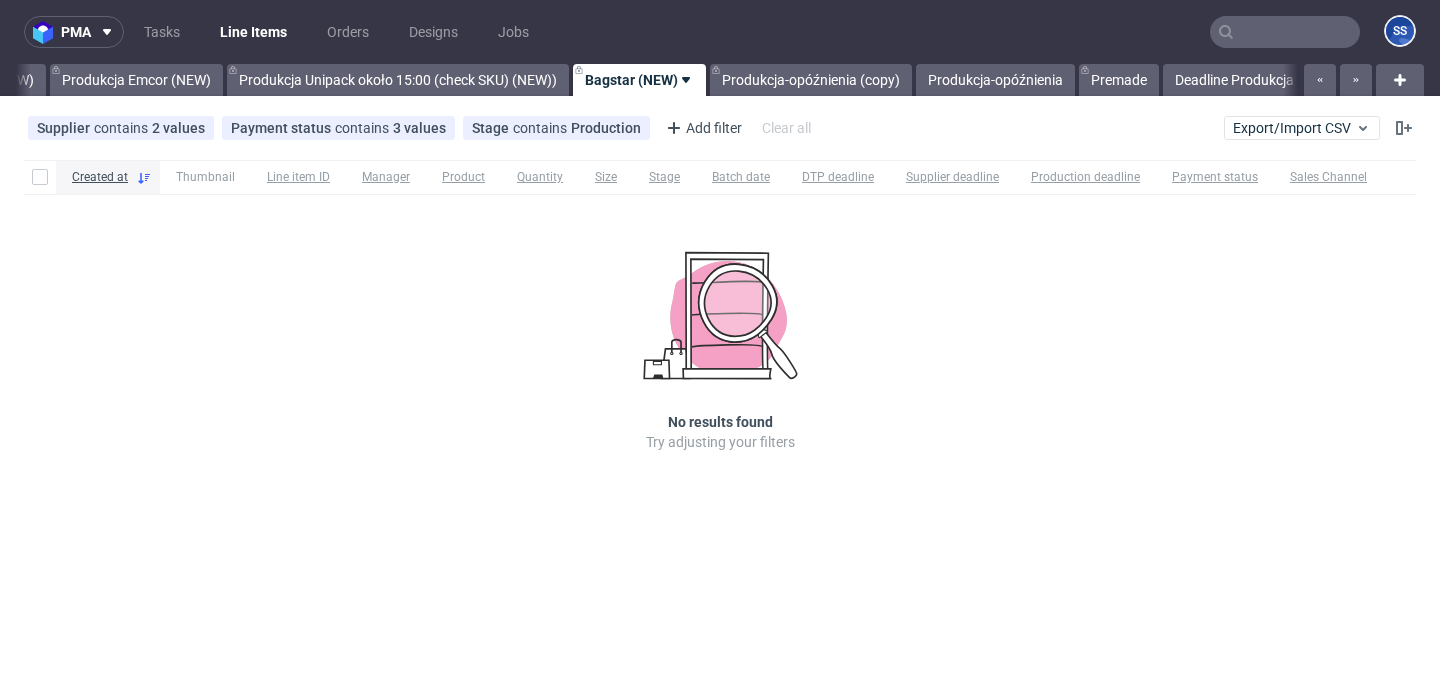 scroll, scrollTop: 0, scrollLeft: 566, axis: horizontal 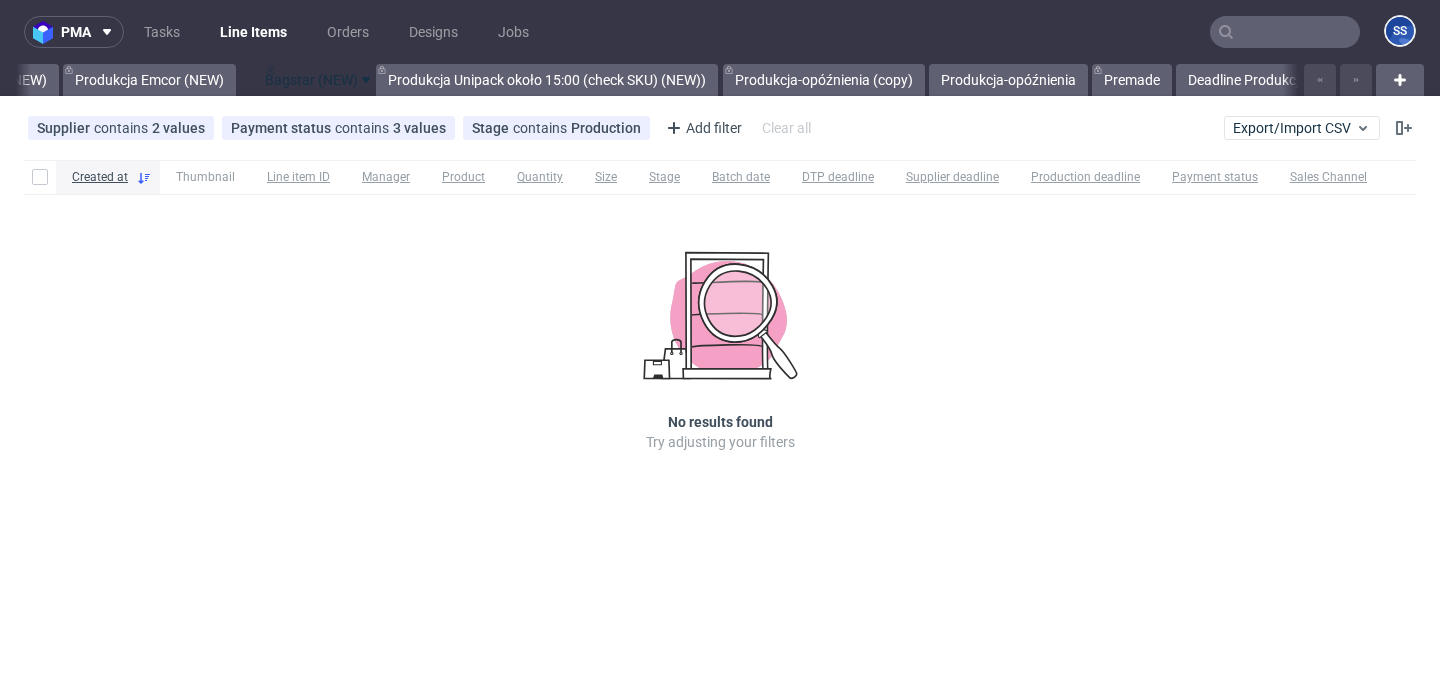 drag, startPoint x: 635, startPoint y: 86, endPoint x: 298, endPoint y: 84, distance: 337.00592 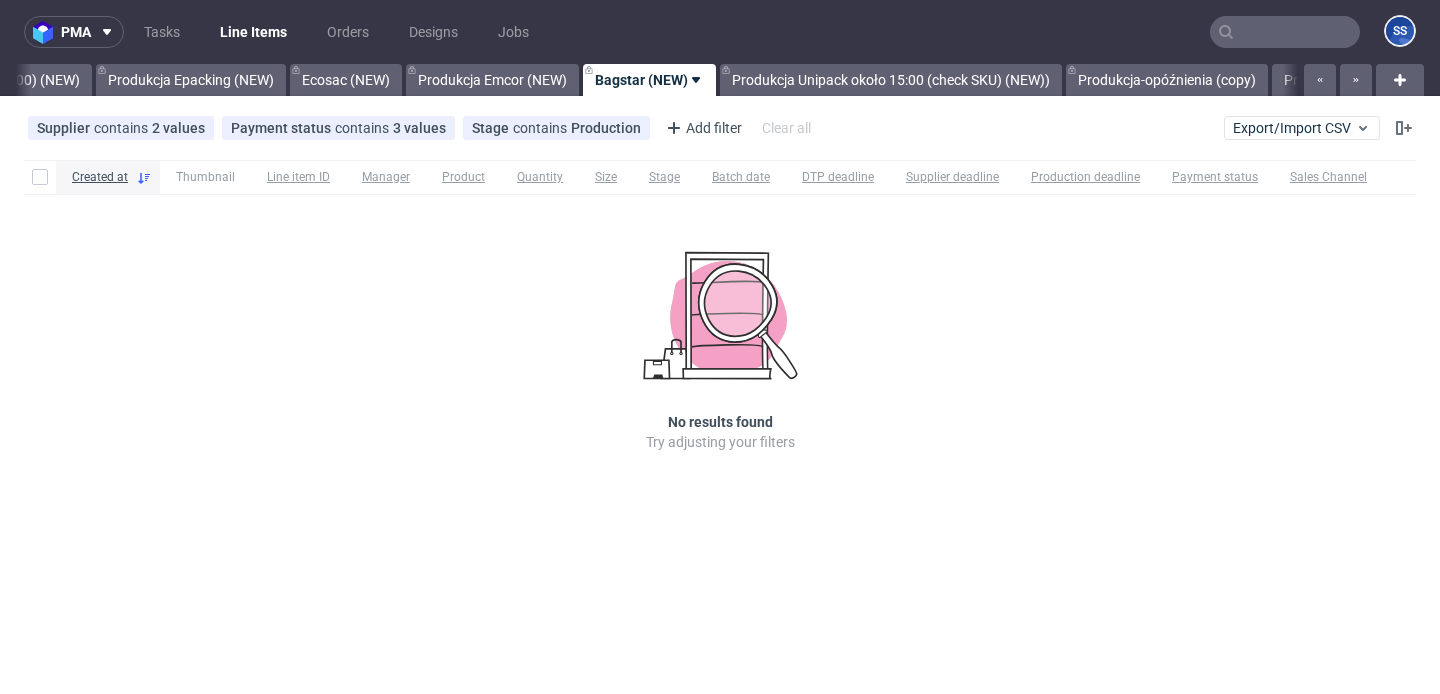 scroll, scrollTop: 0, scrollLeft: 218, axis: horizontal 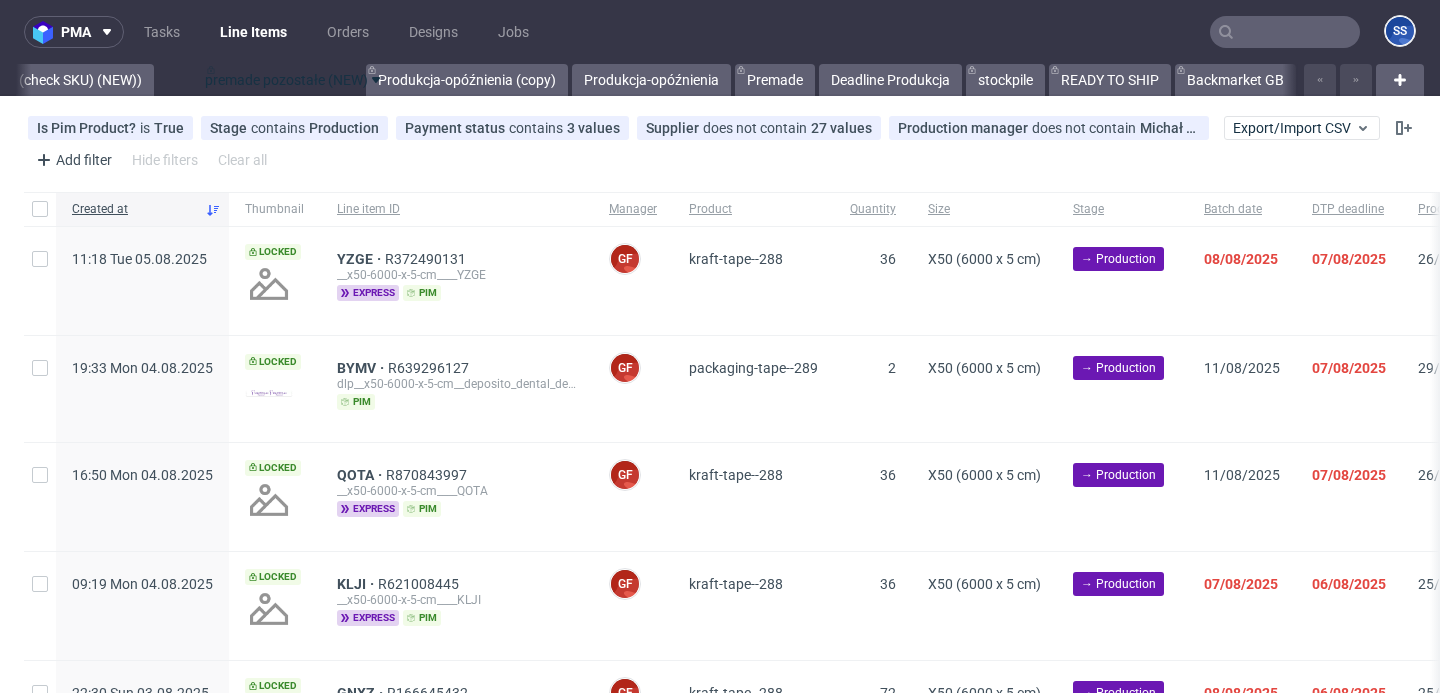 drag, startPoint x: 1123, startPoint y: 86, endPoint x: 243, endPoint y: 92, distance: 880.02045 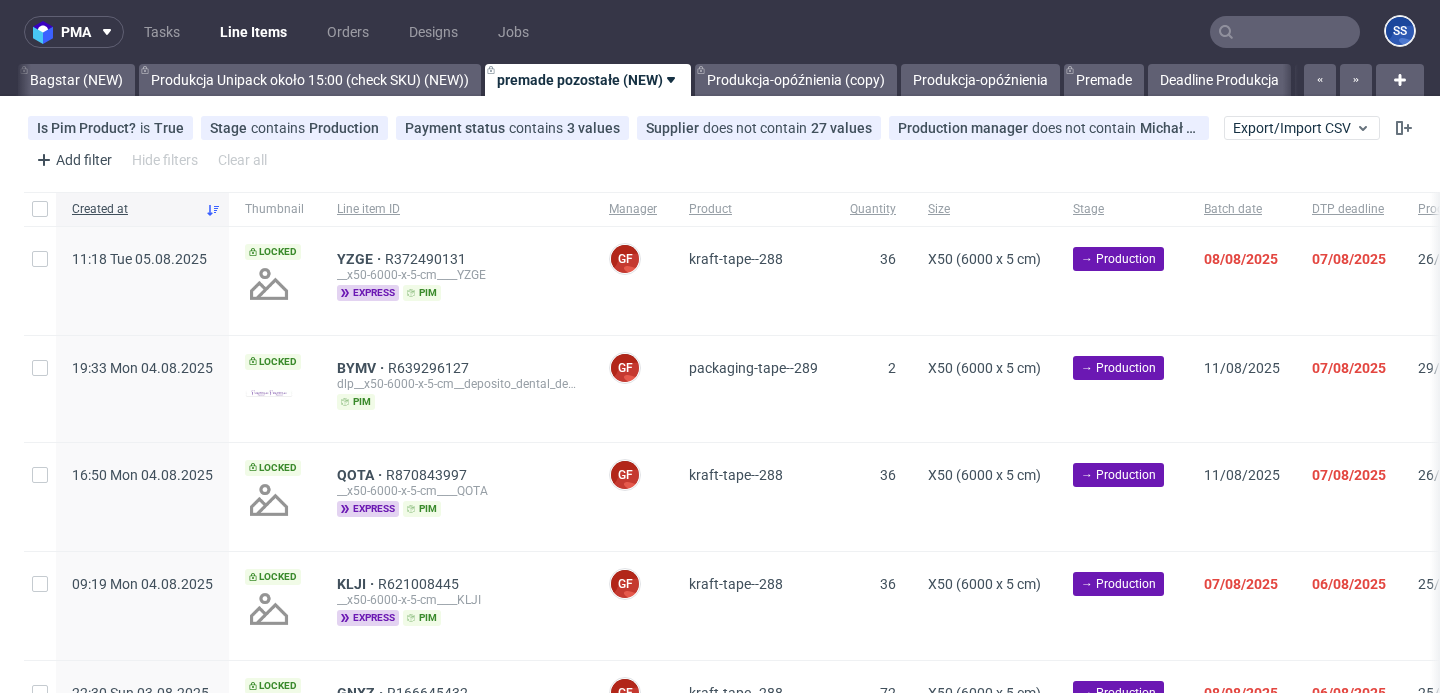 scroll, scrollTop: 0, scrollLeft: 730, axis: horizontal 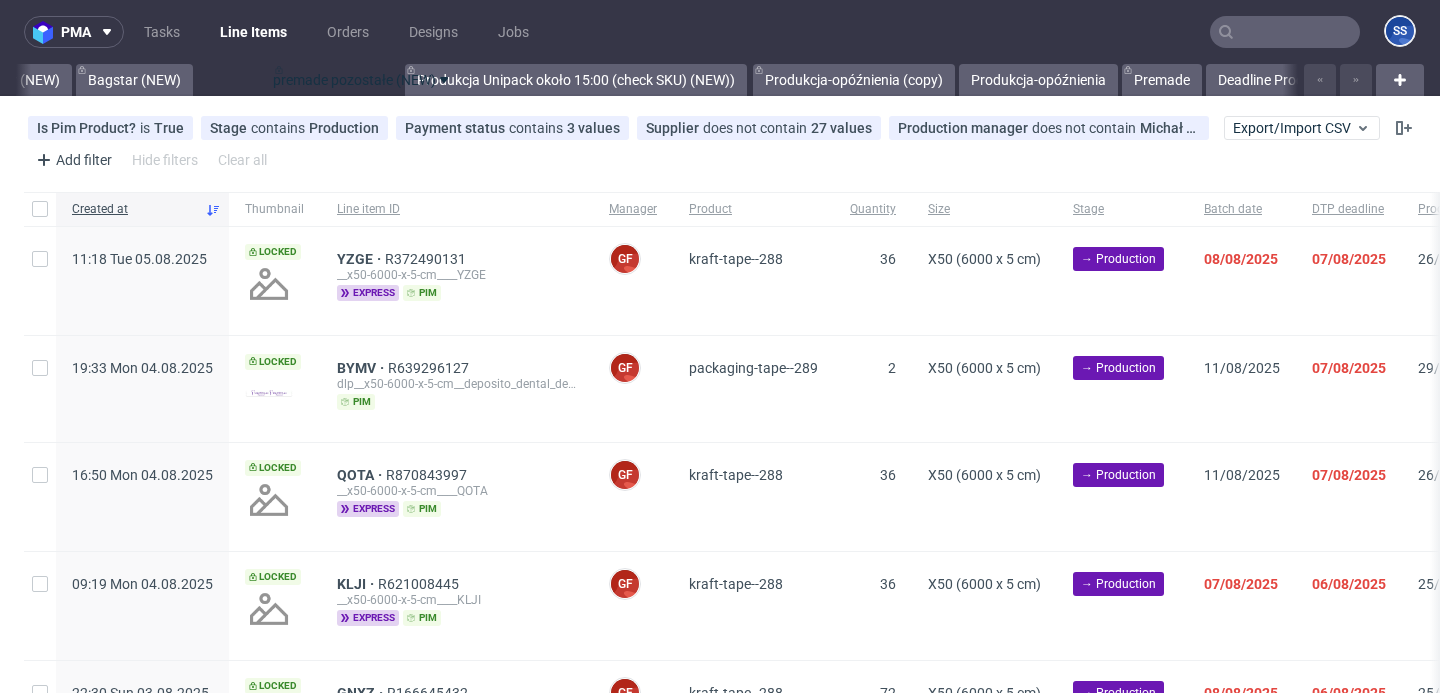 drag, startPoint x: 594, startPoint y: 80, endPoint x: 304, endPoint y: 80, distance: 290 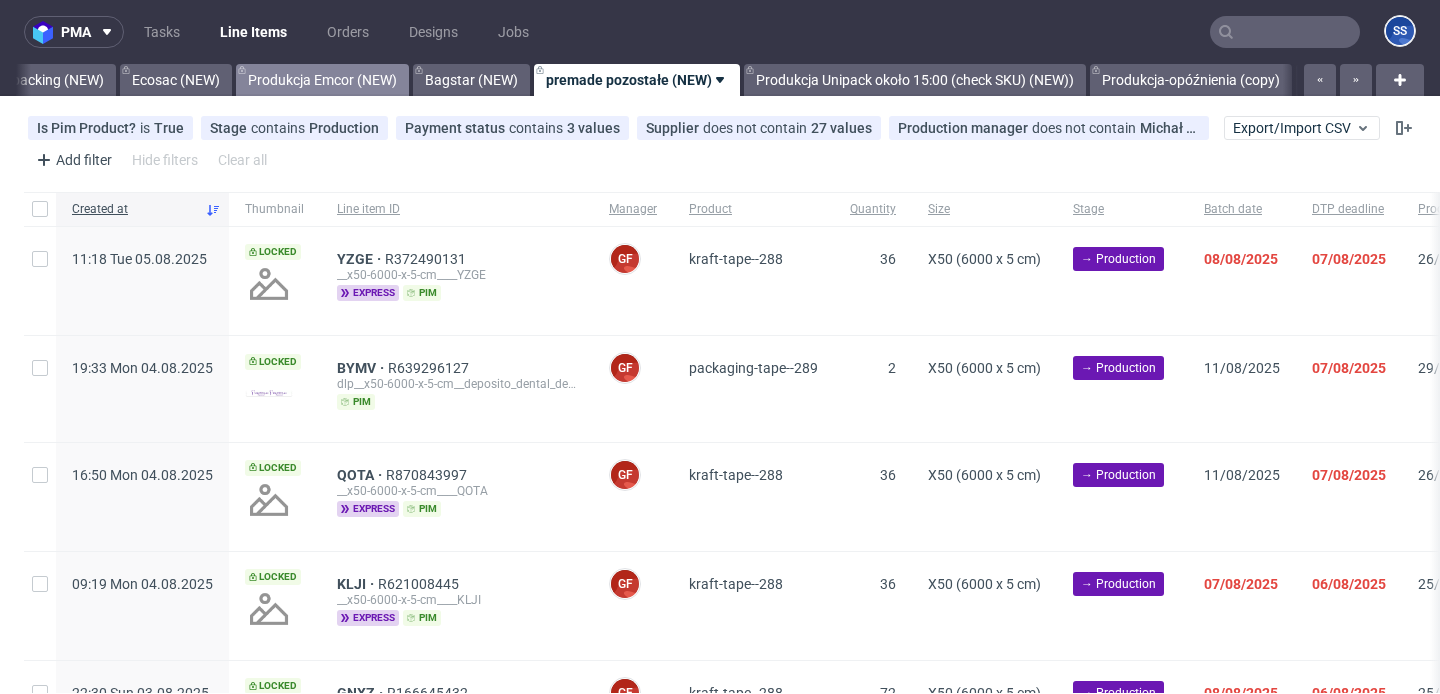 scroll, scrollTop: 0, scrollLeft: 382, axis: horizontal 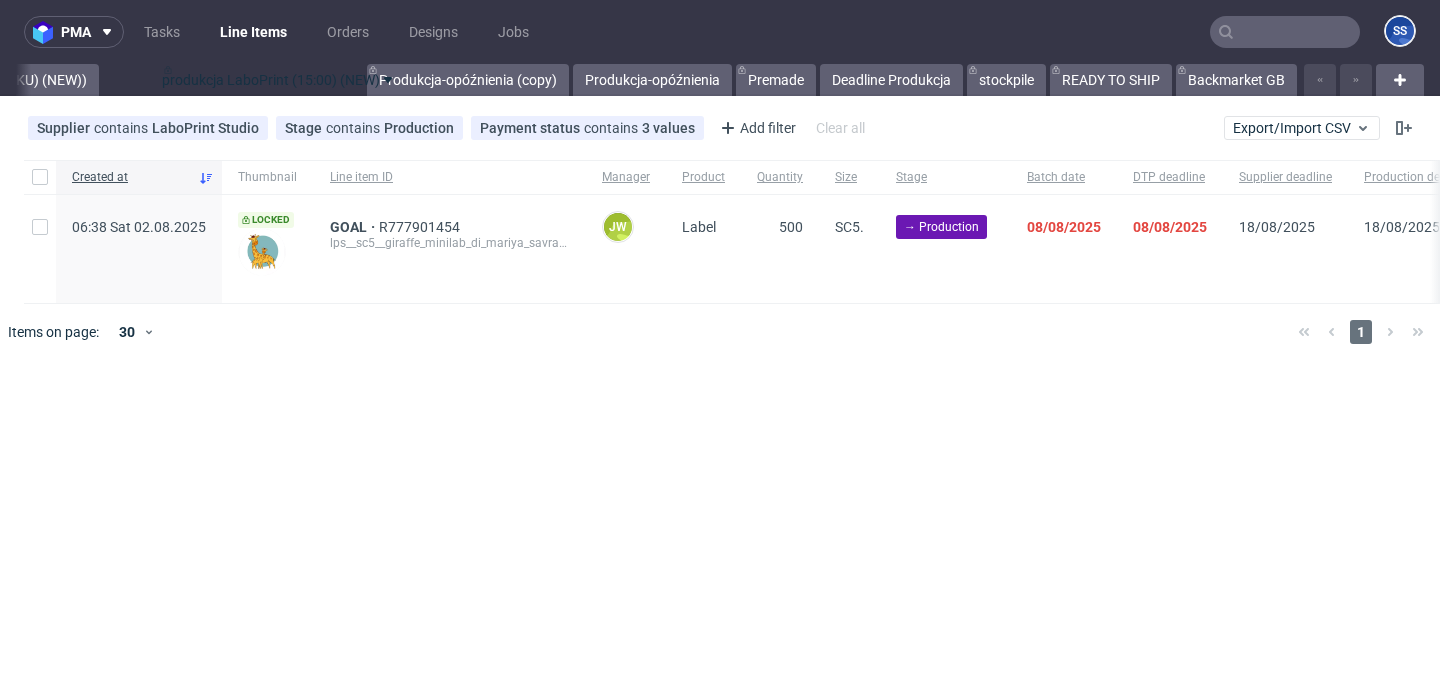 drag, startPoint x: 1095, startPoint y: 77, endPoint x: 196, endPoint y: 87, distance: 899.0556 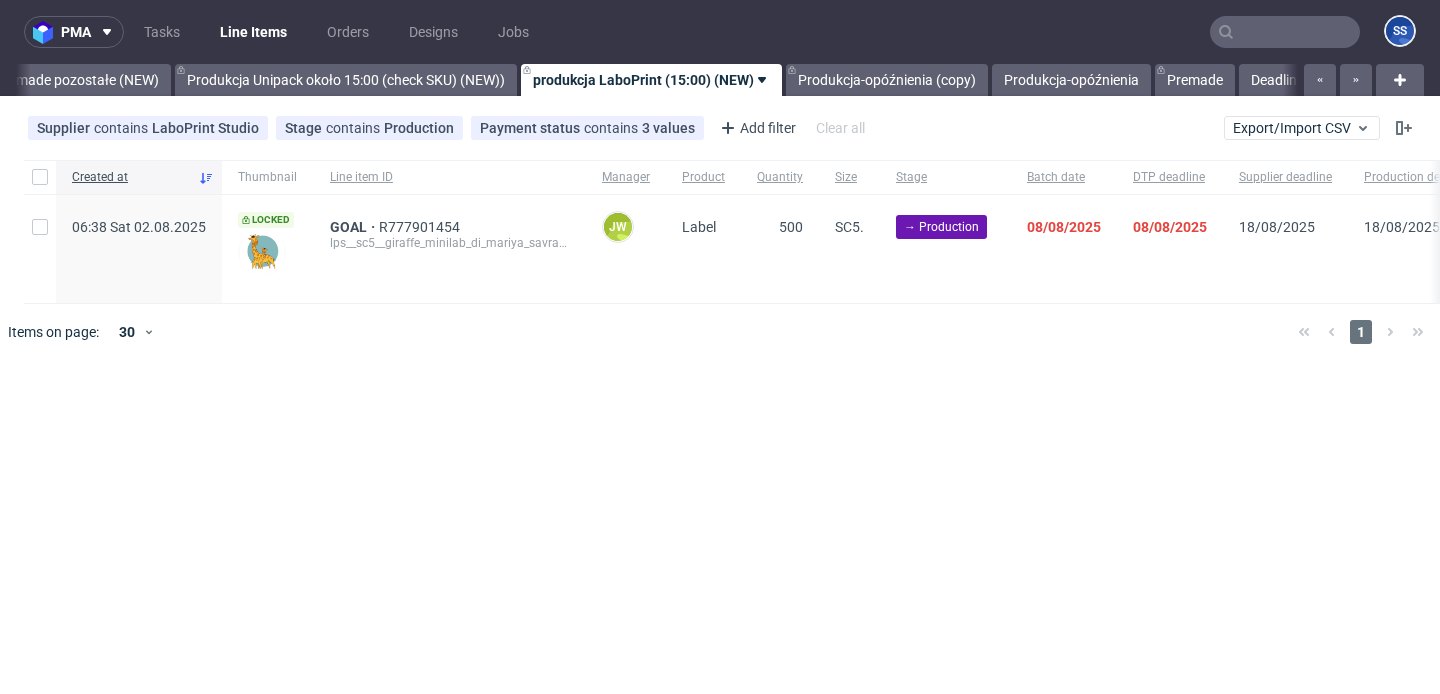 scroll, scrollTop: 0, scrollLeft: 941, axis: horizontal 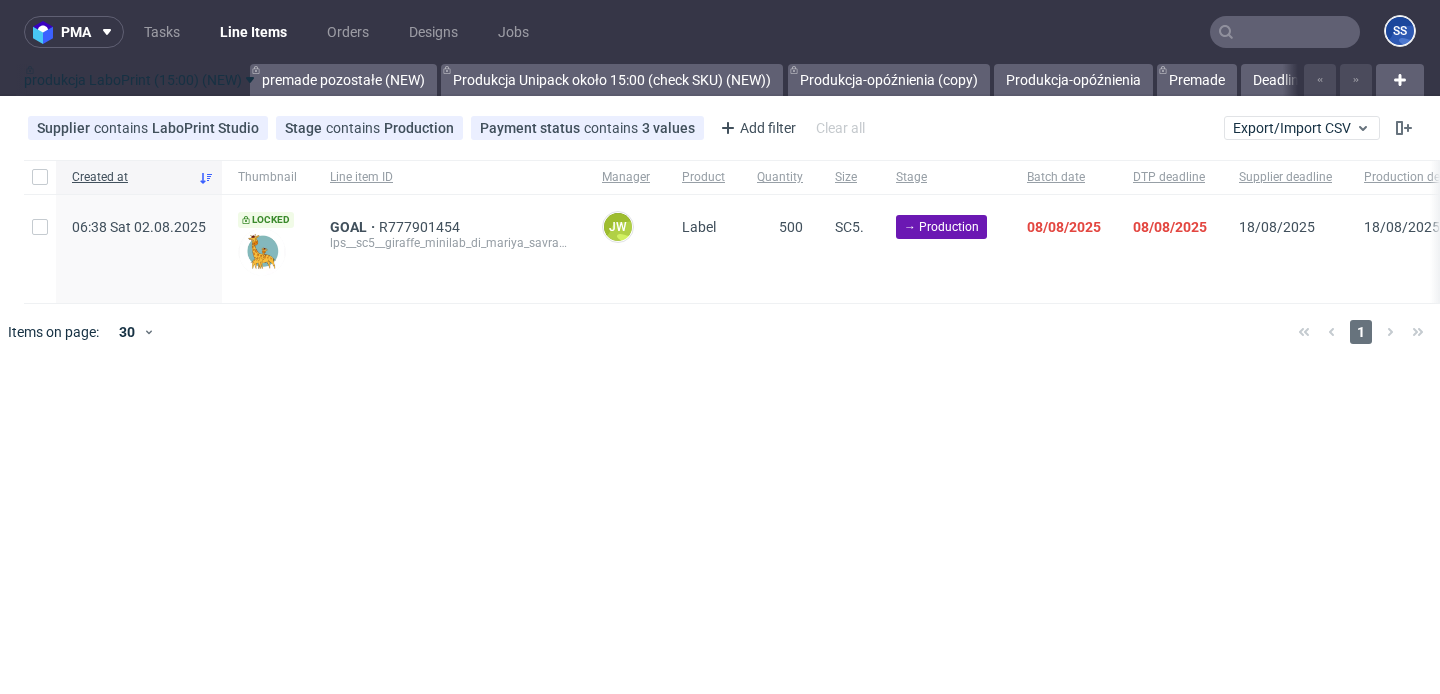 drag, startPoint x: 599, startPoint y: 81, endPoint x: 88, endPoint y: 94, distance: 511.16534 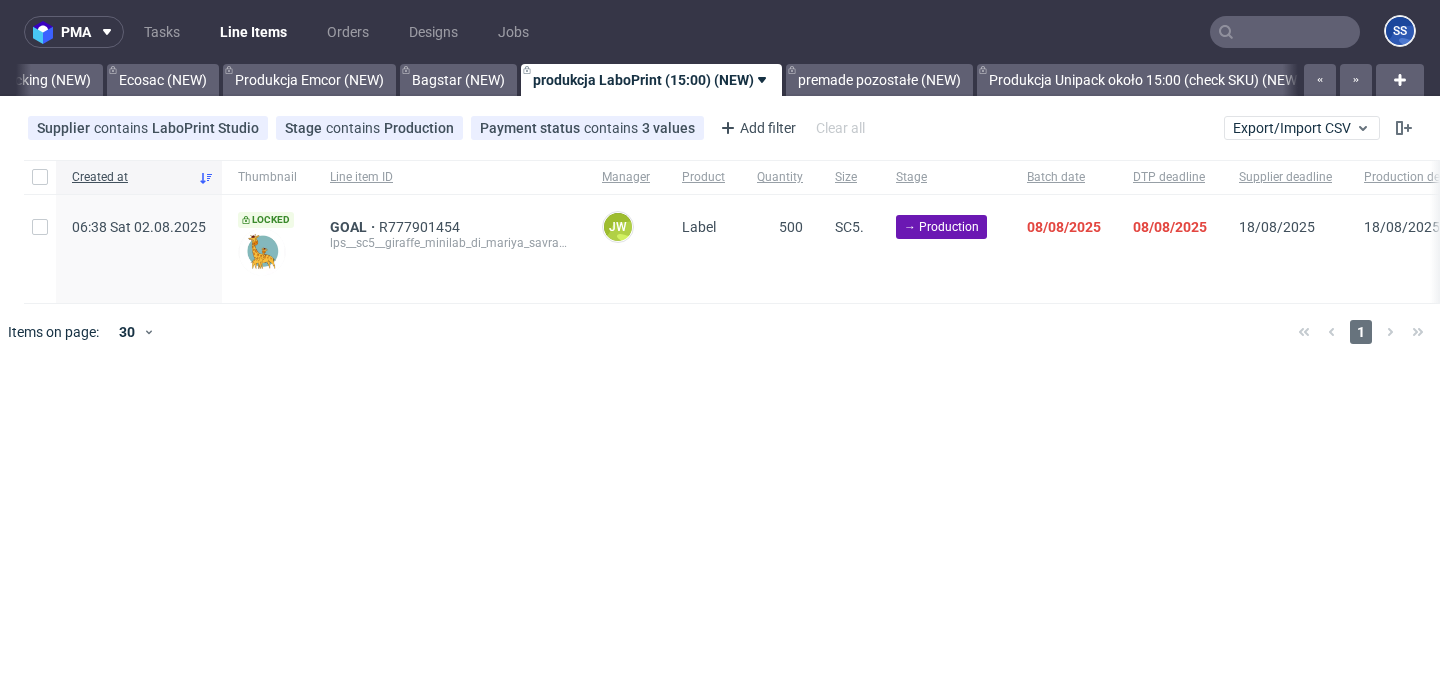 scroll, scrollTop: 0, scrollLeft: 401, axis: horizontal 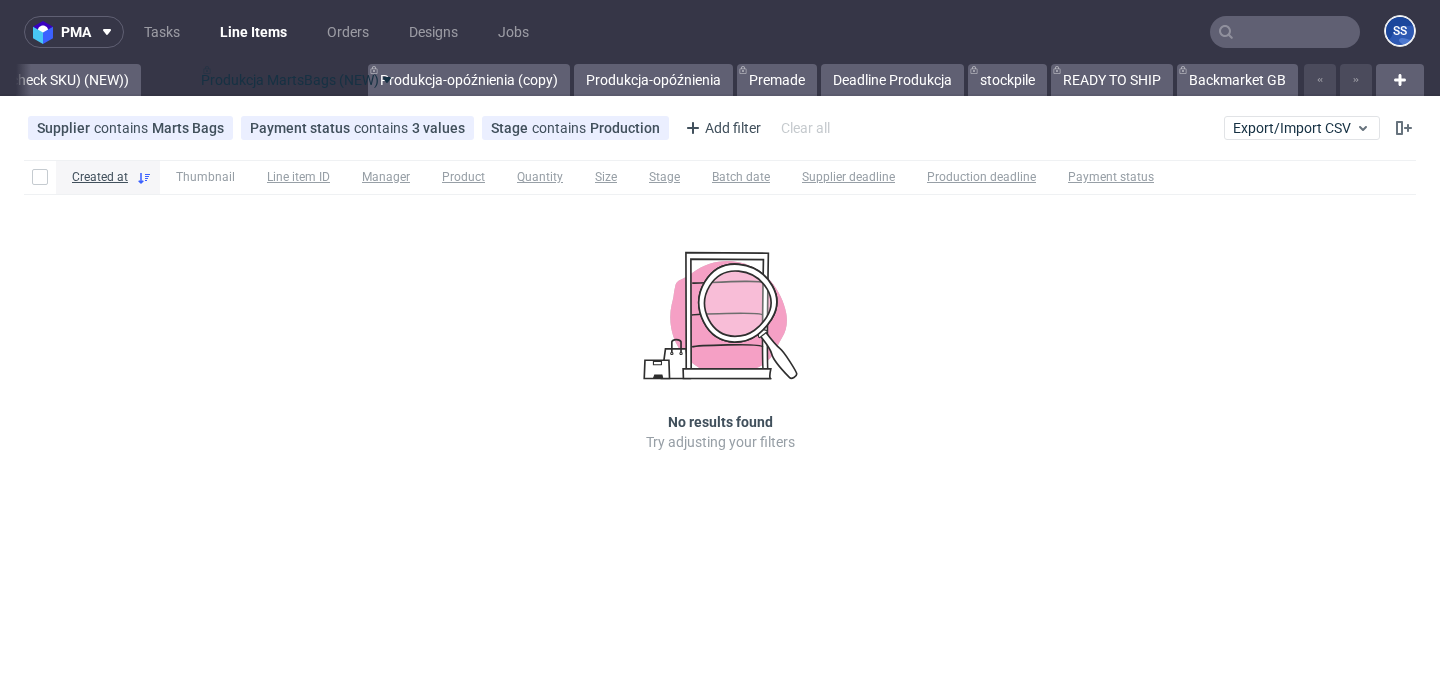 drag, startPoint x: 1149, startPoint y: 90, endPoint x: 235, endPoint y: 79, distance: 914.06616 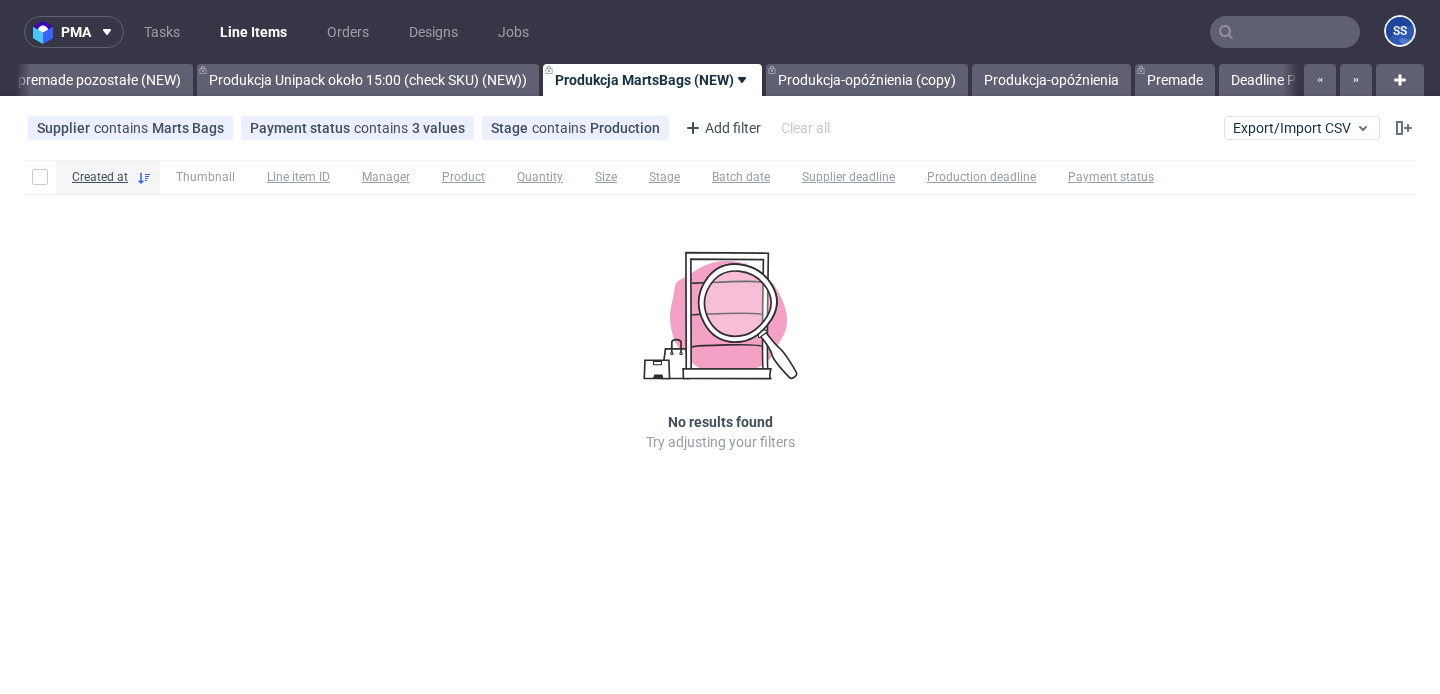 scroll, scrollTop: 0, scrollLeft: 1166, axis: horizontal 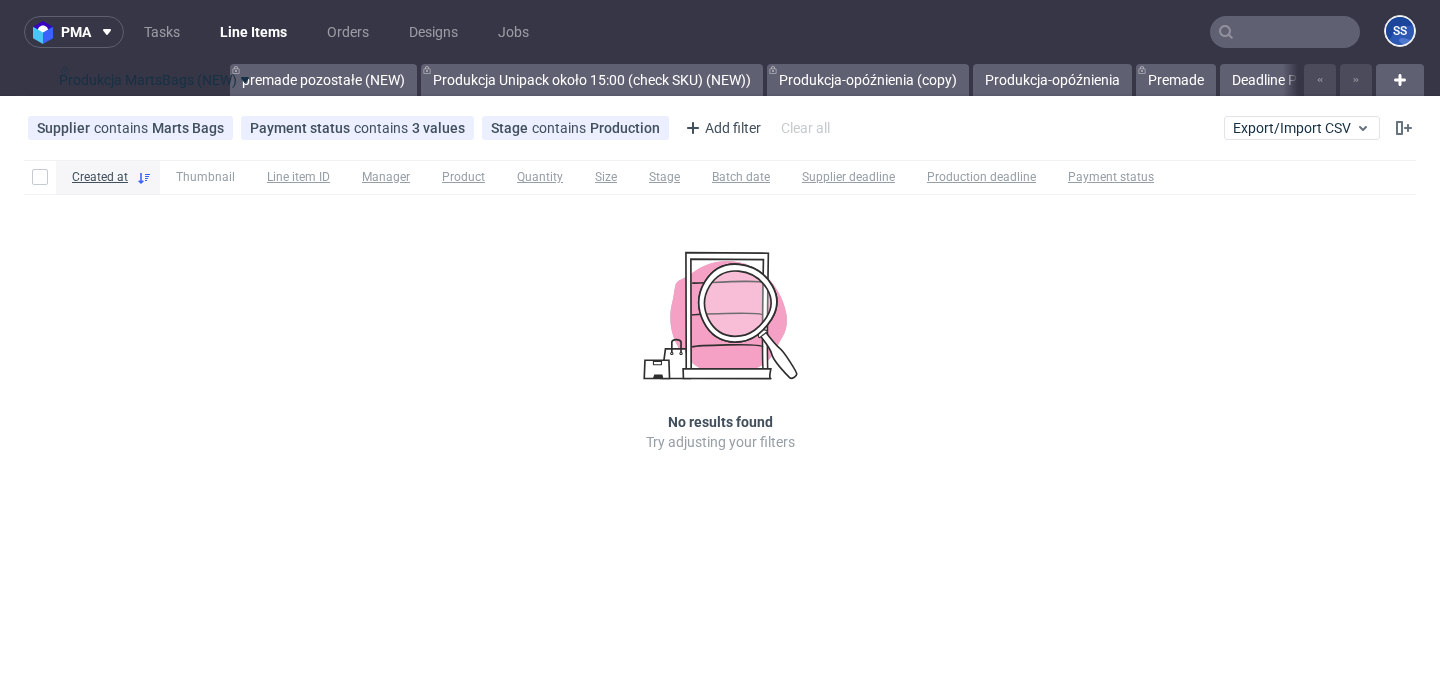 drag, startPoint x: 655, startPoint y: 84, endPoint x: 159, endPoint y: 87, distance: 496.00906 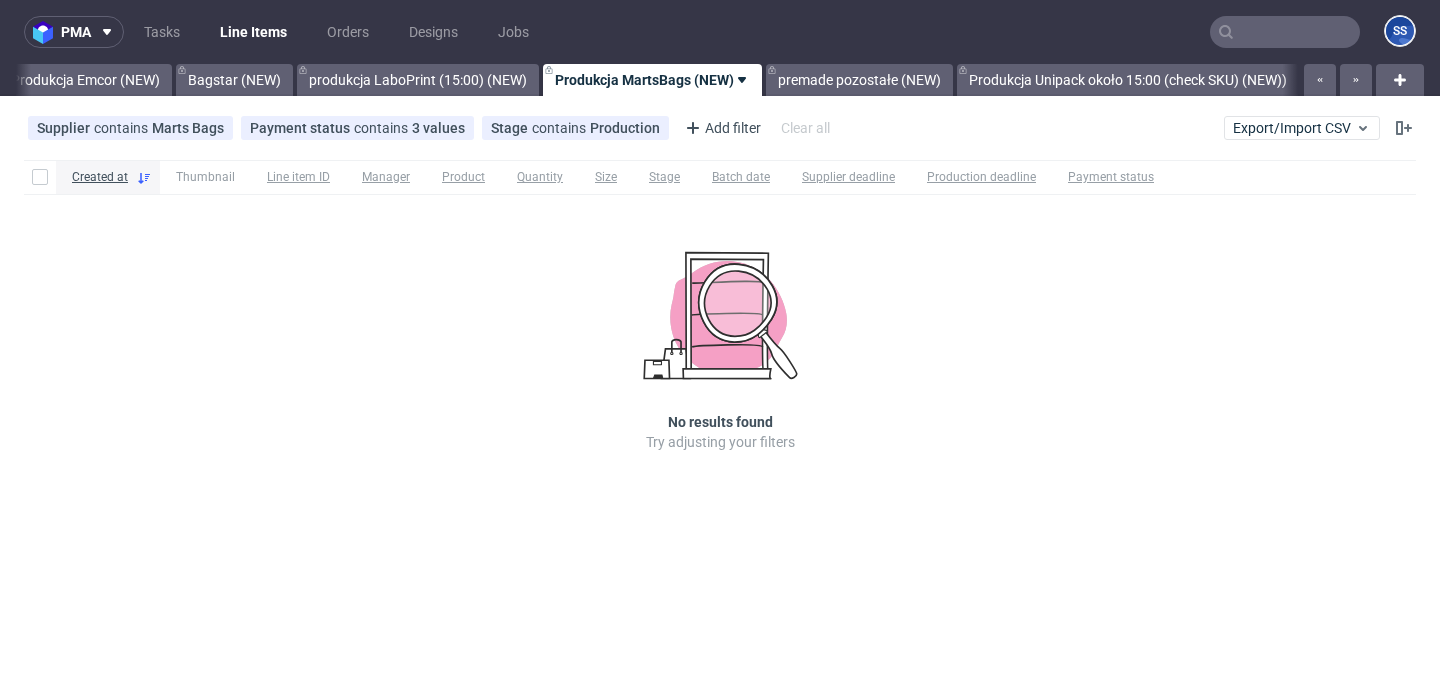 scroll, scrollTop: 0, scrollLeft: 626, axis: horizontal 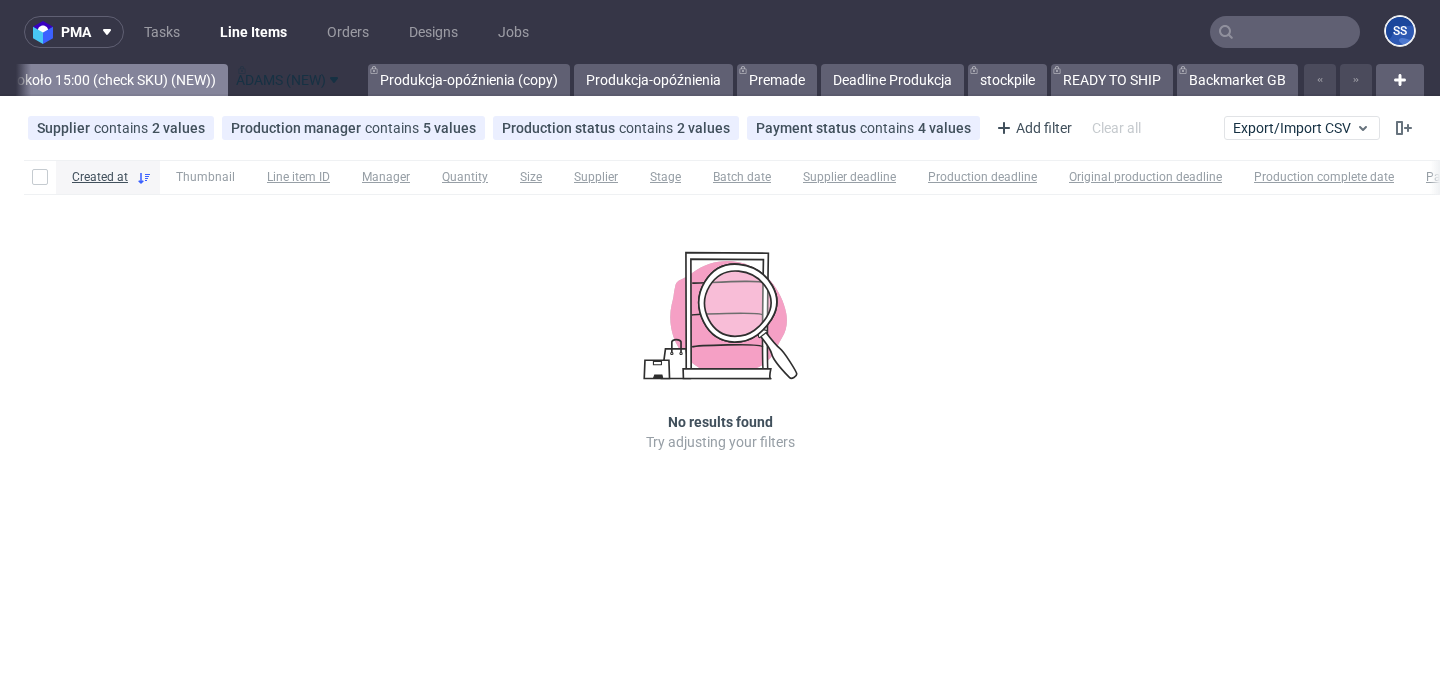 drag, startPoint x: 1181, startPoint y: 83, endPoint x: 218, endPoint y: 75, distance: 963.0332 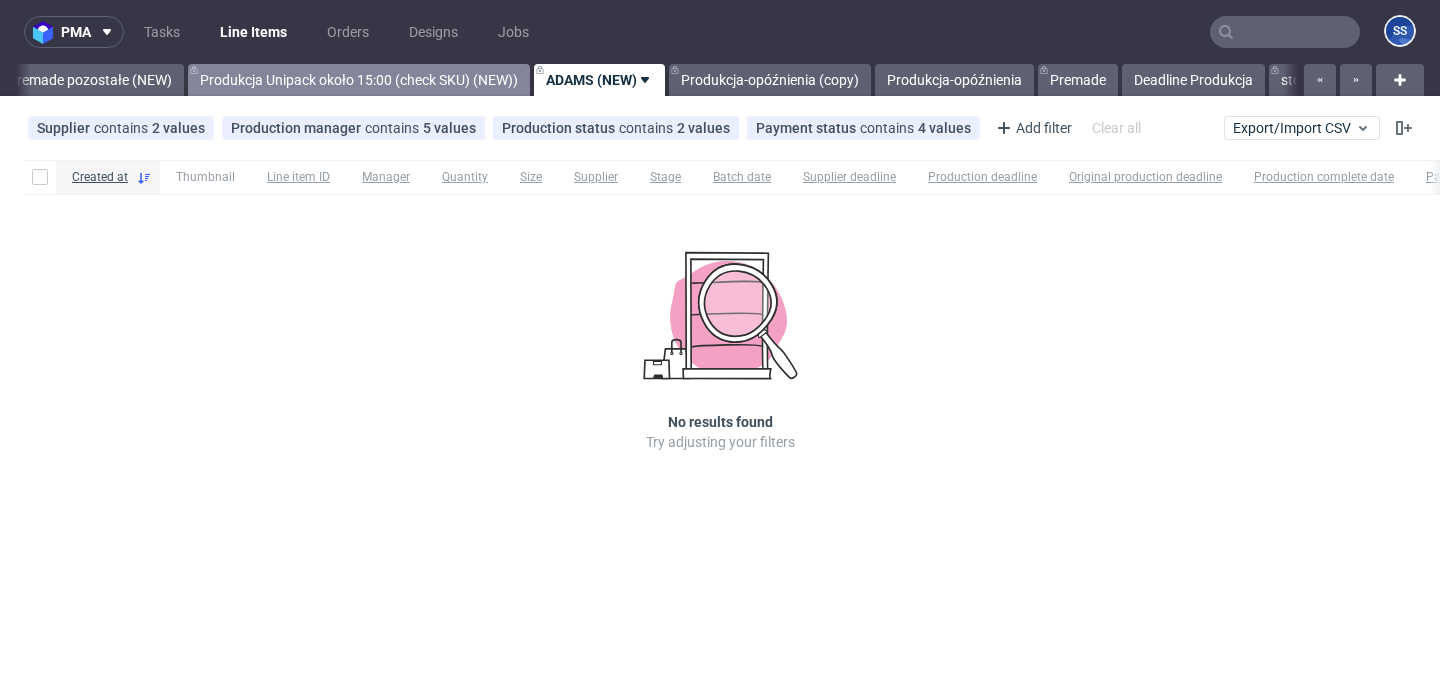scroll, scrollTop: 0, scrollLeft: 1328, axis: horizontal 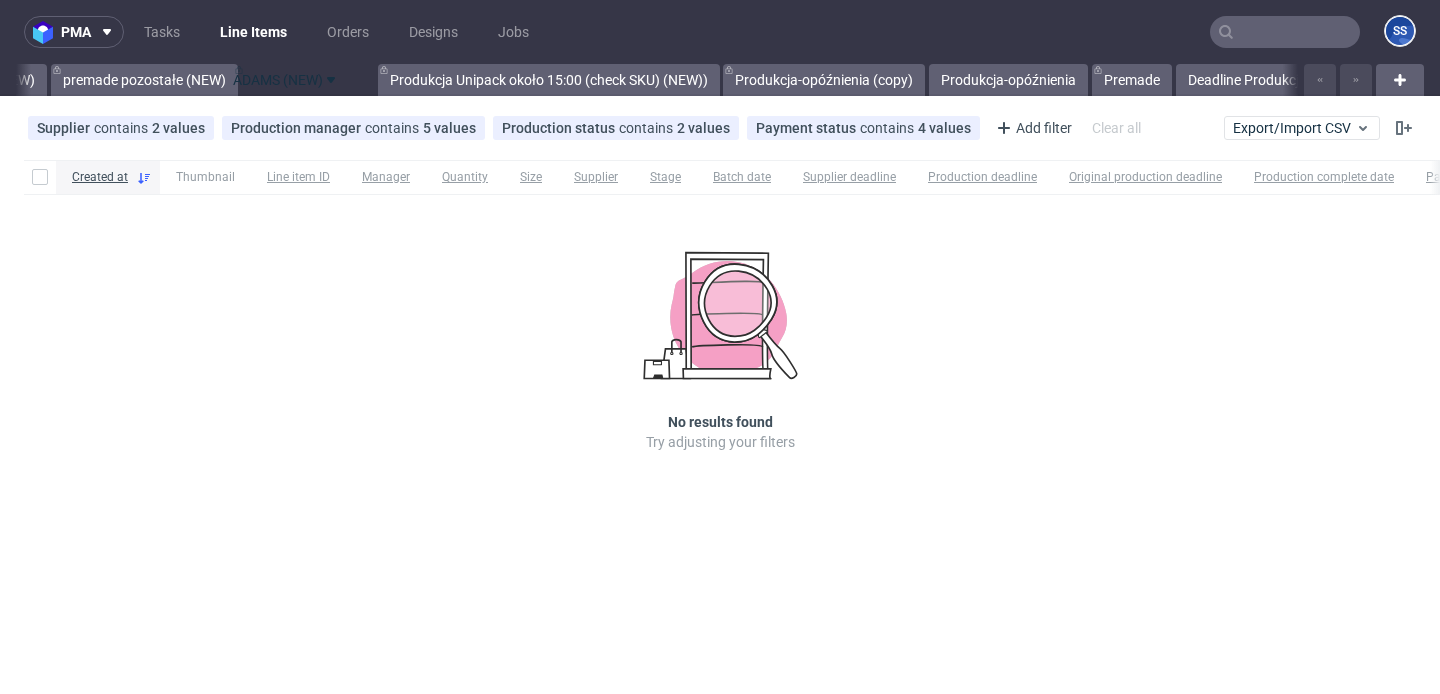 drag, startPoint x: 614, startPoint y: 74, endPoint x: 246, endPoint y: 73, distance: 368.00137 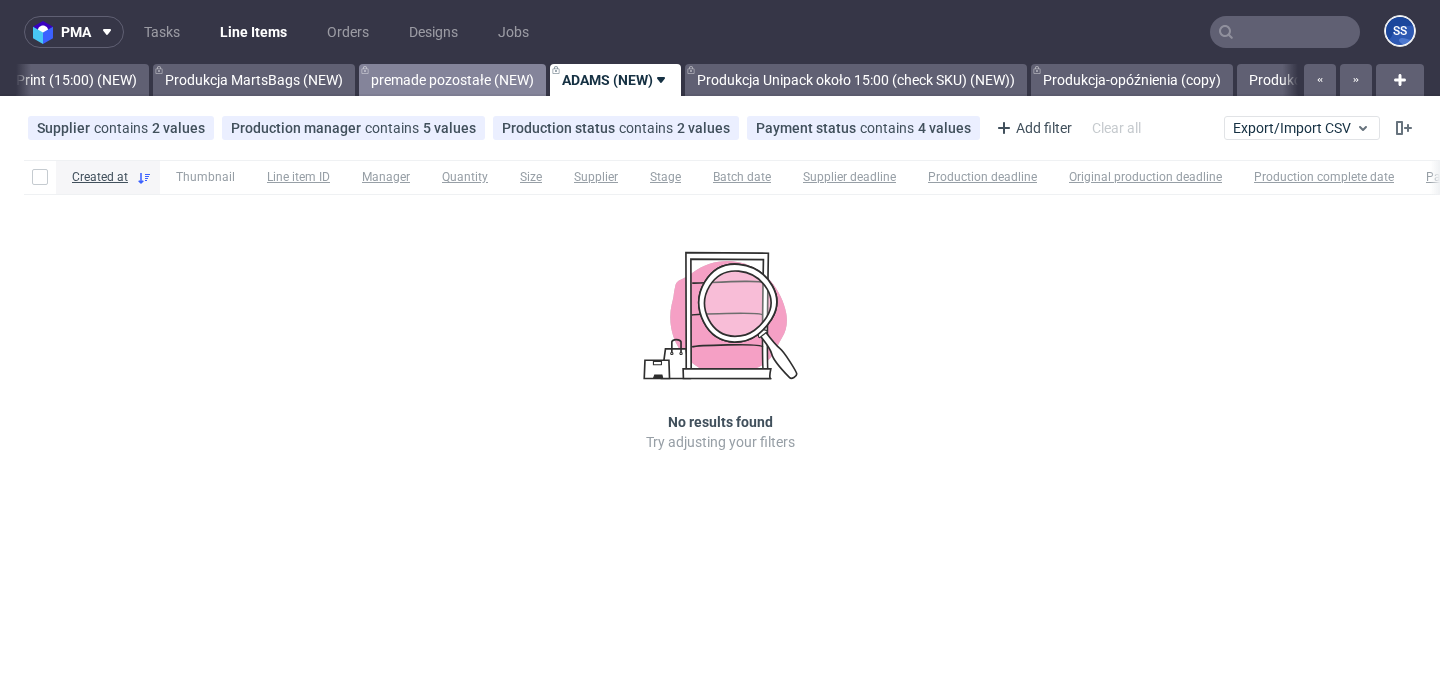 scroll, scrollTop: 0, scrollLeft: 979, axis: horizontal 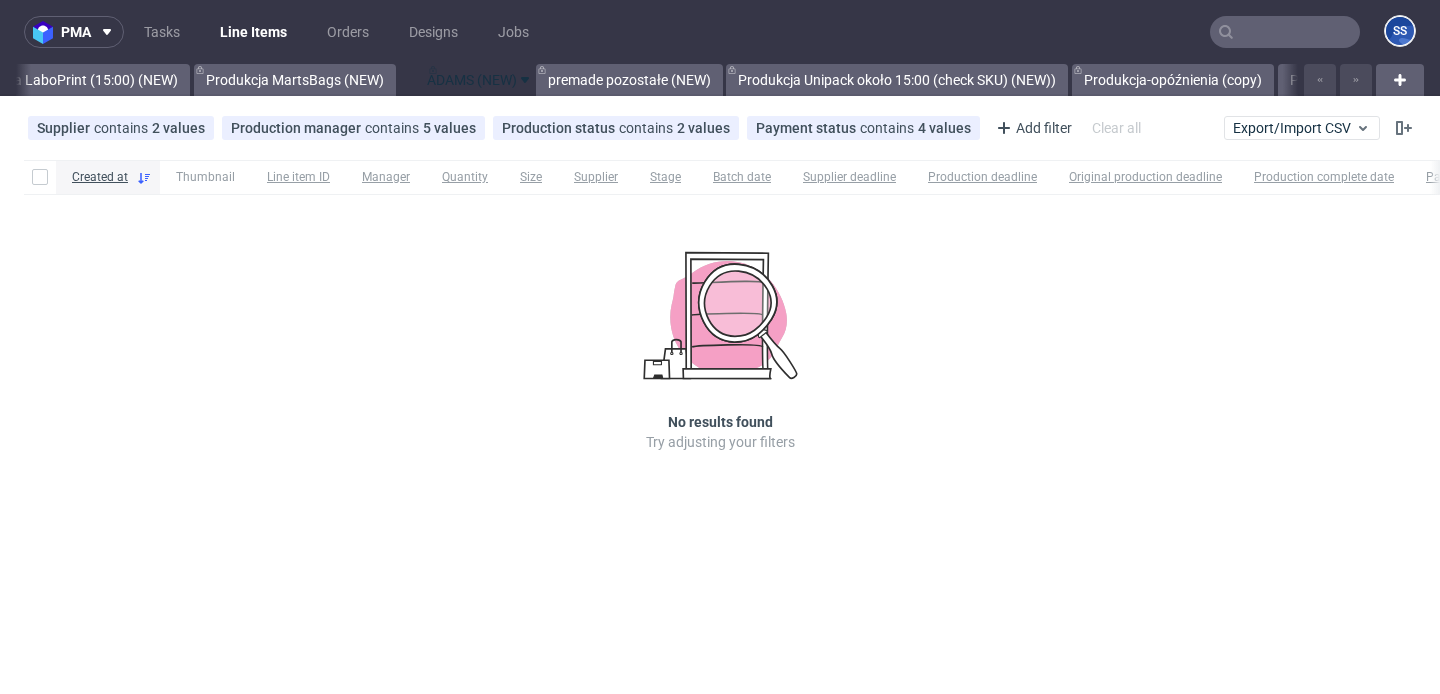 drag, startPoint x: 608, startPoint y: 75, endPoint x: 421, endPoint y: 75, distance: 187 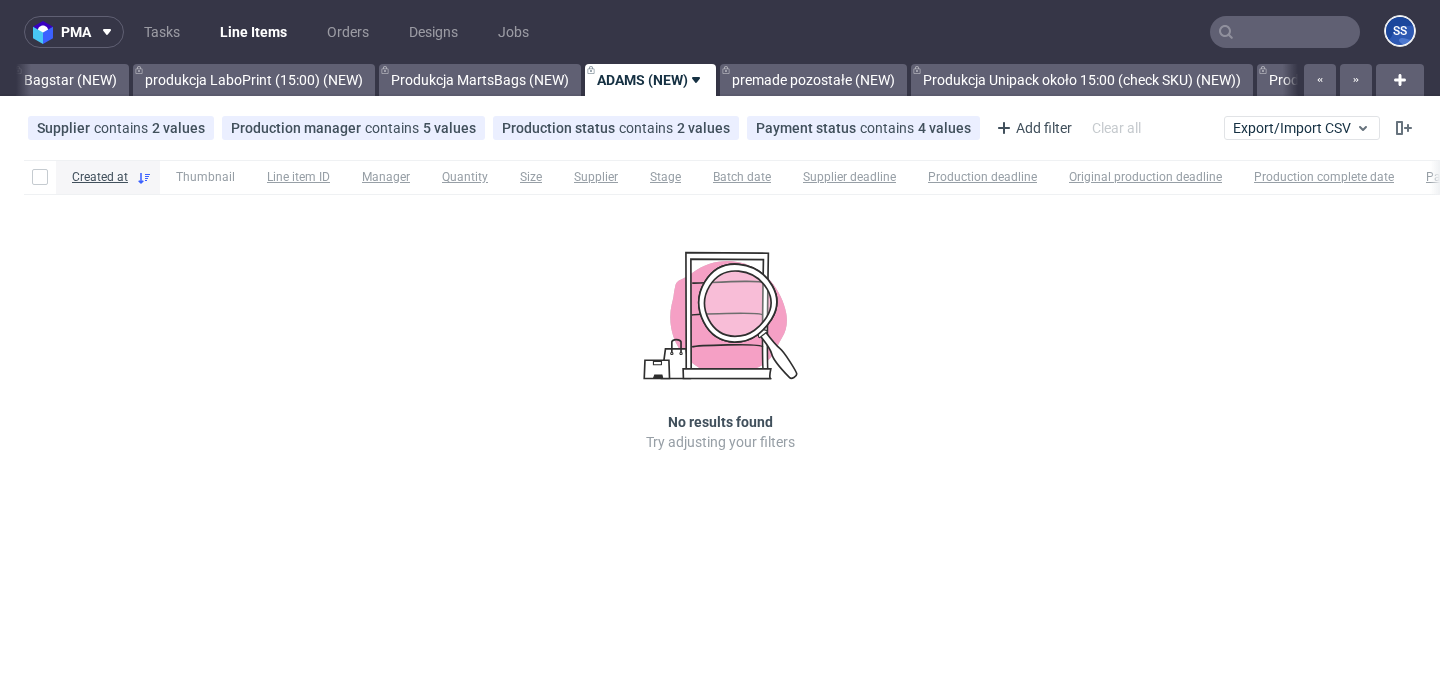 scroll, scrollTop: 0, scrollLeft: 788, axis: horizontal 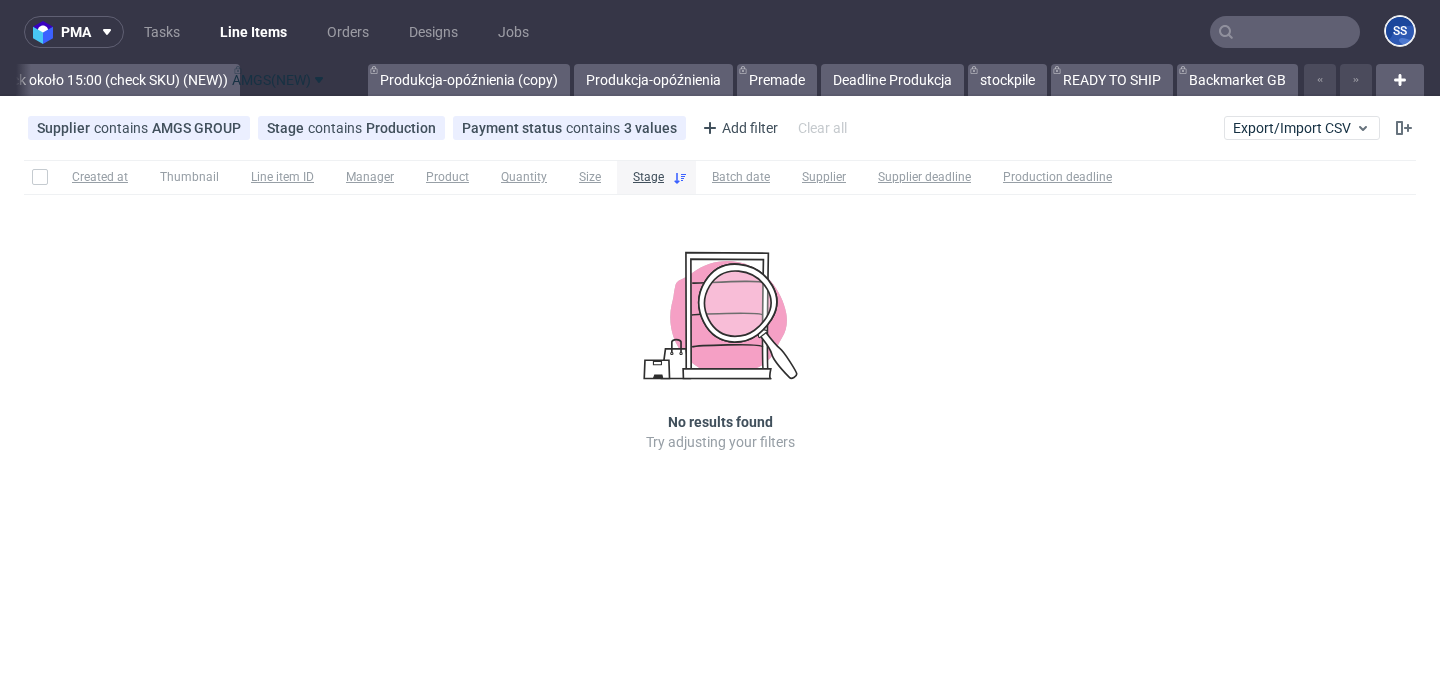 drag, startPoint x: 1219, startPoint y: 86, endPoint x: 245, endPoint y: 93, distance: 974.02515 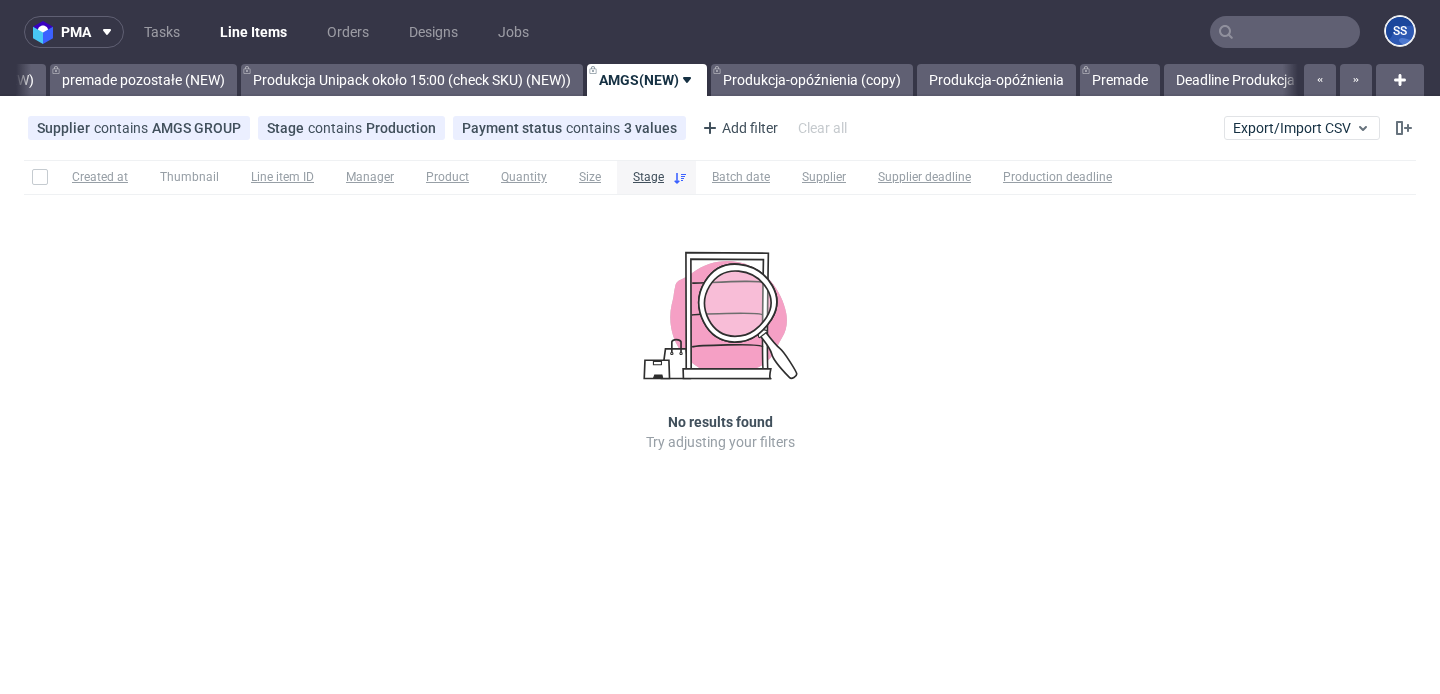 scroll, scrollTop: 0, scrollLeft: 1441, axis: horizontal 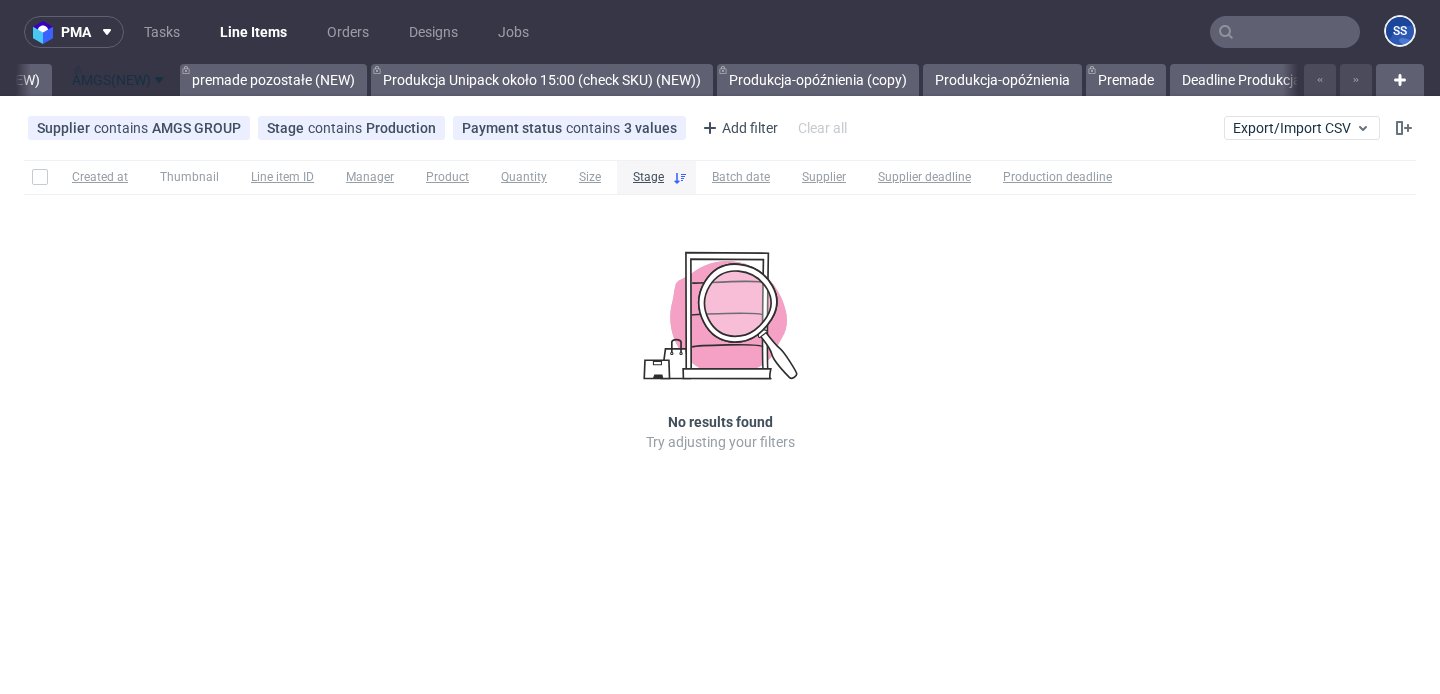 drag, startPoint x: 646, startPoint y: 85, endPoint x: 115, endPoint y: 89, distance: 531.0151 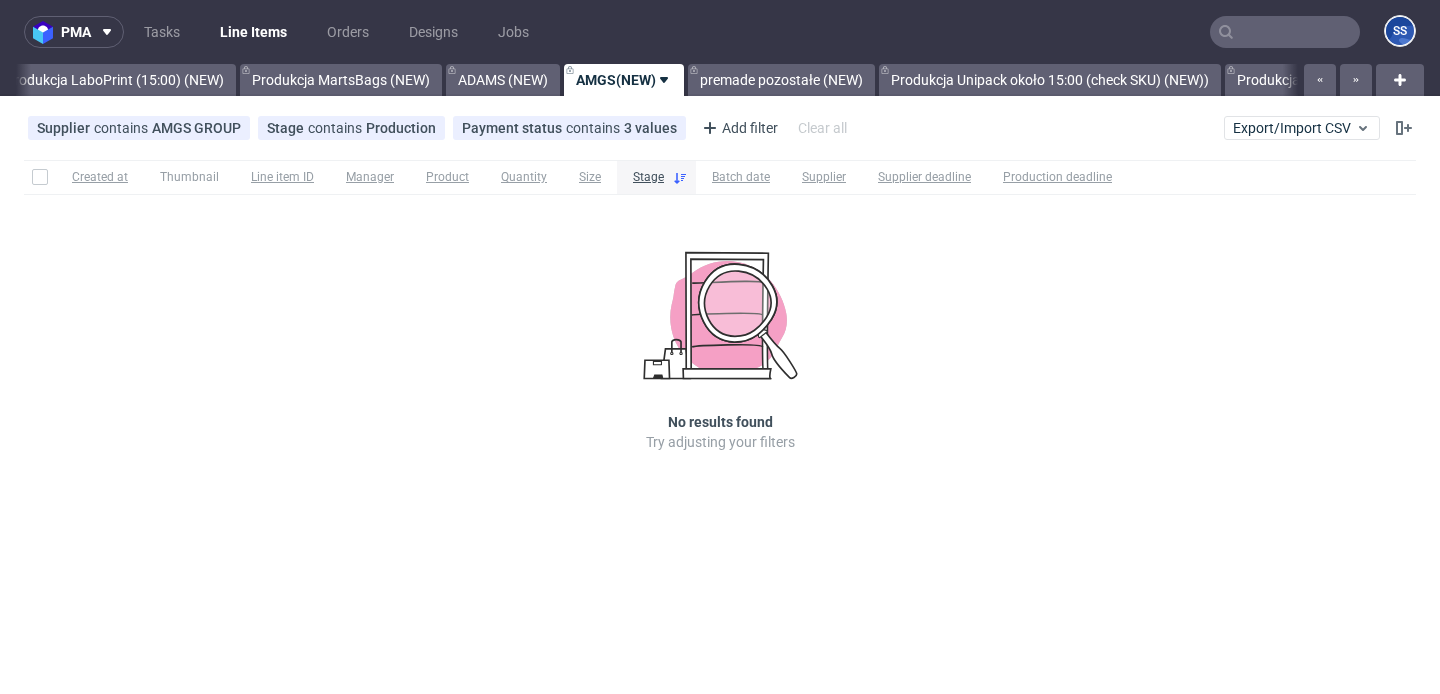 scroll, scrollTop: 0, scrollLeft: 901, axis: horizontal 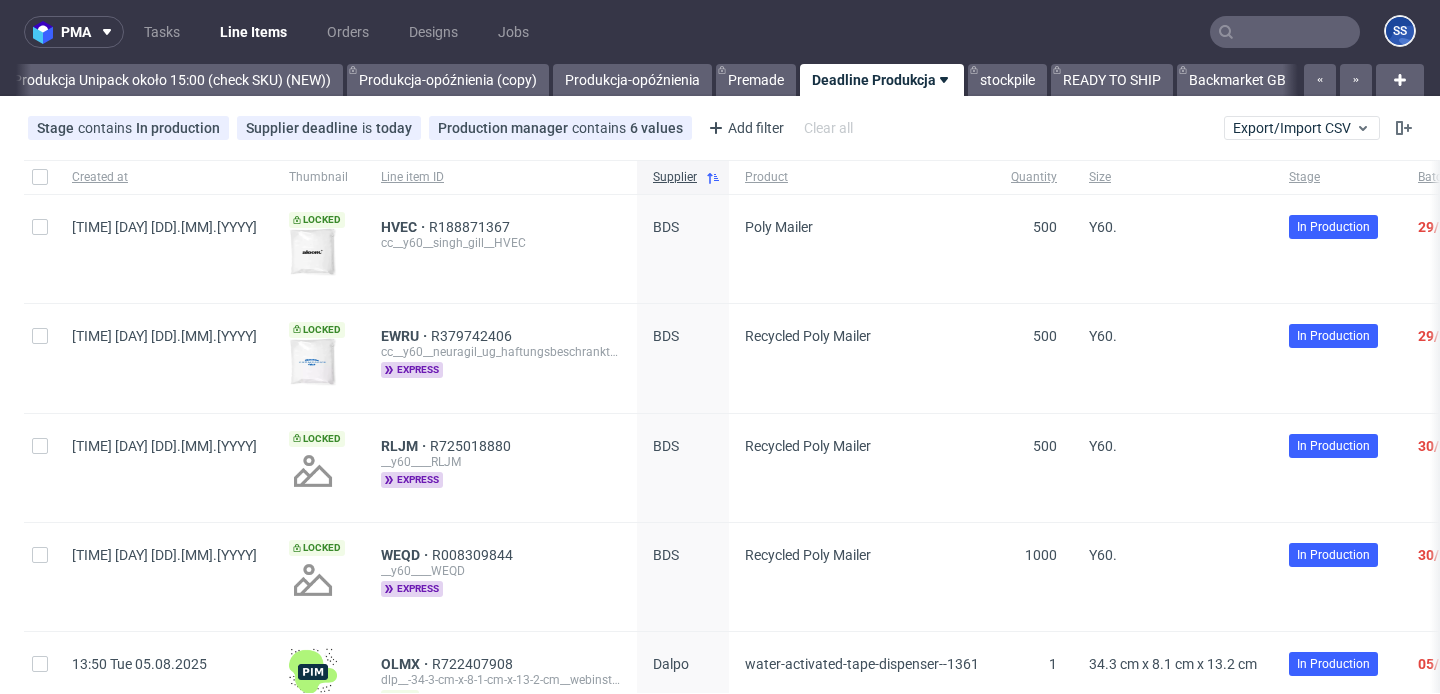 click on "Deadline Produkcja" at bounding box center (882, 80) 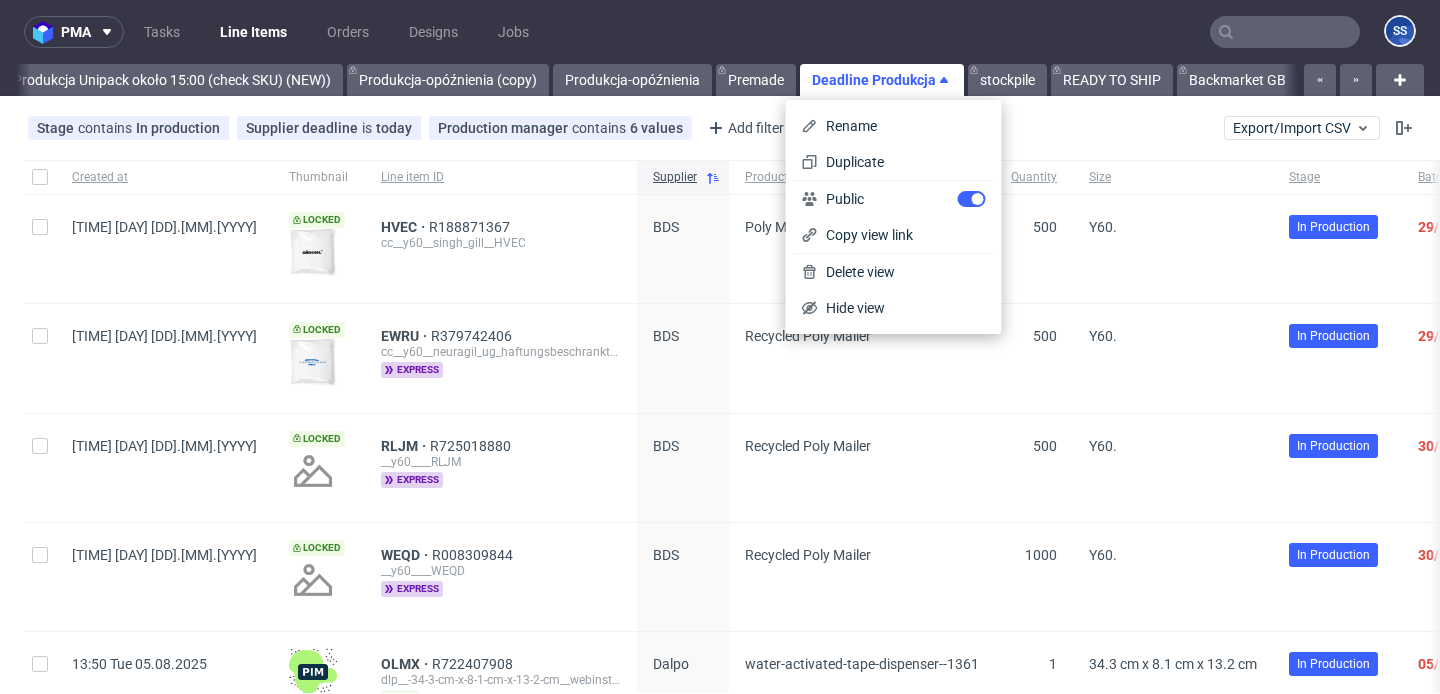 click on "pma Tasks Line Items Orders Designs Jobs SS" at bounding box center (720, 32) 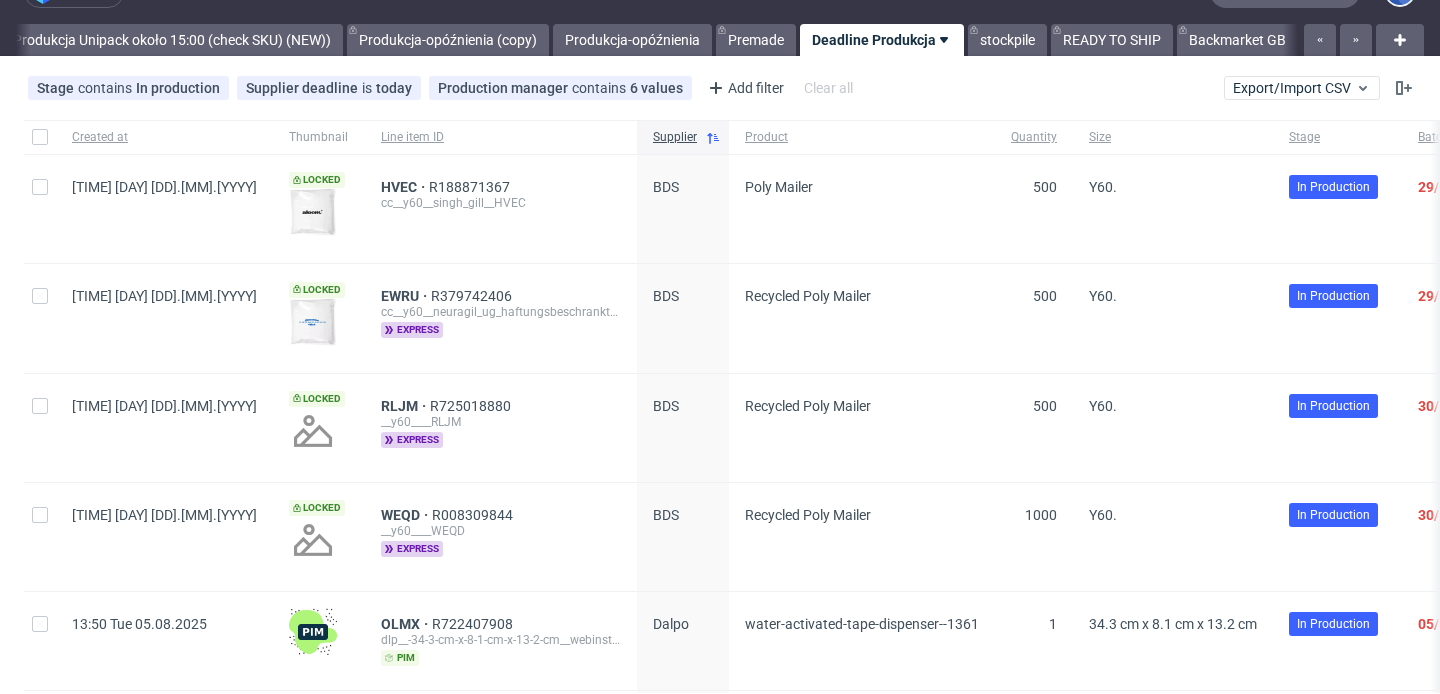 scroll, scrollTop: 0, scrollLeft: 0, axis: both 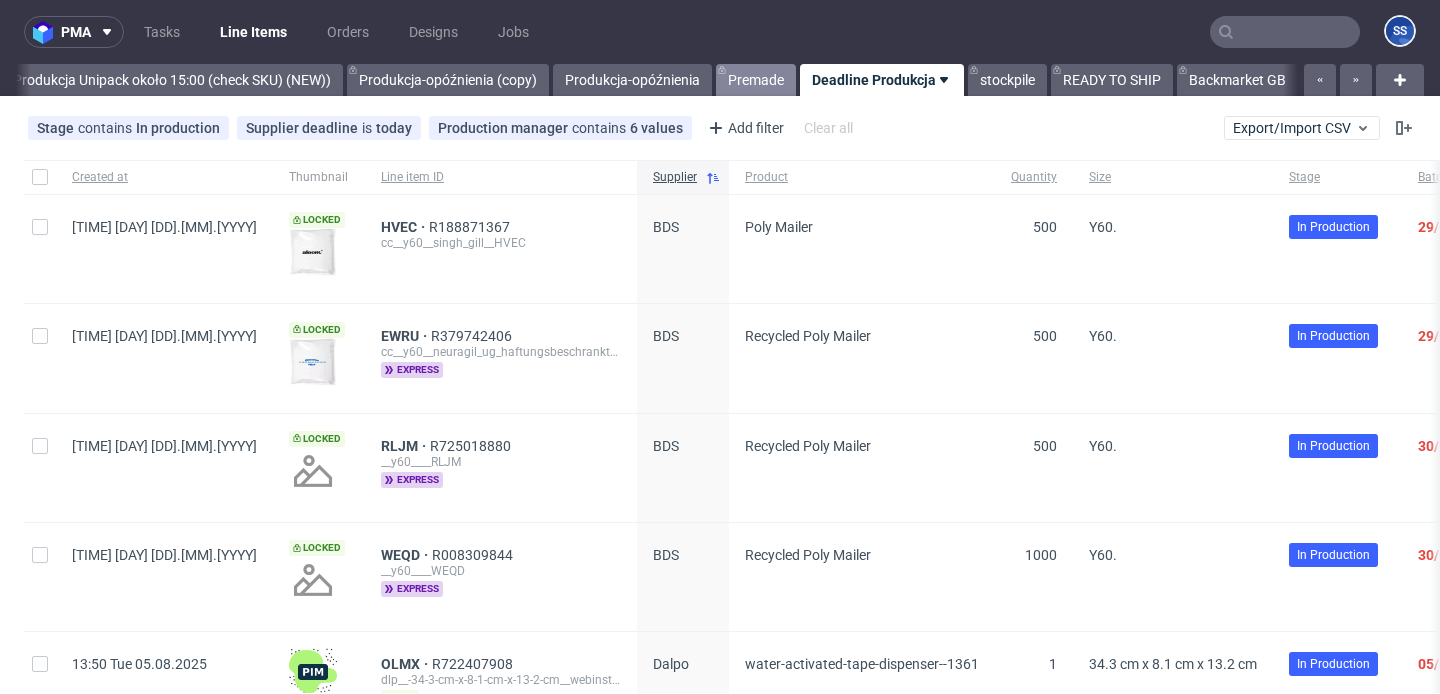 click on "Premade" at bounding box center (756, 80) 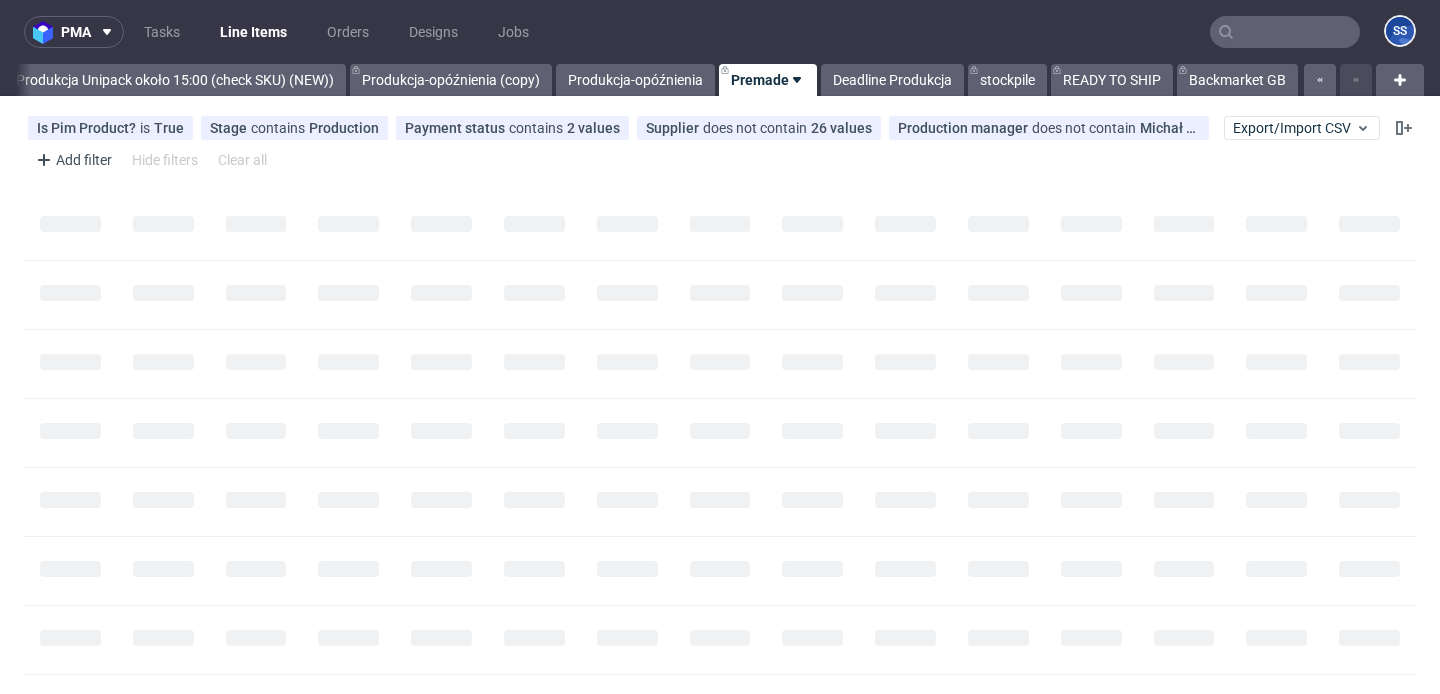 scroll, scrollTop: 0, scrollLeft: 1794, axis: horizontal 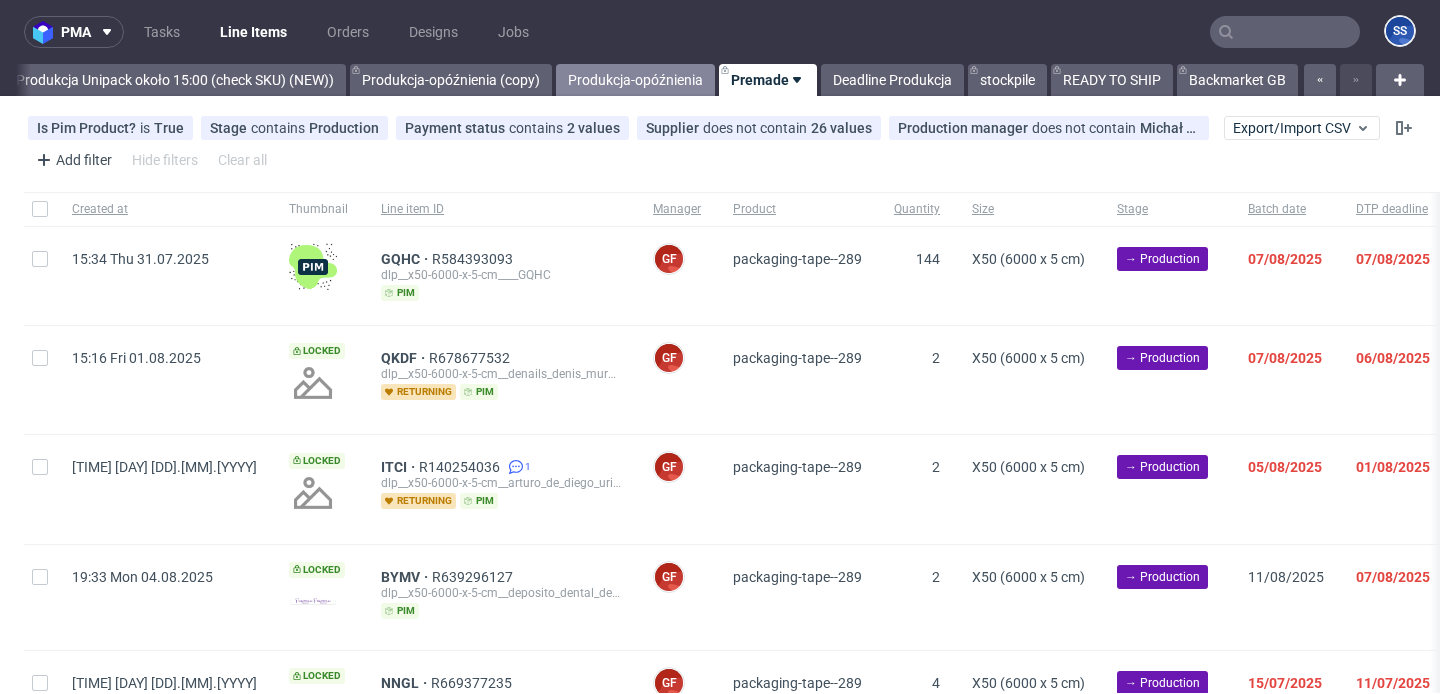 click on "Produkcja-opóźnienia" at bounding box center [635, 80] 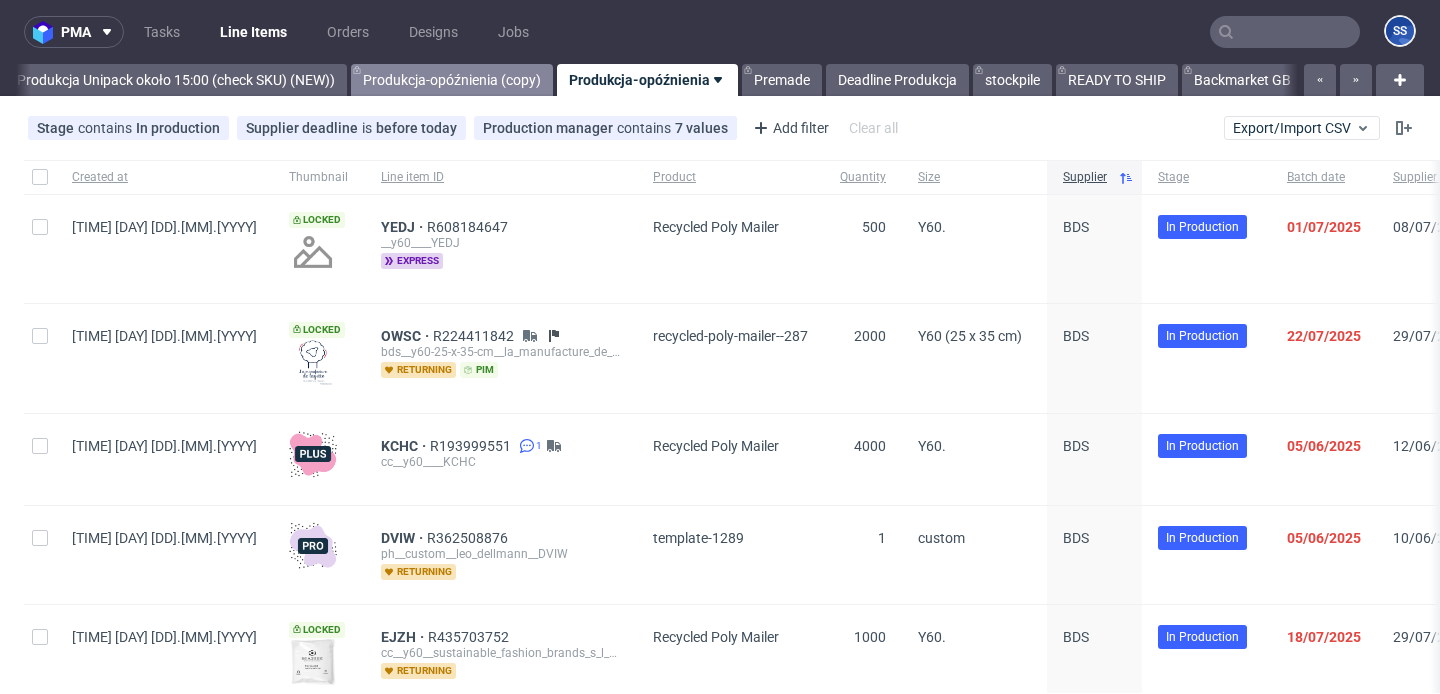 click on "Produkcja-opóźnienia (copy)" at bounding box center (452, 80) 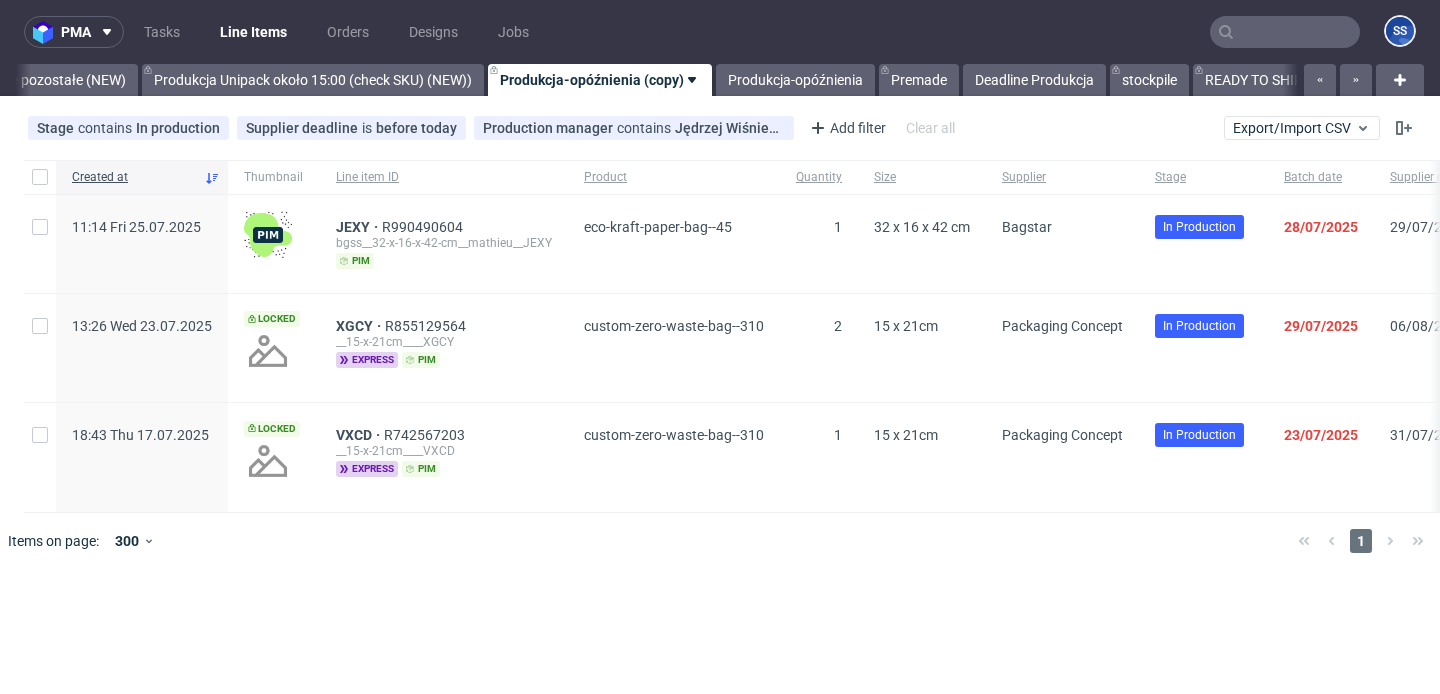 scroll, scrollTop: 0, scrollLeft: 1599, axis: horizontal 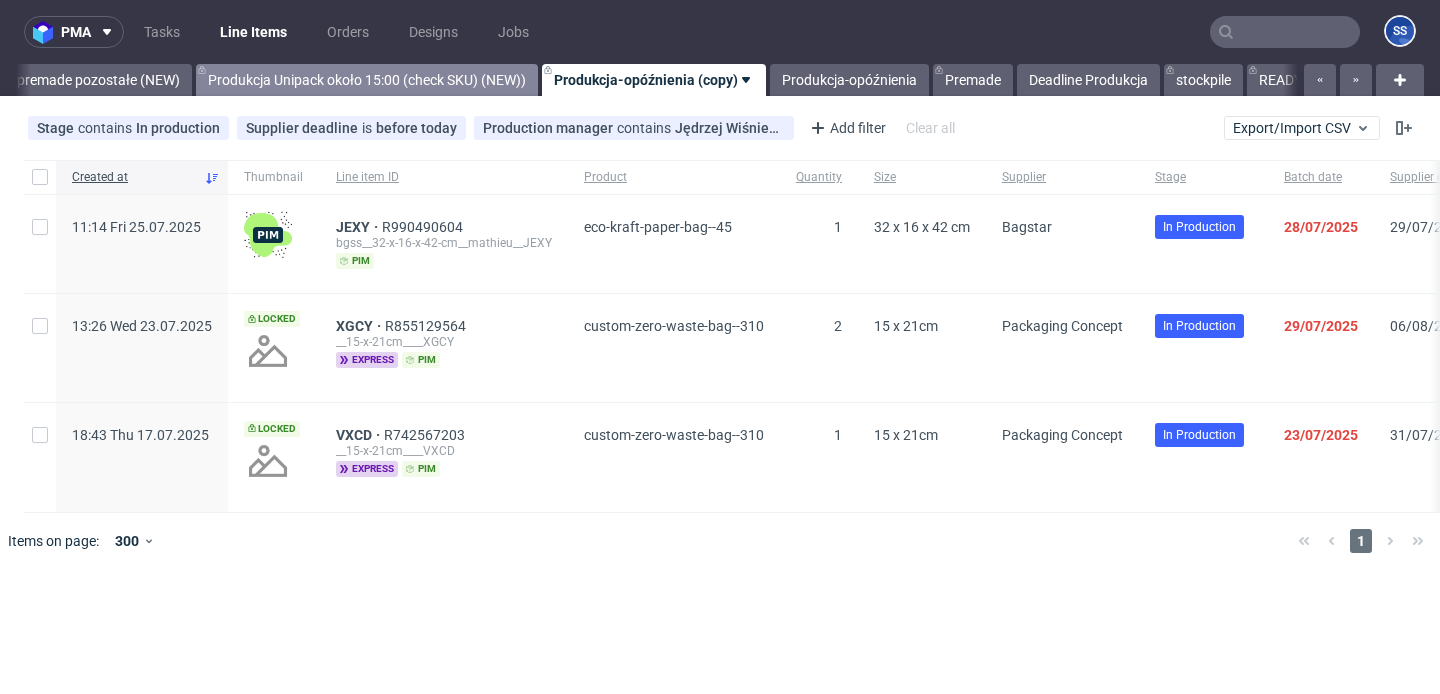 click on "Produkcja Unipack około 15:00 (check SKU) (NEW))" at bounding box center [367, 80] 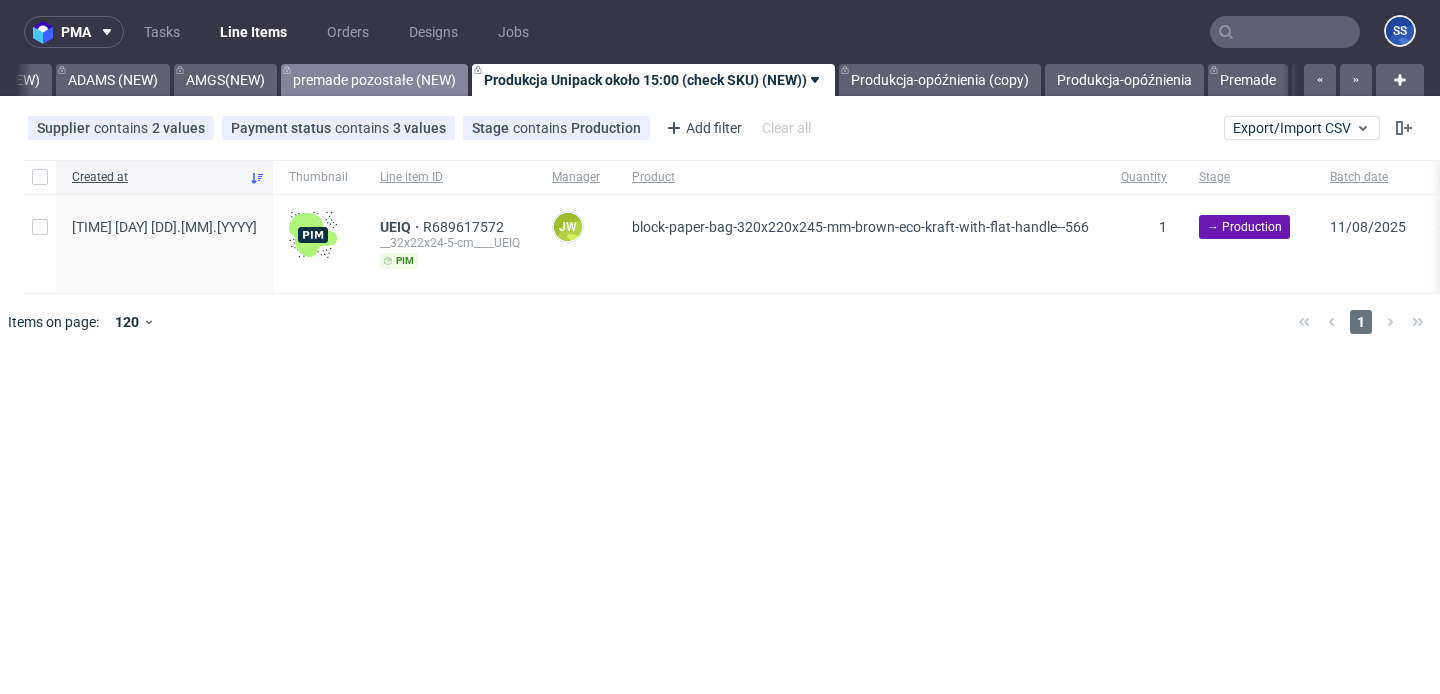 click on "premade pozostałe (NEW)" at bounding box center (374, 80) 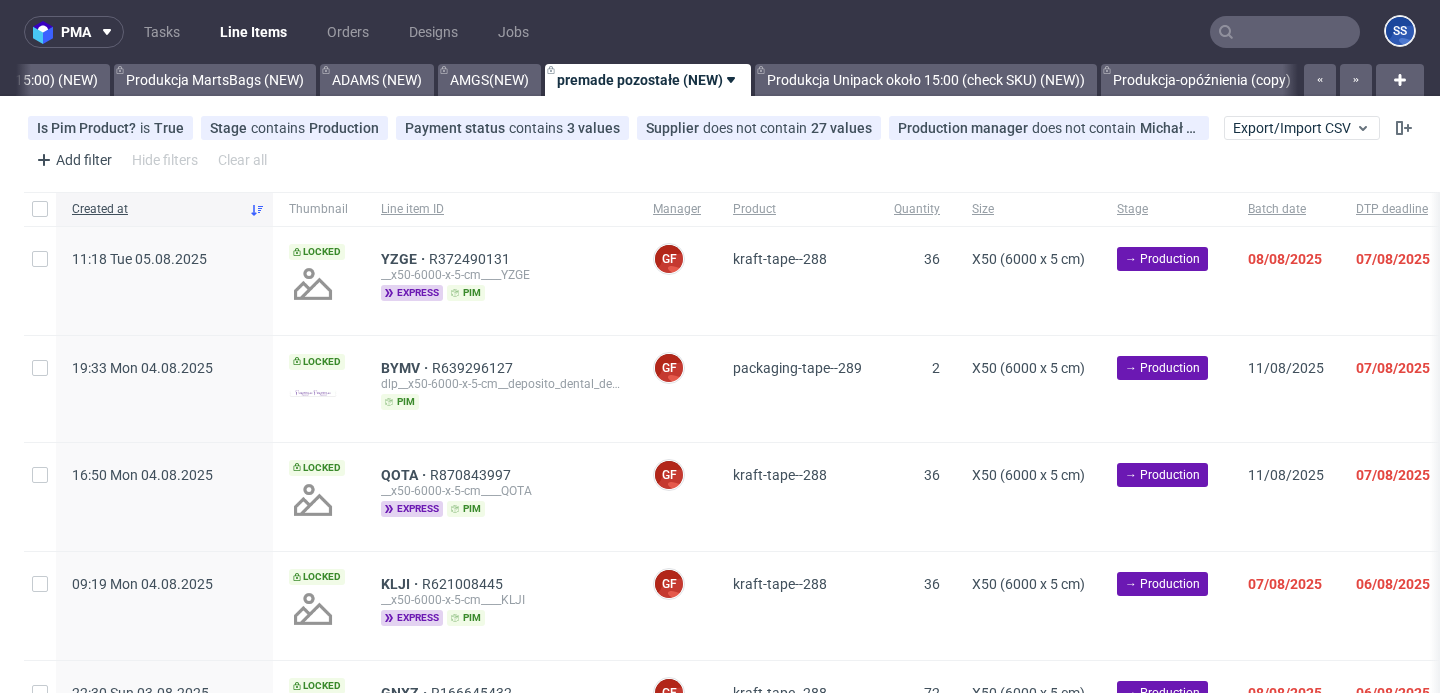 click on "ADAMS (NEW)" at bounding box center (377, 80) 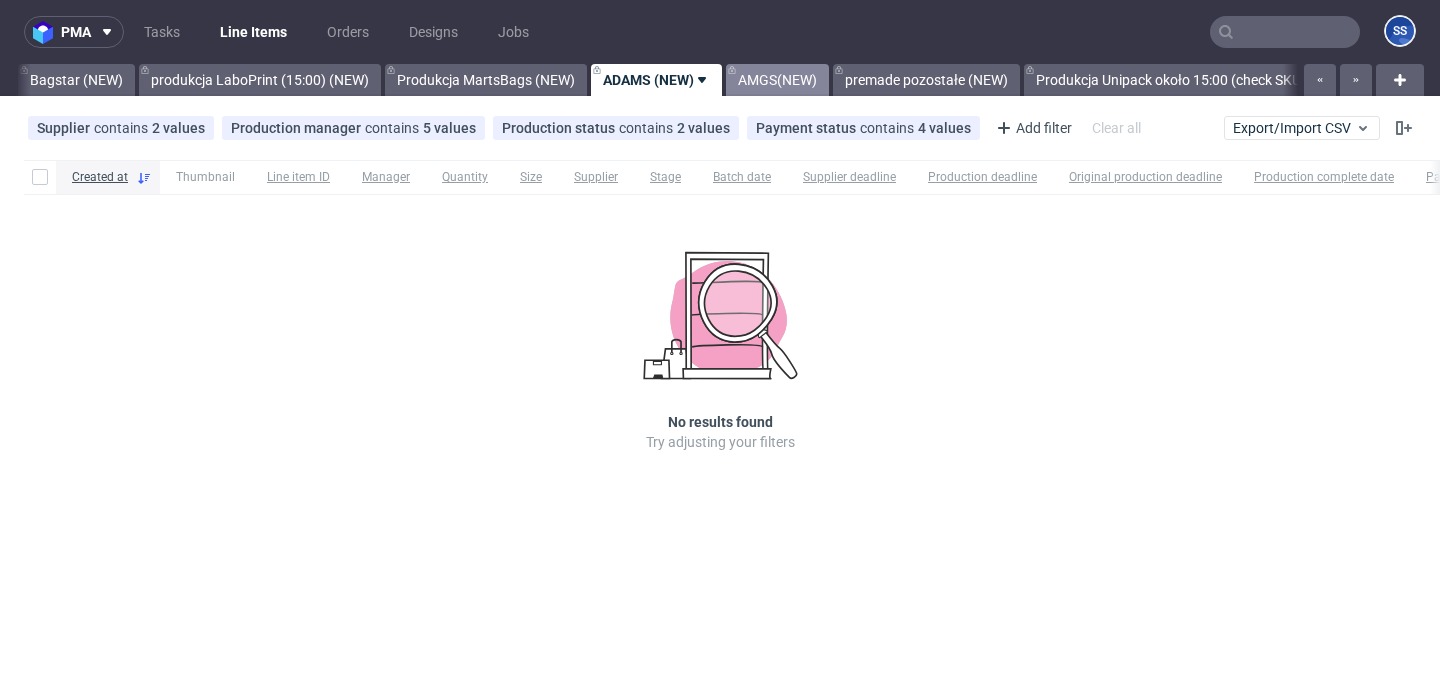 click on "AMGS(NEW)" at bounding box center [777, 80] 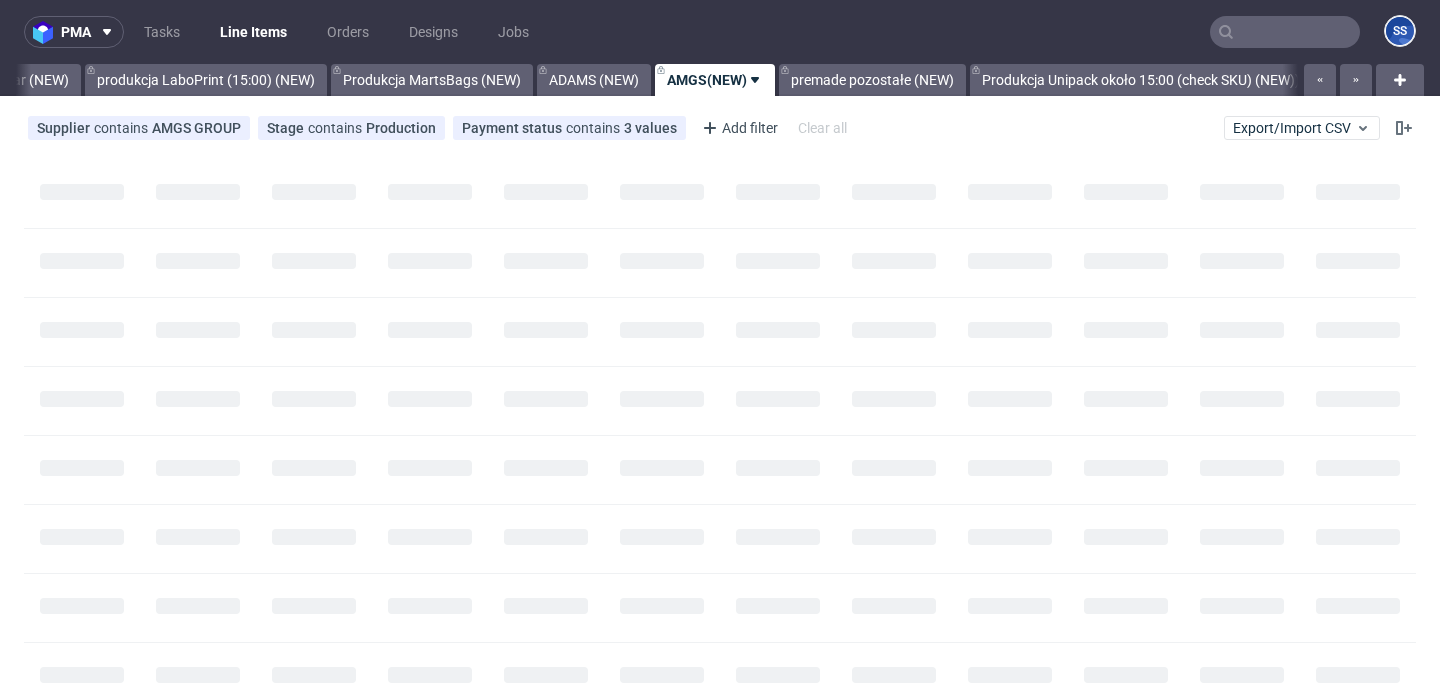 click on "premade pozostałe (NEW)" at bounding box center (872, 80) 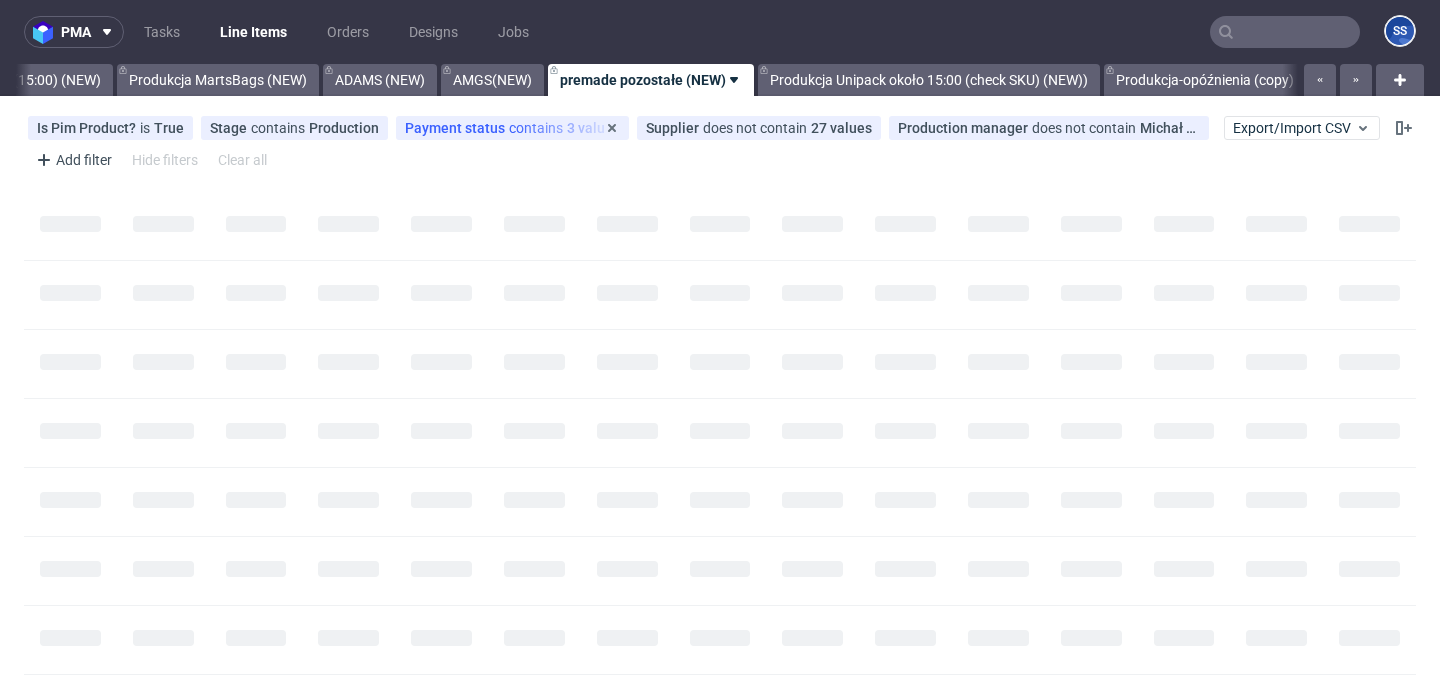 scroll, scrollTop: 0, scrollLeft: 1059, axis: horizontal 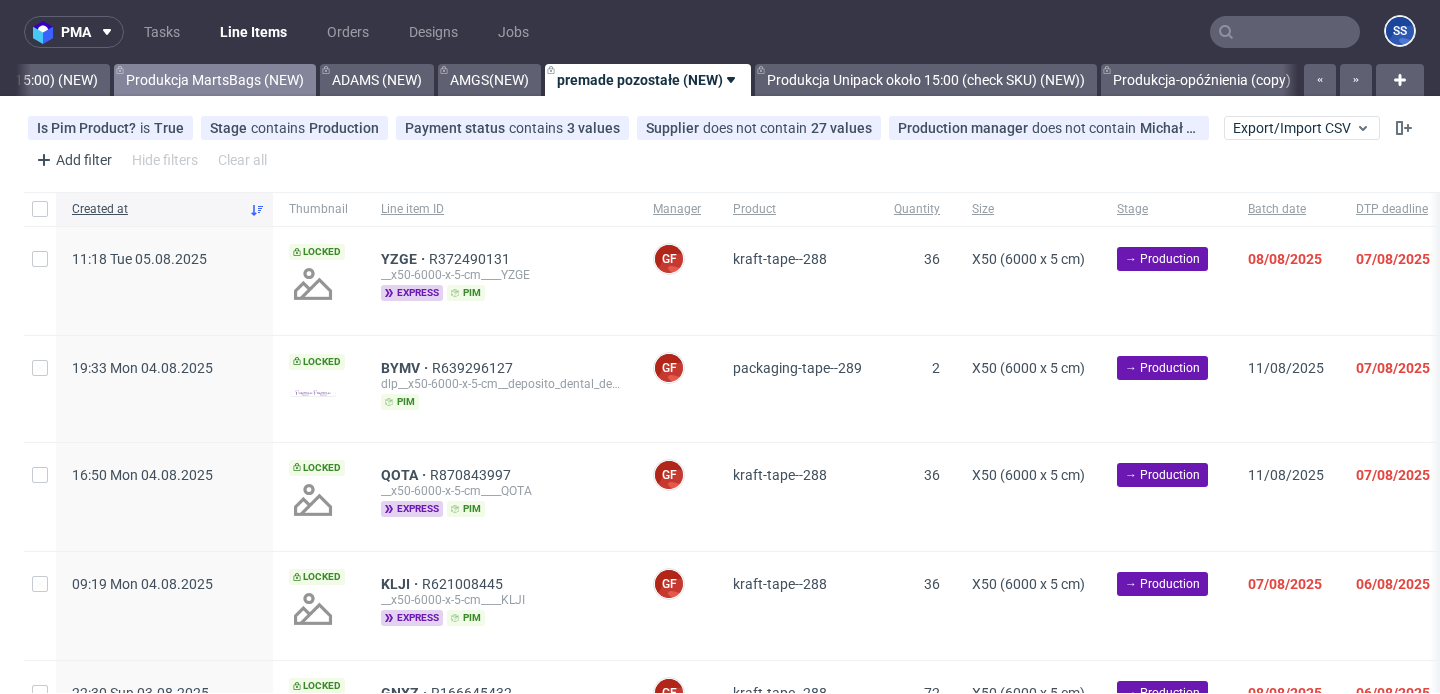 click on "Produkcja MartsBags (NEW)" at bounding box center [215, 80] 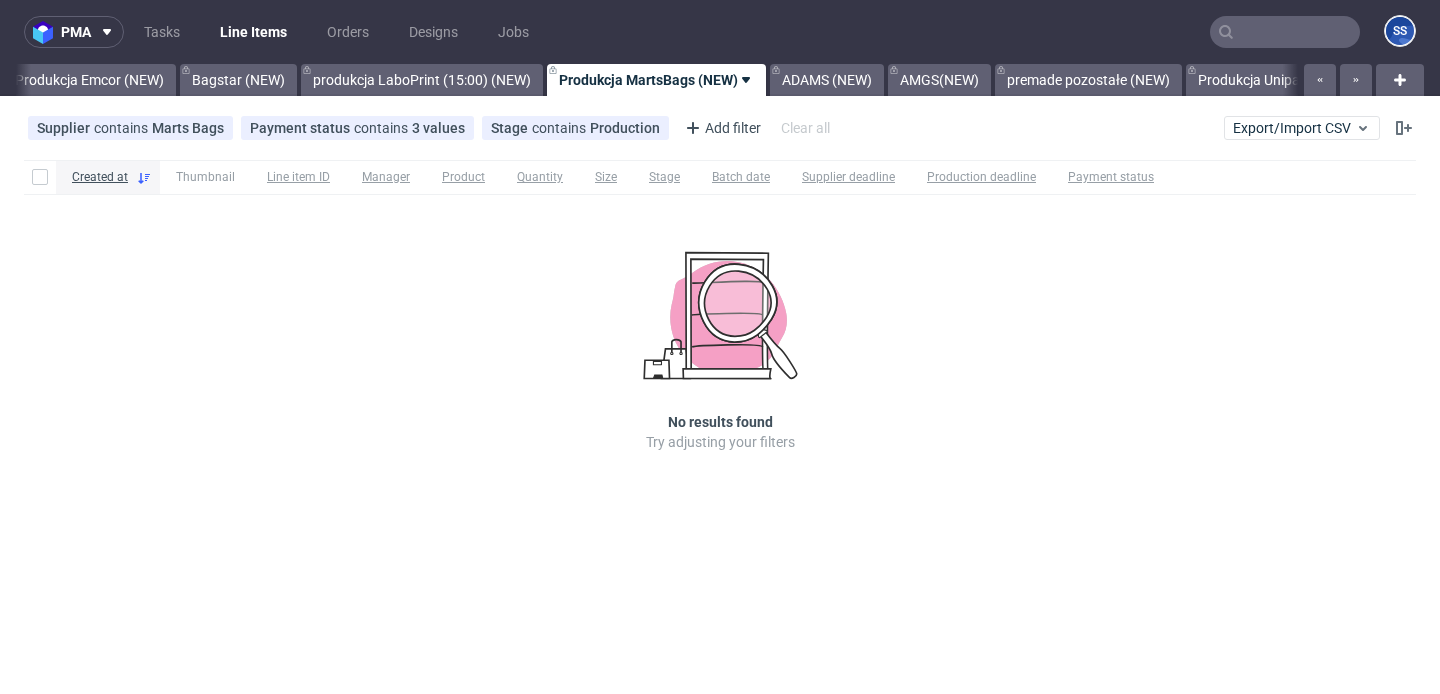click on "Bagstar (NEW)" at bounding box center [238, 80] 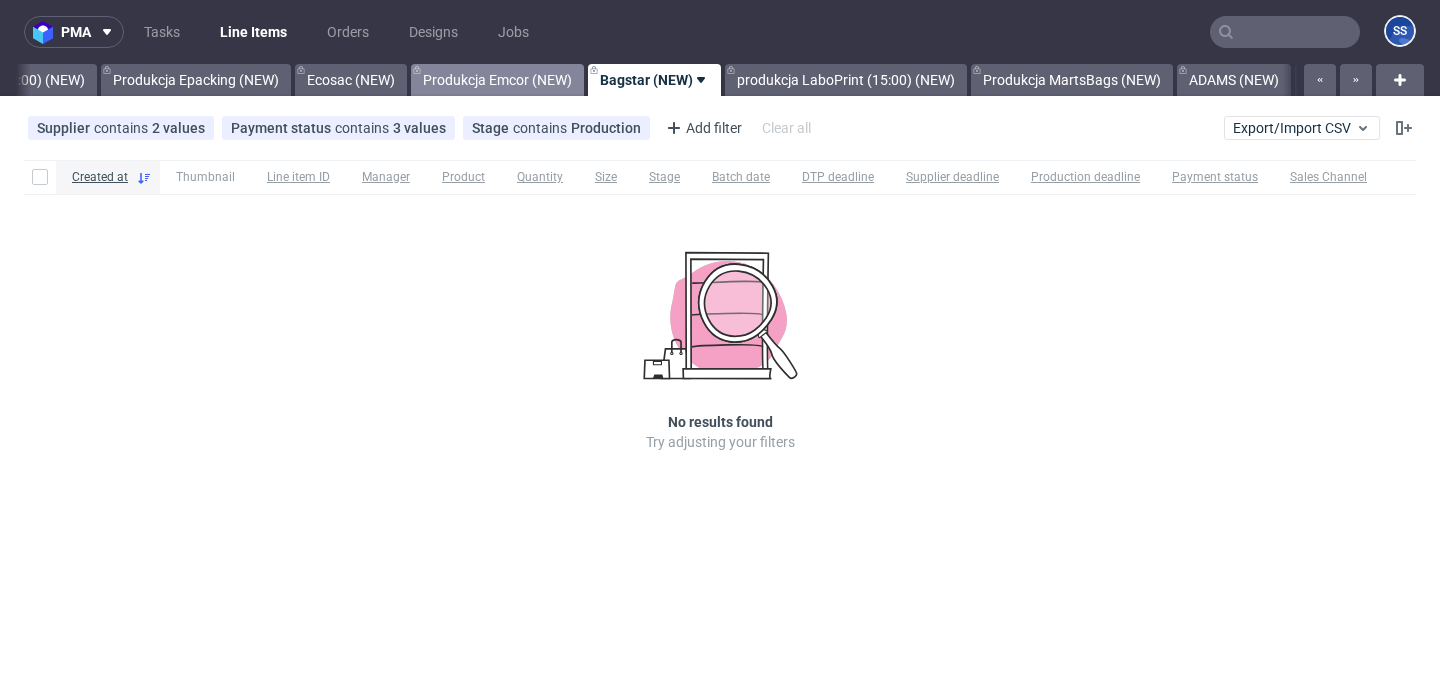 click on "Produkcja Emcor (NEW)" at bounding box center (497, 80) 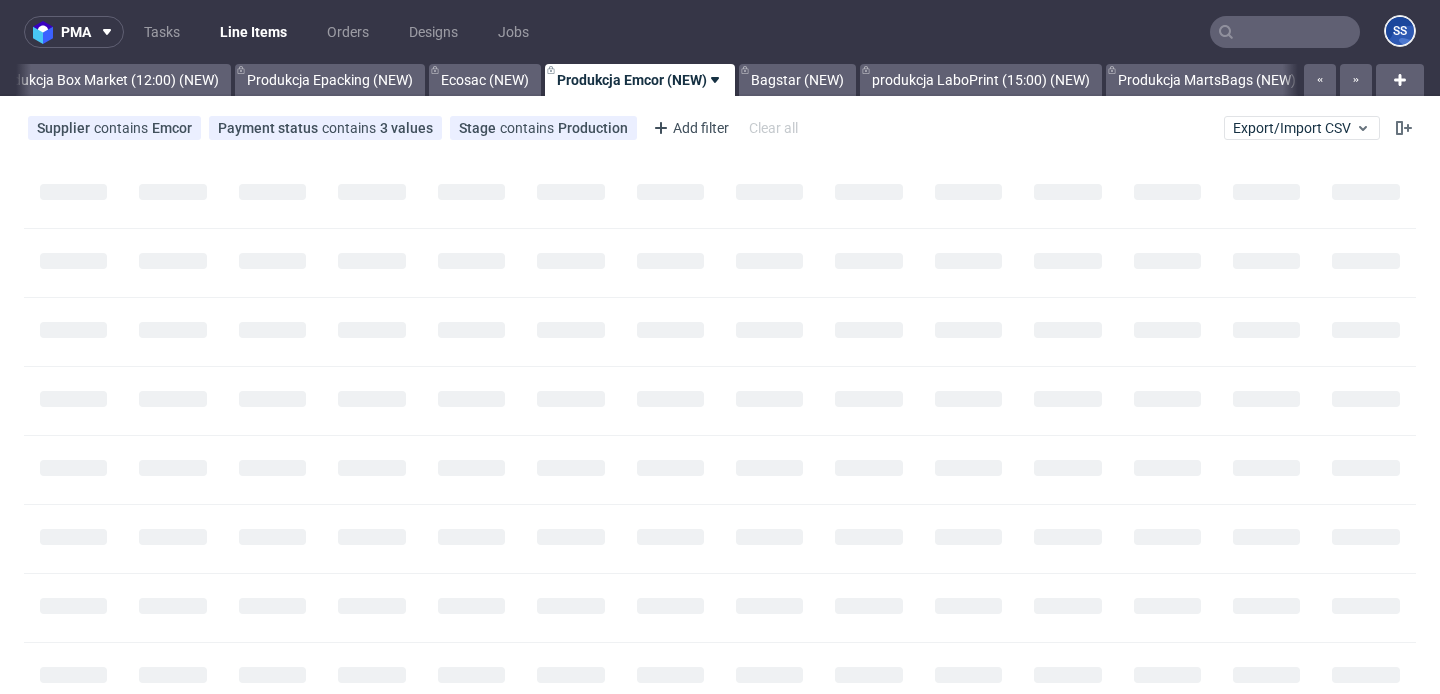 scroll, scrollTop: 0, scrollLeft: 69, axis: horizontal 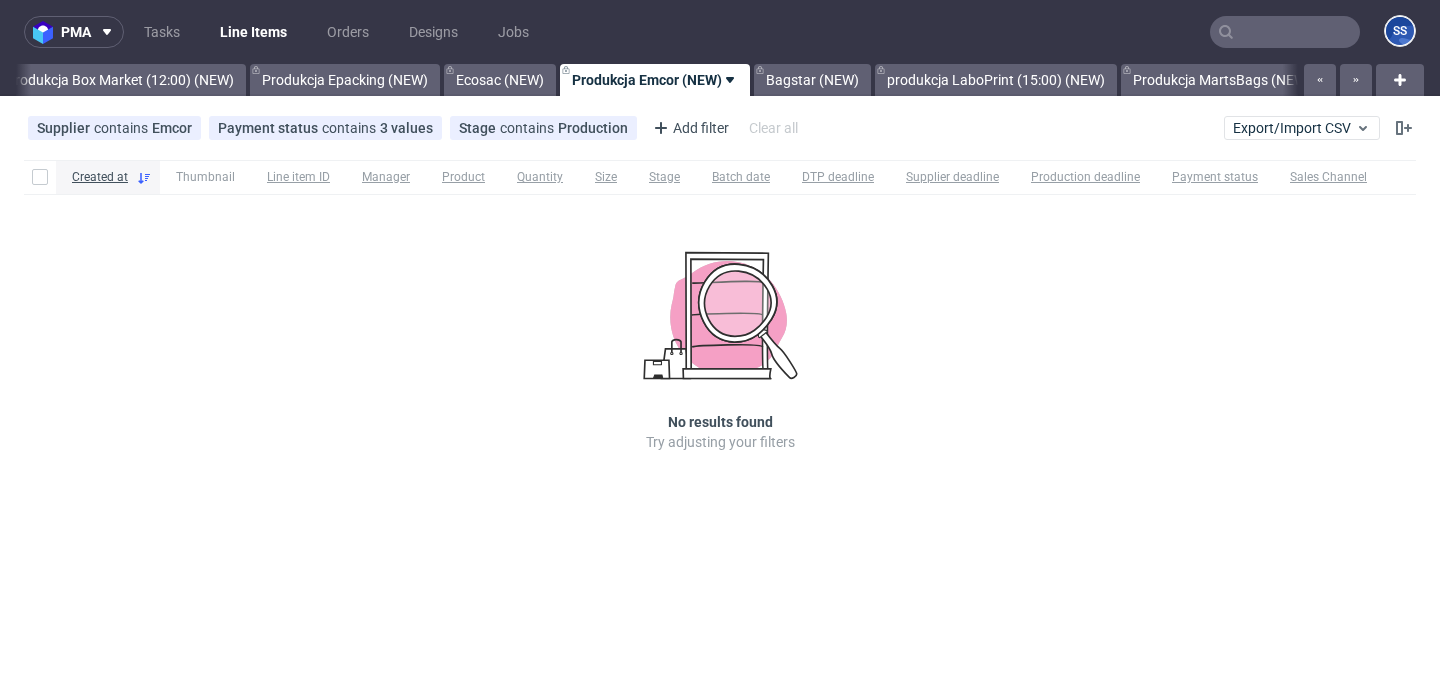 click on "Ecosac (NEW)" at bounding box center [498, 80] 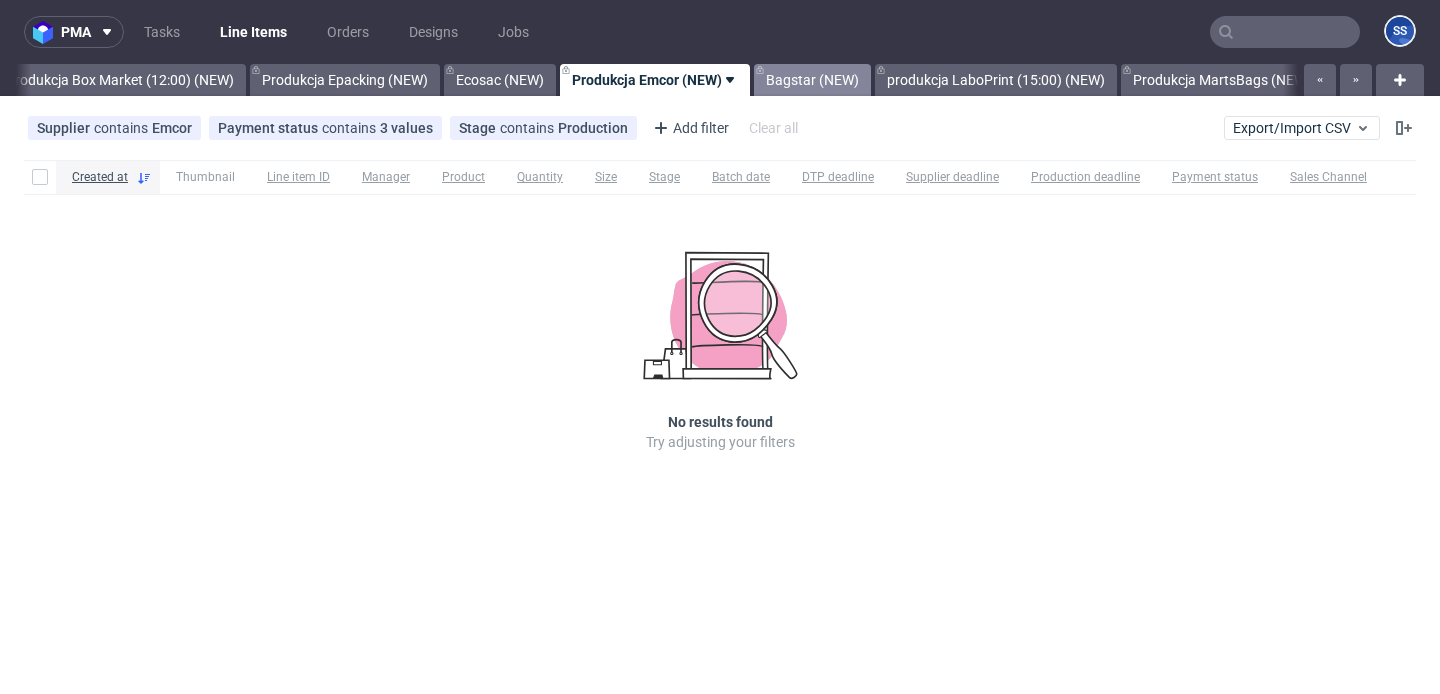 click on "Bagstar (NEW)" at bounding box center (812, 80) 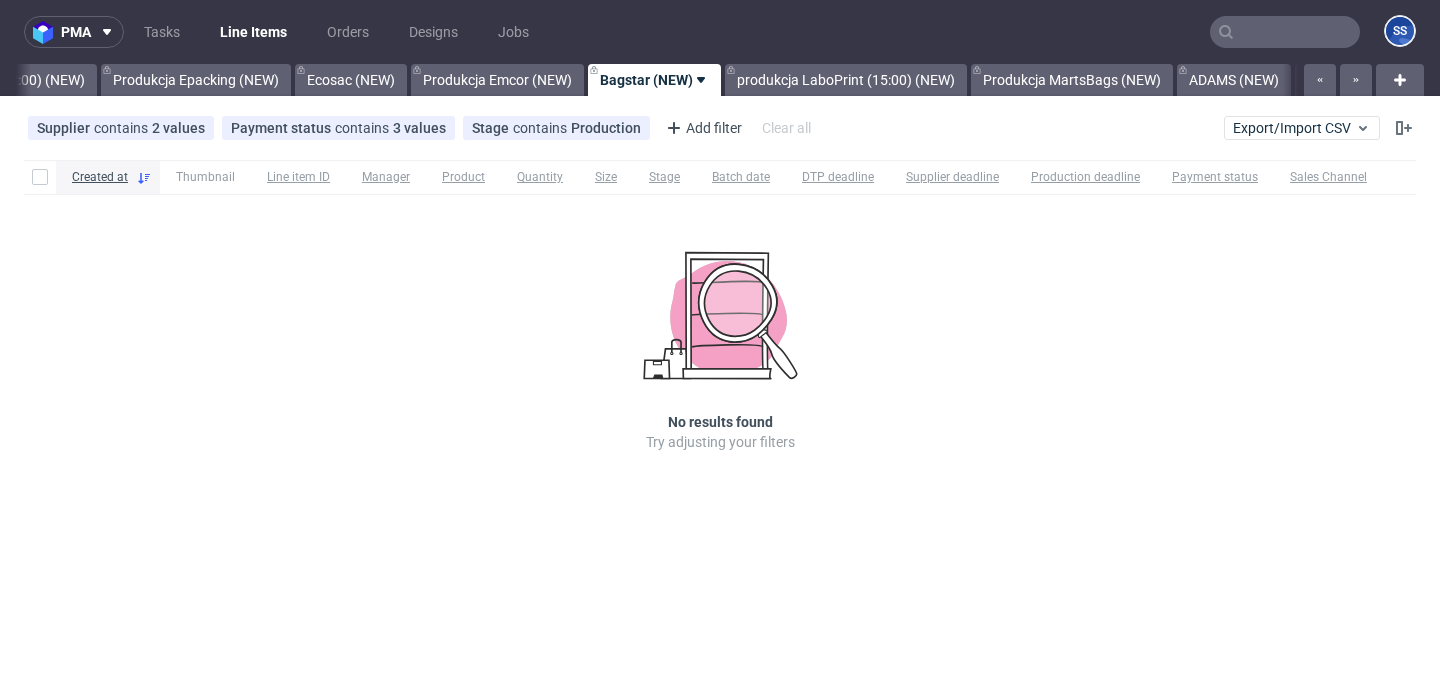 click on "produkcja LaboPrint (15:00) (NEW)" at bounding box center [846, 80] 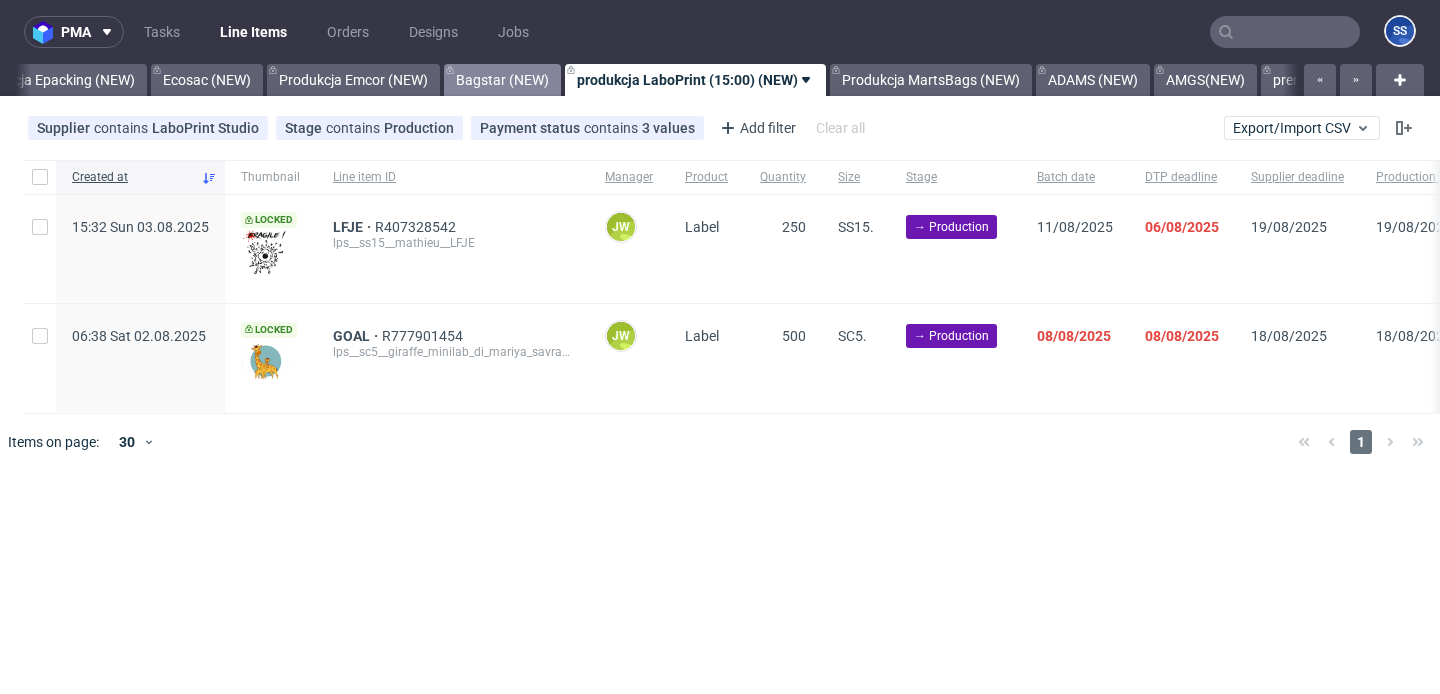 scroll, scrollTop: 0, scrollLeft: 401, axis: horizontal 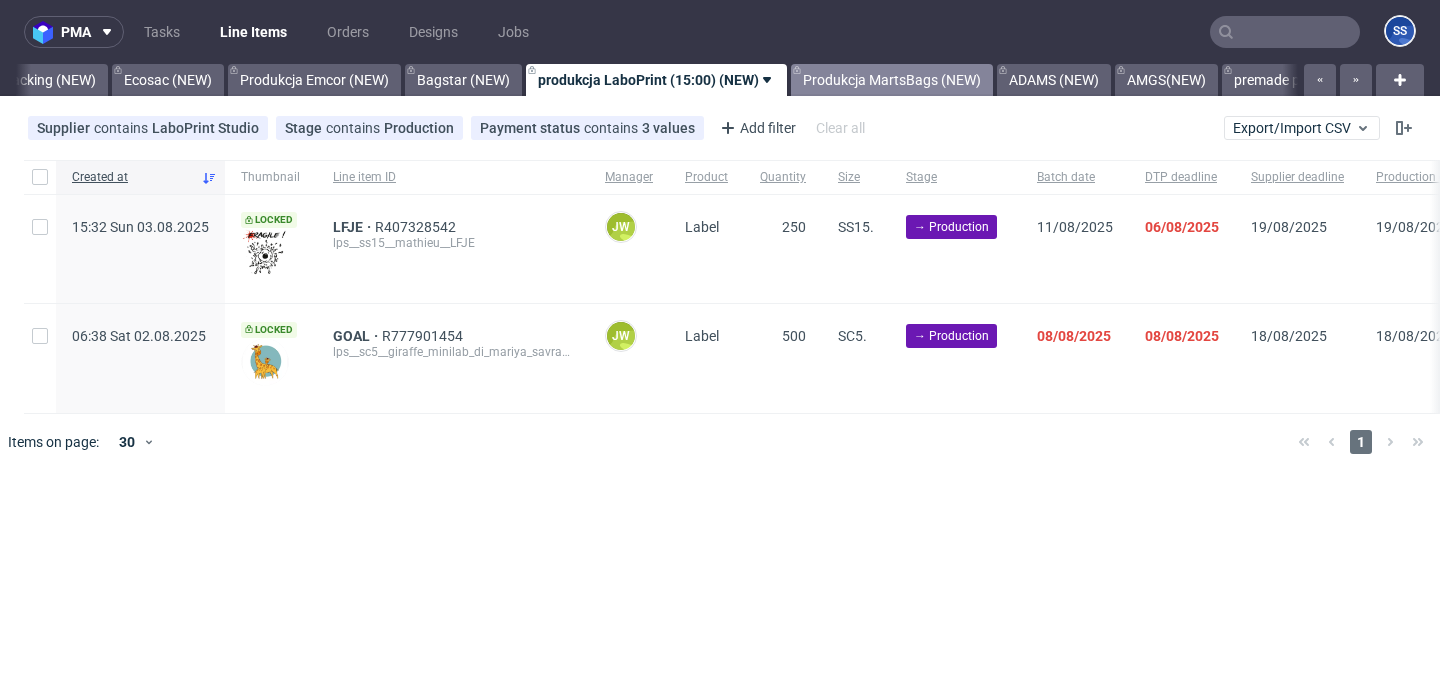 click on "Produkcja MartsBags (NEW)" at bounding box center (892, 80) 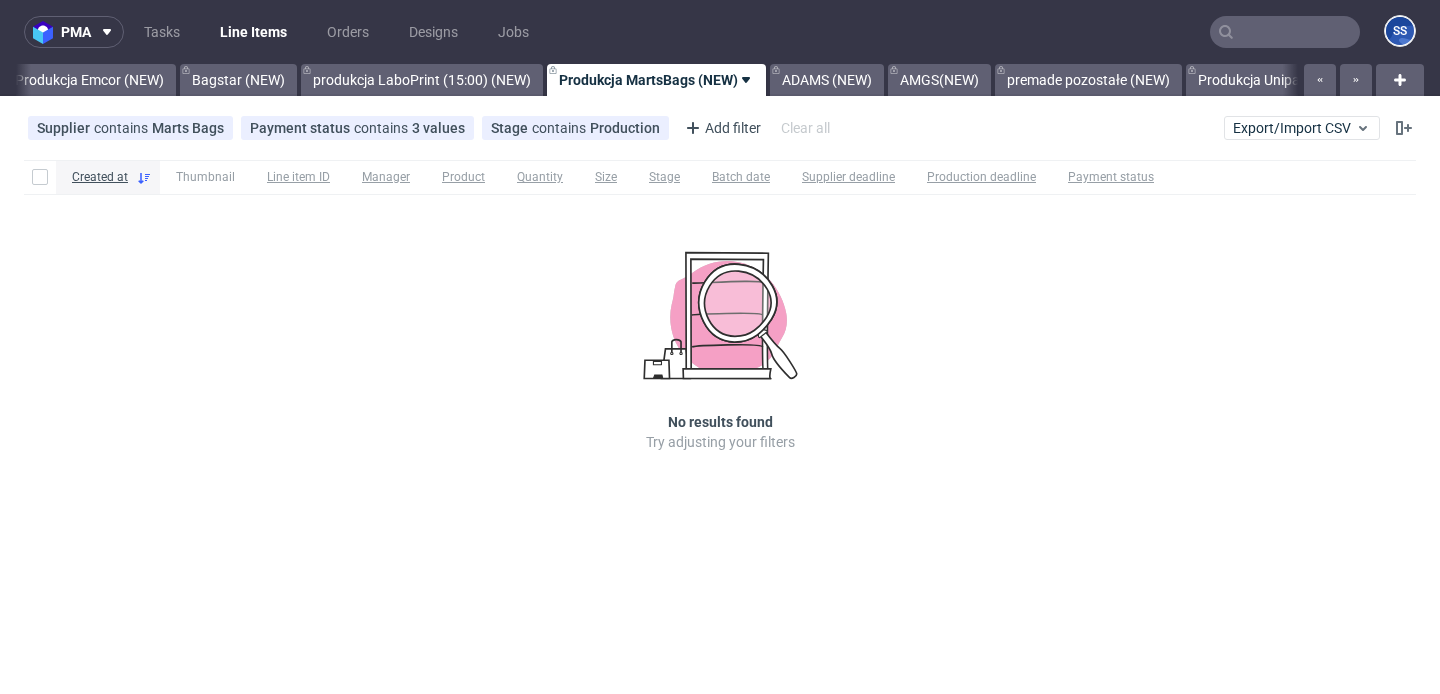 click on "ADAMS (NEW)" at bounding box center (827, 80) 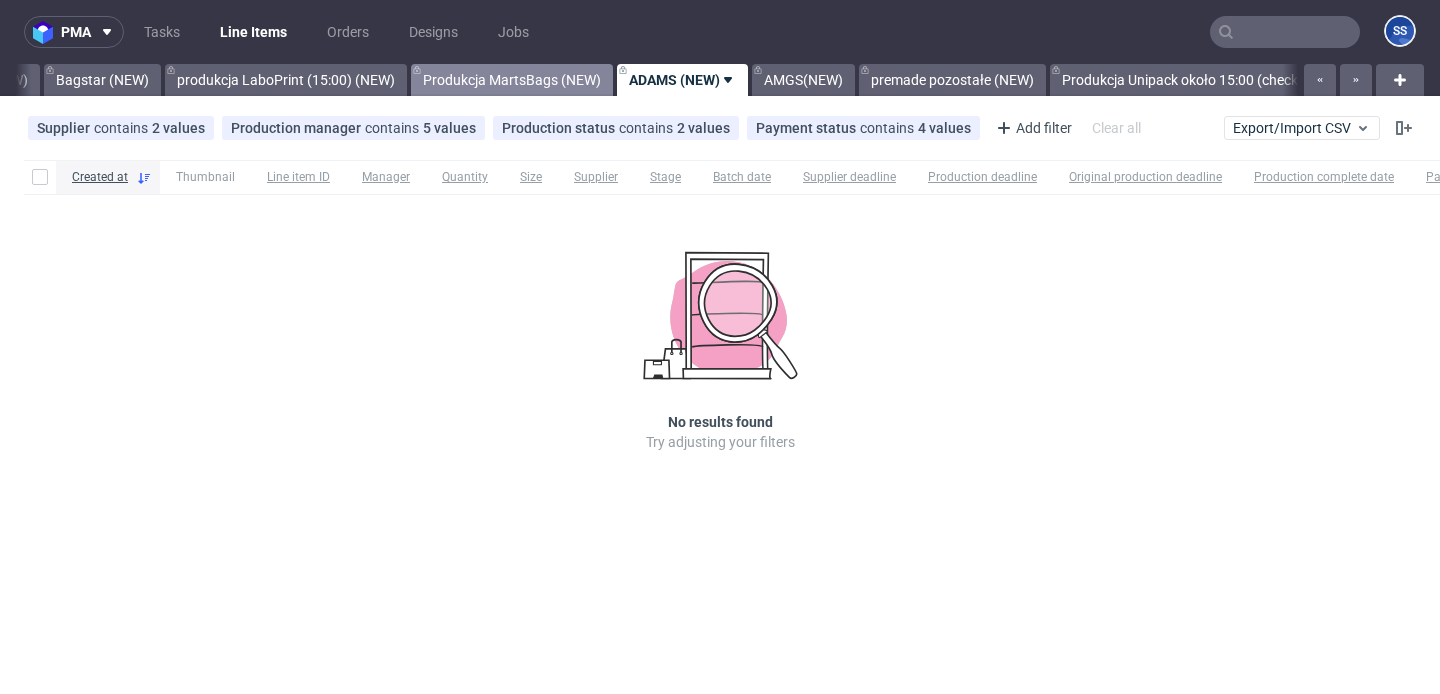 scroll, scrollTop: 0, scrollLeft: 788, axis: horizontal 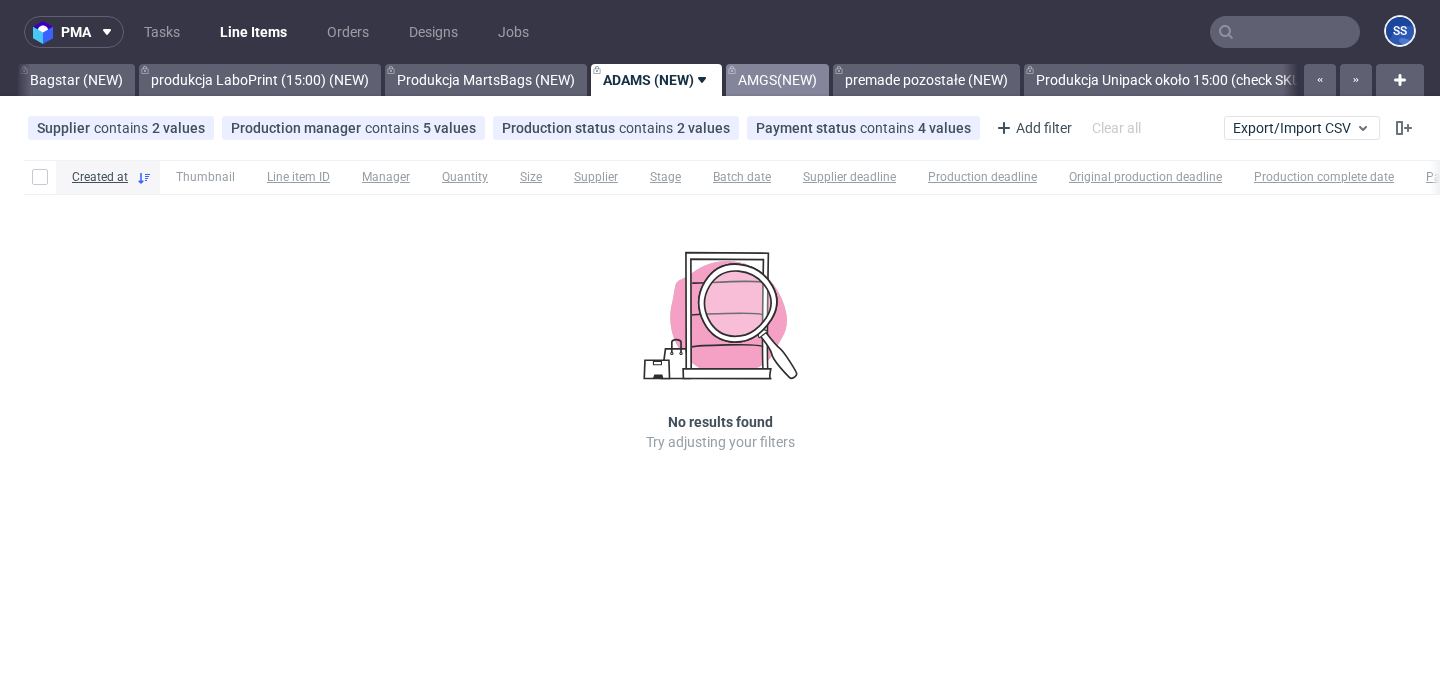click on "AMGS(NEW)" at bounding box center [777, 80] 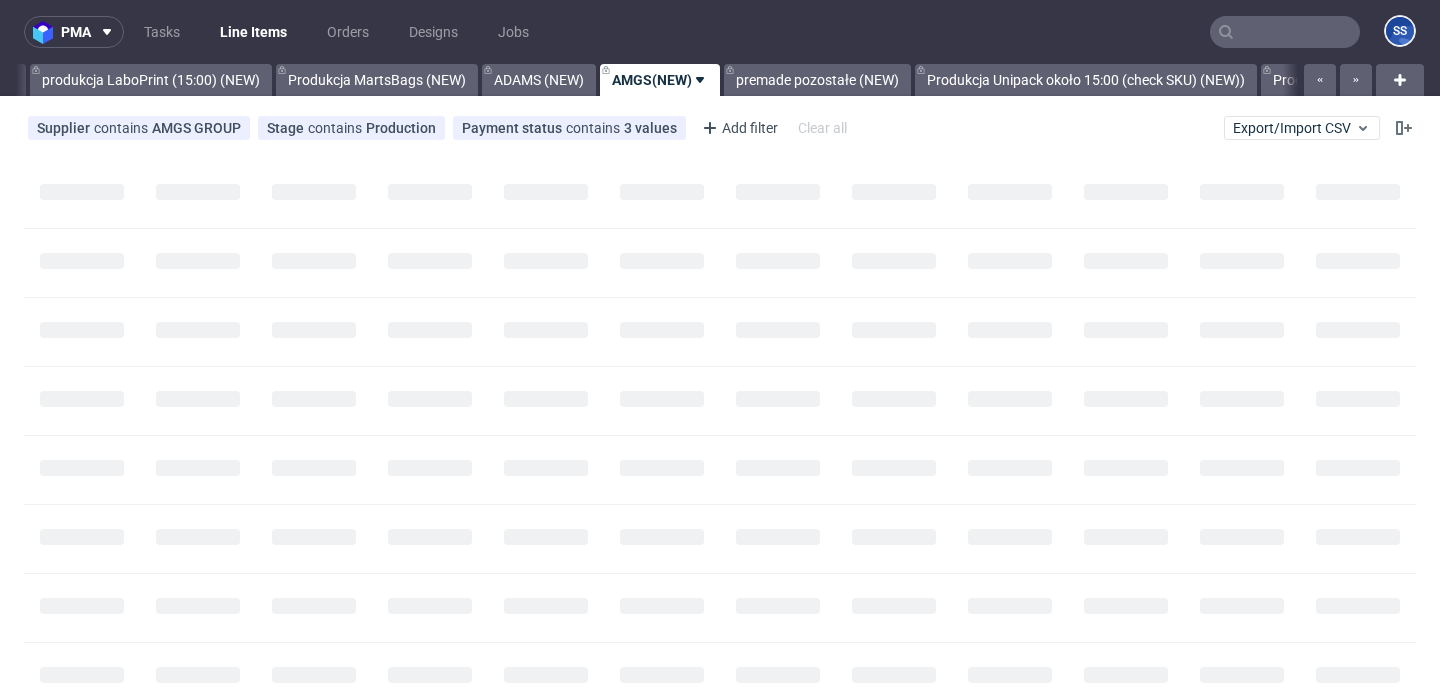 scroll, scrollTop: 0, scrollLeft: 901, axis: horizontal 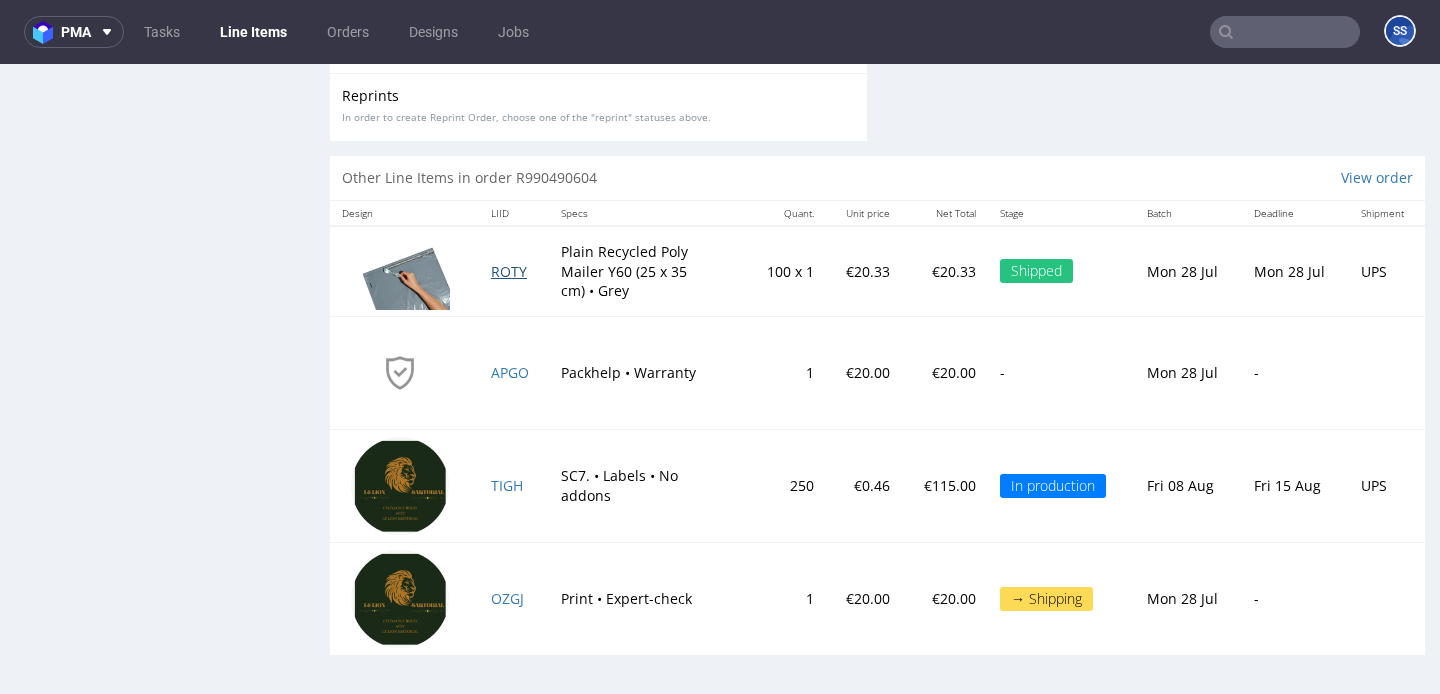 click on "ROTY" at bounding box center (509, 271) 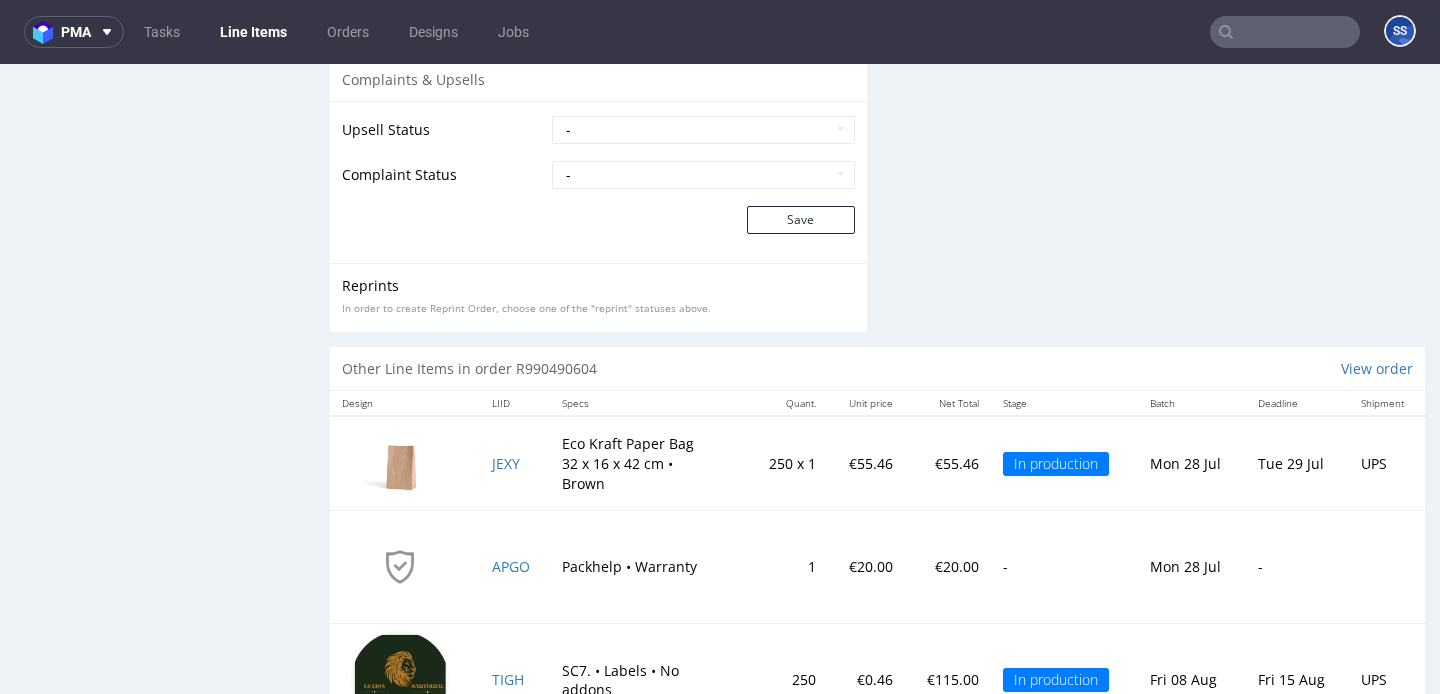 scroll, scrollTop: 2673, scrollLeft: 0, axis: vertical 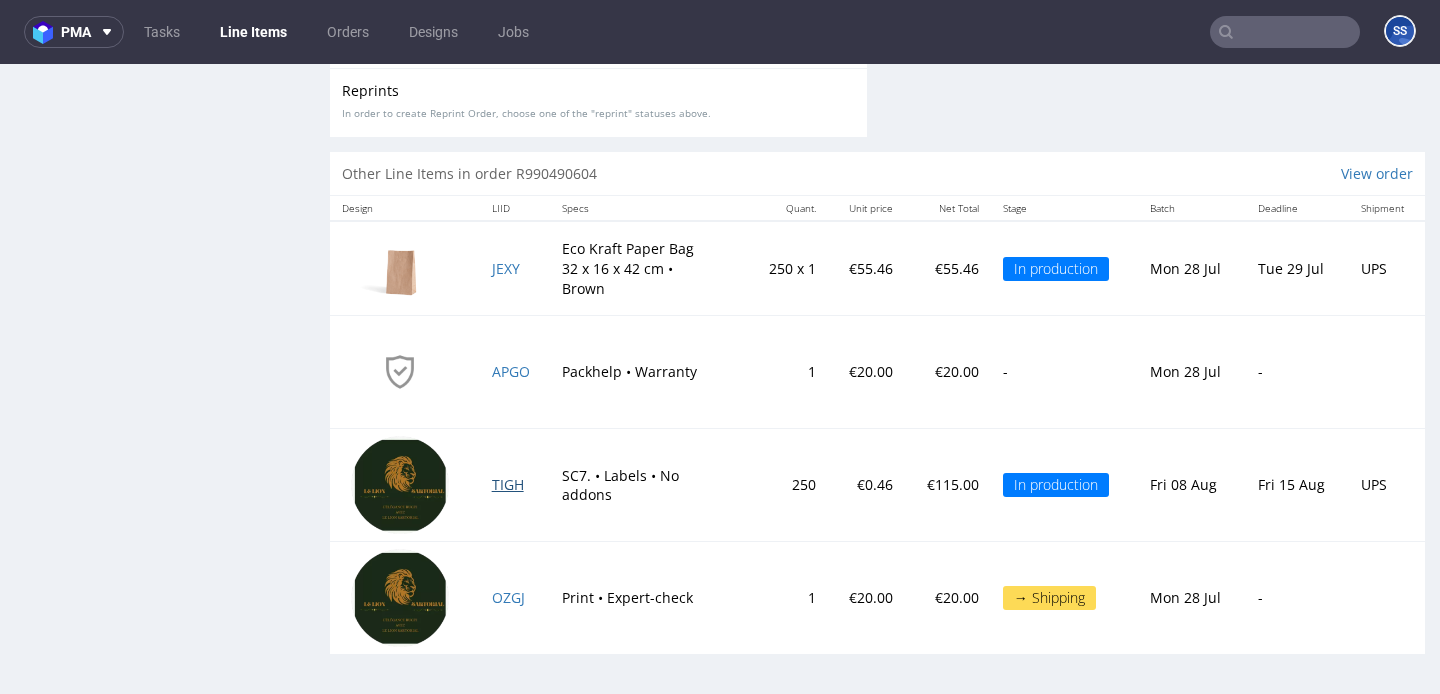 click on "TIGH" at bounding box center [508, 484] 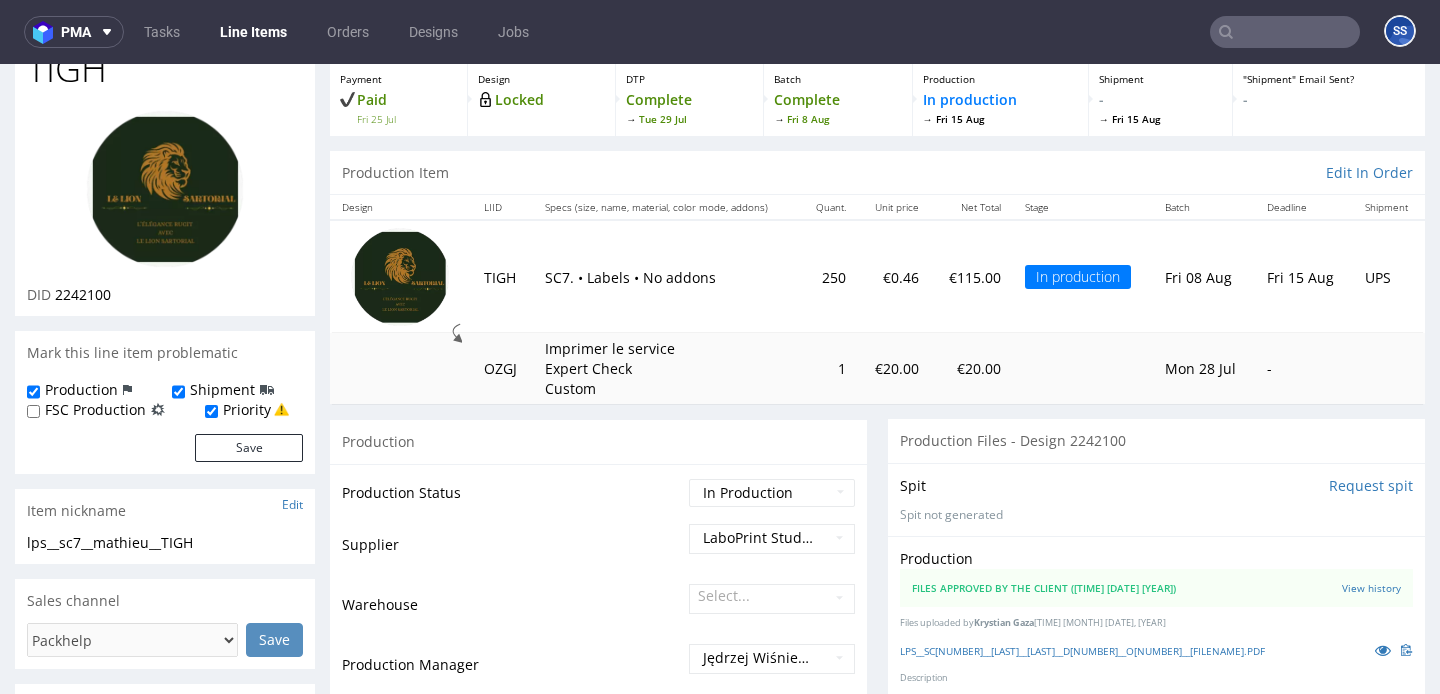 scroll, scrollTop: 0, scrollLeft: 0, axis: both 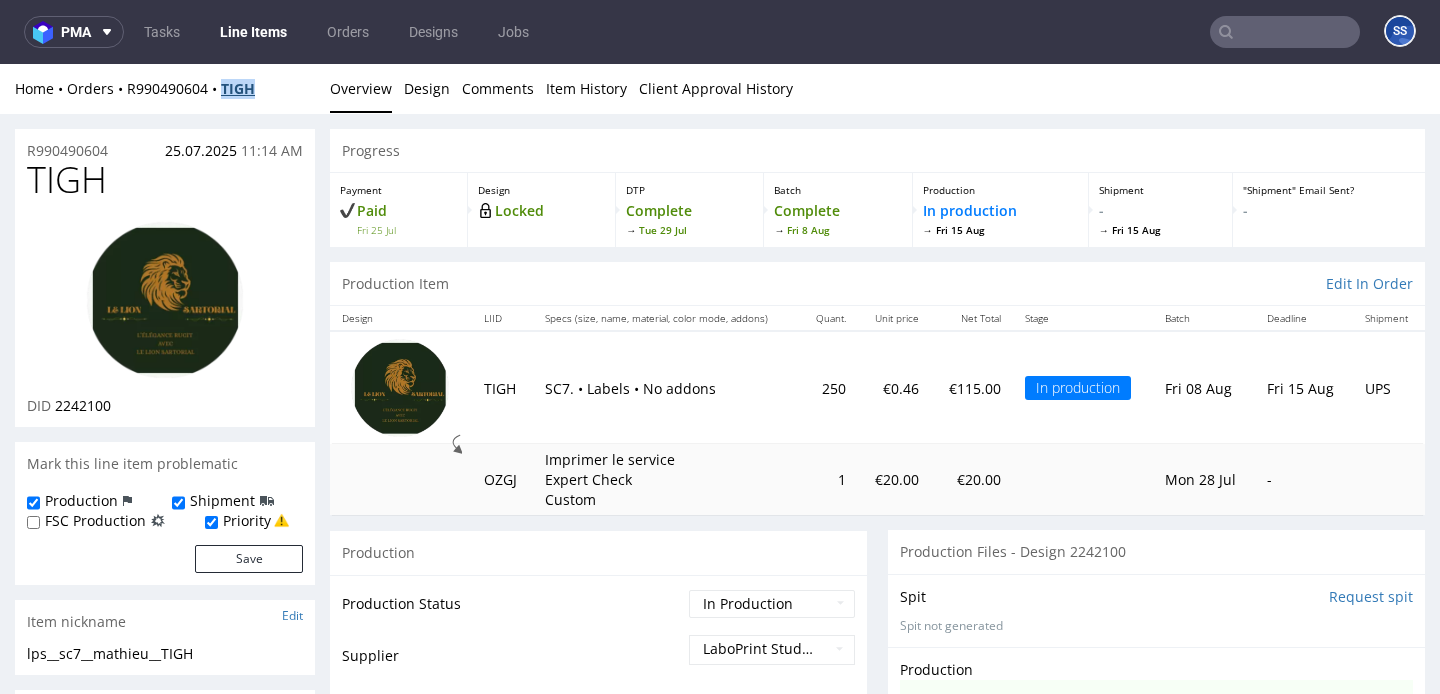 drag, startPoint x: 272, startPoint y: 80, endPoint x: 231, endPoint y: 94, distance: 43.32436 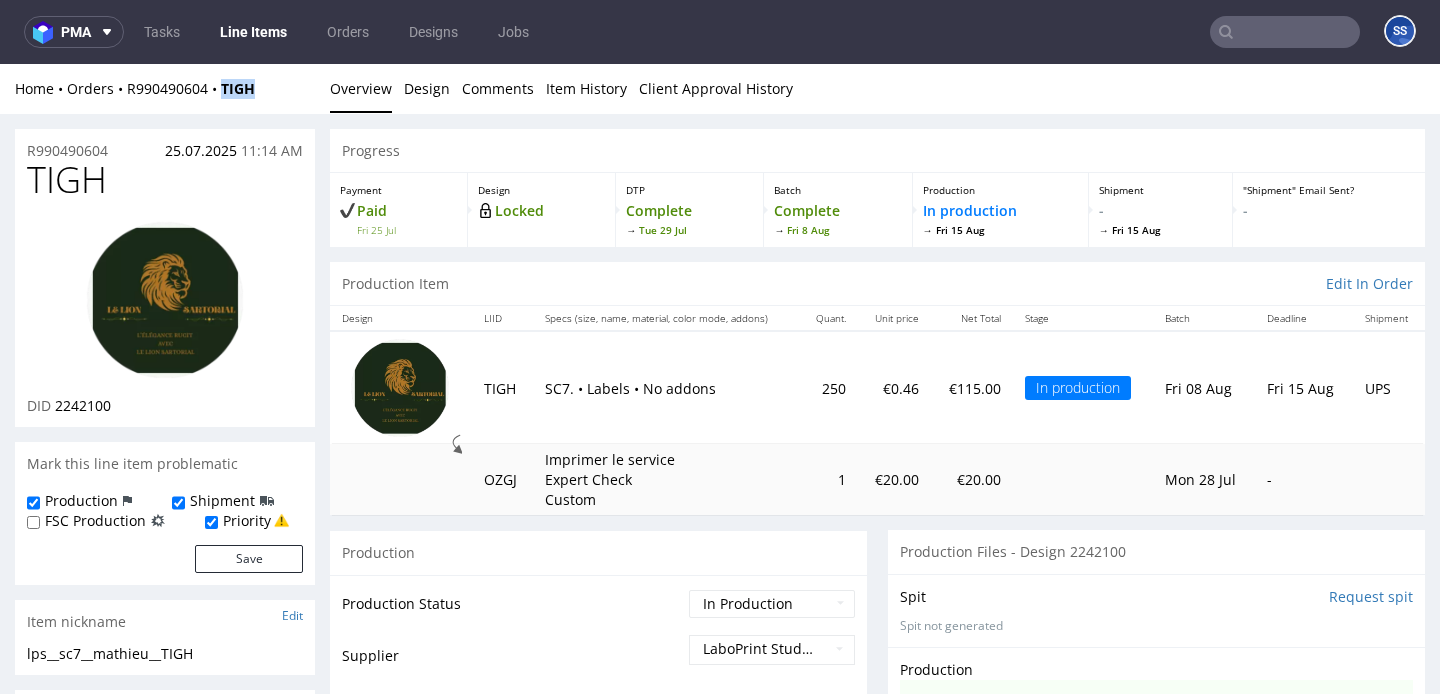 copy on "TIGH" 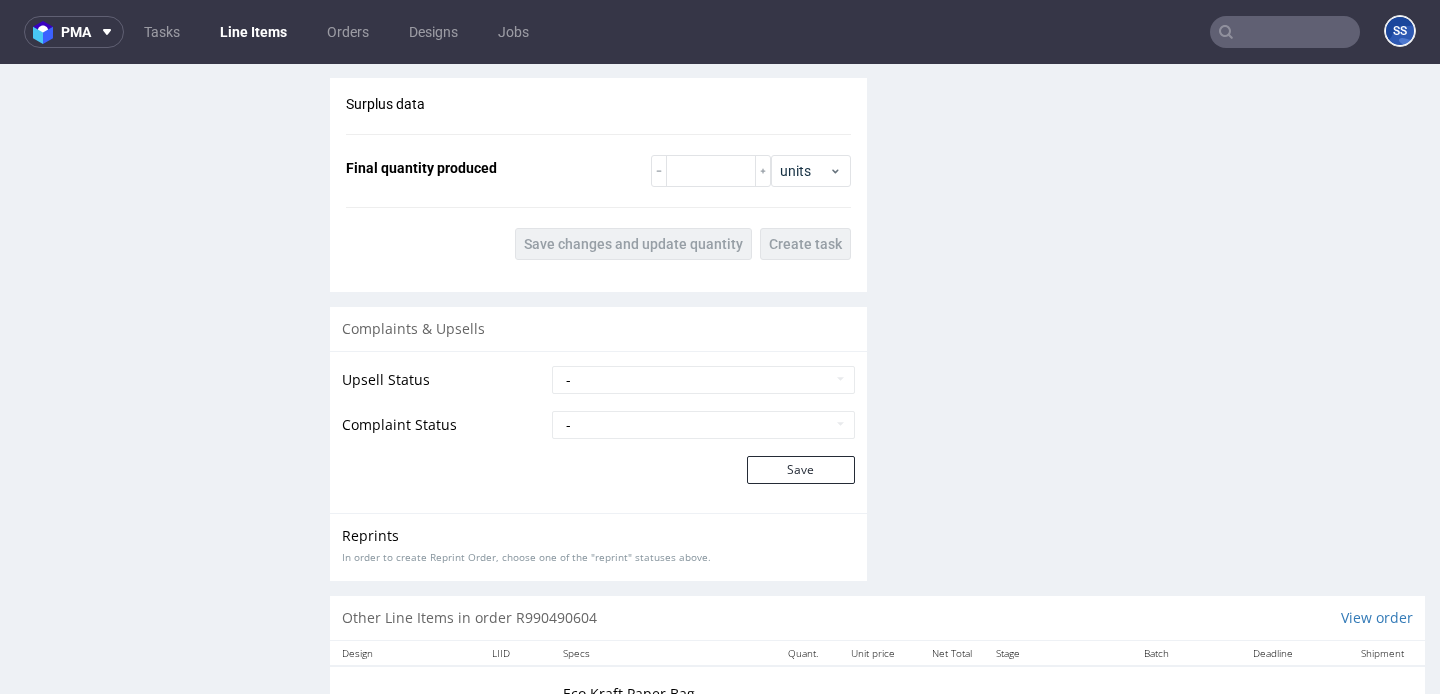 scroll, scrollTop: 2862, scrollLeft: 0, axis: vertical 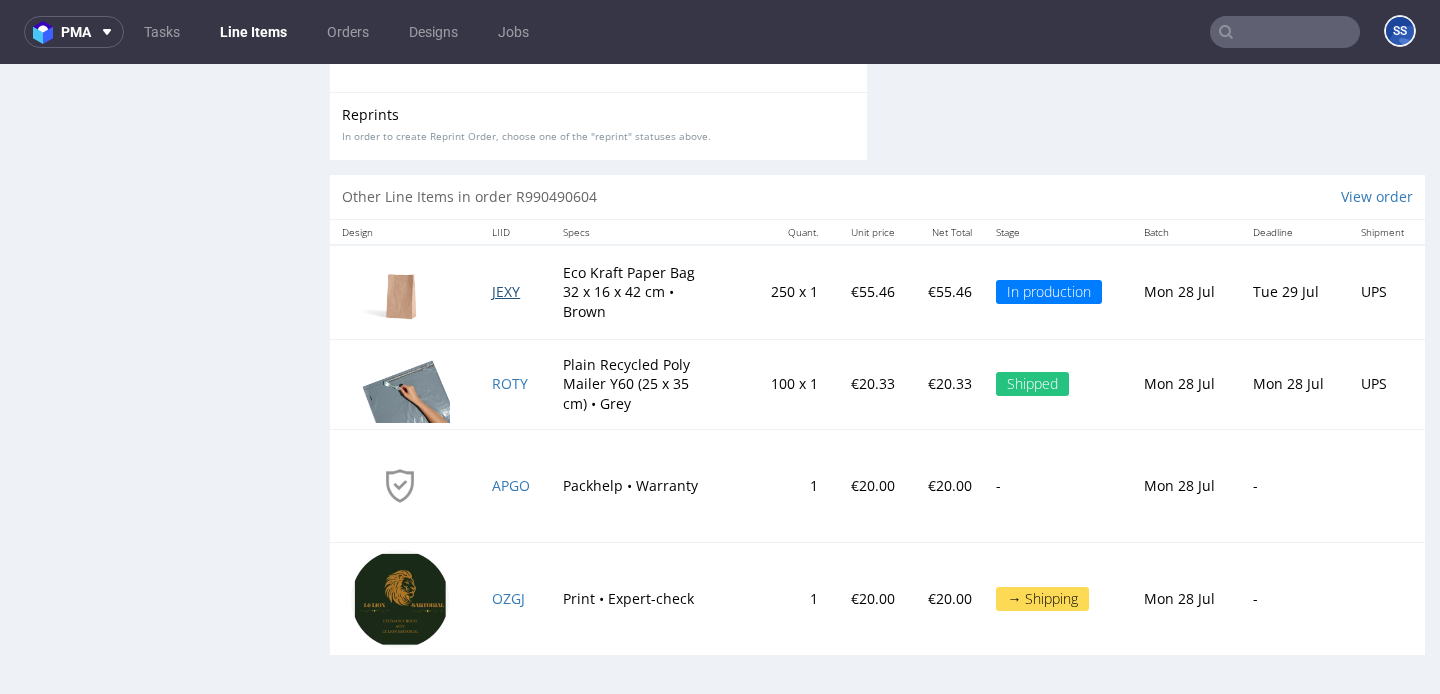 click on "JEXY" at bounding box center (506, 291) 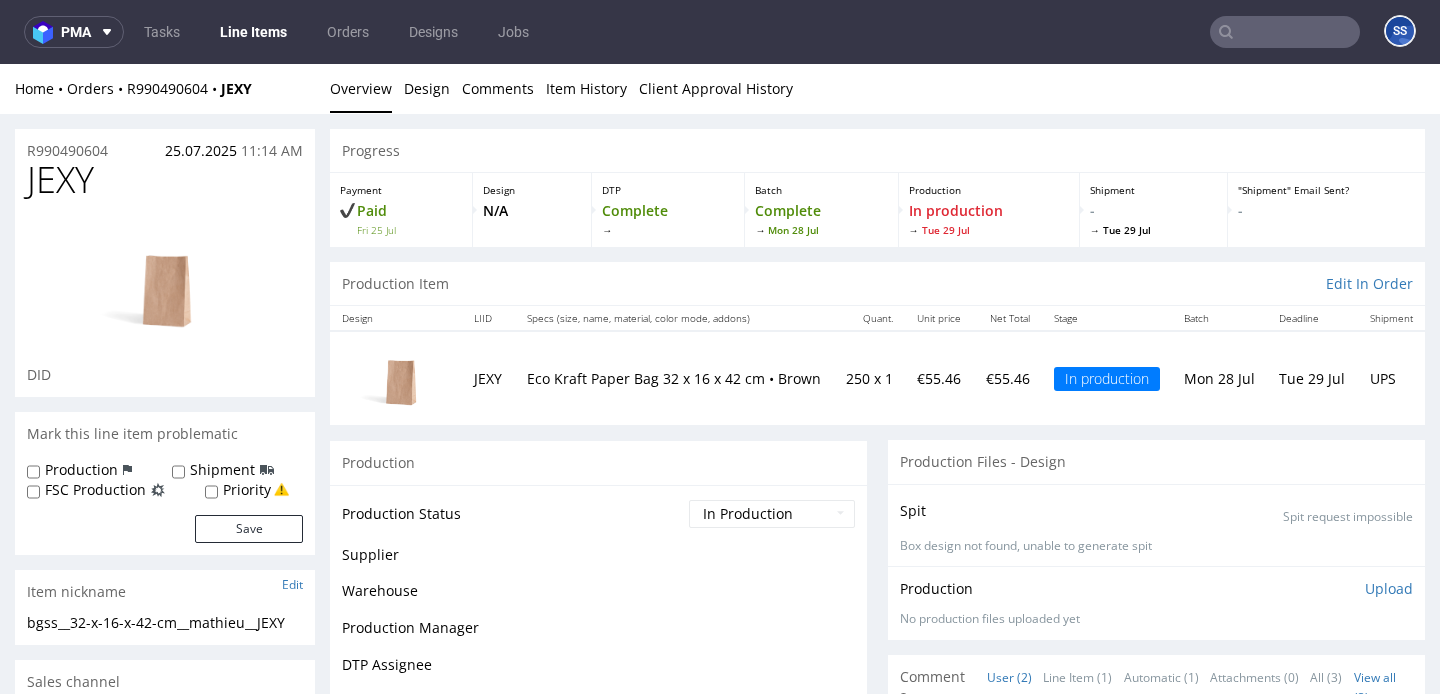 scroll, scrollTop: 0, scrollLeft: 0, axis: both 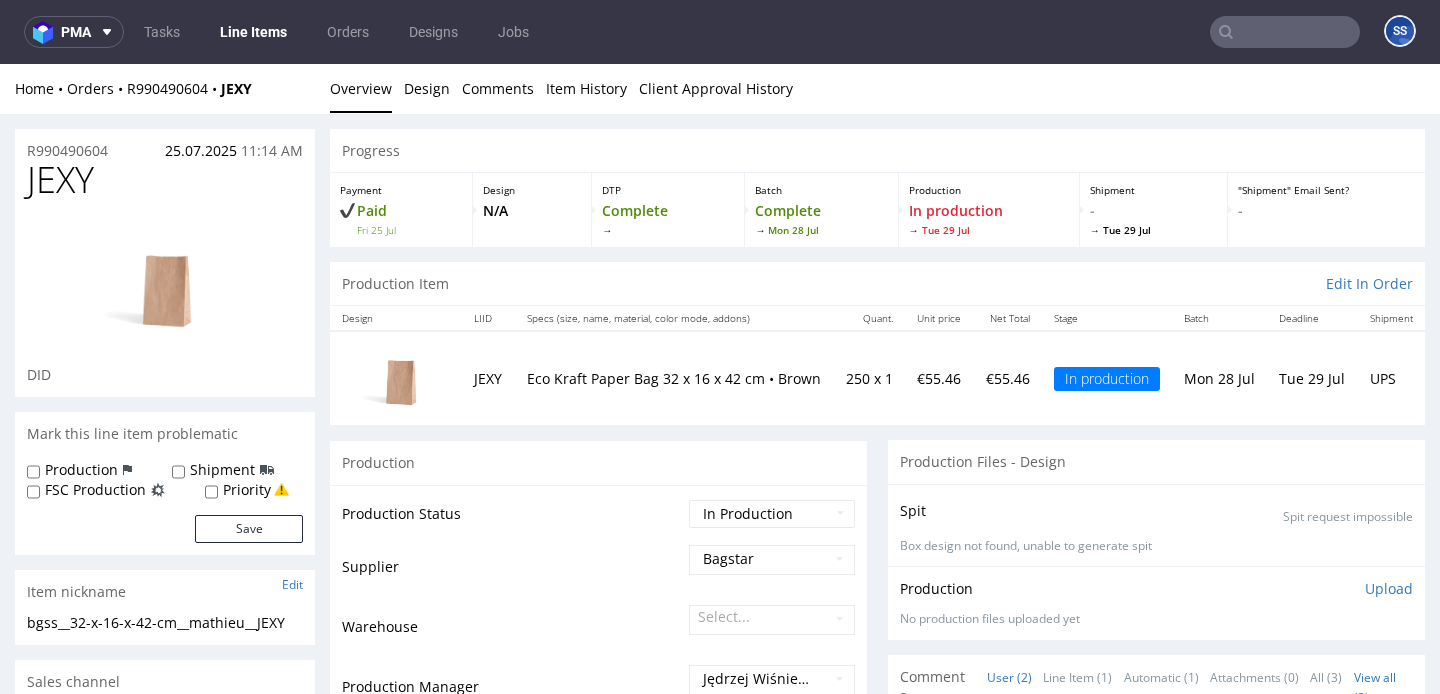 click on "Production" at bounding box center [81, 470] 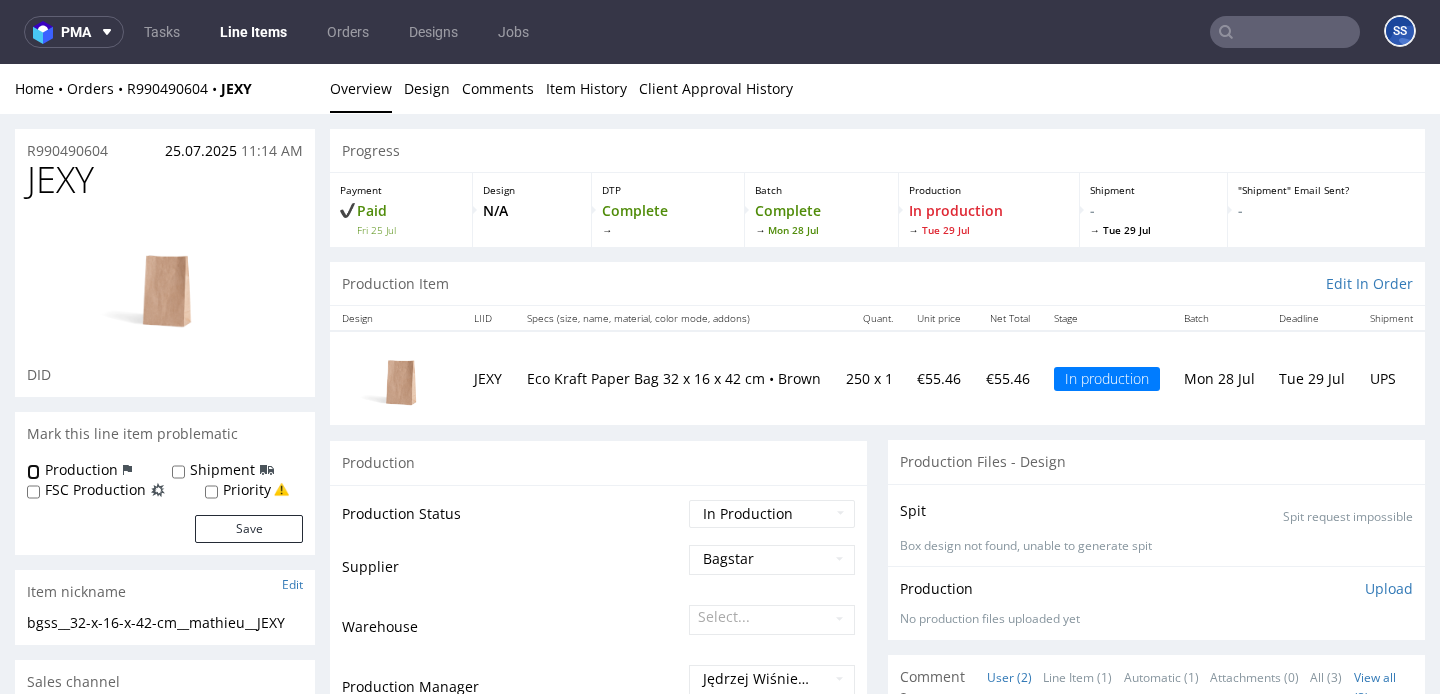 click on "Production" at bounding box center (33, 472) 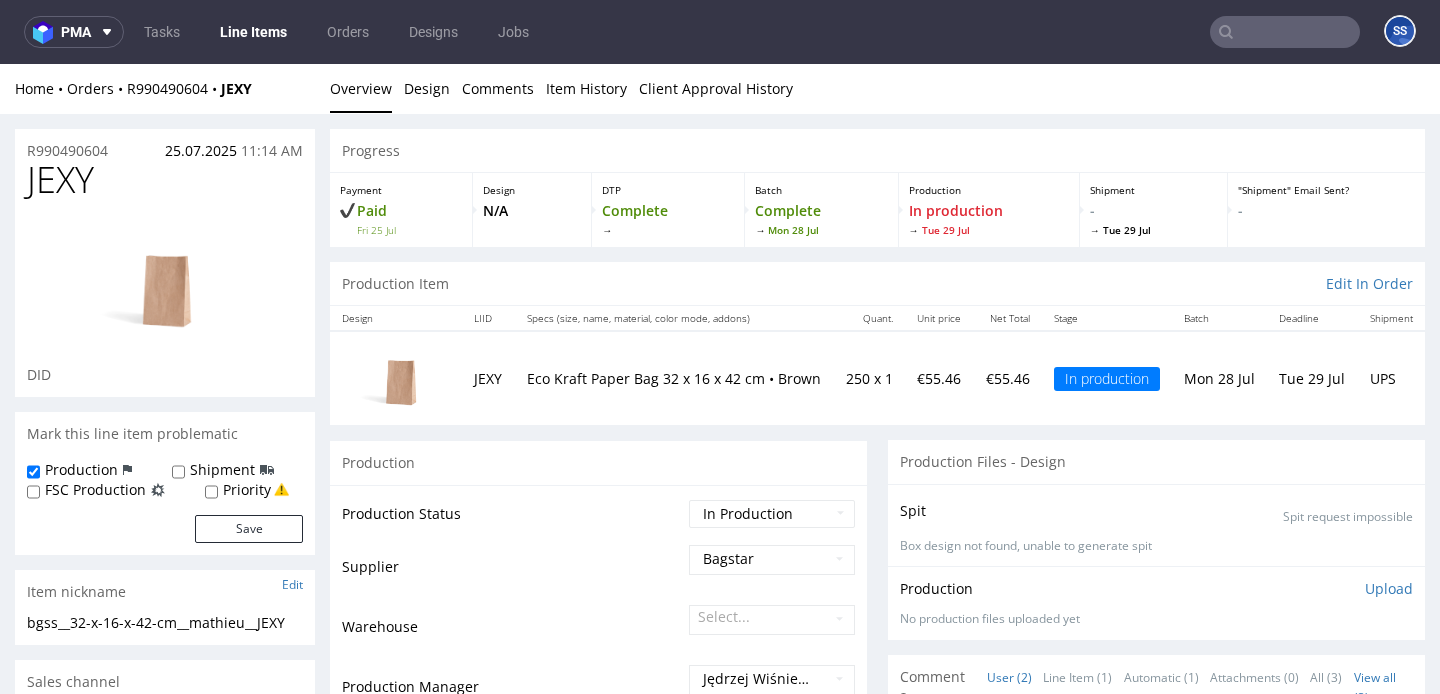 click on "Shipment" at bounding box center [223, 470] 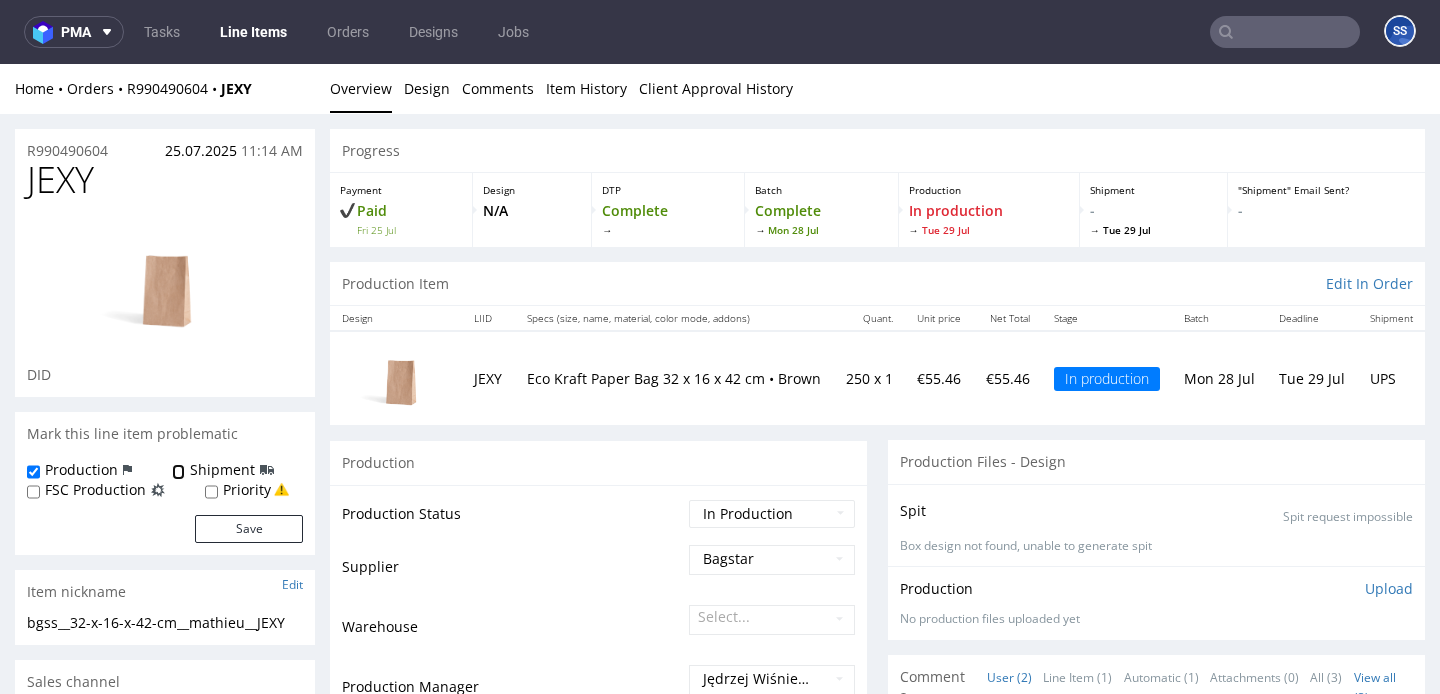 click on "Shipment" at bounding box center (178, 472) 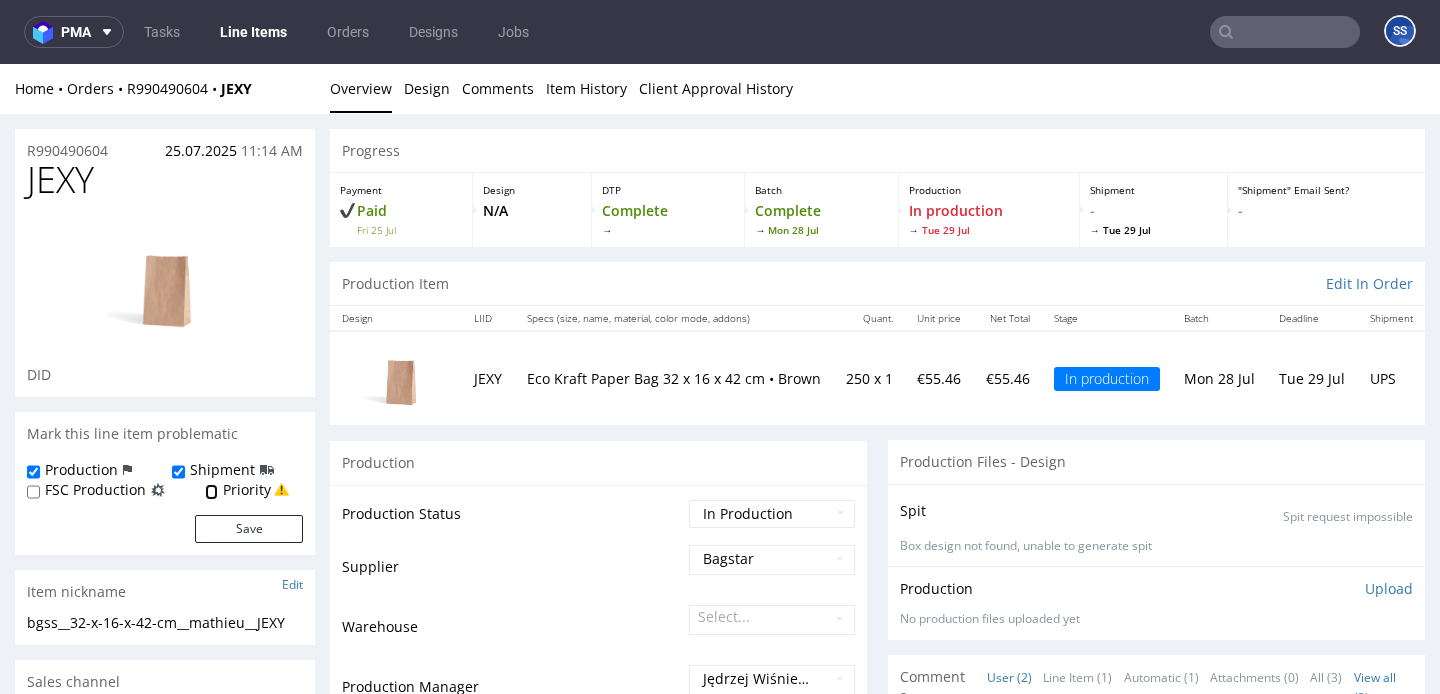 click on "Priority" at bounding box center [211, 492] 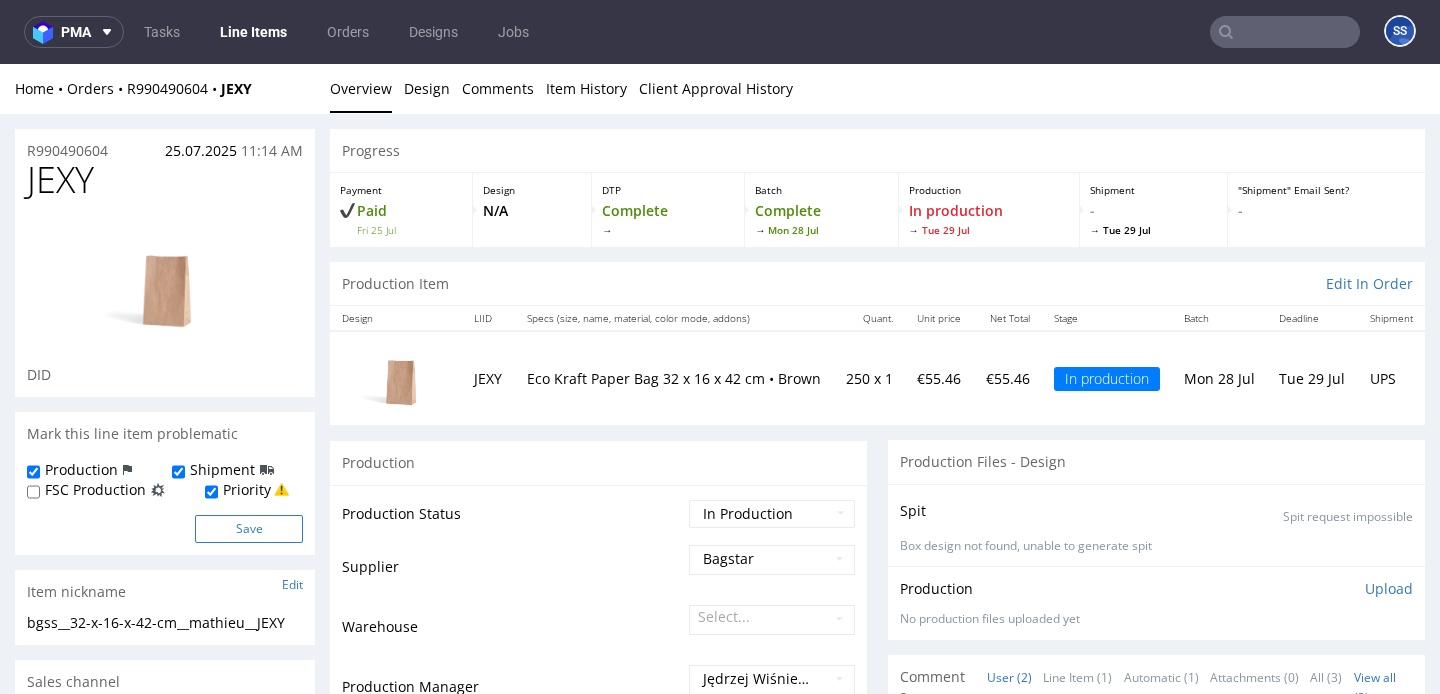 click on "Save" at bounding box center [249, 529] 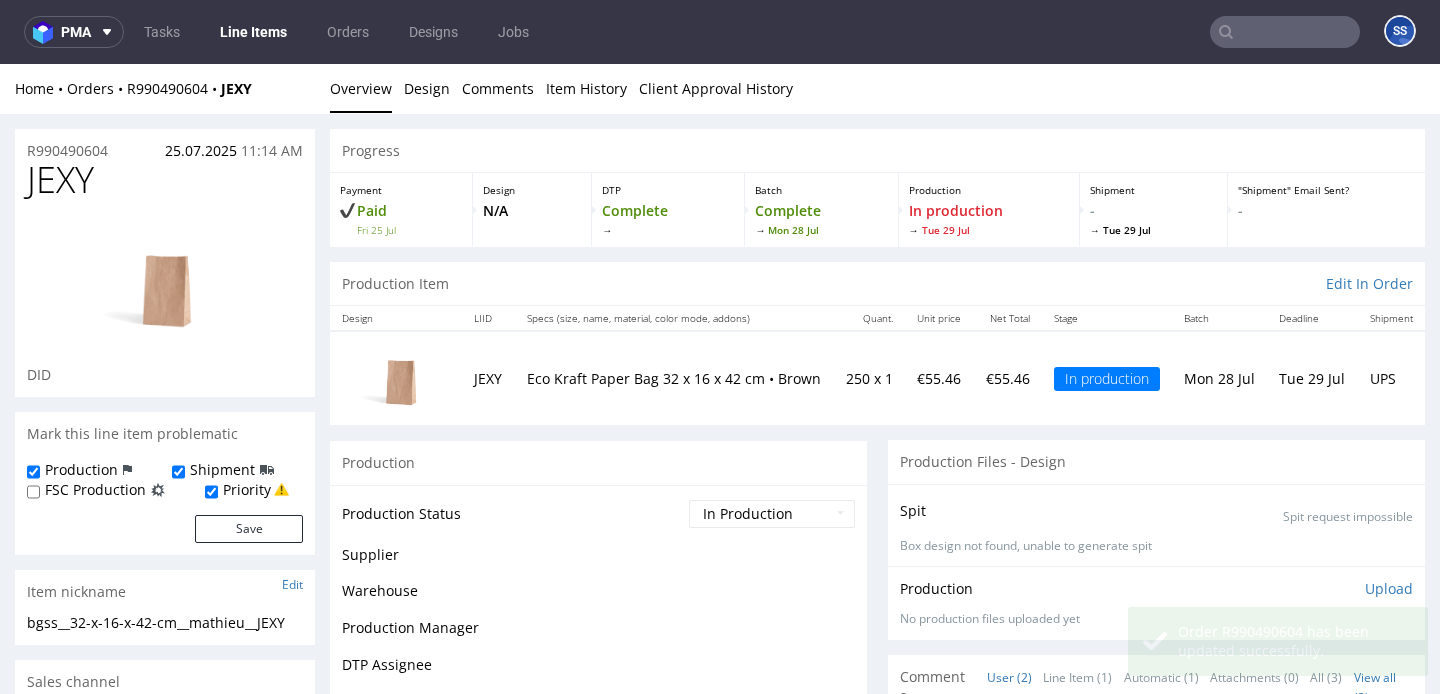 scroll, scrollTop: 0, scrollLeft: 0, axis: both 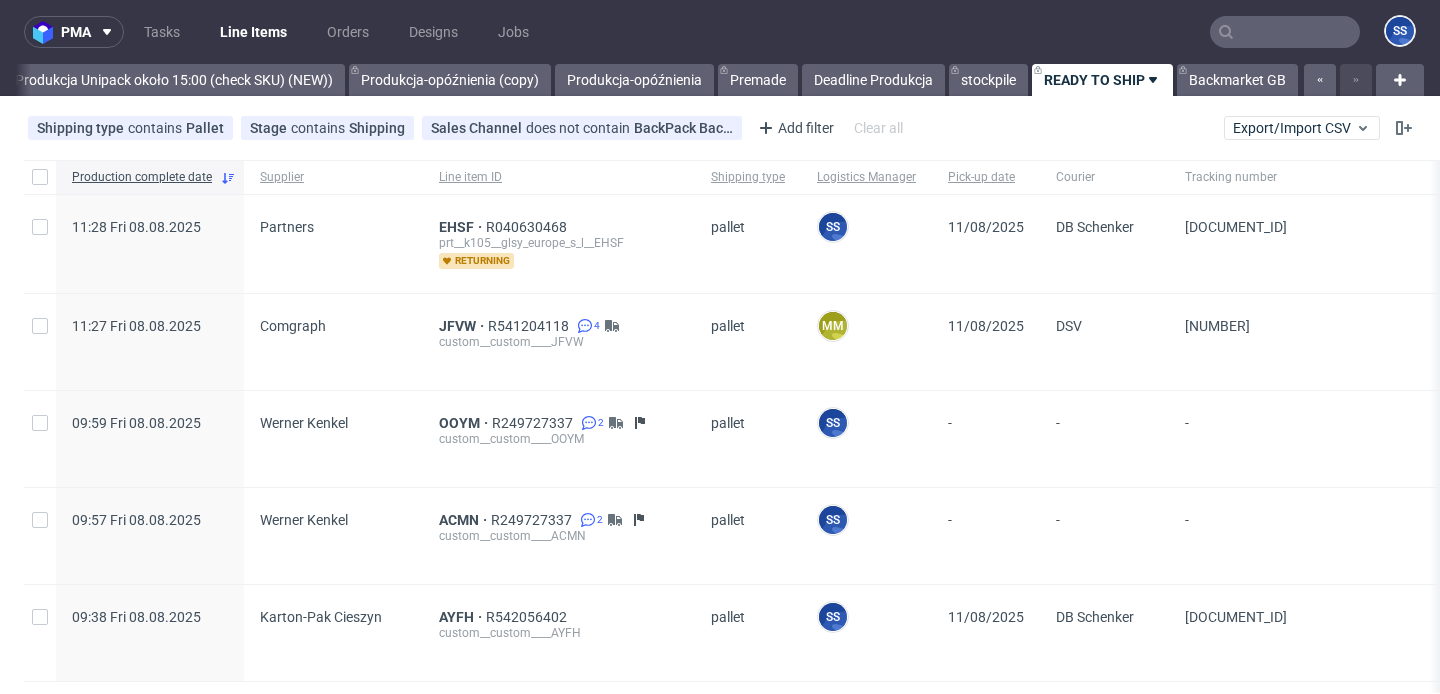 click on "Line Items" at bounding box center [253, 32] 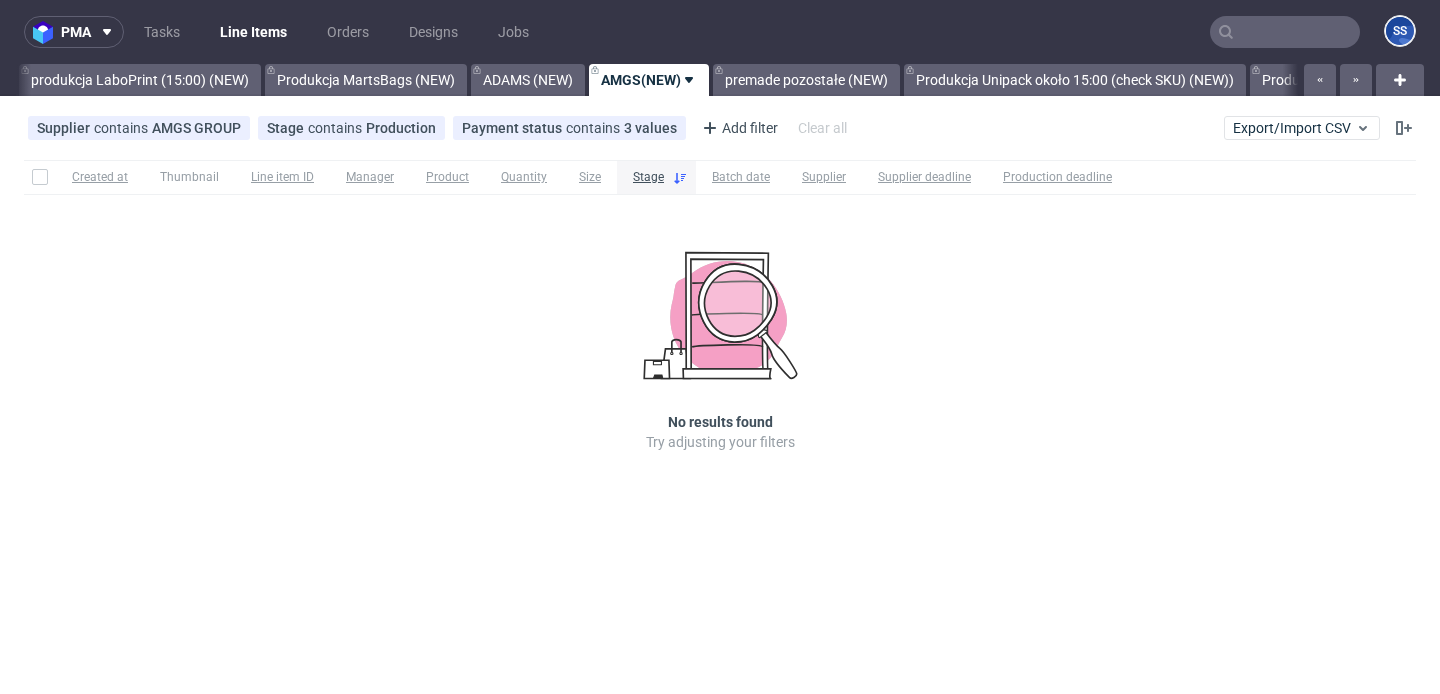 scroll, scrollTop: 0, scrollLeft: 901, axis: horizontal 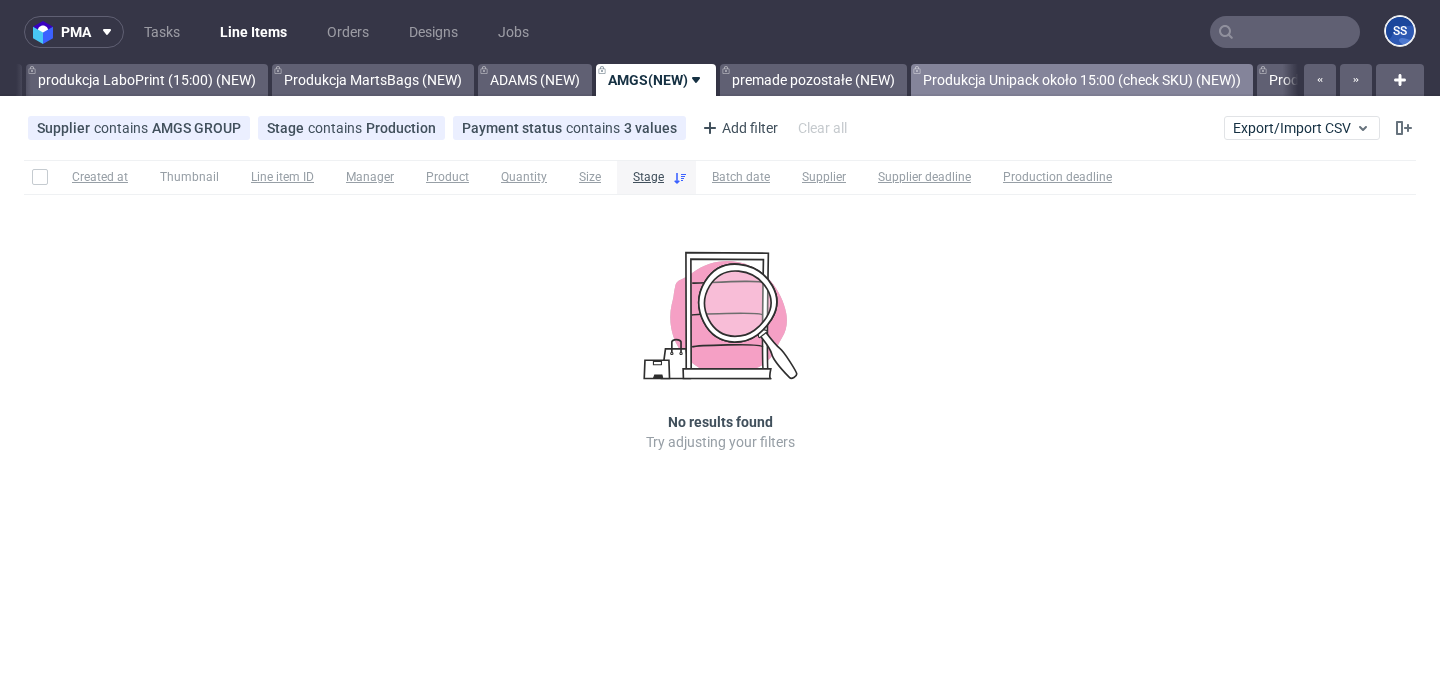 click on "Produkcja Unipack około 15:00 (check SKU) (NEW))" at bounding box center [1082, 80] 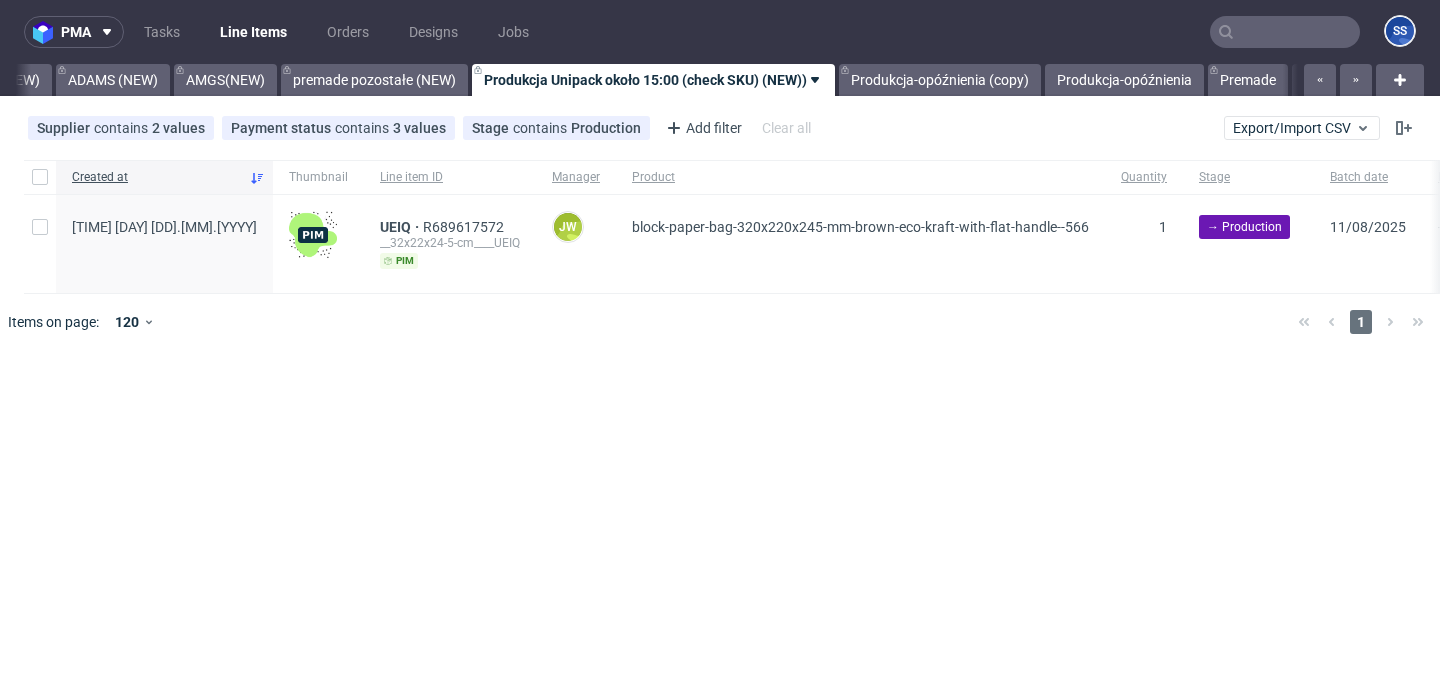 click on "Produkcja-opóźnienia" at bounding box center (1124, 80) 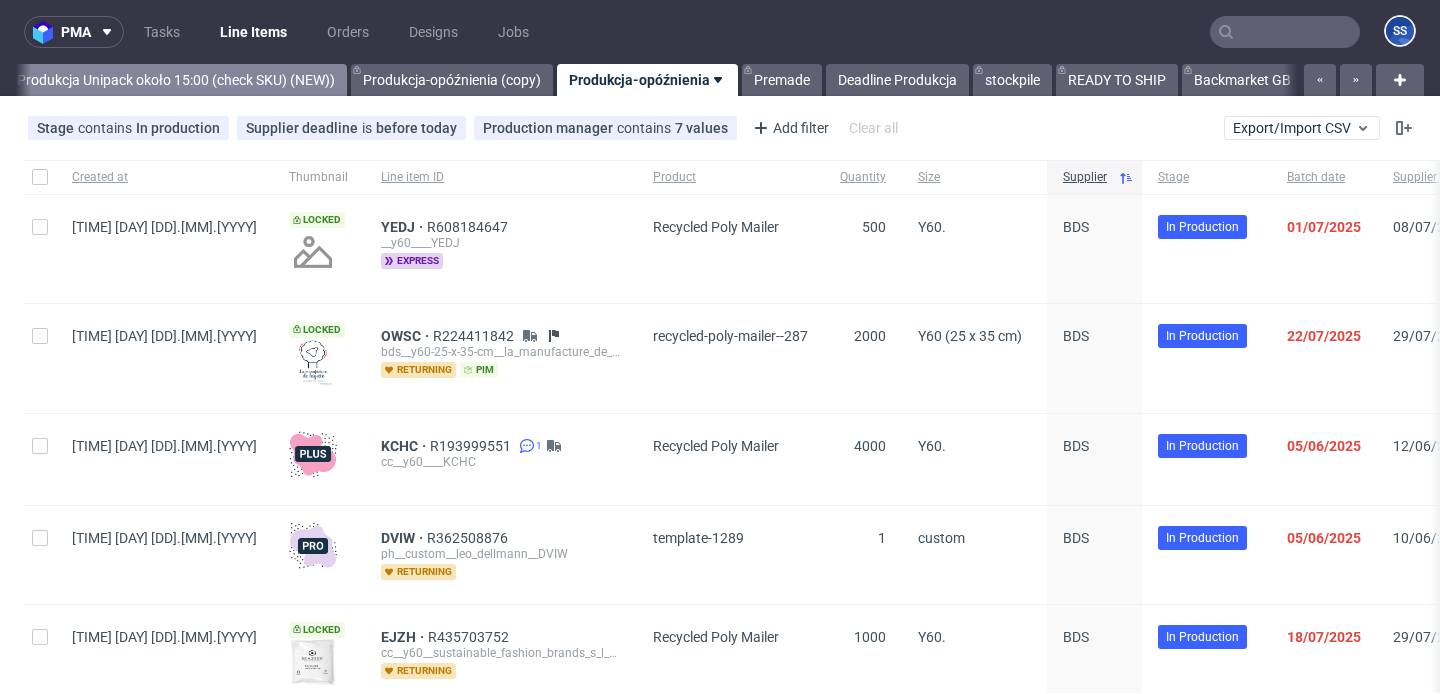 click on "READY TO SHIP" at bounding box center [1117, 80] 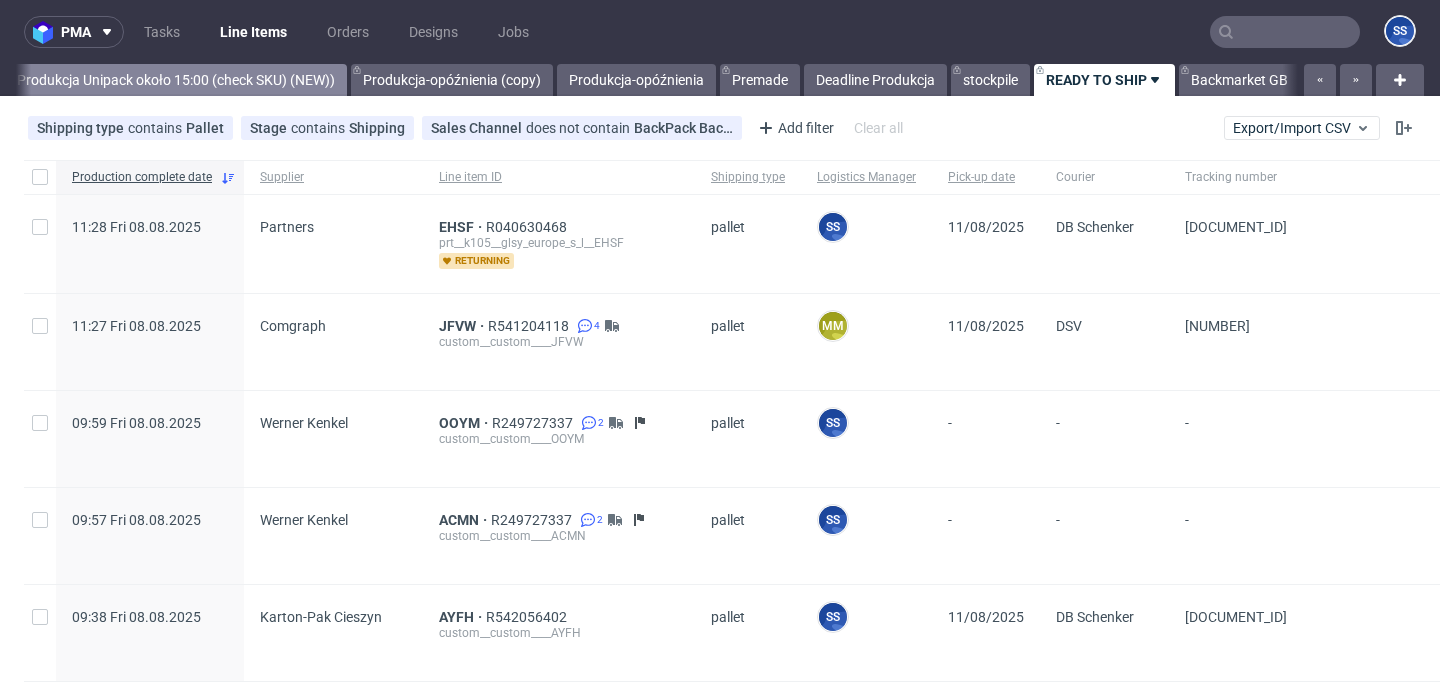 scroll, scrollTop: 0, scrollLeft: 1811, axis: horizontal 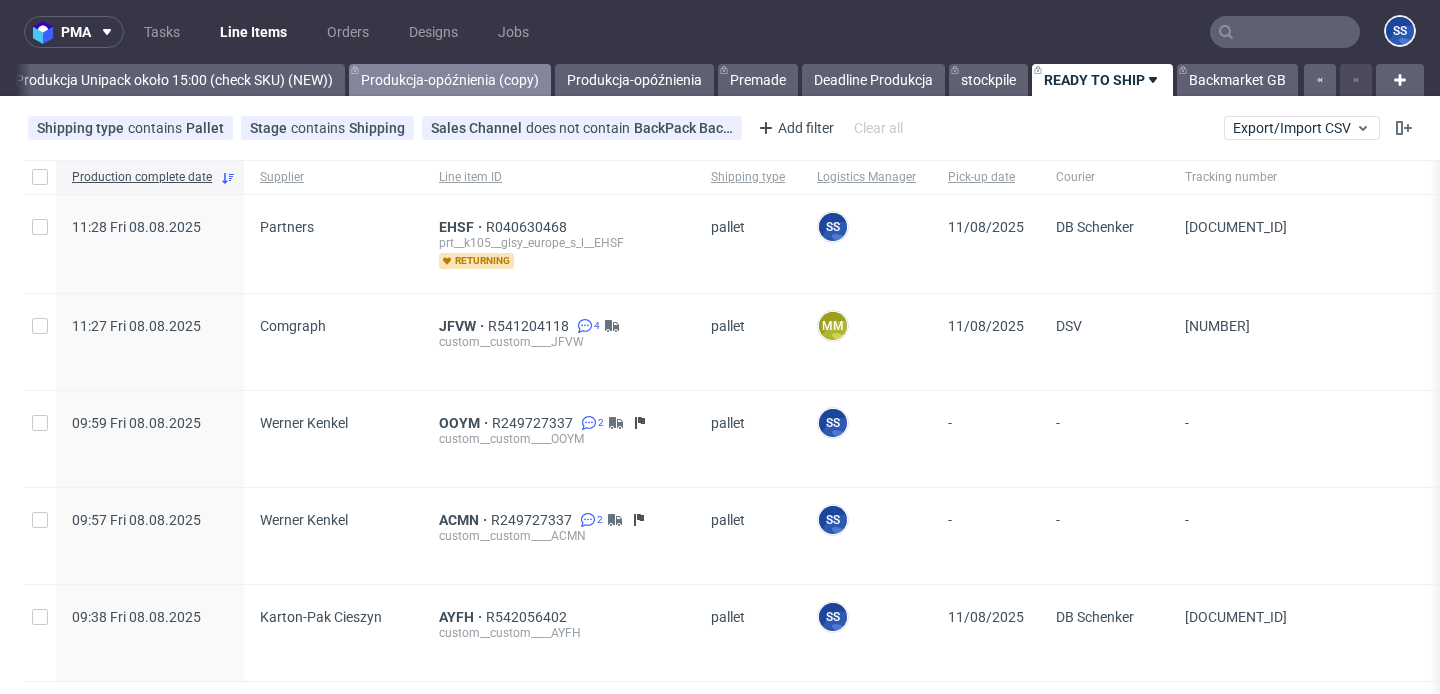 click on "Produkcja-opóźnienia (copy)" at bounding box center [450, 80] 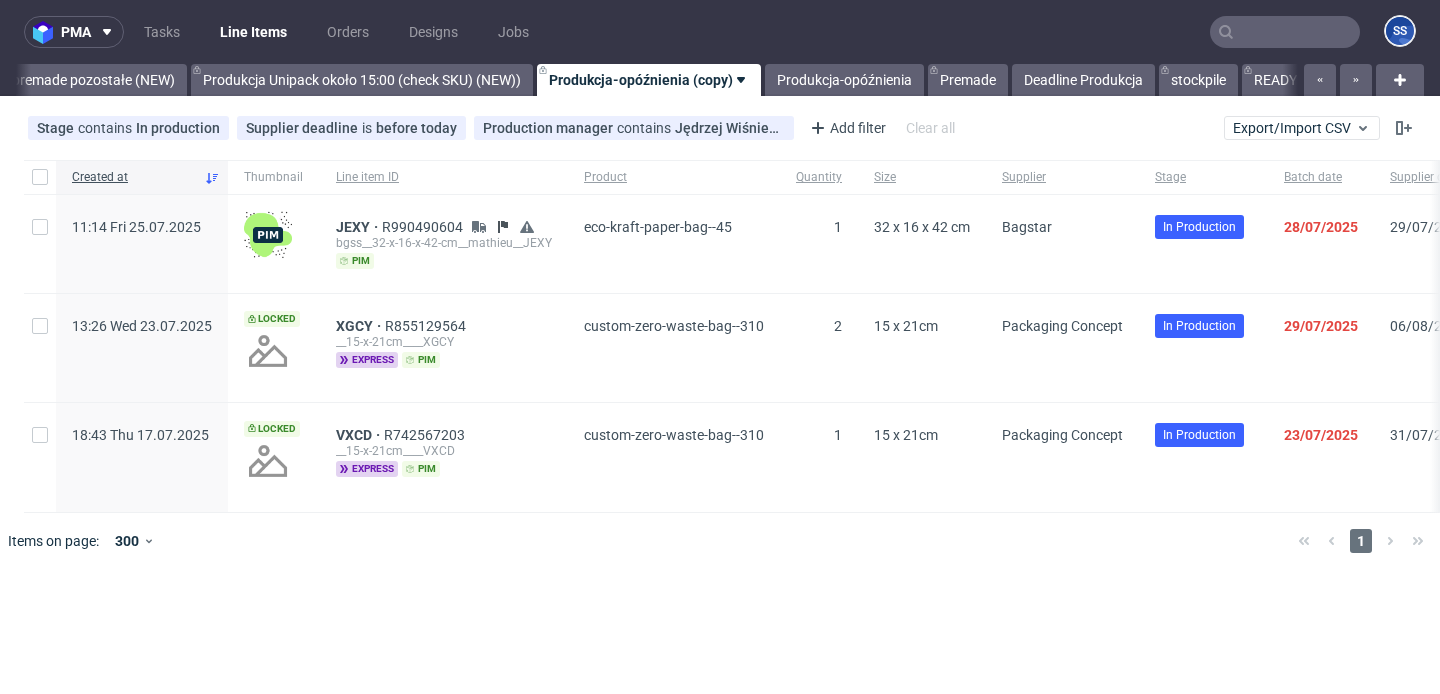 scroll, scrollTop: 0, scrollLeft: 1599, axis: horizontal 